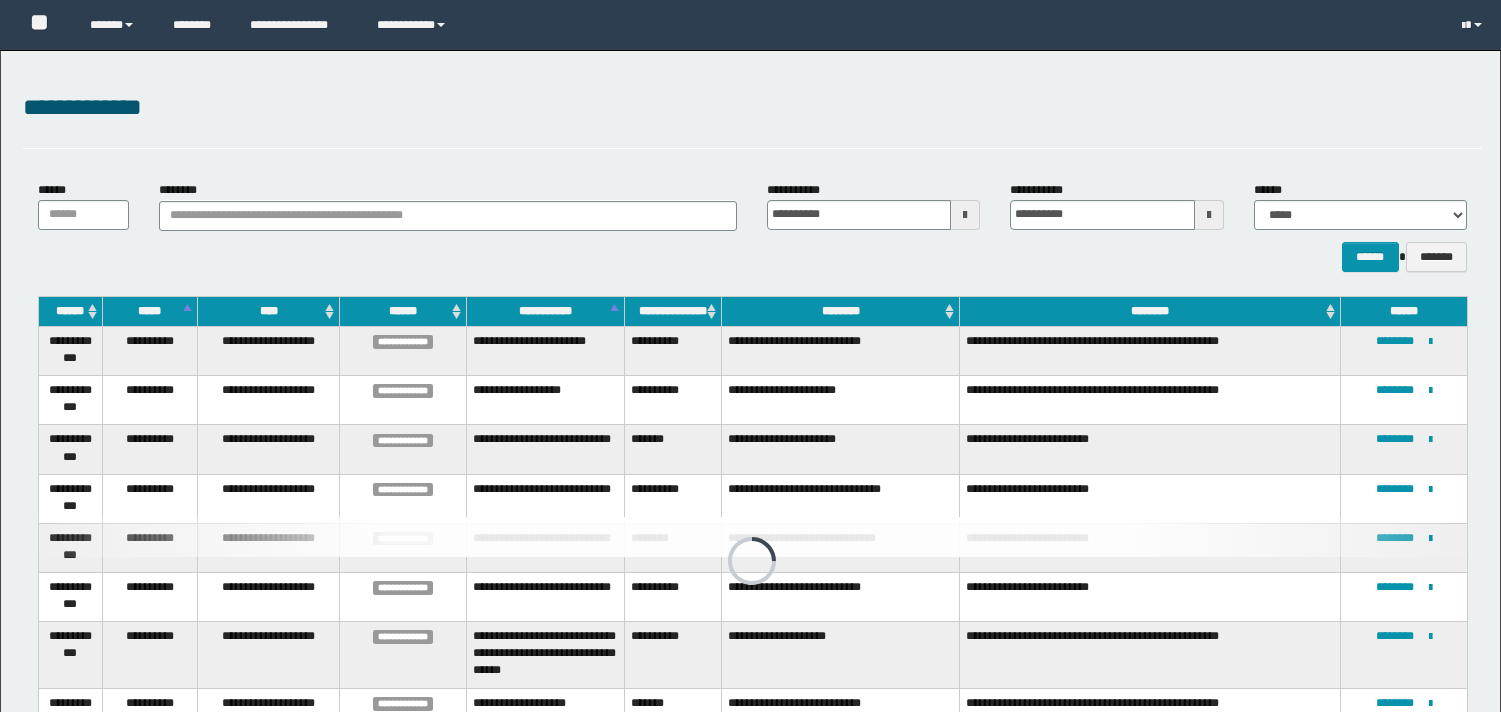 scroll, scrollTop: 0, scrollLeft: 0, axis: both 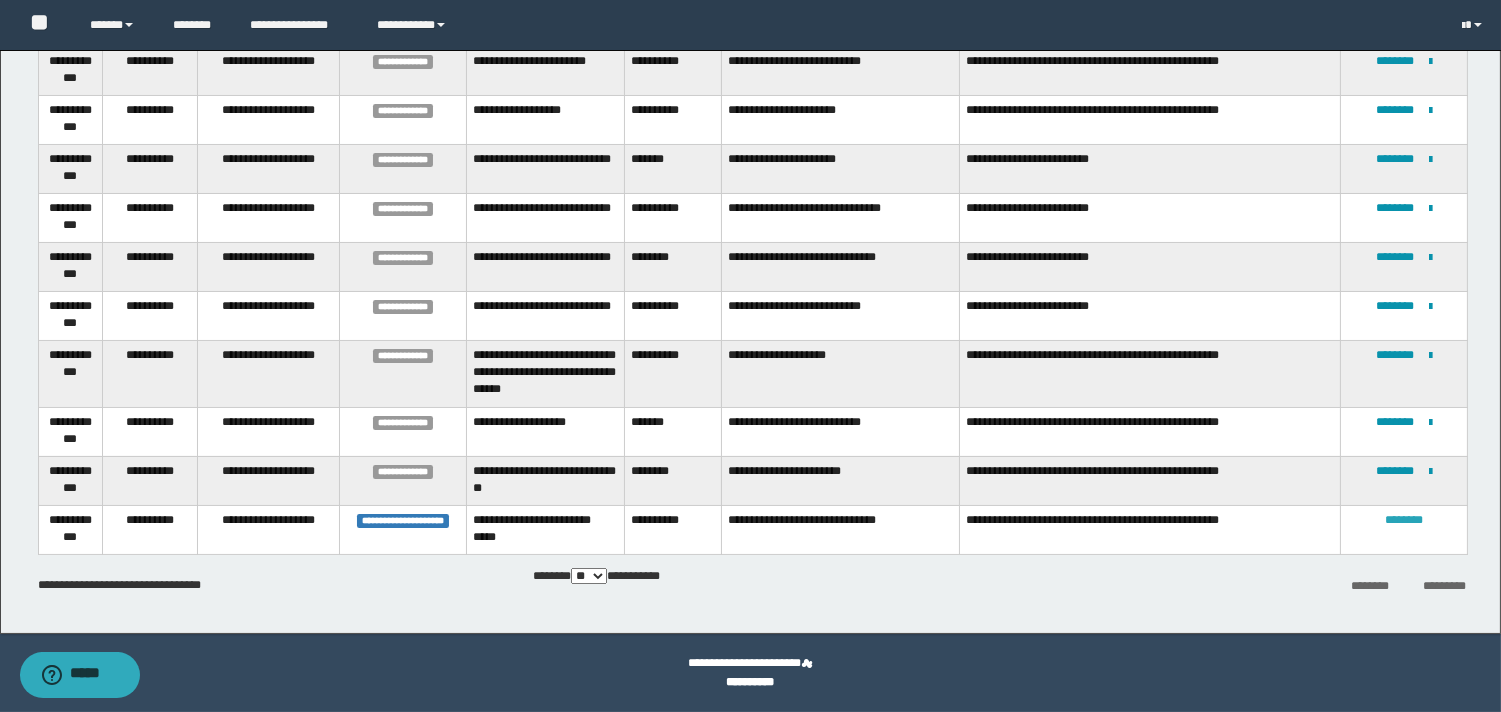 click on "********" at bounding box center [1404, 520] 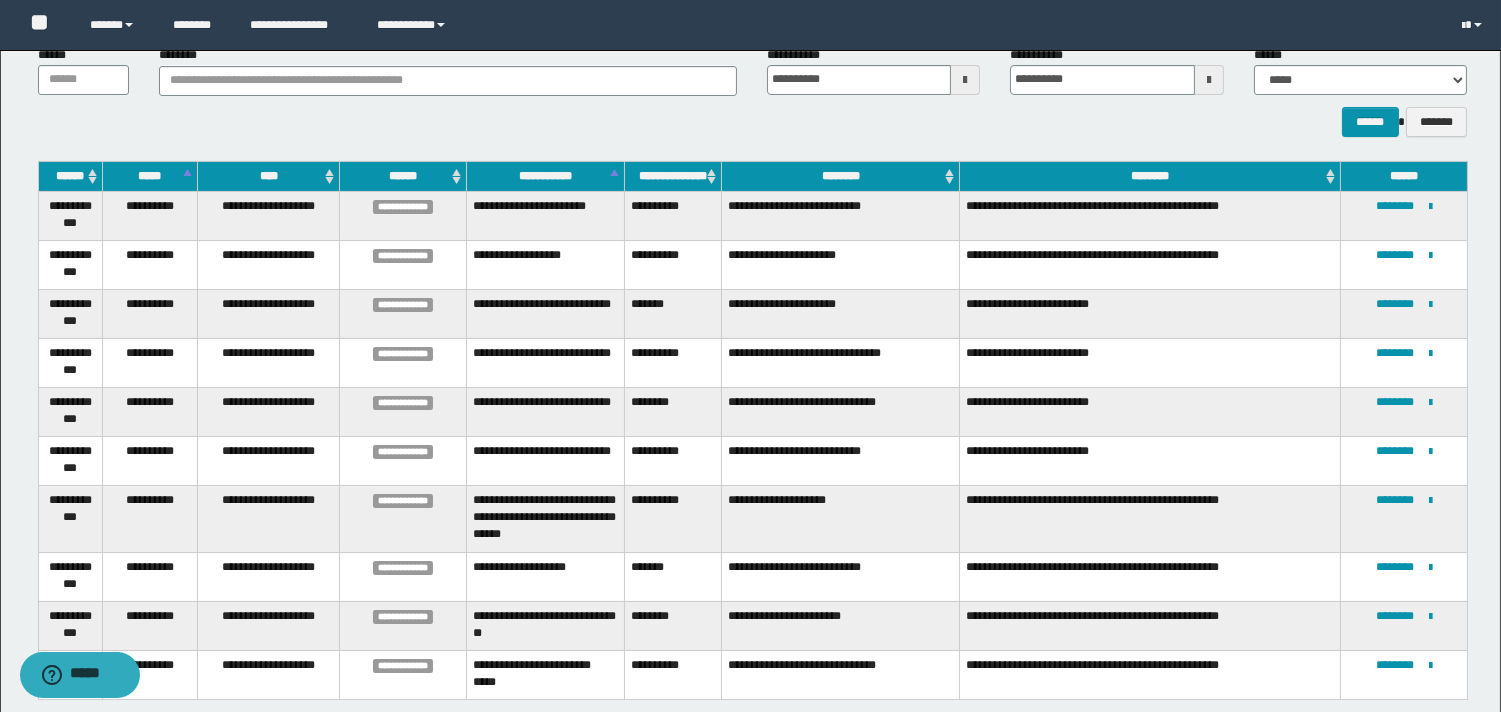 scroll, scrollTop: 280, scrollLeft: 0, axis: vertical 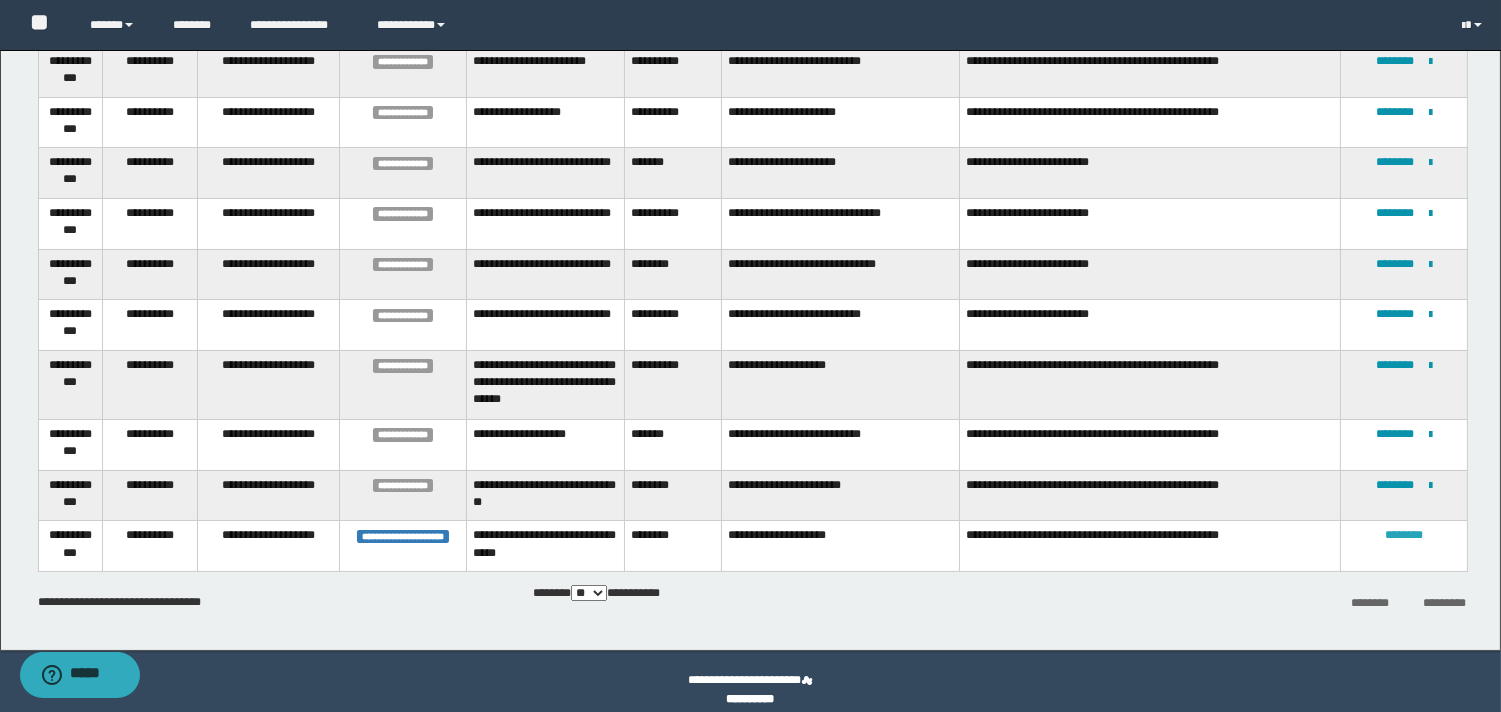 click on "********" at bounding box center (1404, 535) 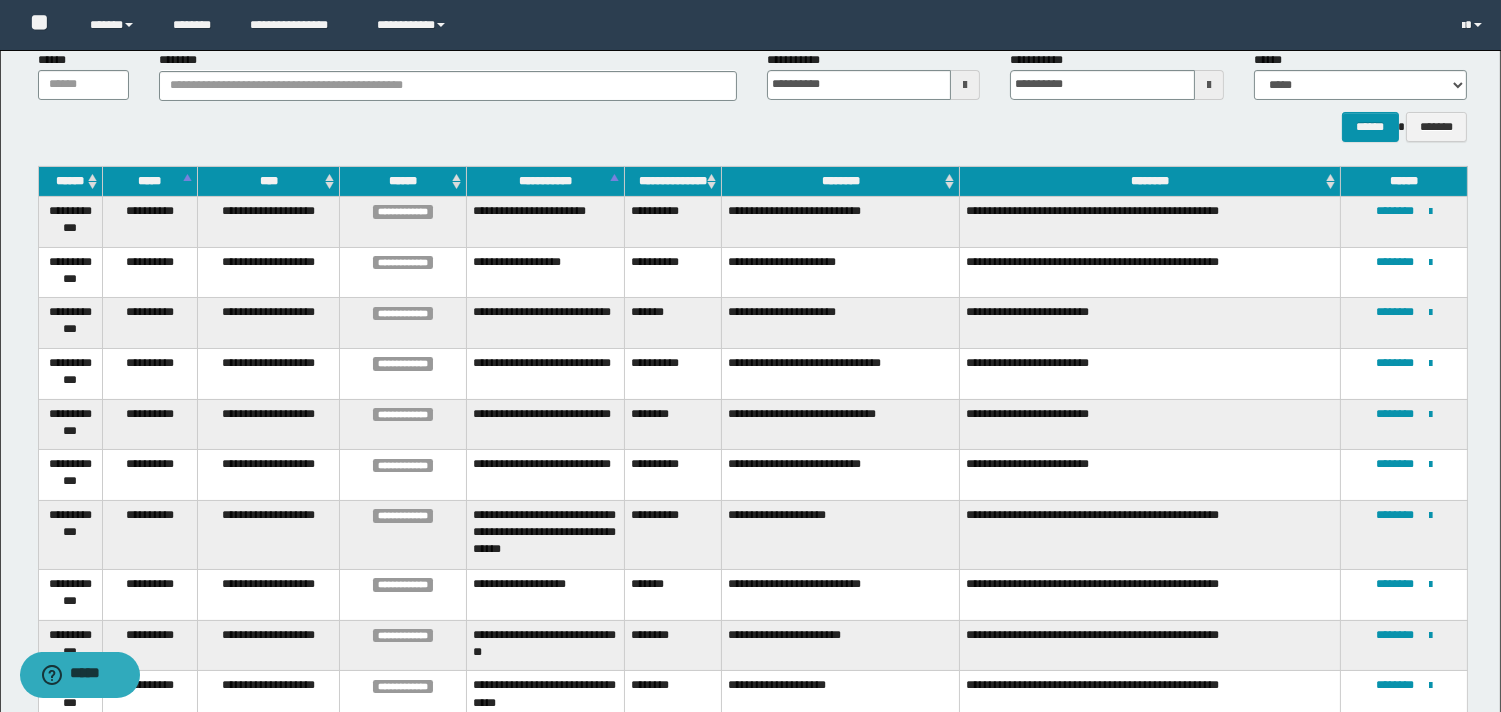 scroll, scrollTop: 296, scrollLeft: 0, axis: vertical 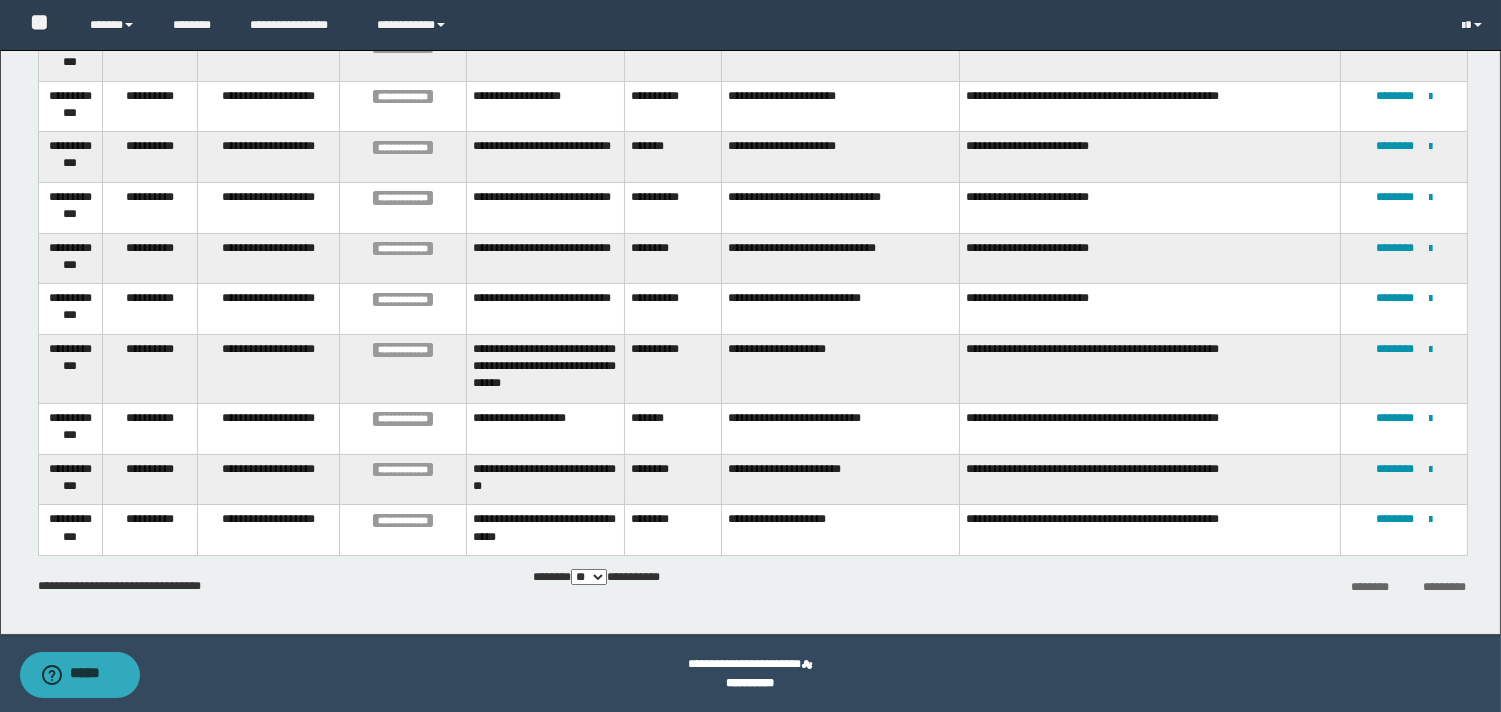 click on "**********" at bounding box center [545, 479] 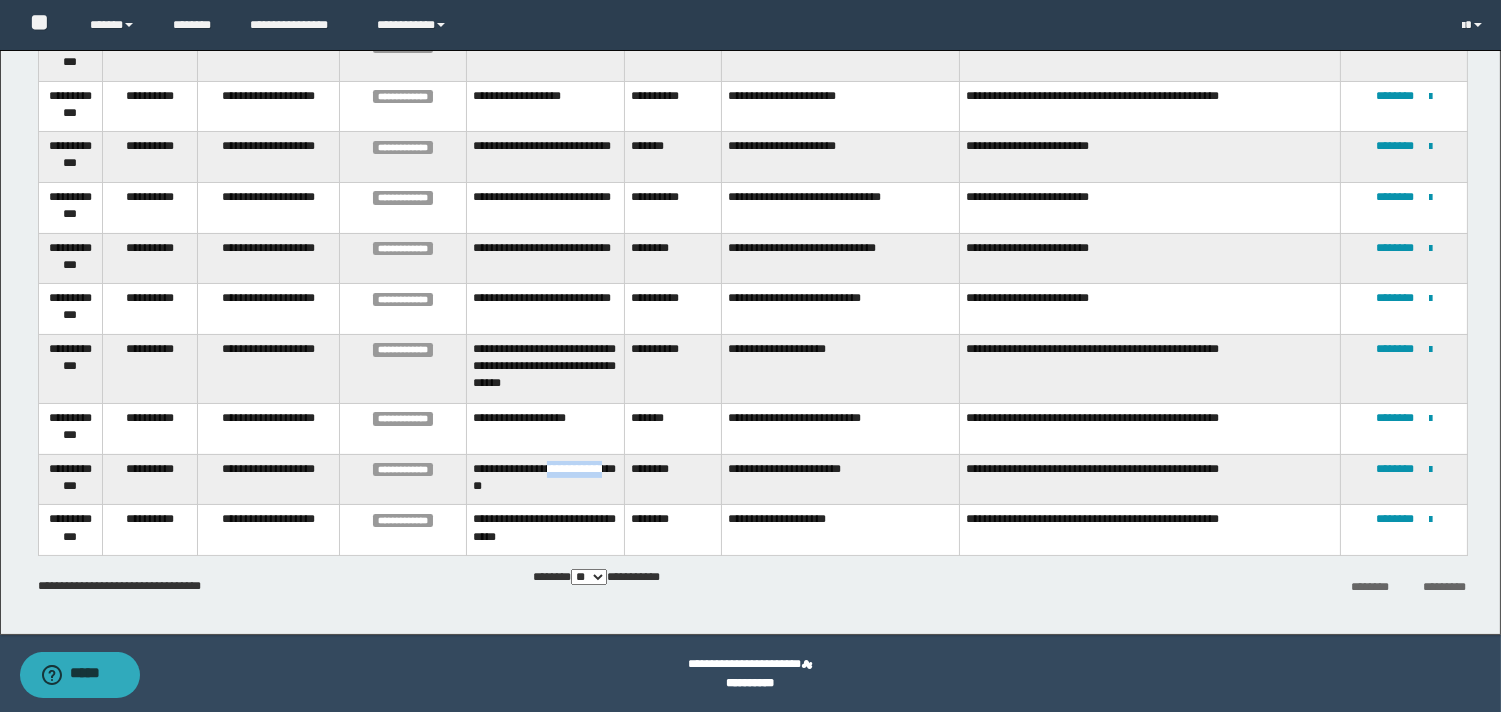 click on "**********" at bounding box center [545, 479] 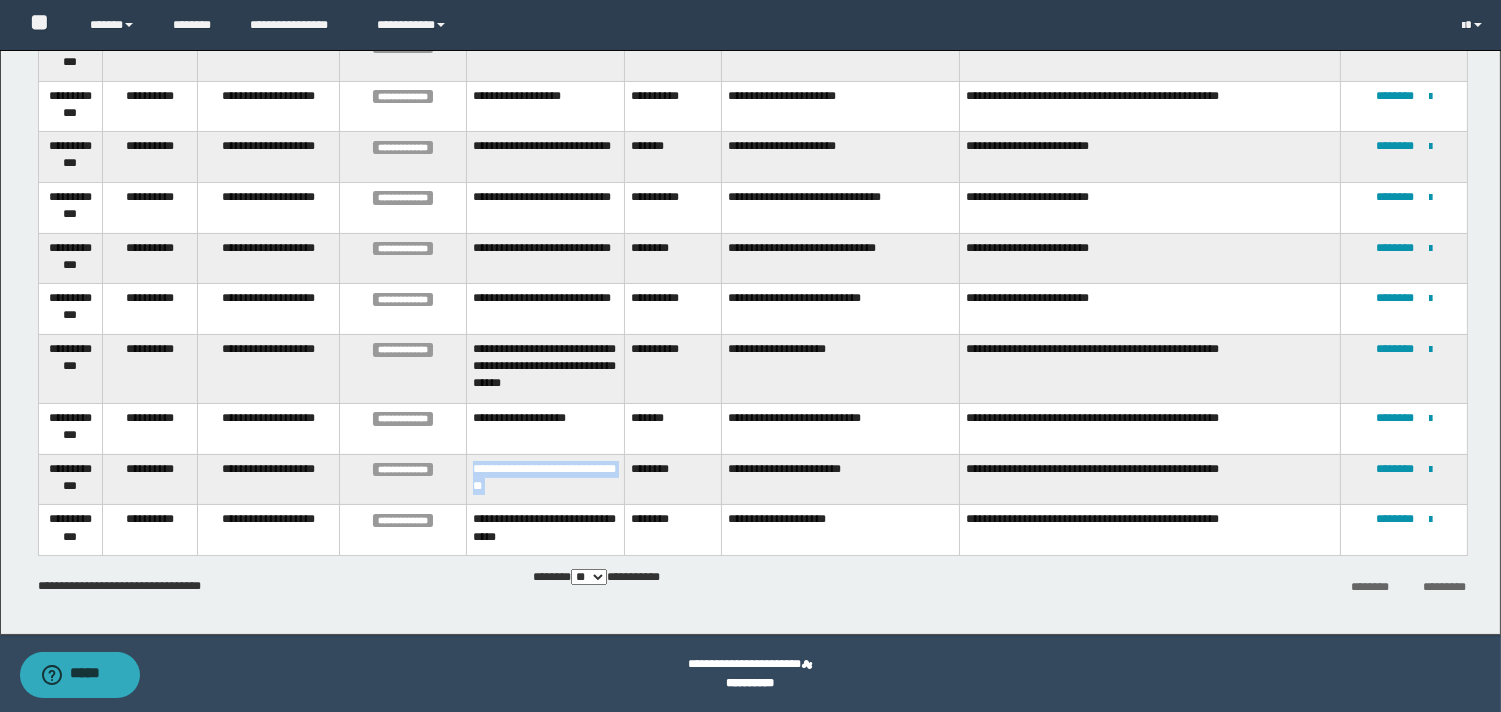 click on "**********" at bounding box center (545, 479) 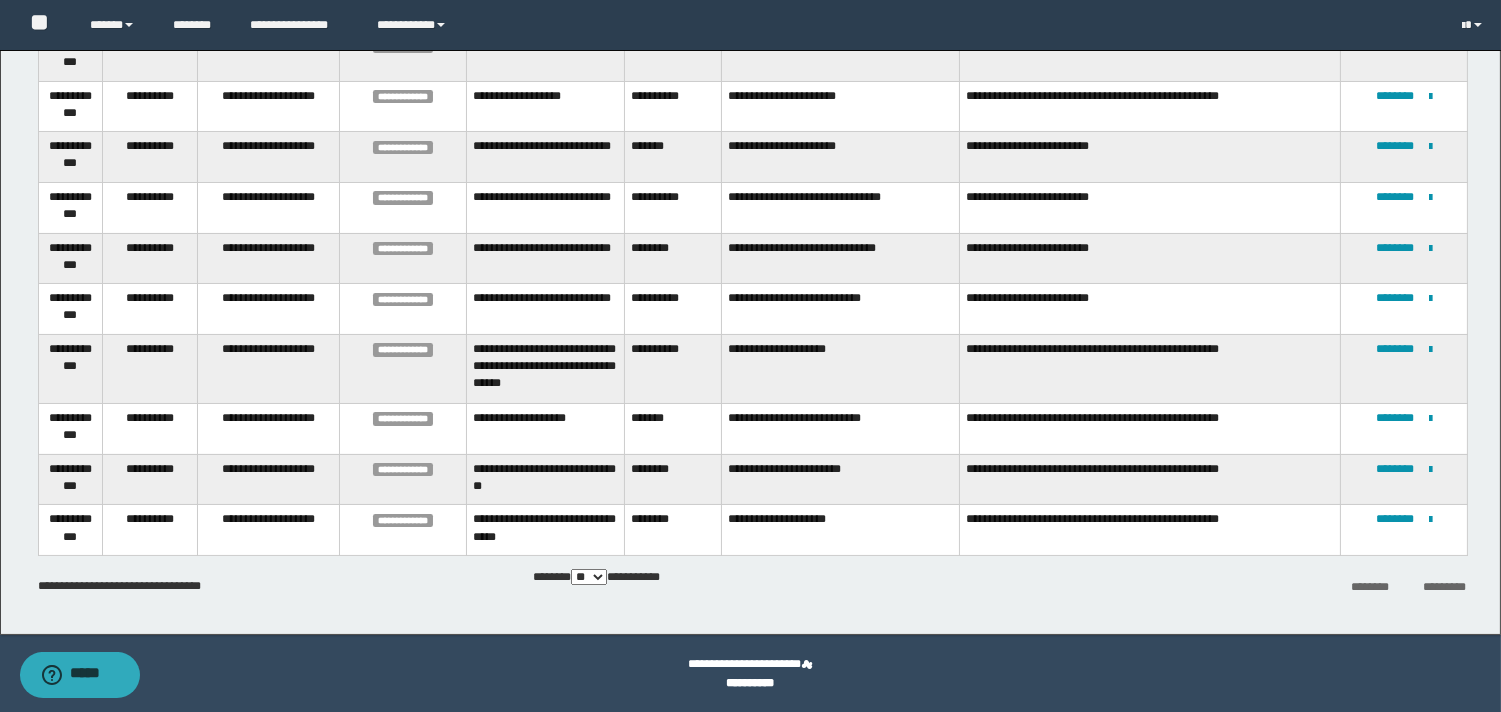 click on "**********" at bounding box center (545, 530) 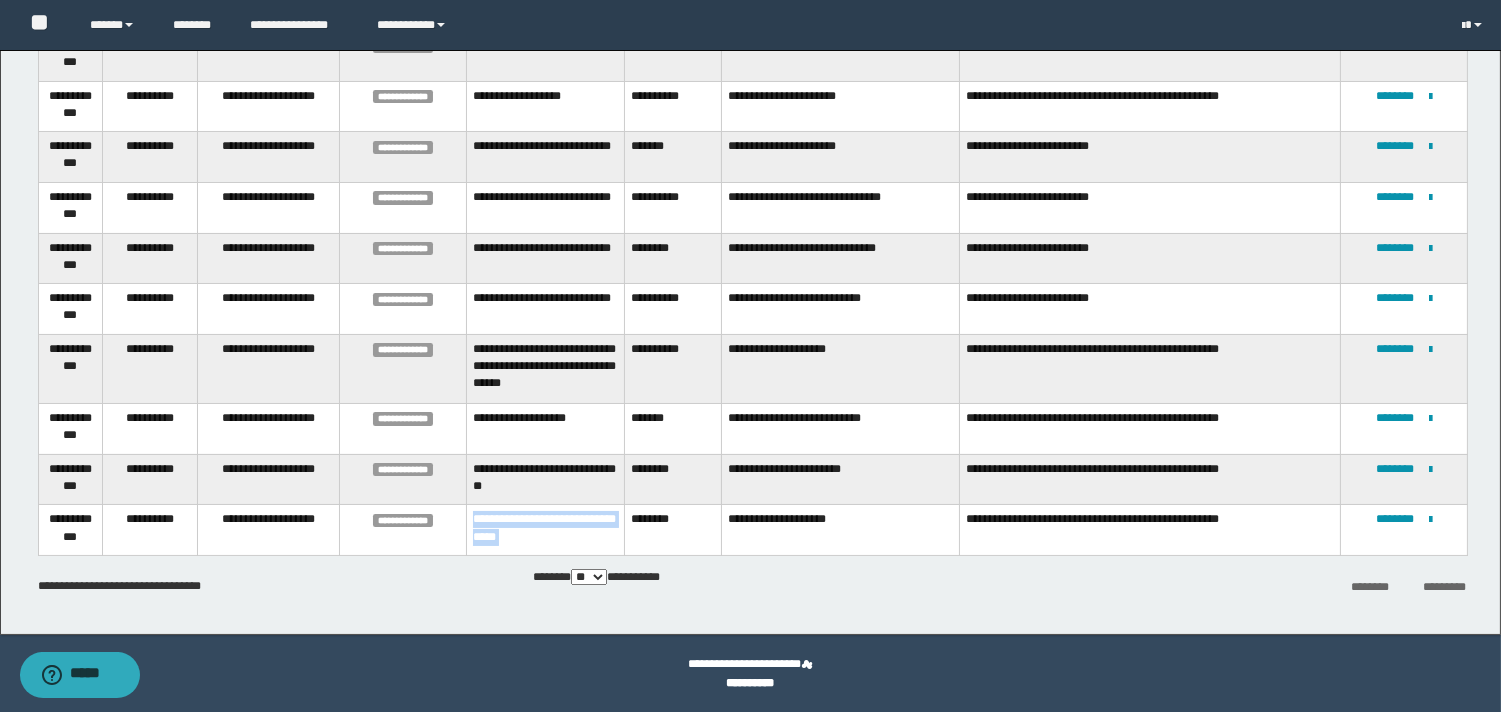 click on "**********" at bounding box center (545, 530) 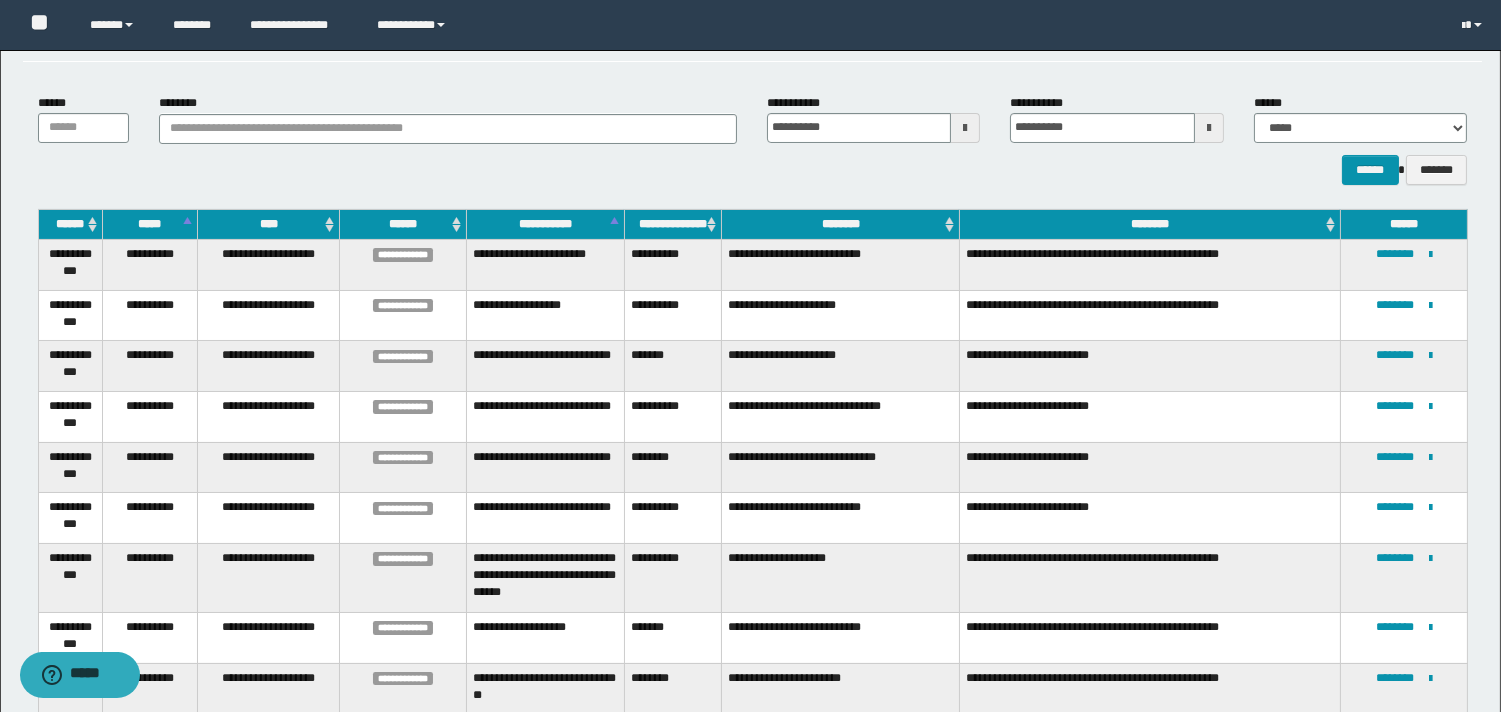 scroll, scrollTop: 74, scrollLeft: 0, axis: vertical 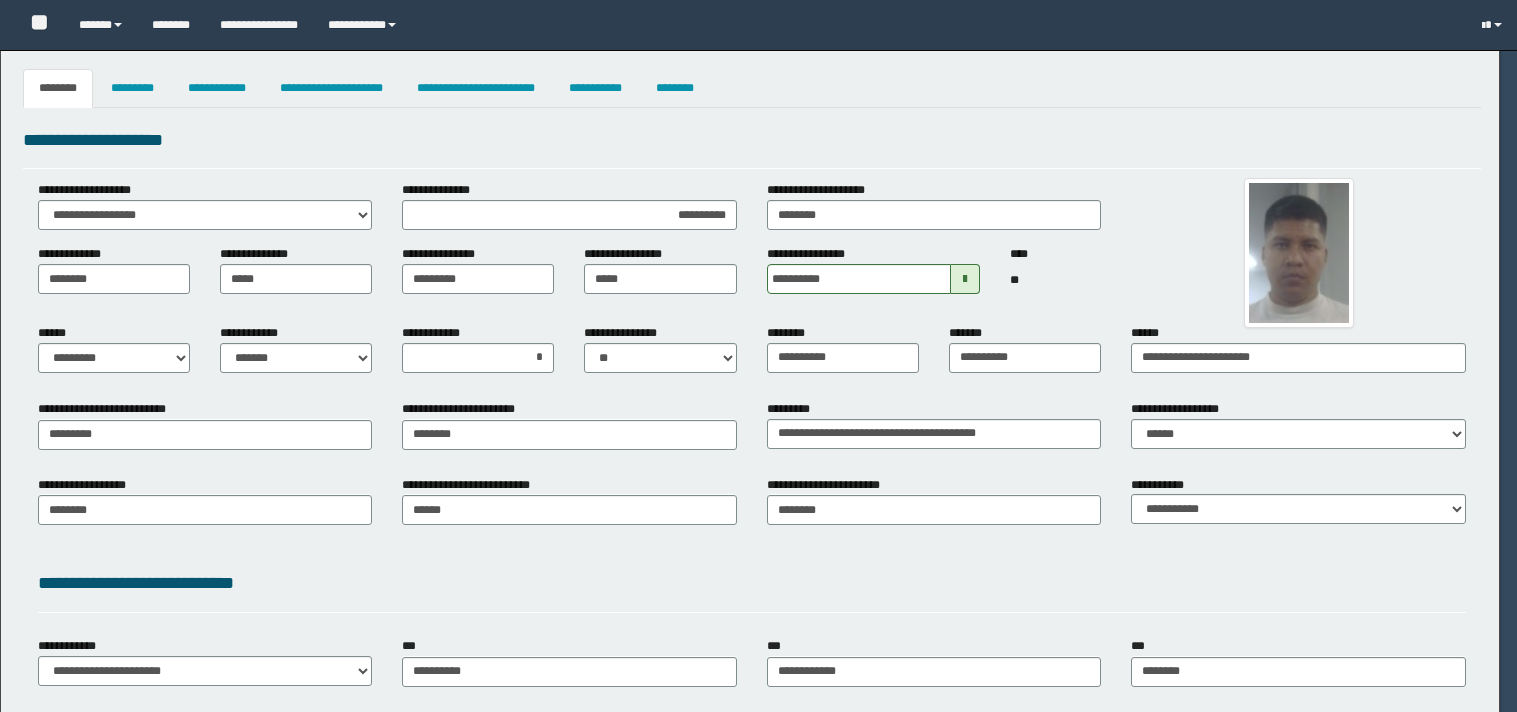 select on "*" 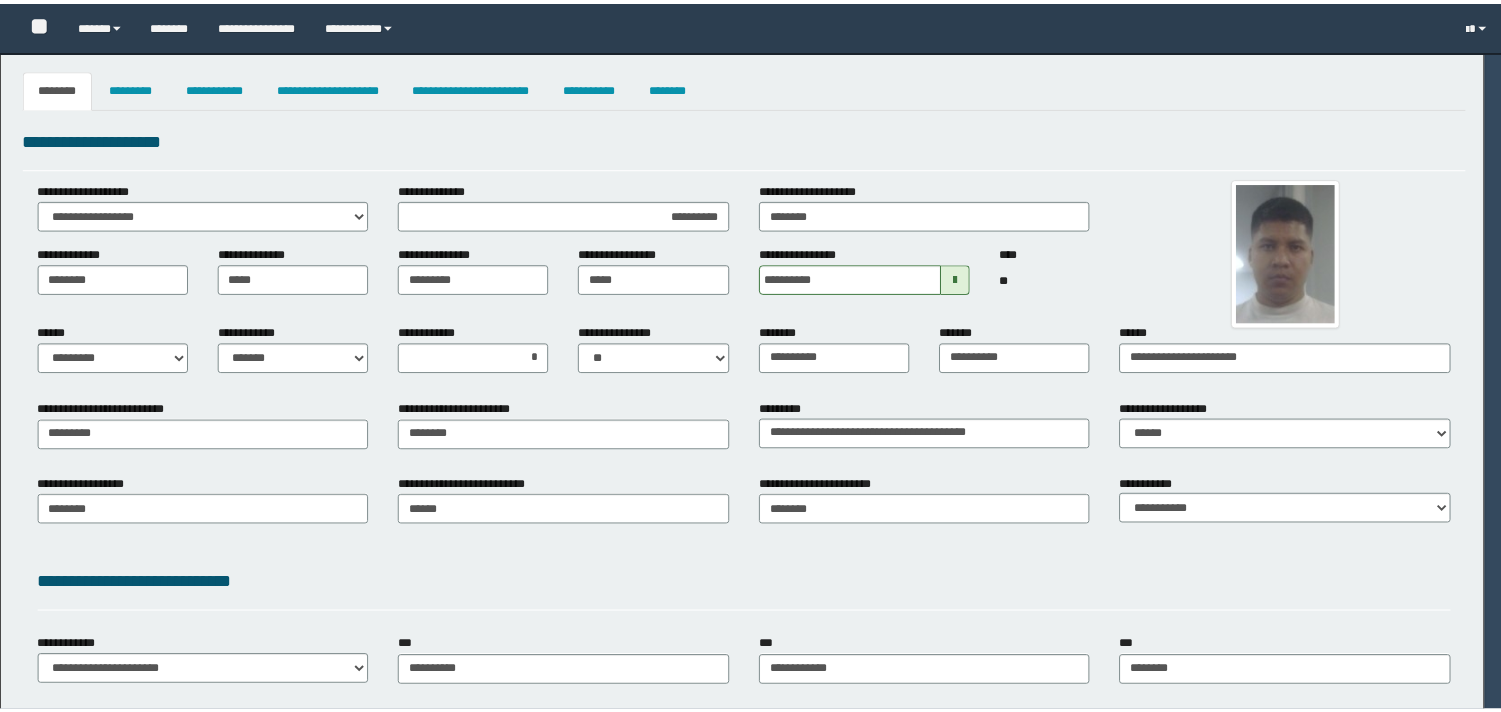 scroll, scrollTop: 0, scrollLeft: 0, axis: both 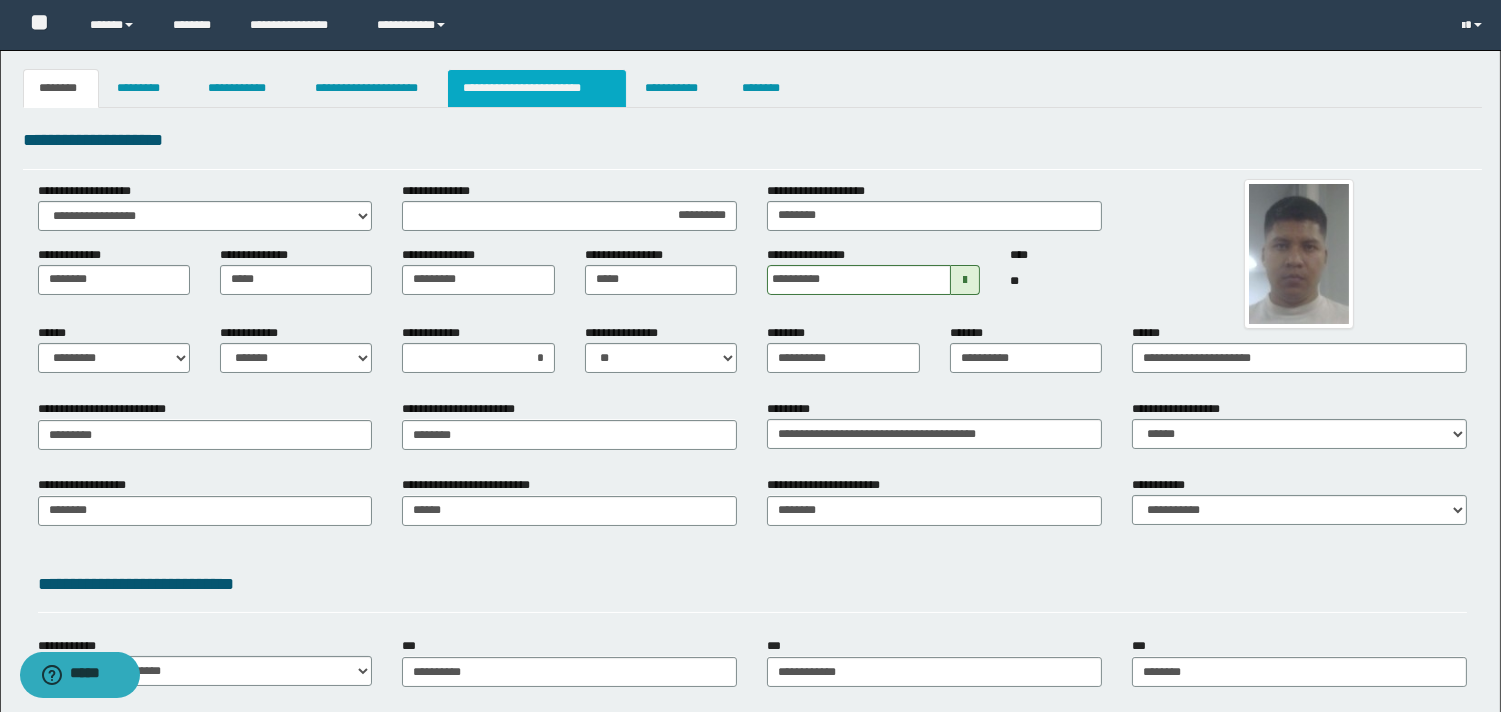 click on "**********" at bounding box center (537, 88) 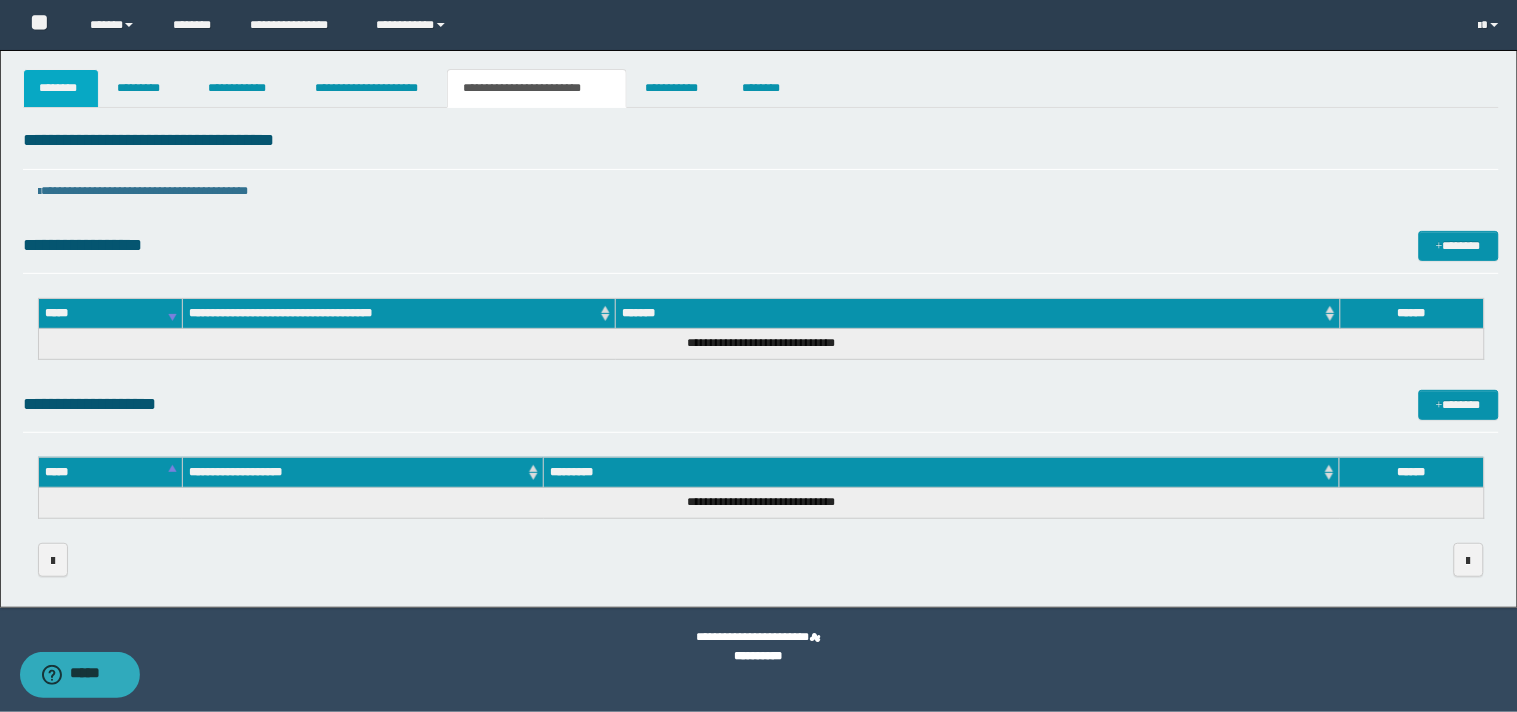 click on "********" at bounding box center [61, 88] 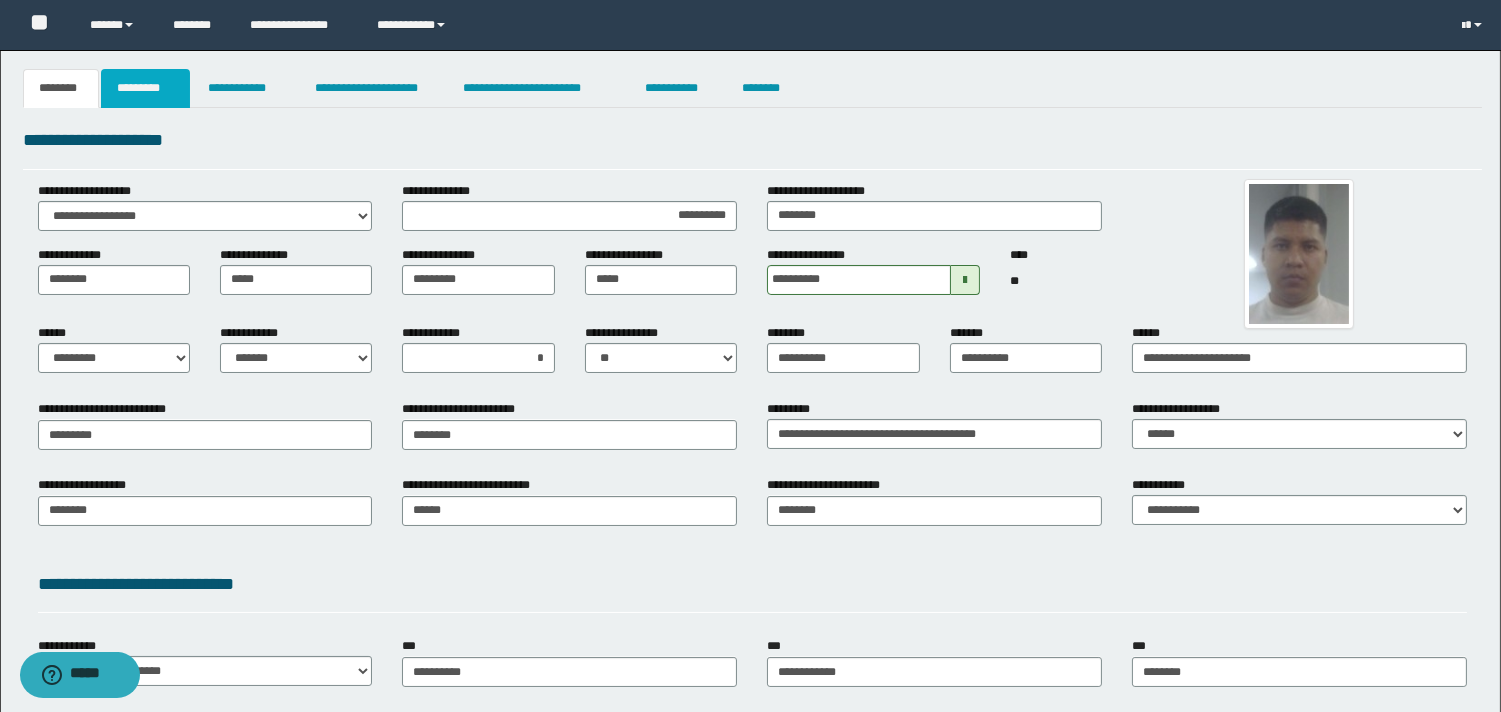 drag, startPoint x: 176, startPoint y: 104, endPoint x: 198, endPoint y: 158, distance: 58.30952 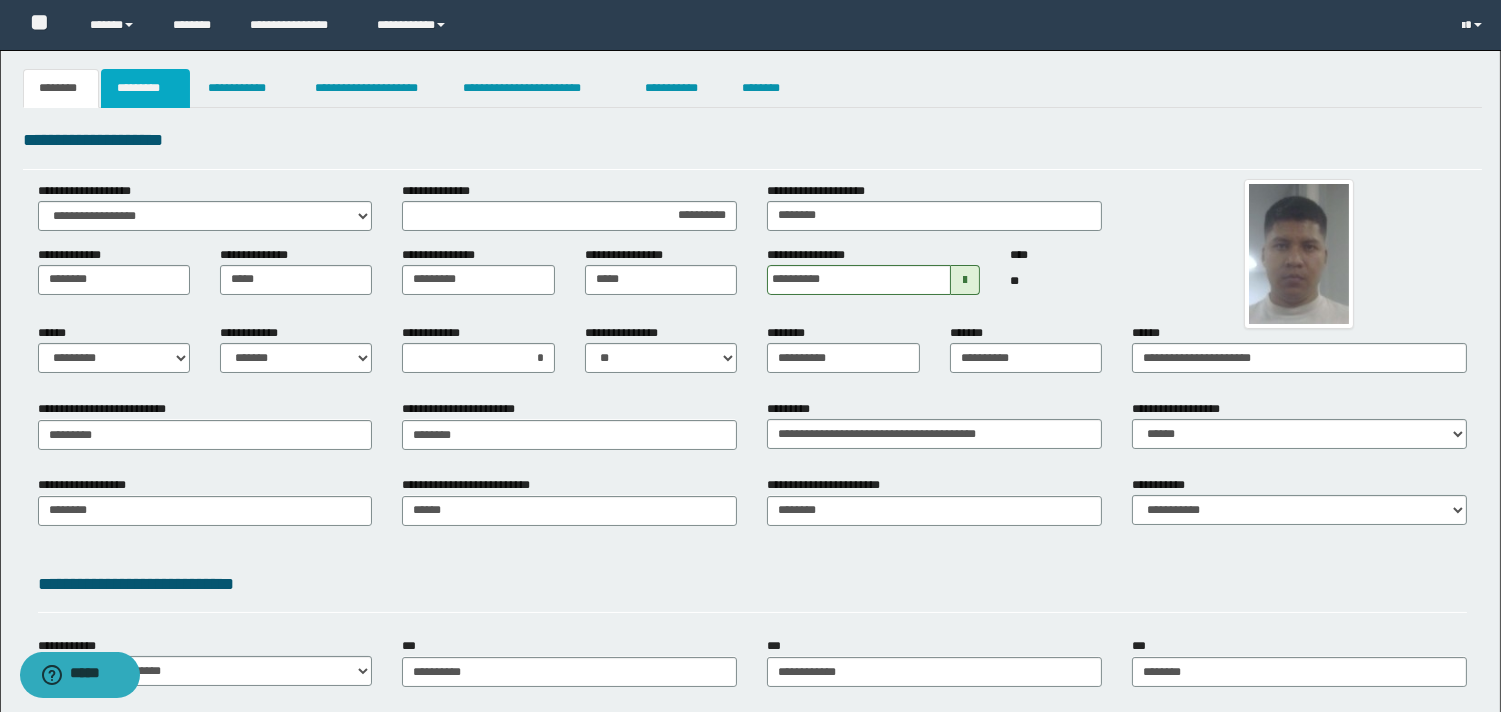 click on "*********" at bounding box center (145, 88) 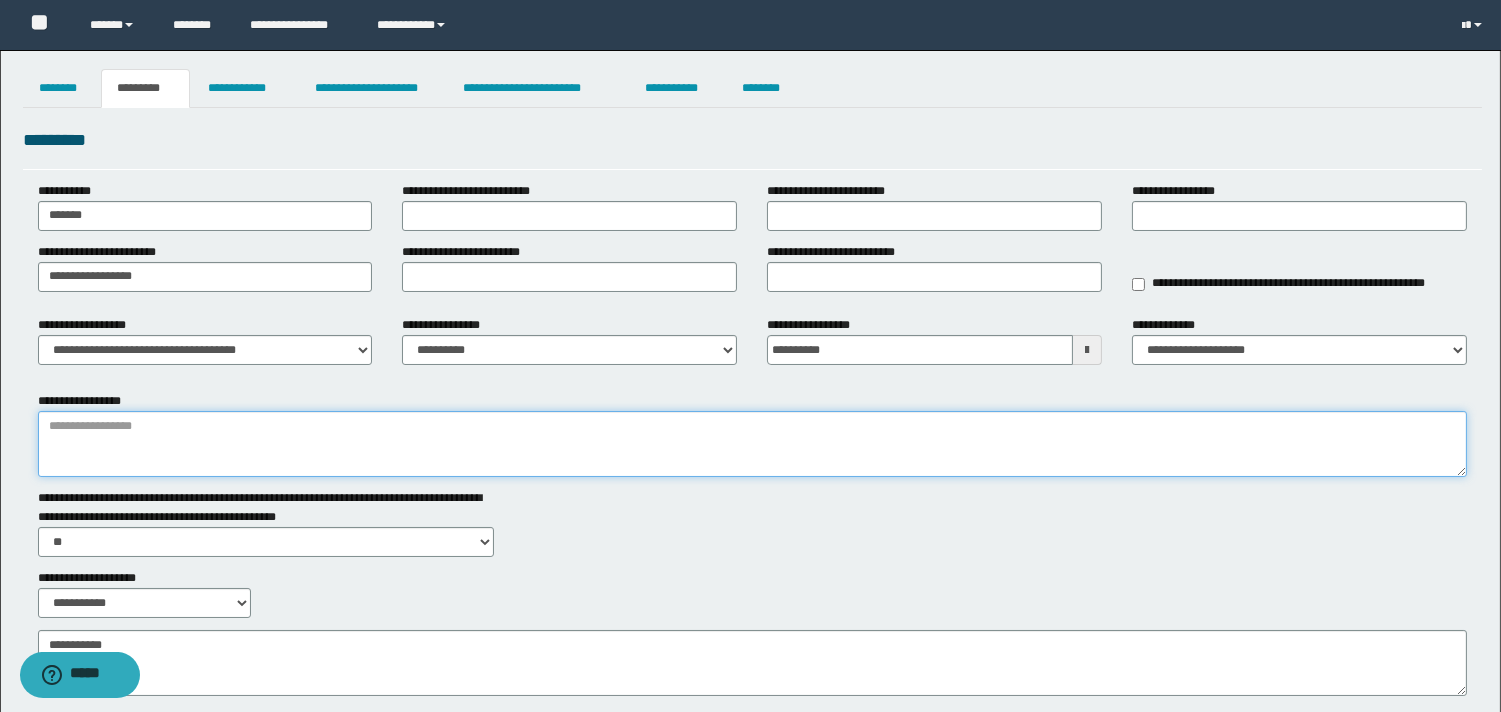 click on "**********" at bounding box center (752, 444) 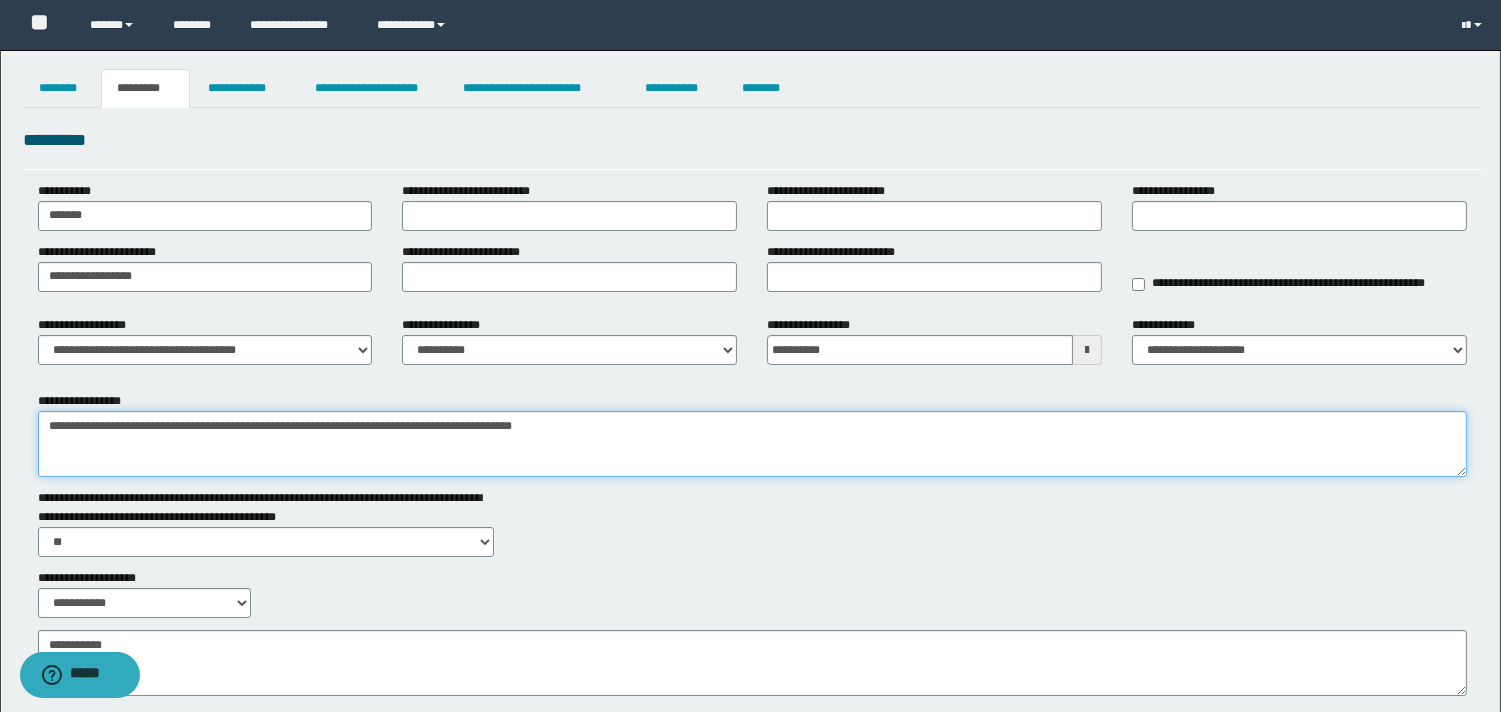 type on "**********" 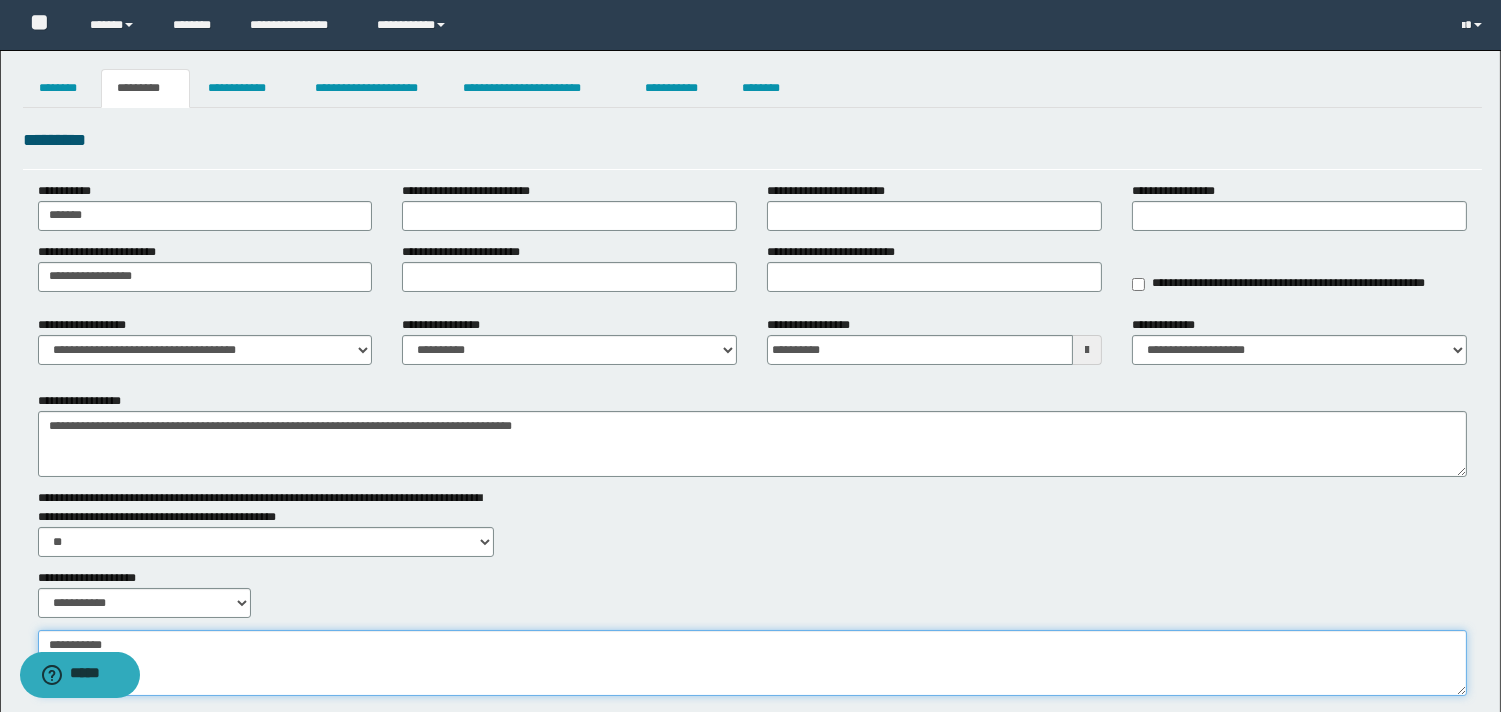click on "**********" at bounding box center [752, 663] 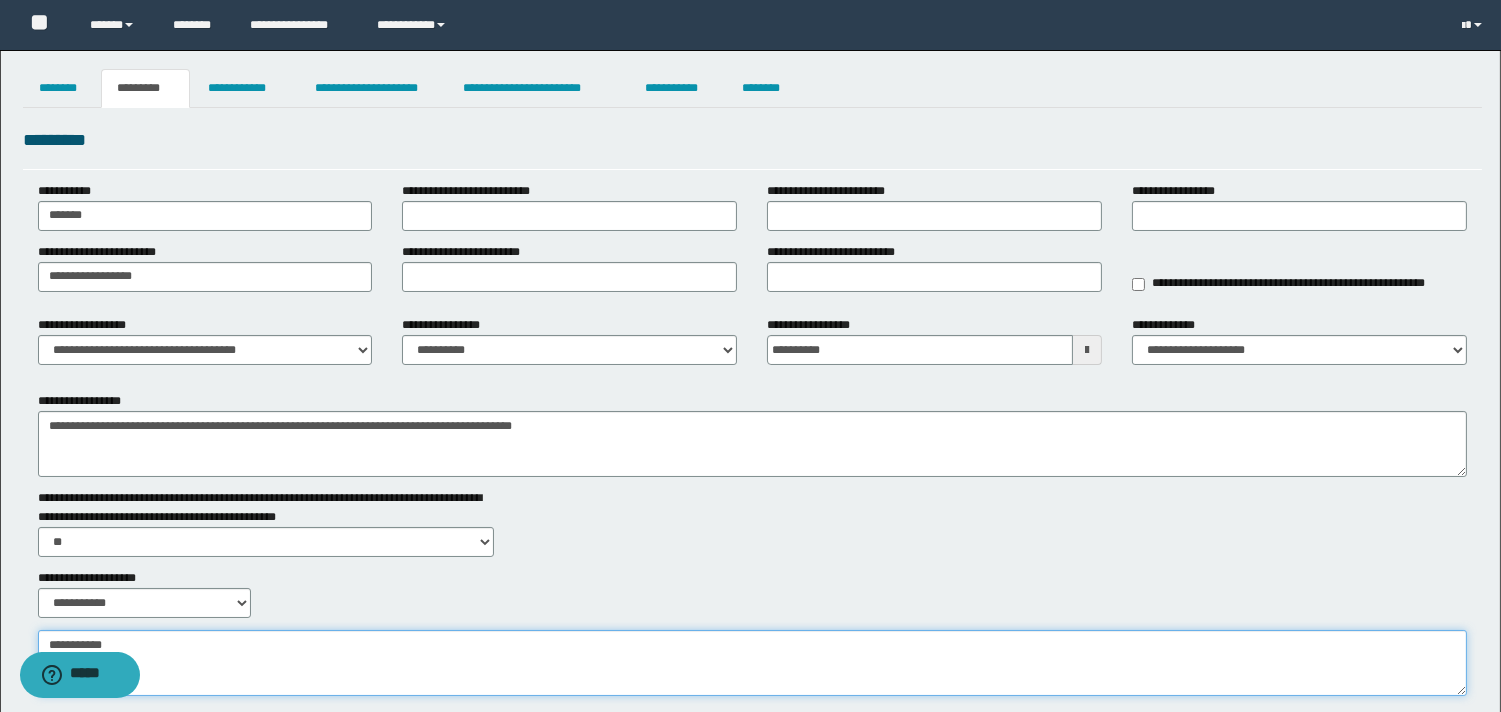 click on "**********" at bounding box center (752, 663) 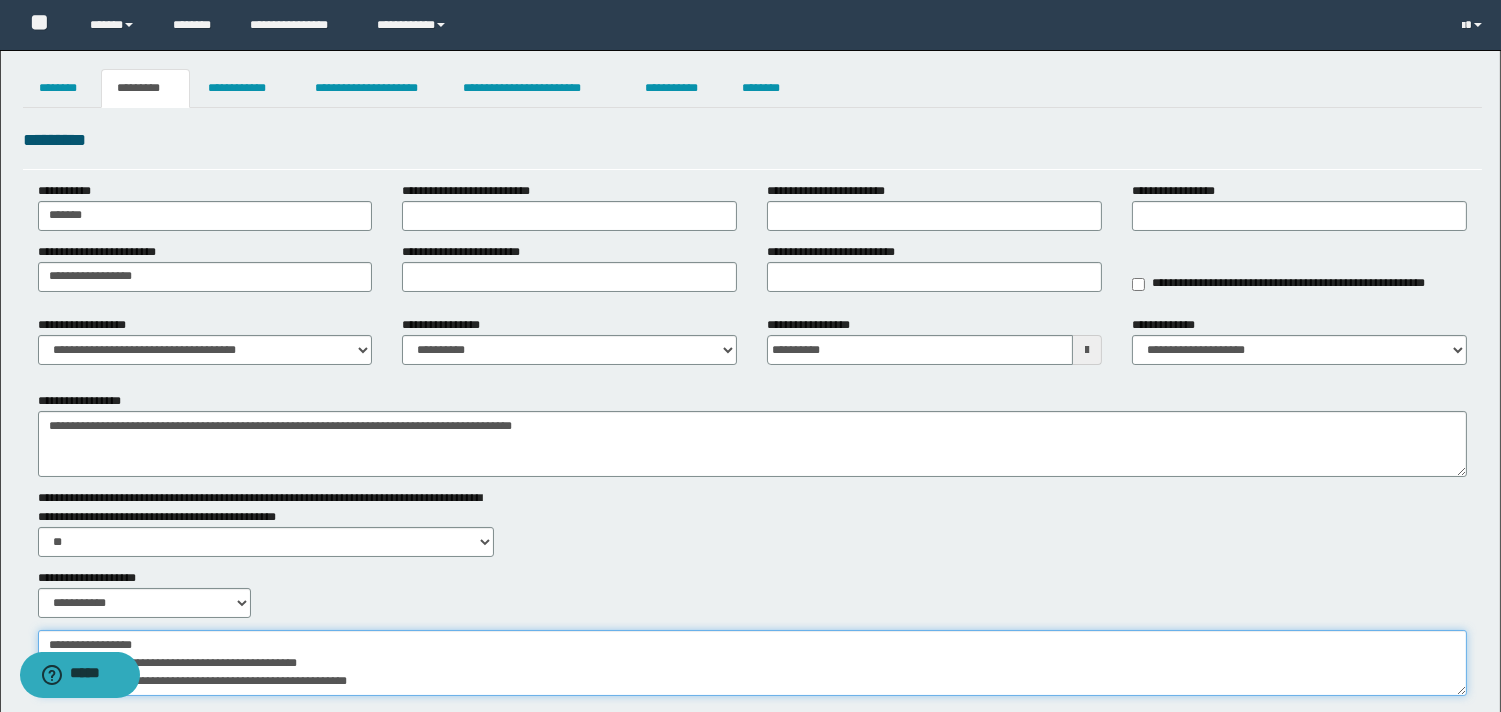 scroll, scrollTop: 30, scrollLeft: 0, axis: vertical 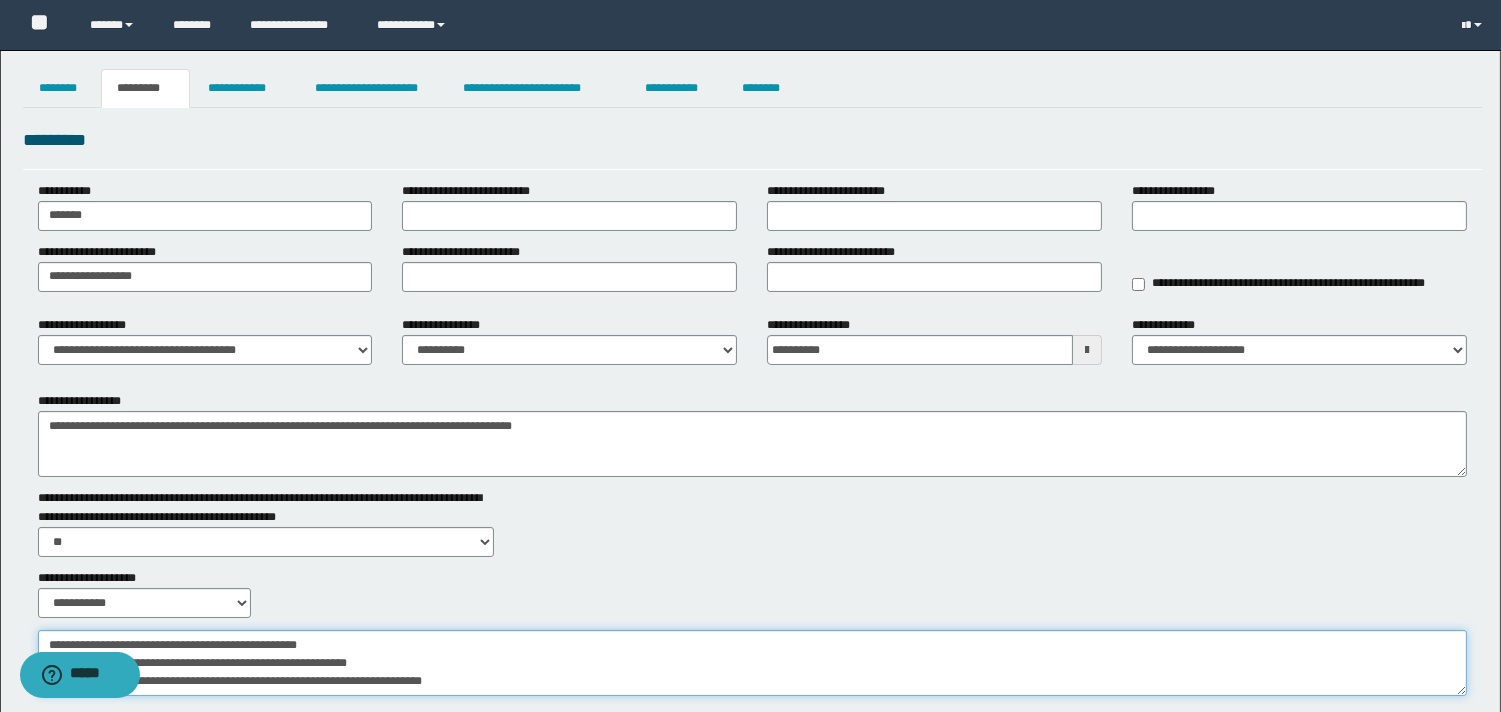 type on "**********" 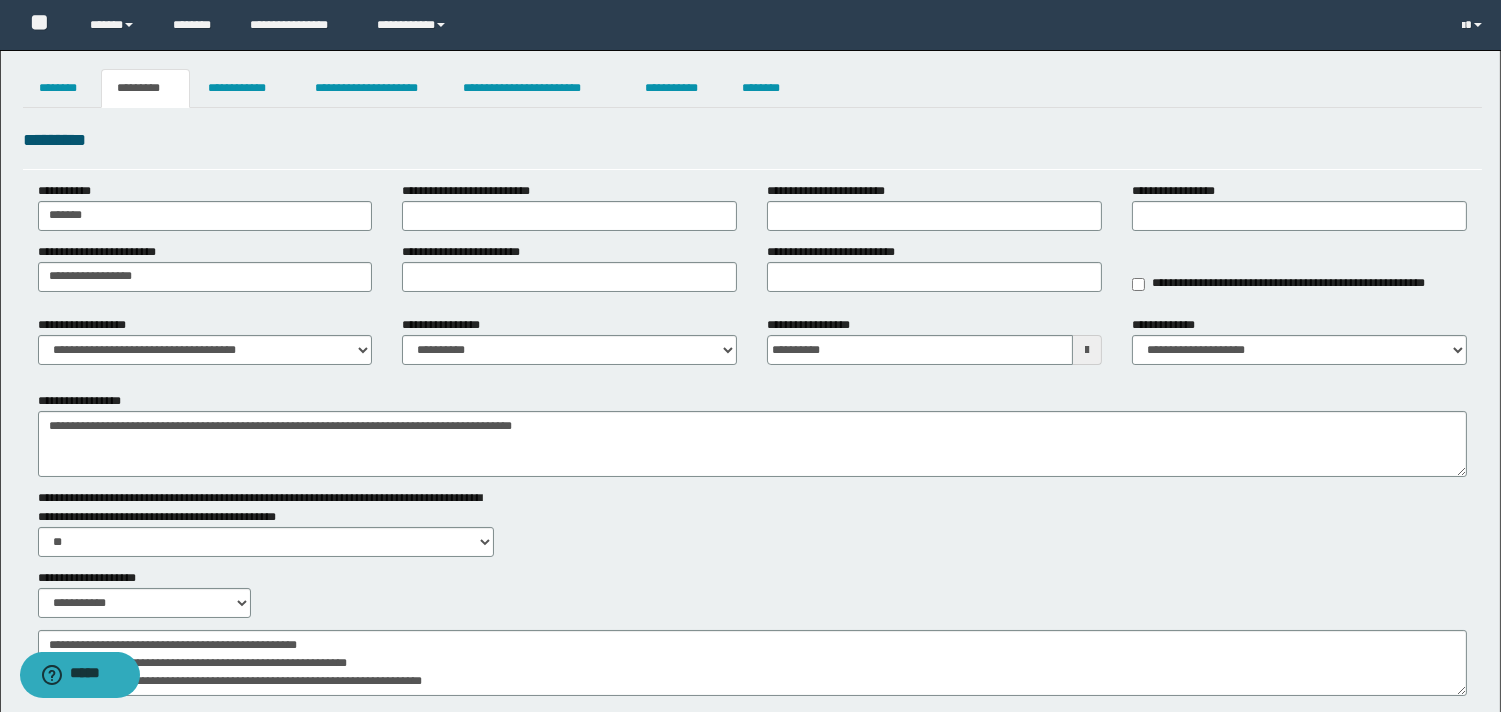 click on "**********" at bounding box center [750, 442] 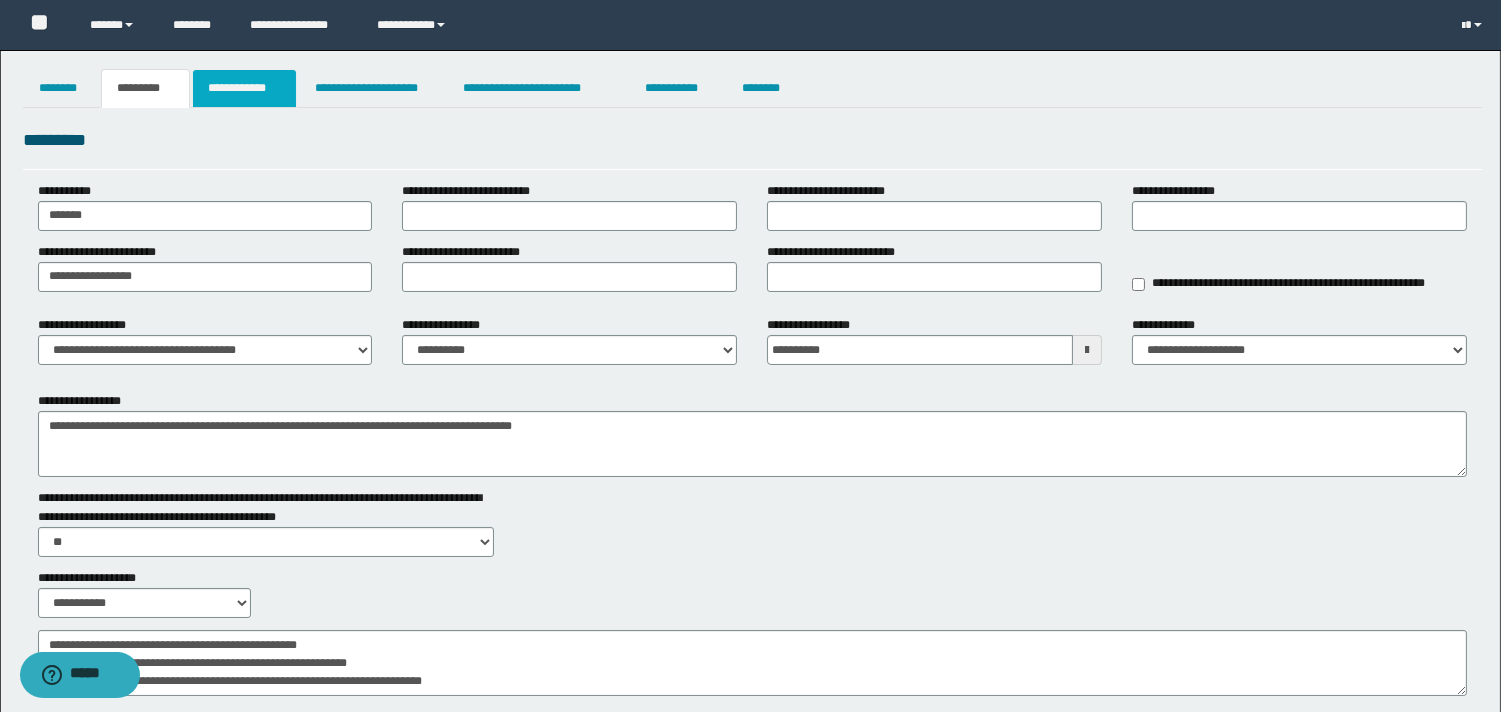click on "**********" at bounding box center (244, 88) 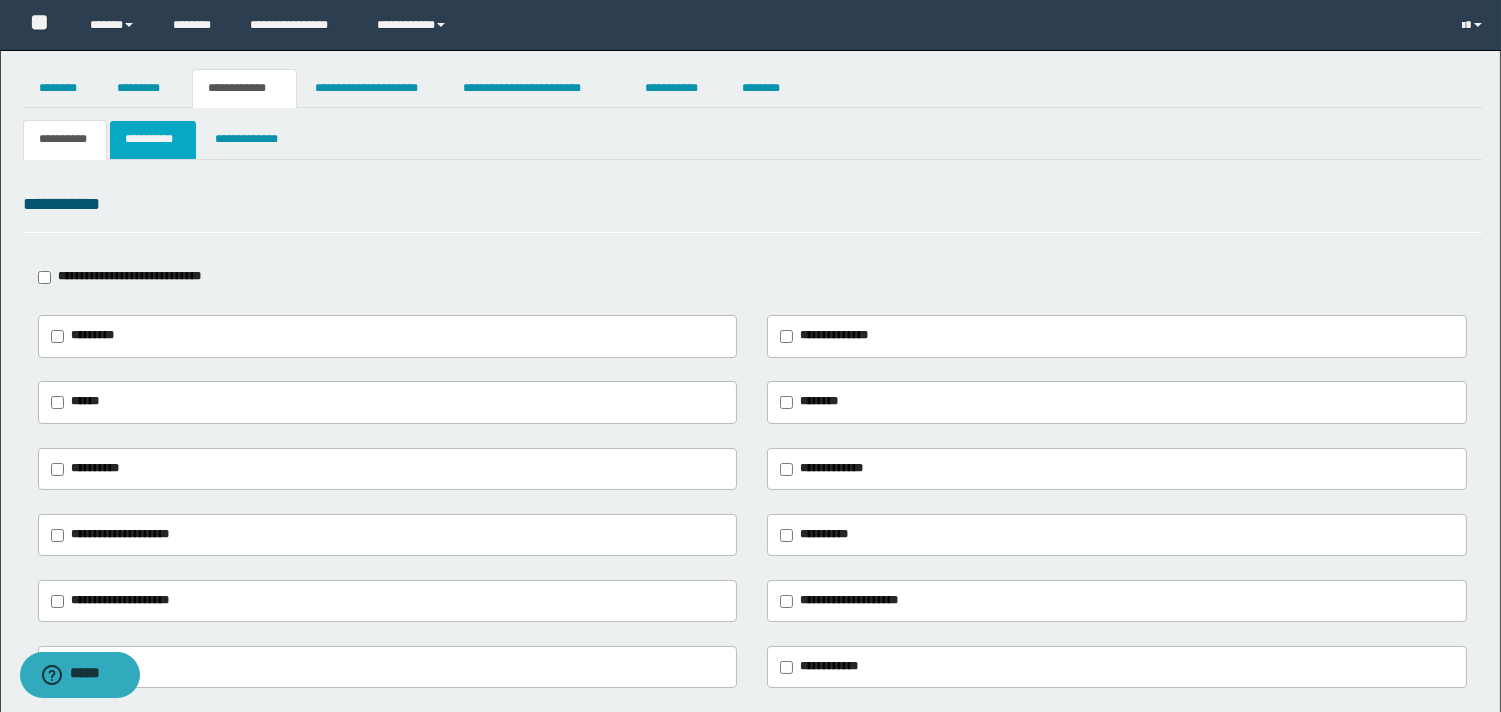click on "**********" at bounding box center (153, 139) 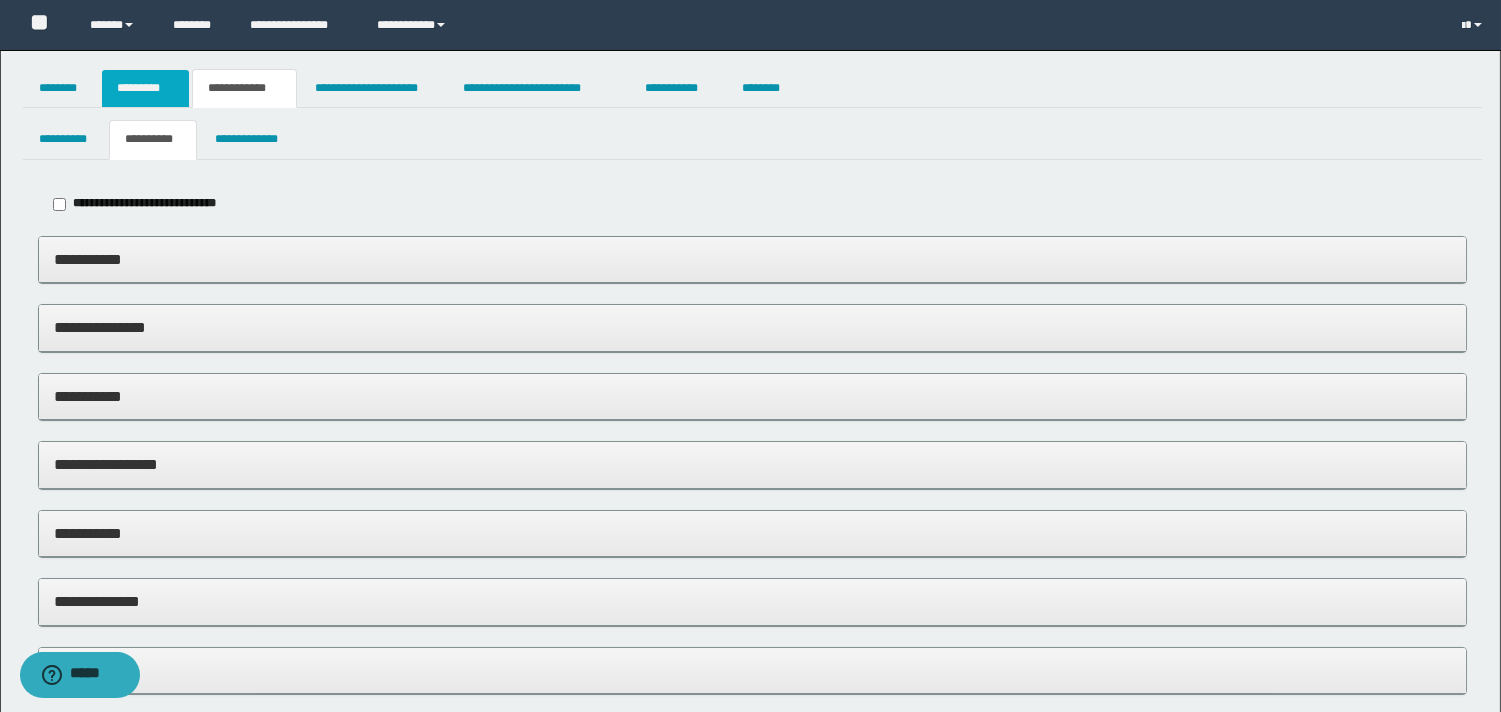 click on "*********" at bounding box center [145, 88] 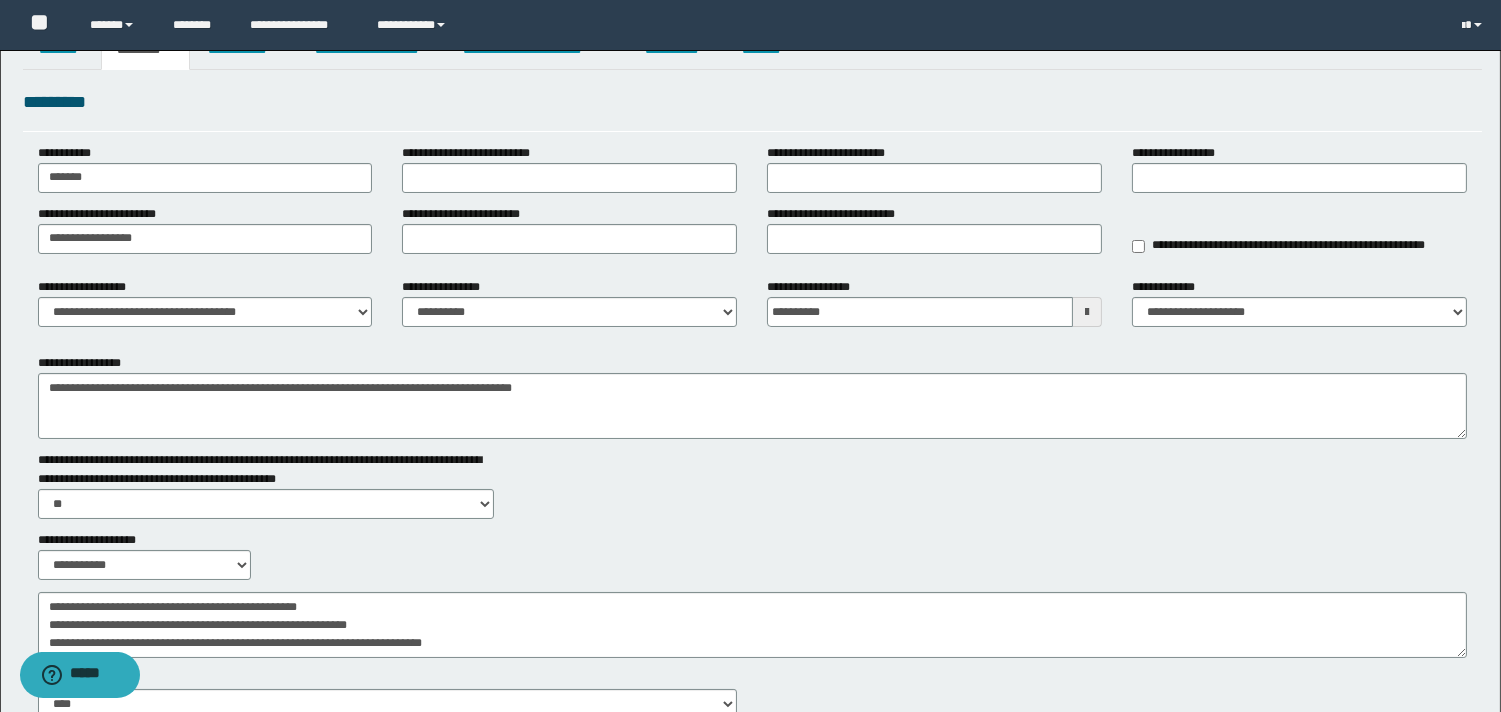 scroll, scrollTop: 0, scrollLeft: 0, axis: both 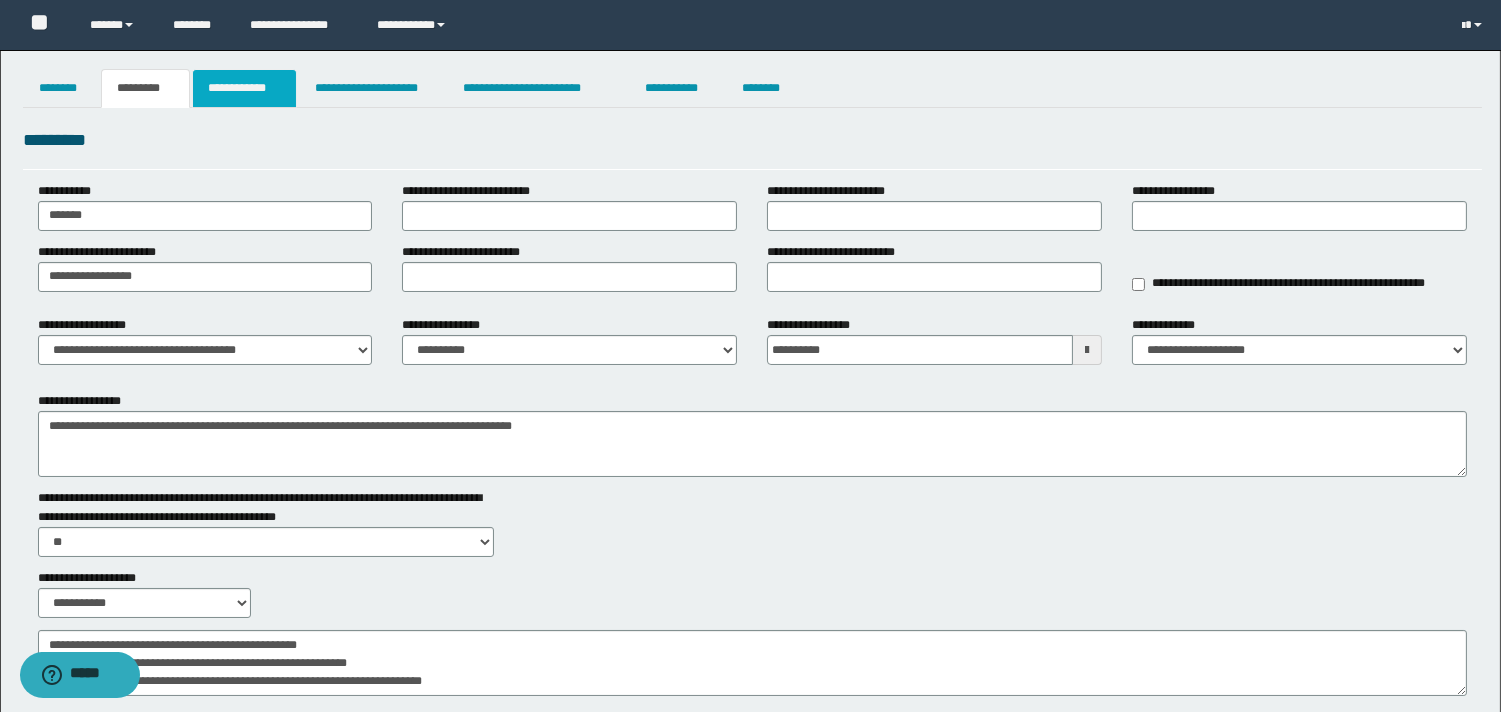 click on "**********" at bounding box center [244, 88] 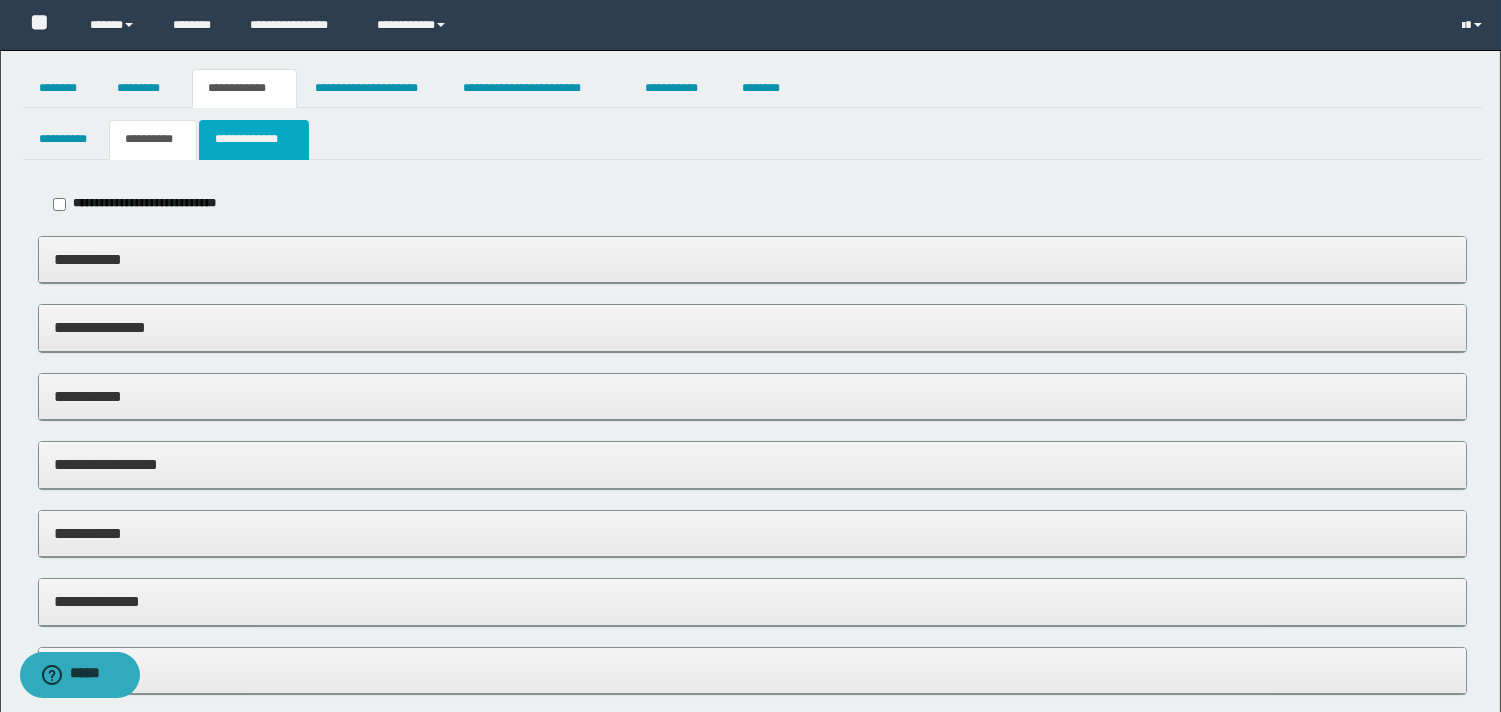 drag, startPoint x: 281, startPoint y: 143, endPoint x: 366, endPoint y: 222, distance: 116.0431 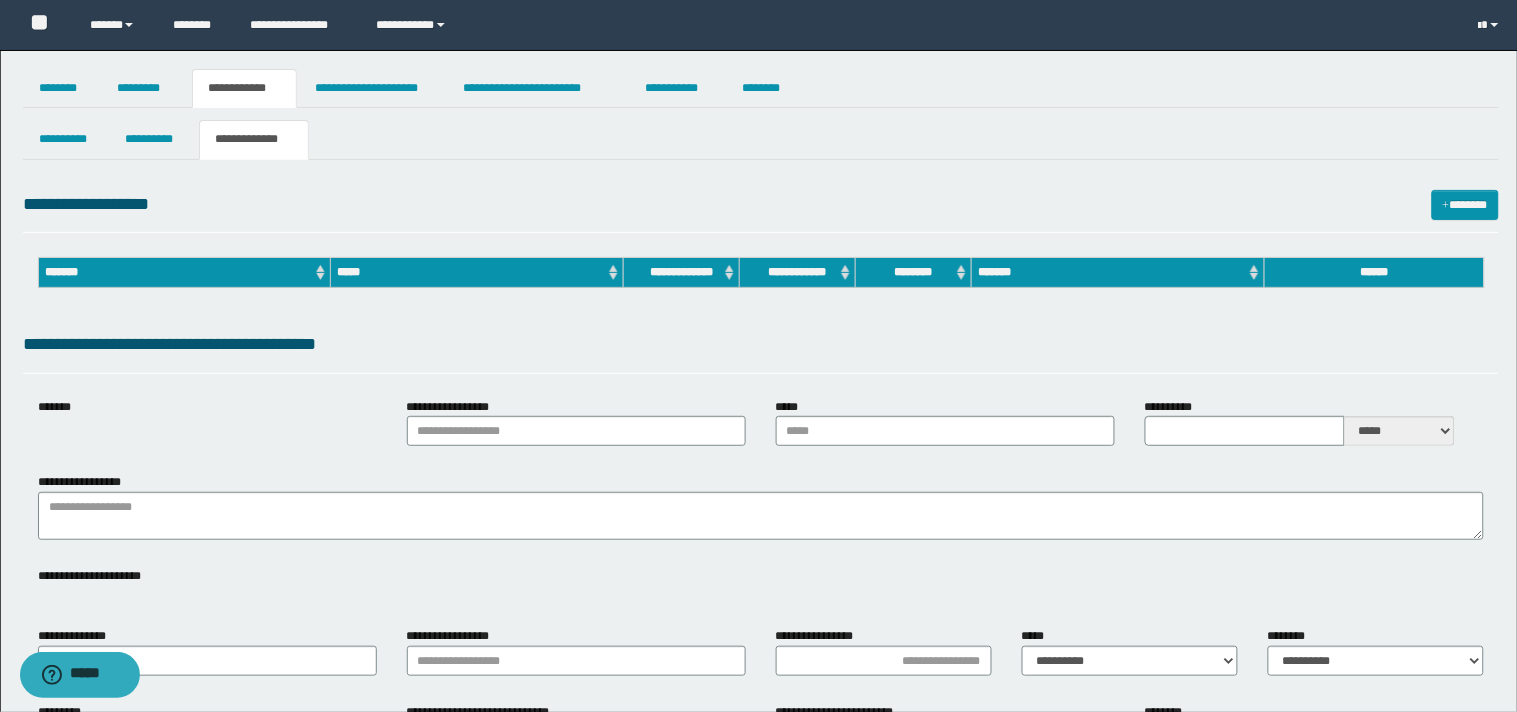 type on "**********" 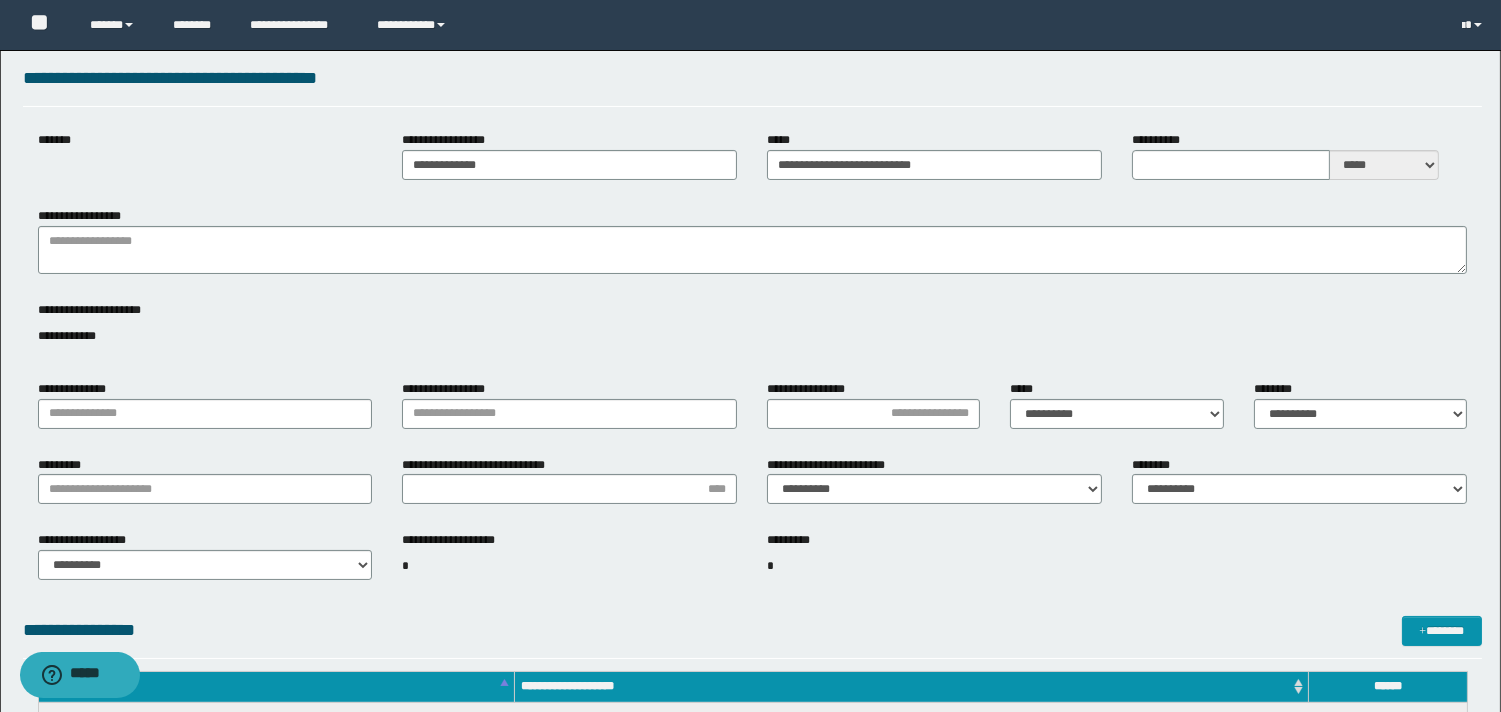scroll, scrollTop: 121, scrollLeft: 0, axis: vertical 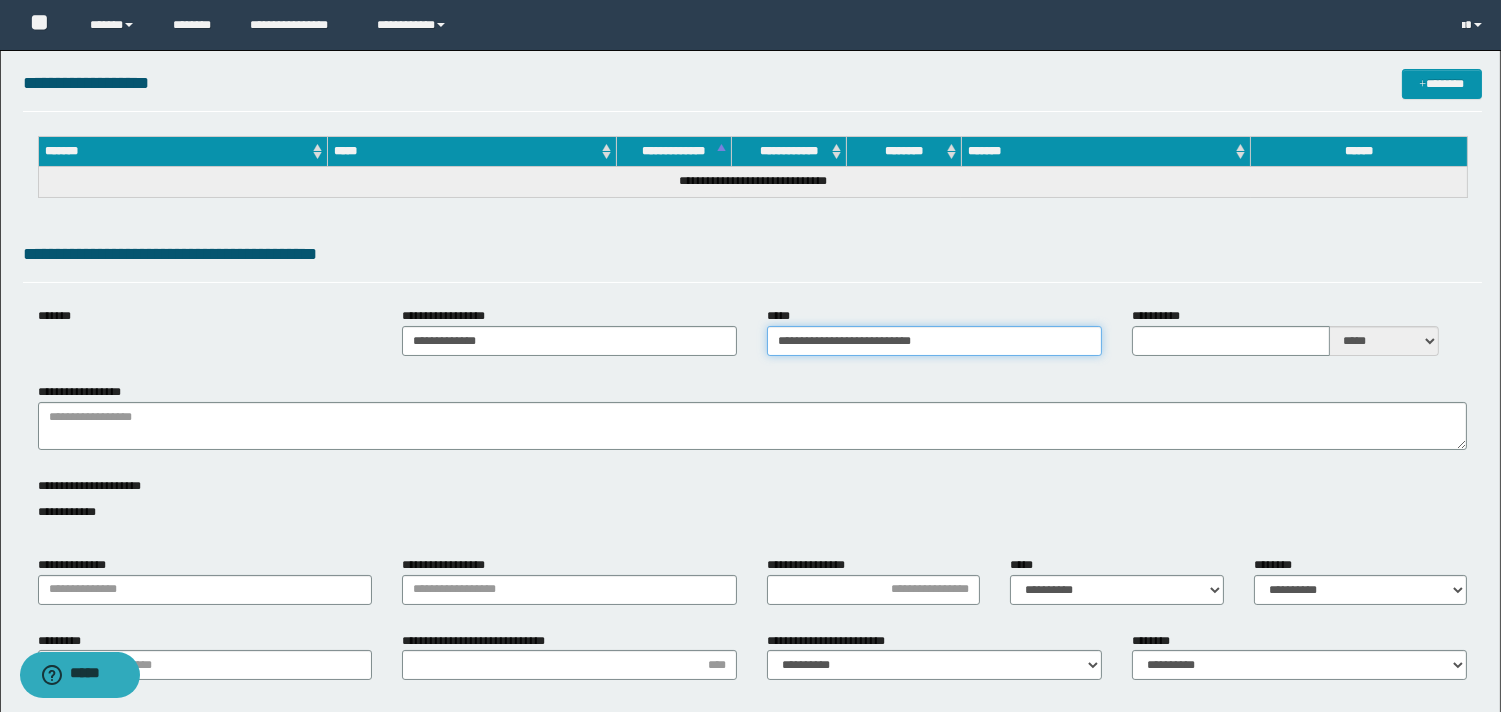 click on "**********" at bounding box center (934, 341) 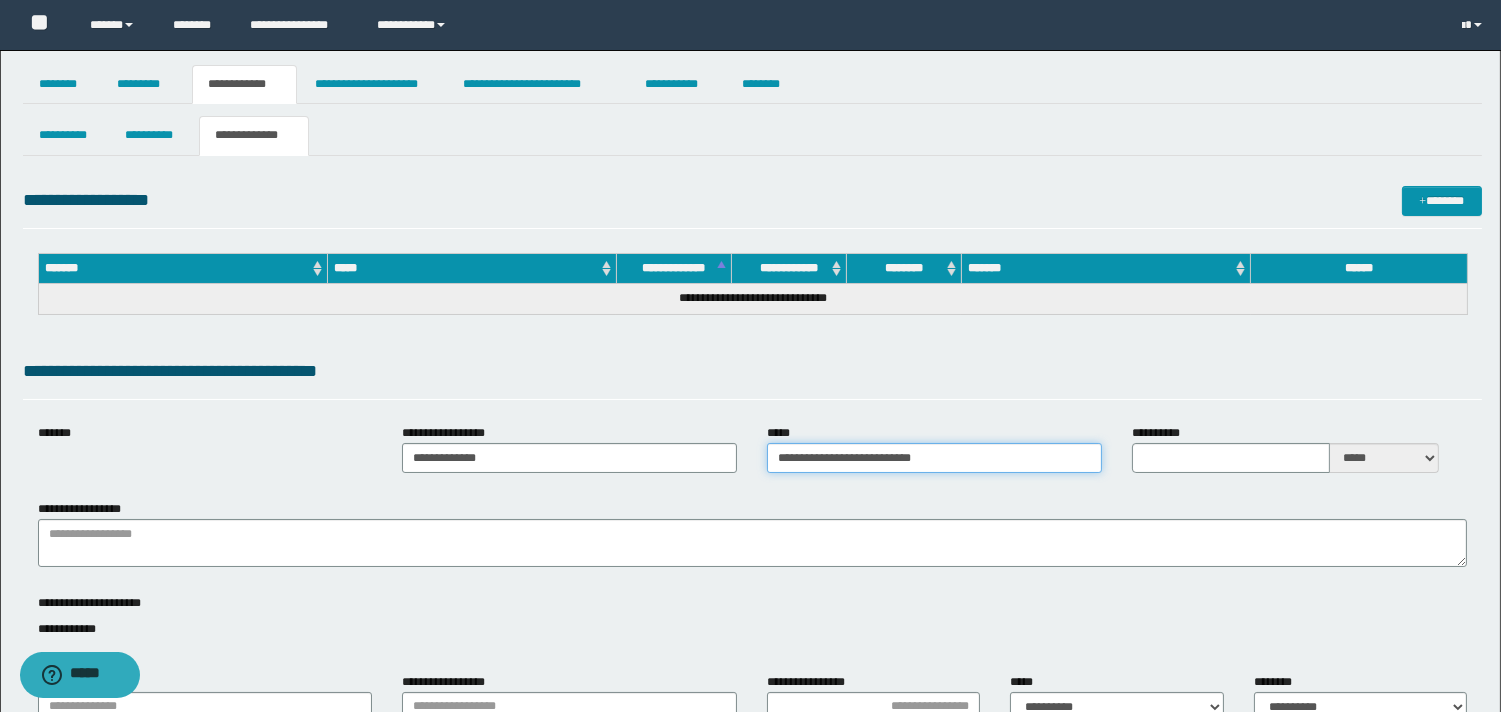 scroll, scrollTop: 0, scrollLeft: 0, axis: both 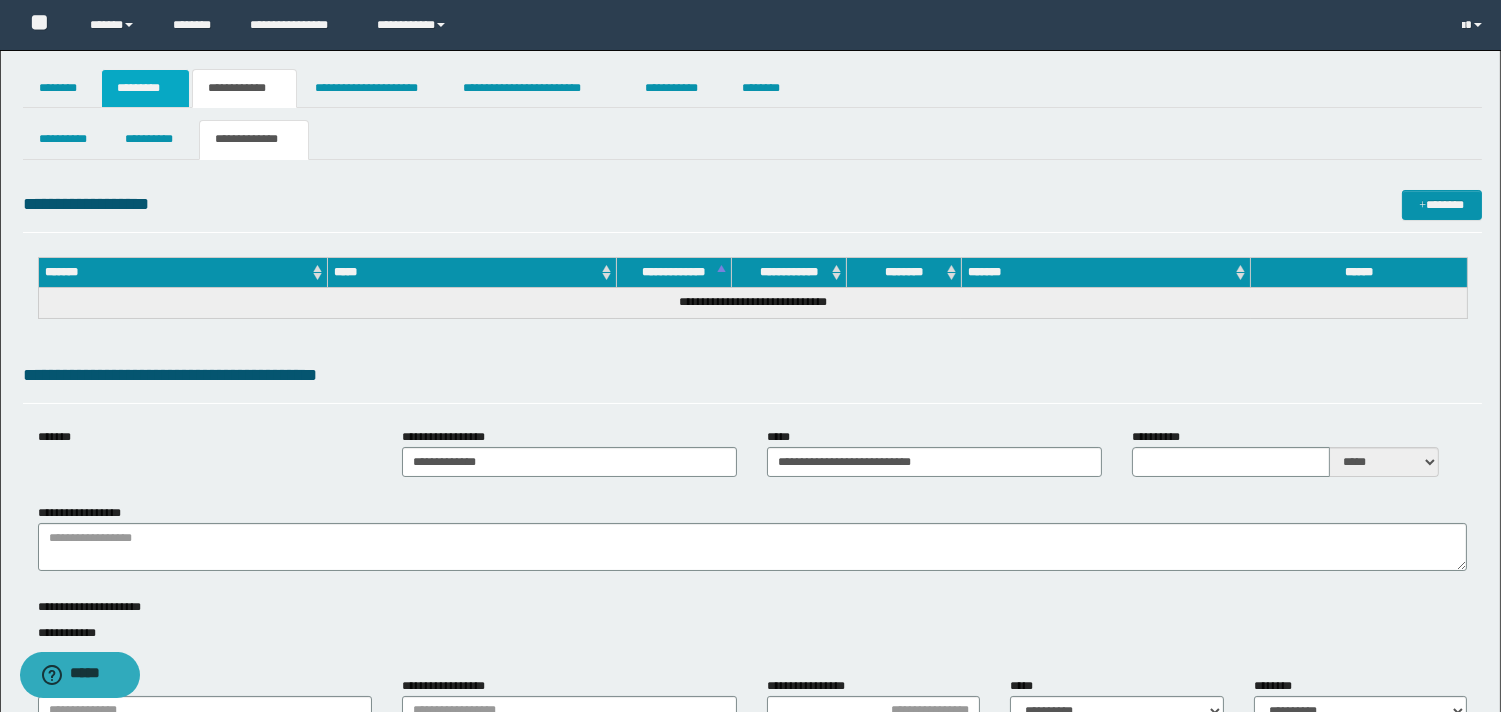 click on "*********" at bounding box center (145, 88) 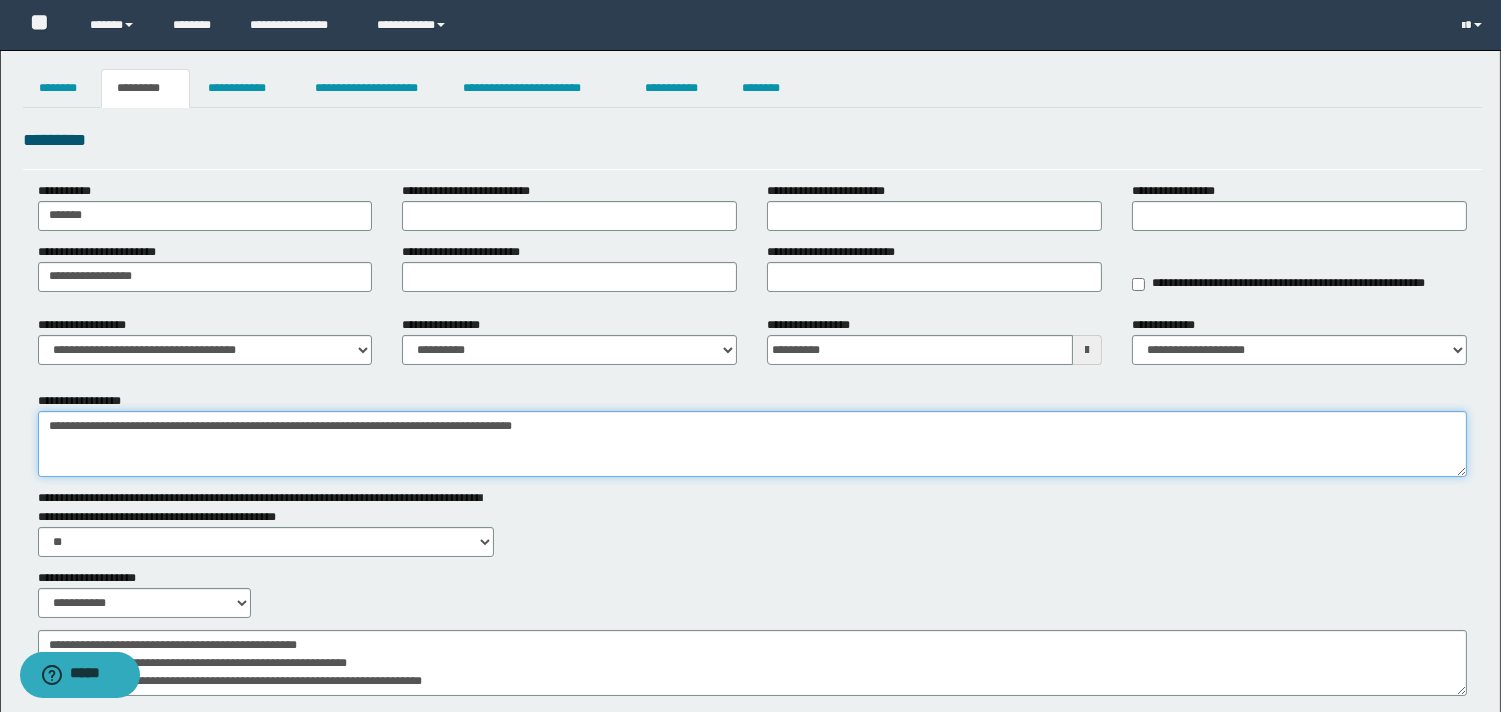 click on "**********" at bounding box center (752, 444) 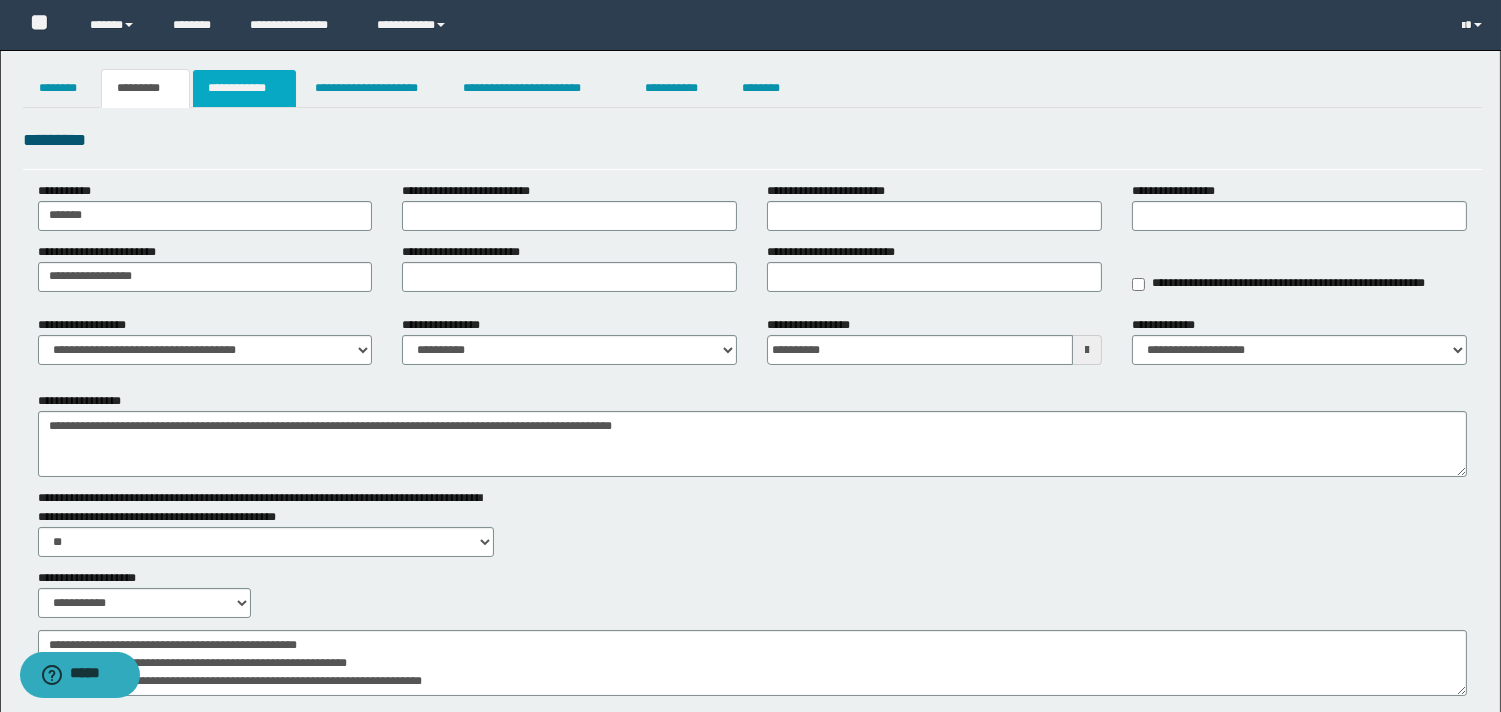 click on "**********" at bounding box center [244, 88] 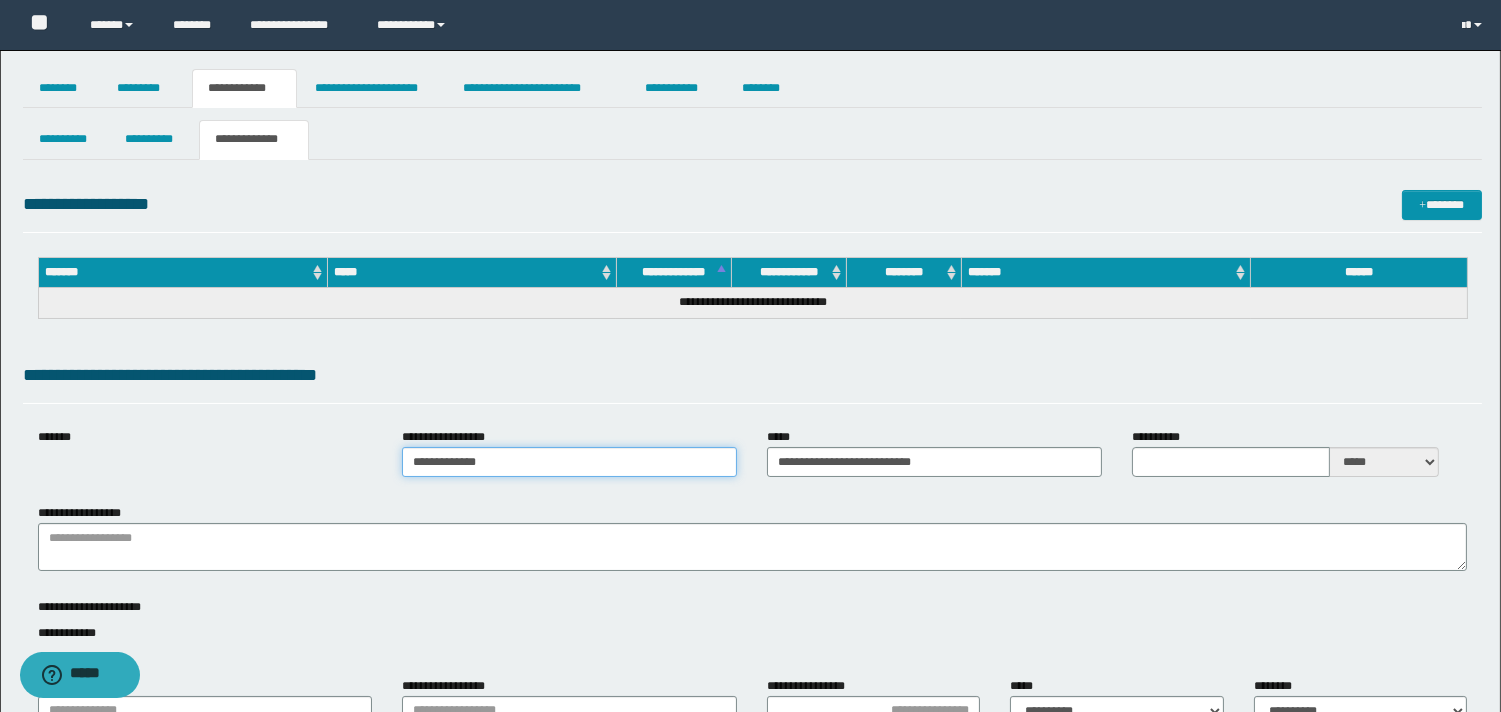 click on "**********" at bounding box center (569, 462) 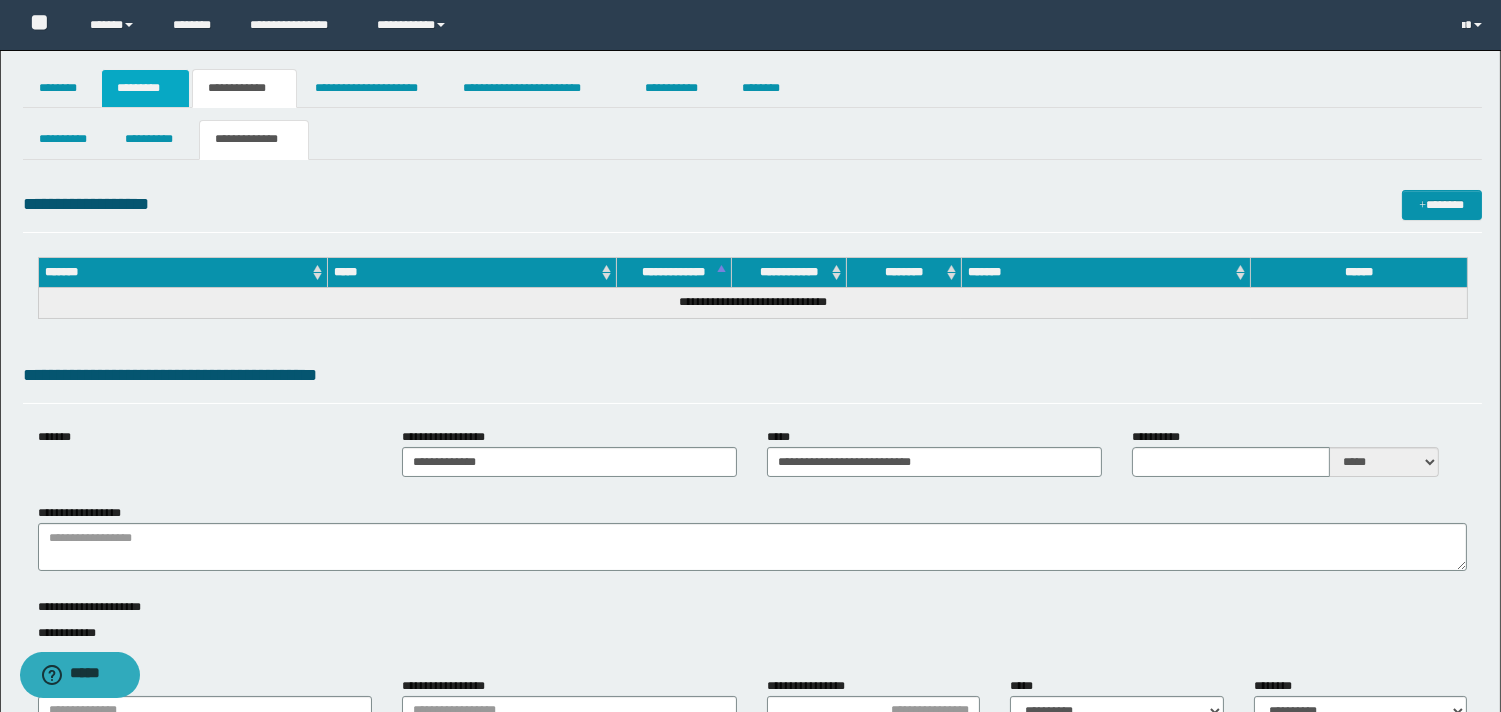 click on "*********" at bounding box center [145, 88] 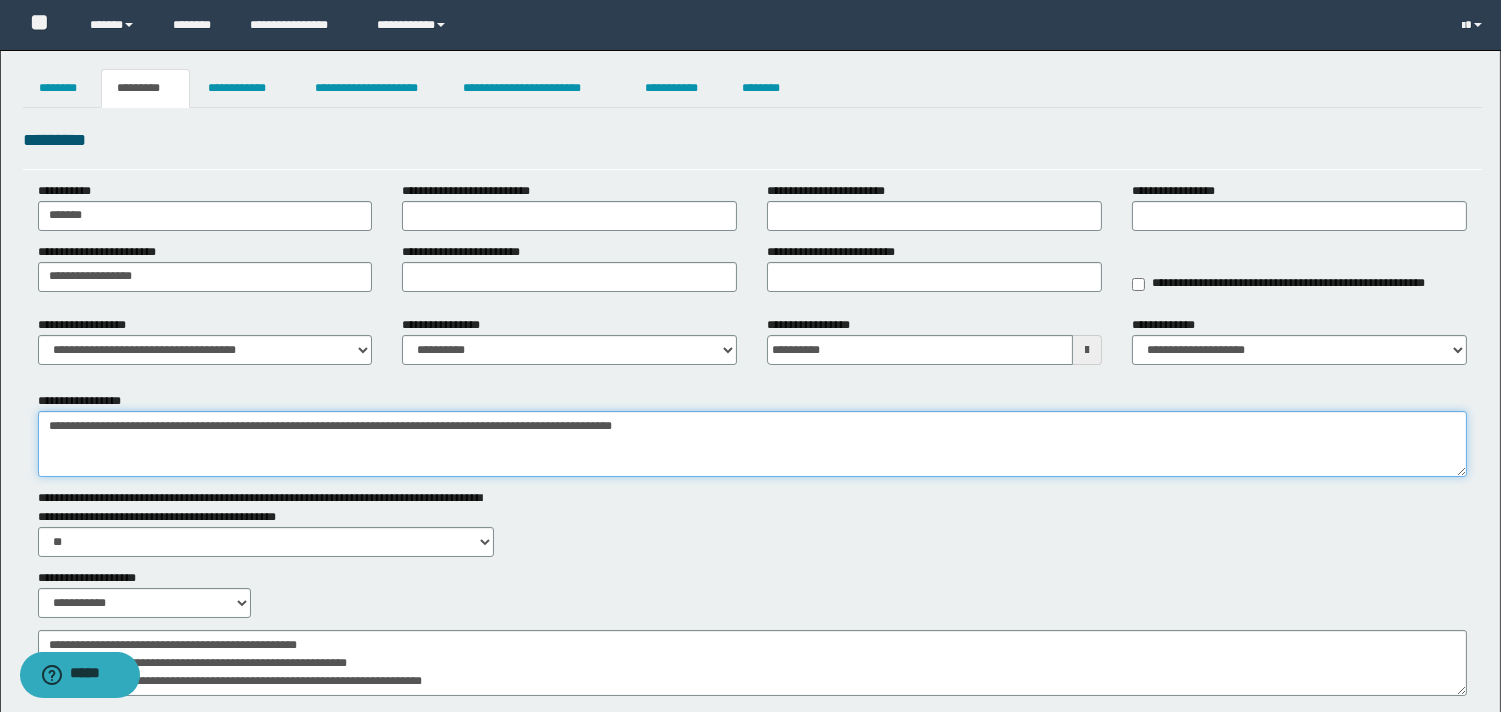 click on "**********" at bounding box center (752, 444) 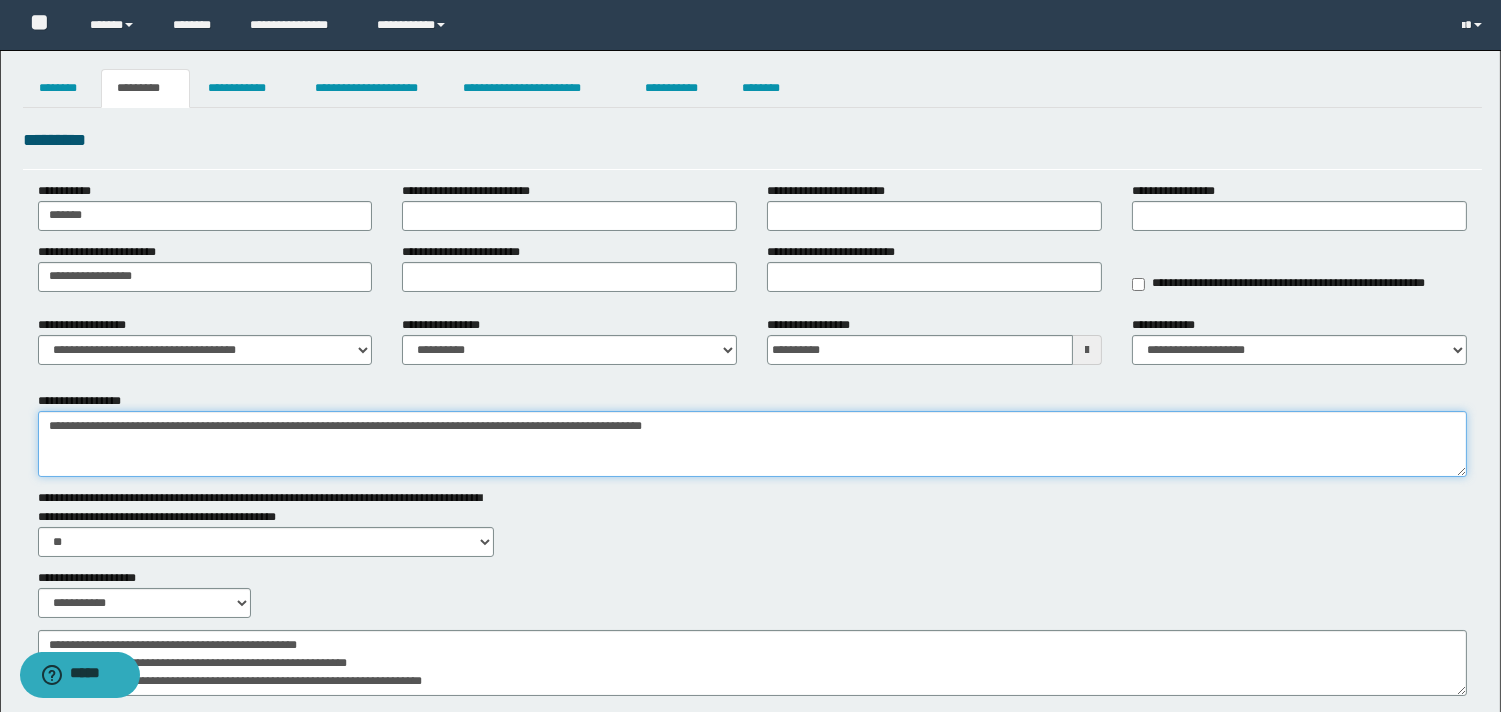 click on "**********" at bounding box center (752, 444) 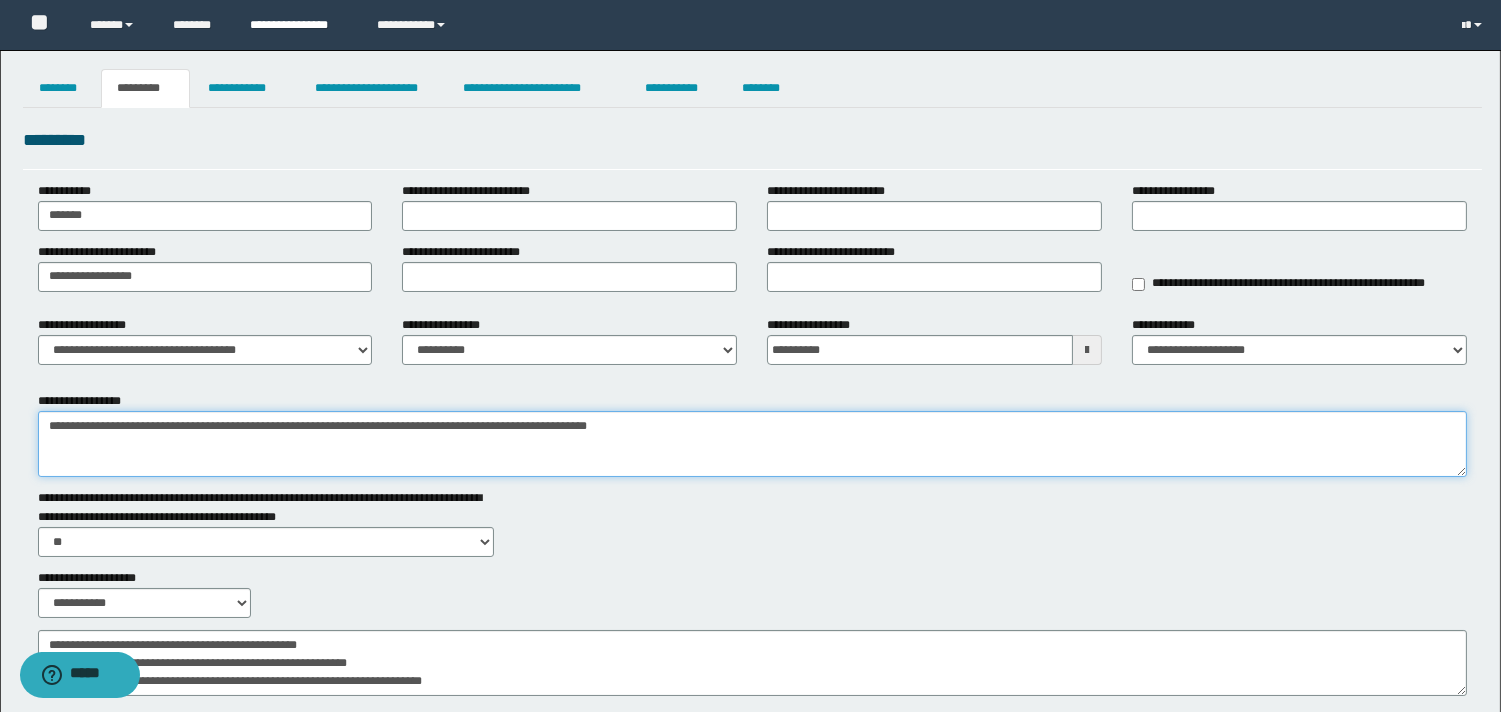 type on "**********" 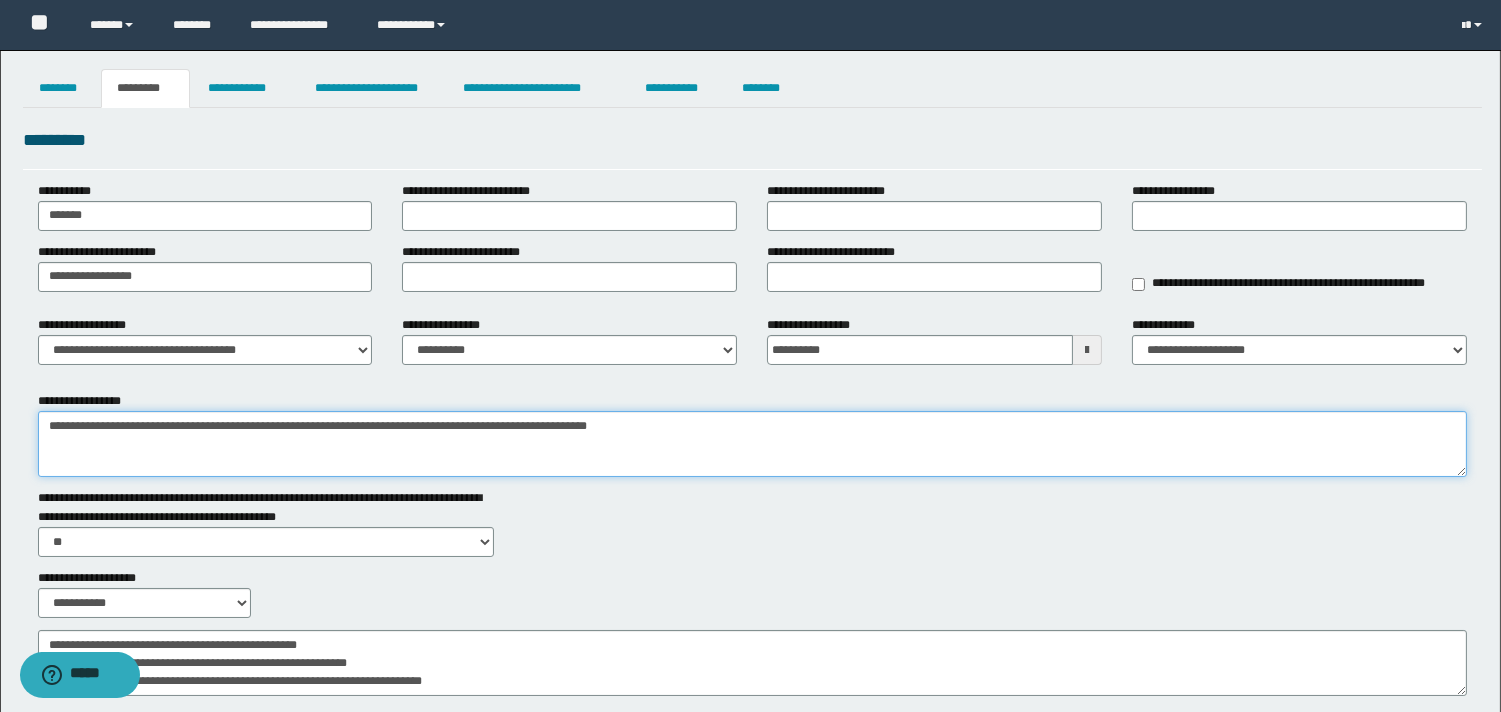 drag, startPoint x: 697, startPoint y: 465, endPoint x: 694, endPoint y: 431, distance: 34.132095 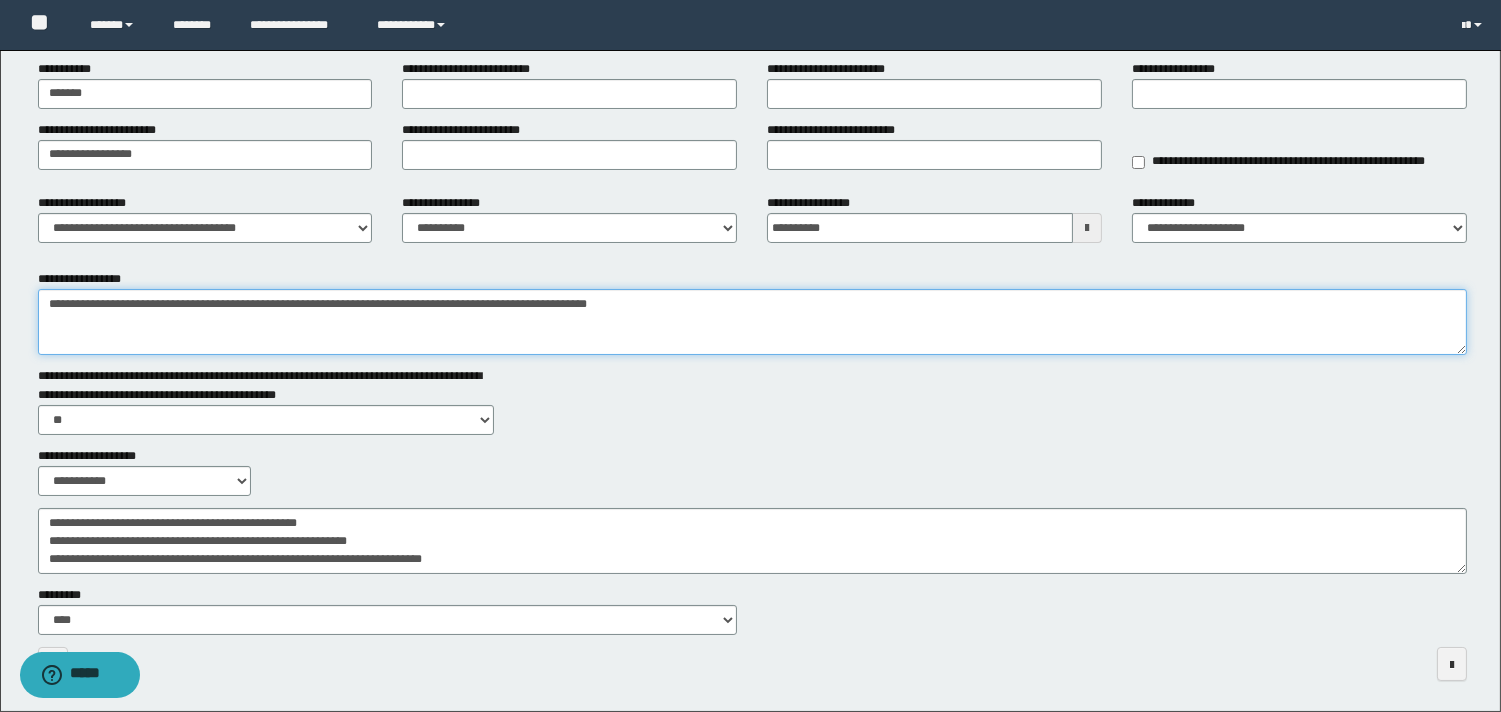 scroll, scrollTop: 200, scrollLeft: 0, axis: vertical 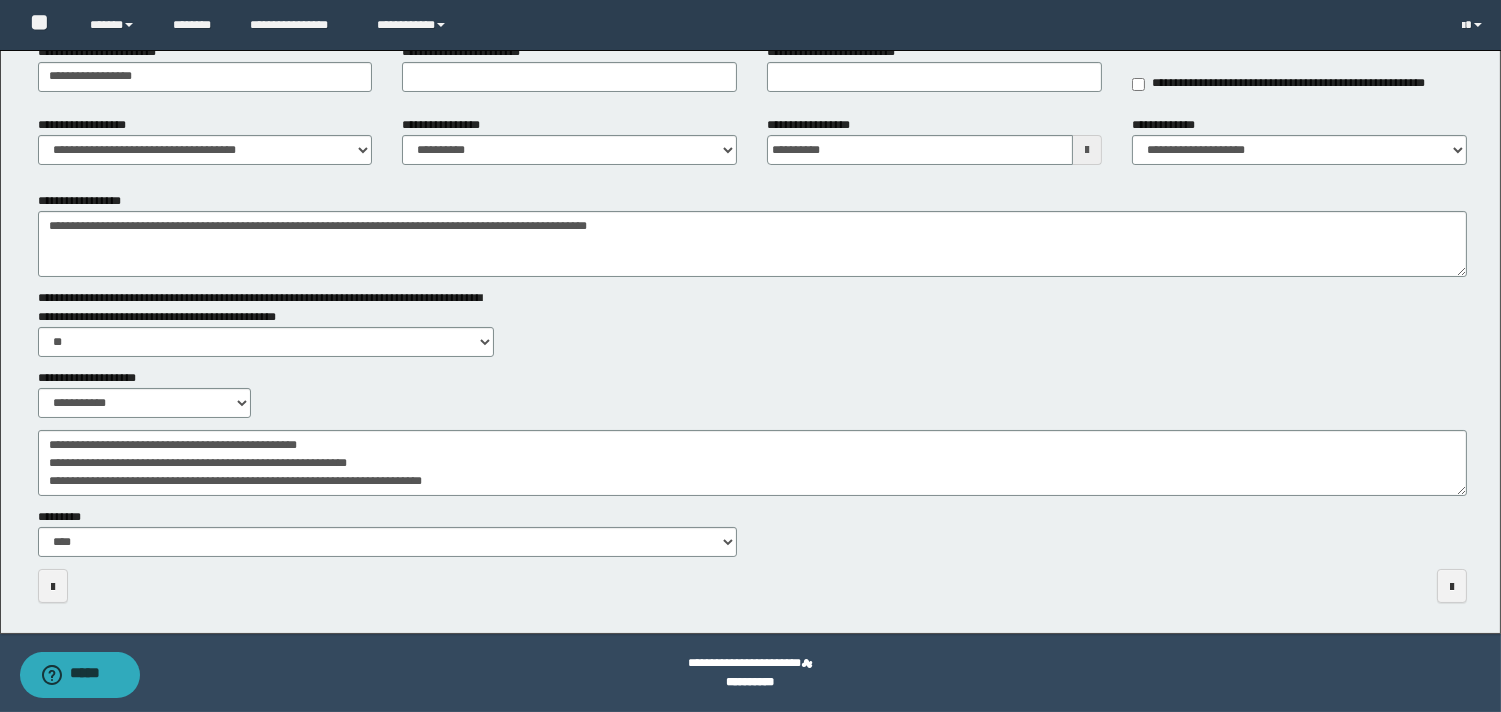 click on "**********" at bounding box center [752, 264] 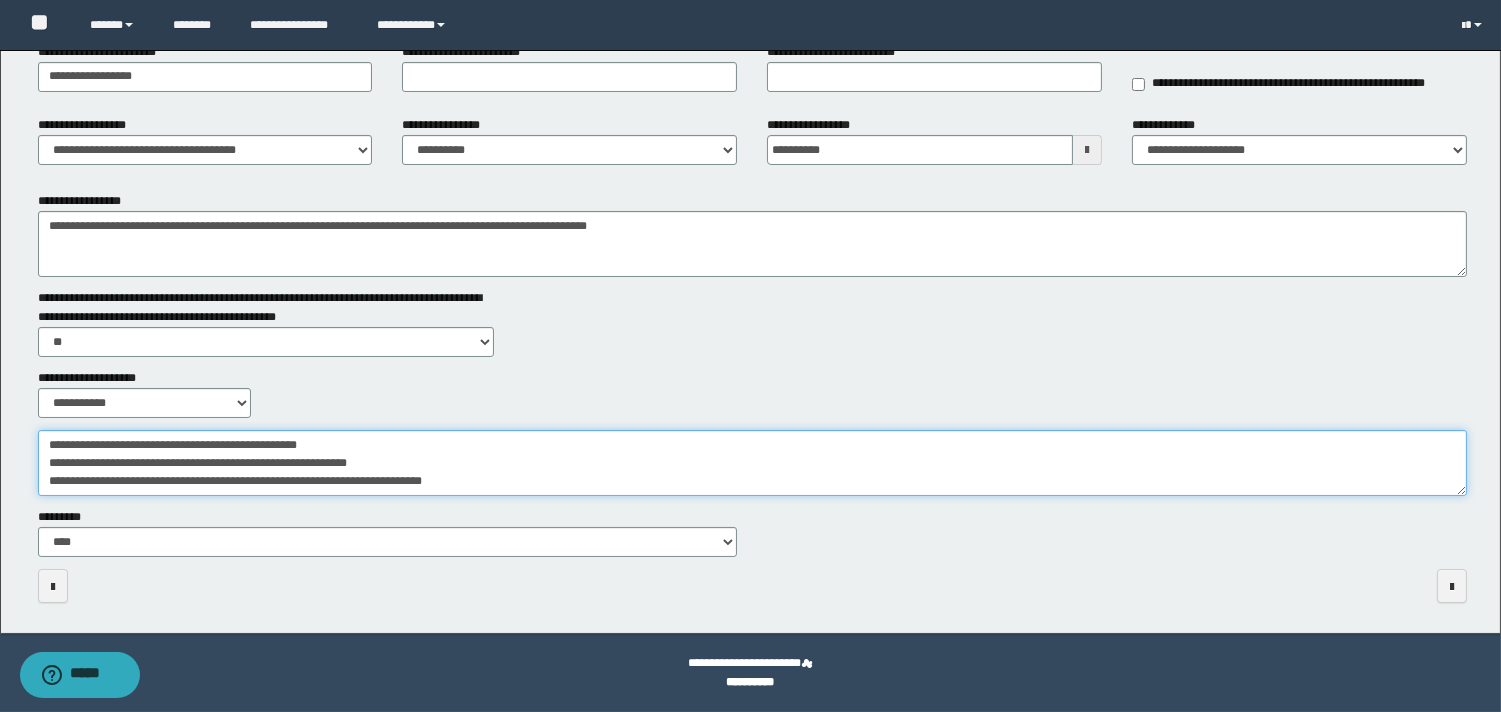 click on "**********" at bounding box center (752, 463) 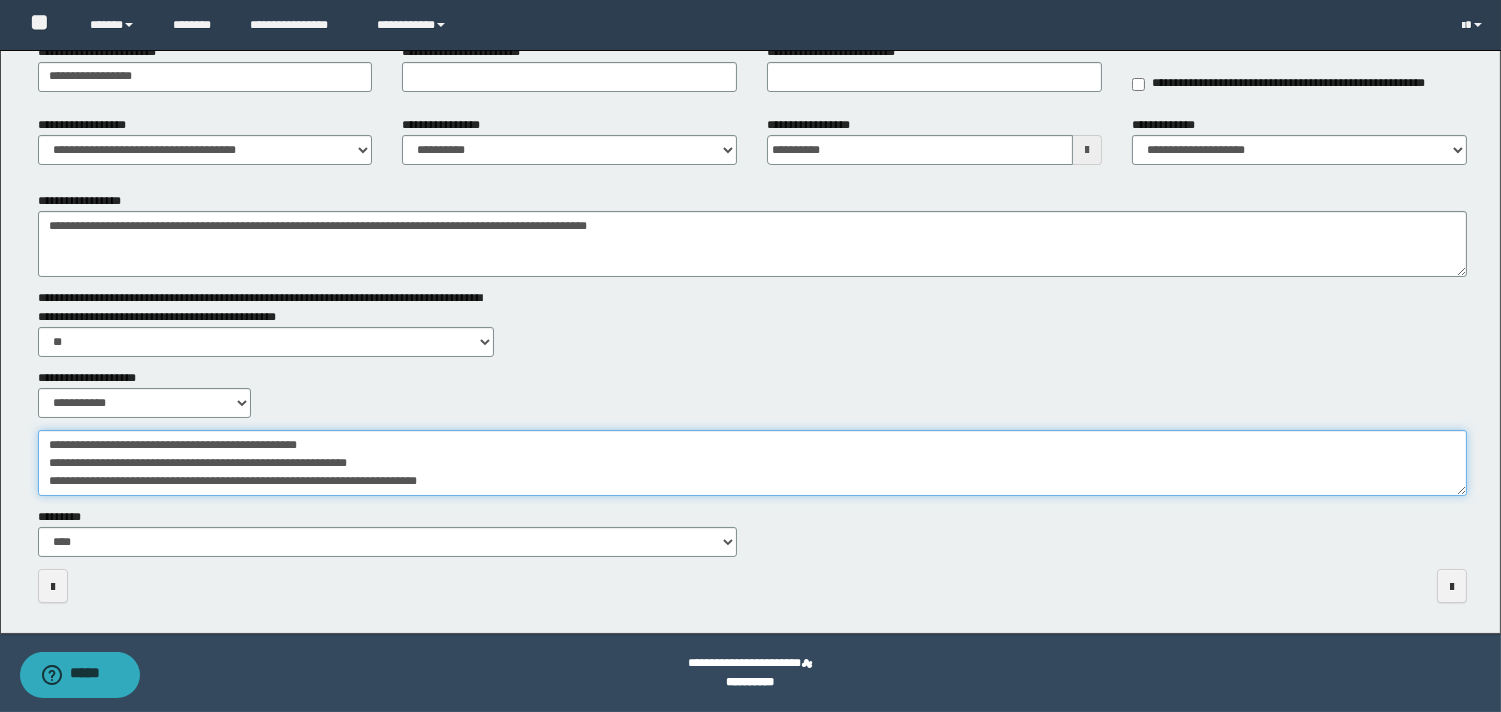 scroll, scrollTop: 17, scrollLeft: 0, axis: vertical 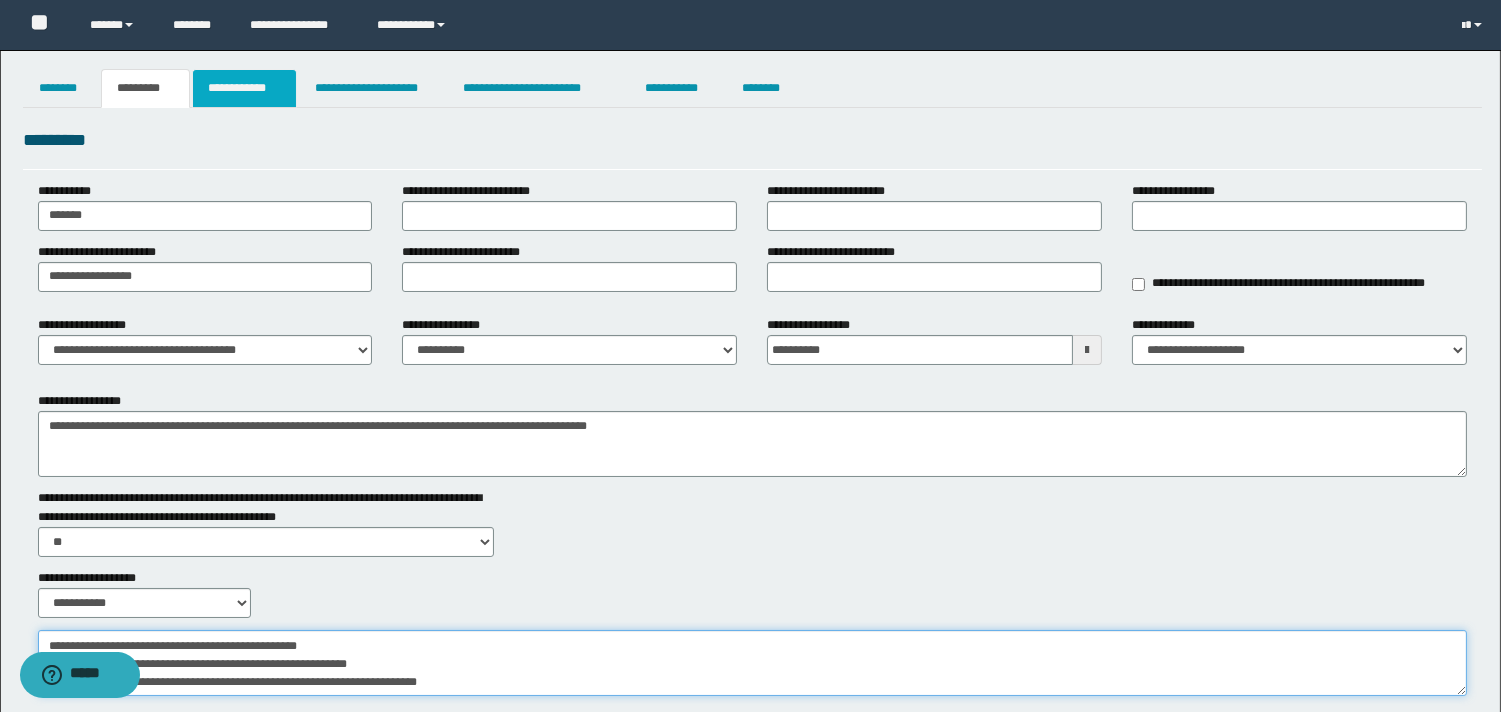 type on "**********" 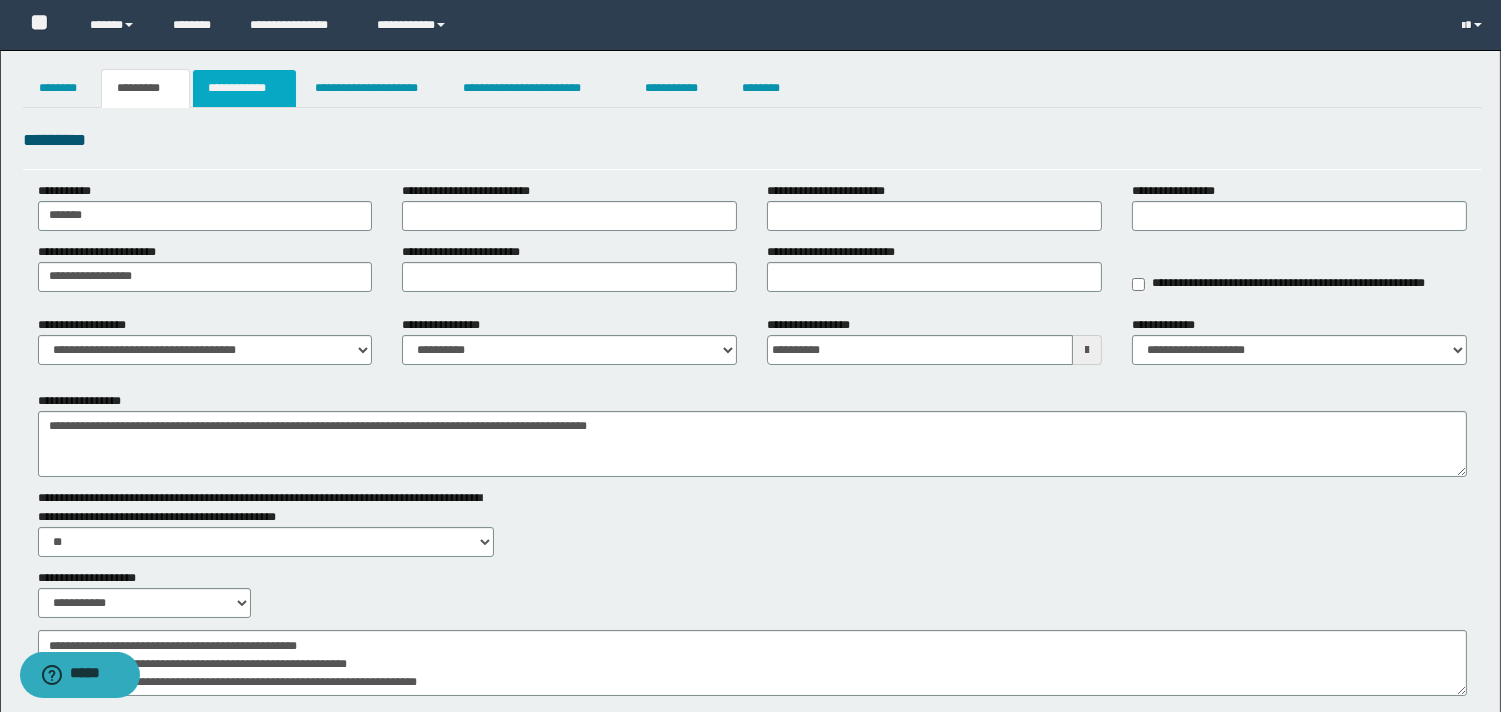 click on "**********" at bounding box center (244, 88) 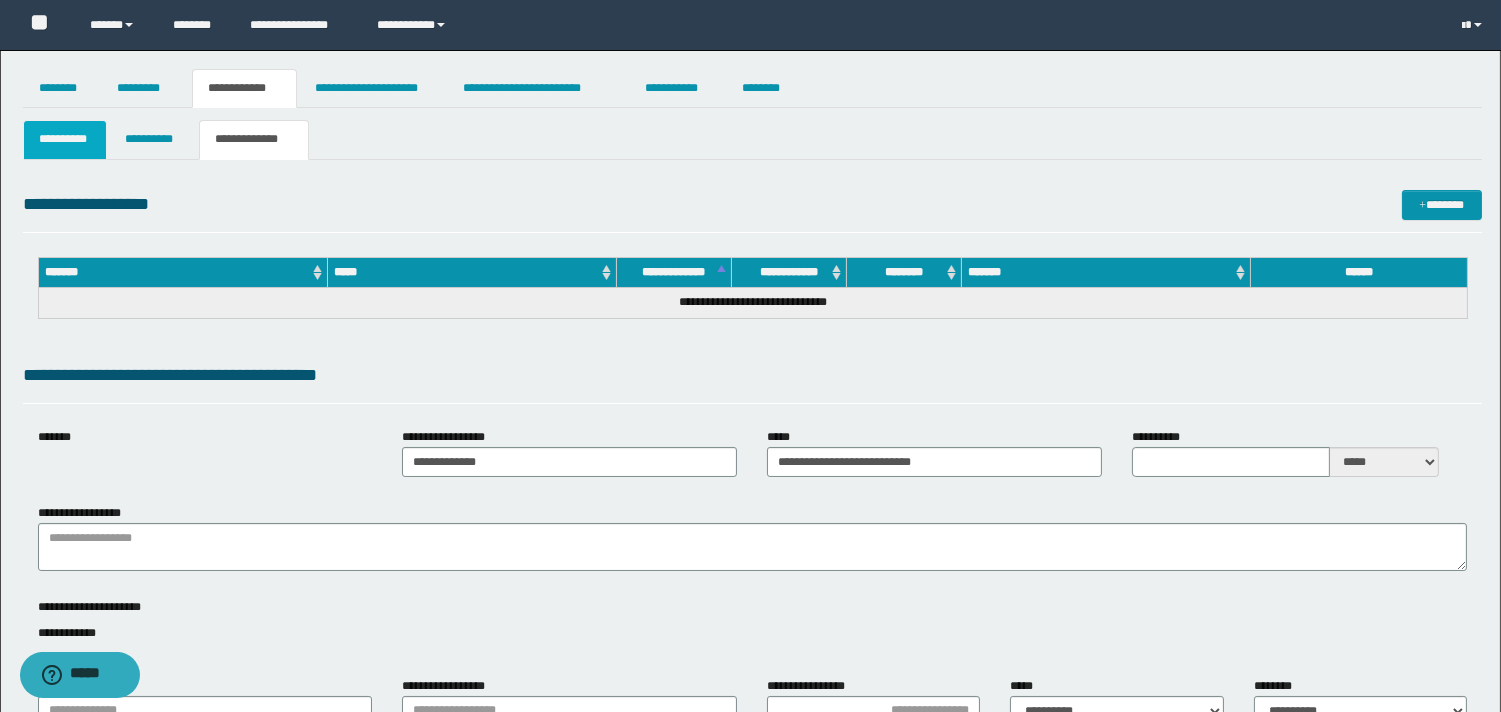 click on "**********" at bounding box center (65, 139) 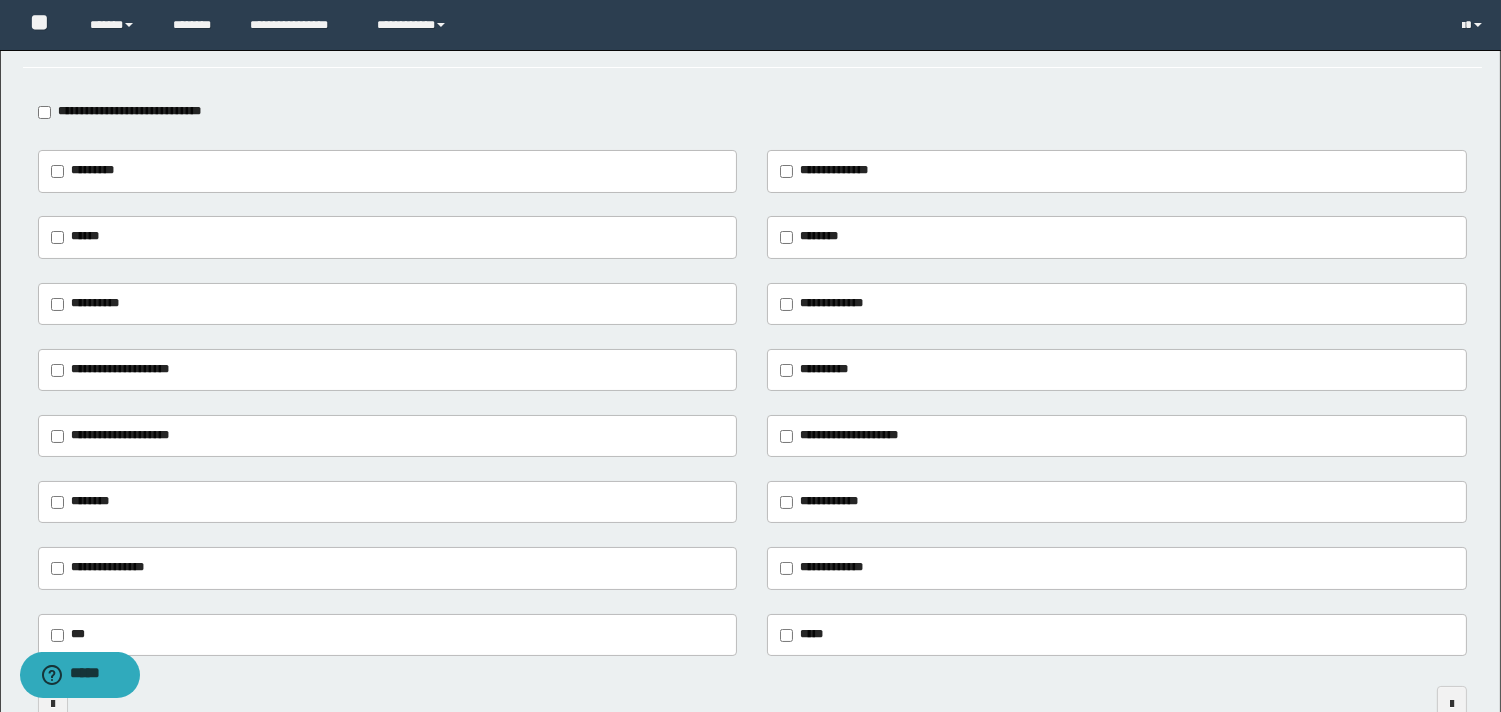 scroll, scrollTop: 0, scrollLeft: 0, axis: both 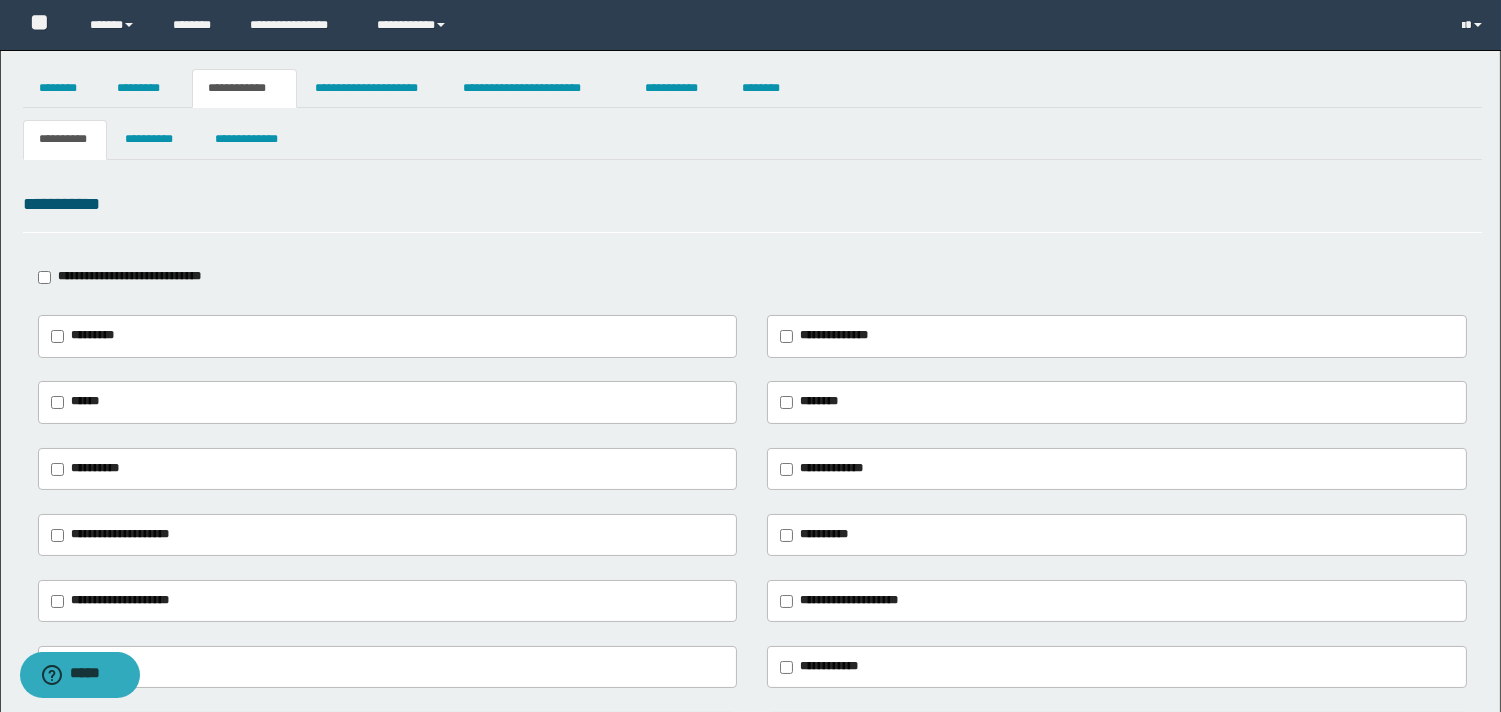 click on "**********" at bounding box center [129, 276] 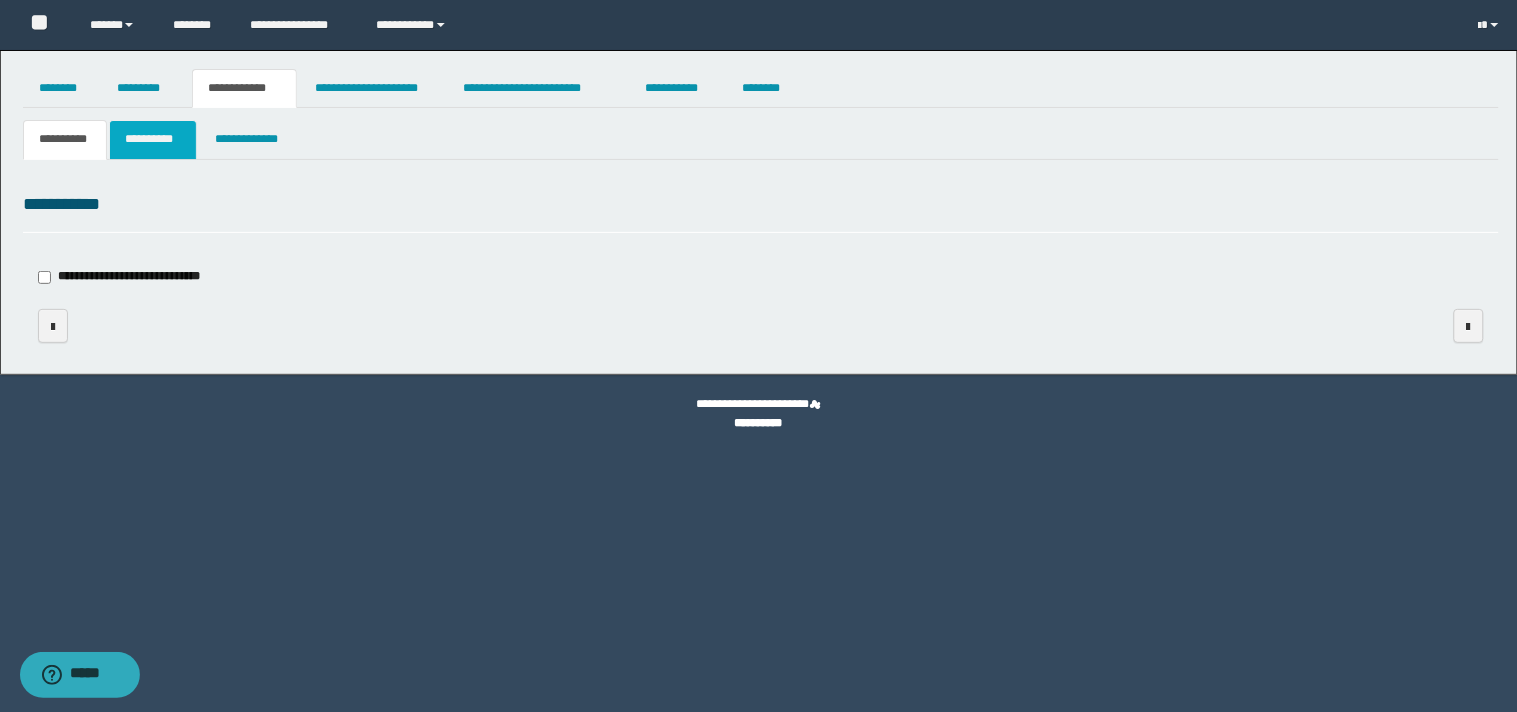 click on "**********" at bounding box center (153, 139) 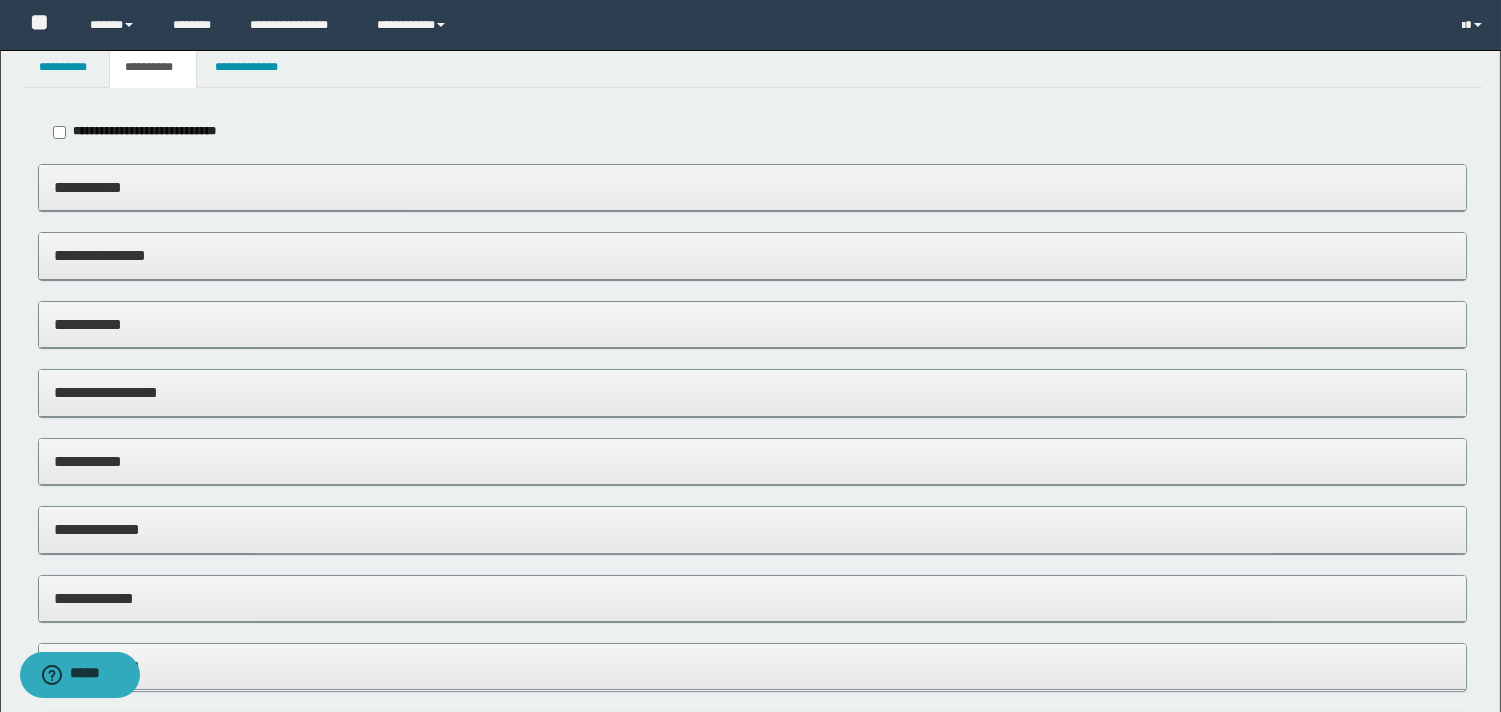 scroll, scrollTop: 111, scrollLeft: 0, axis: vertical 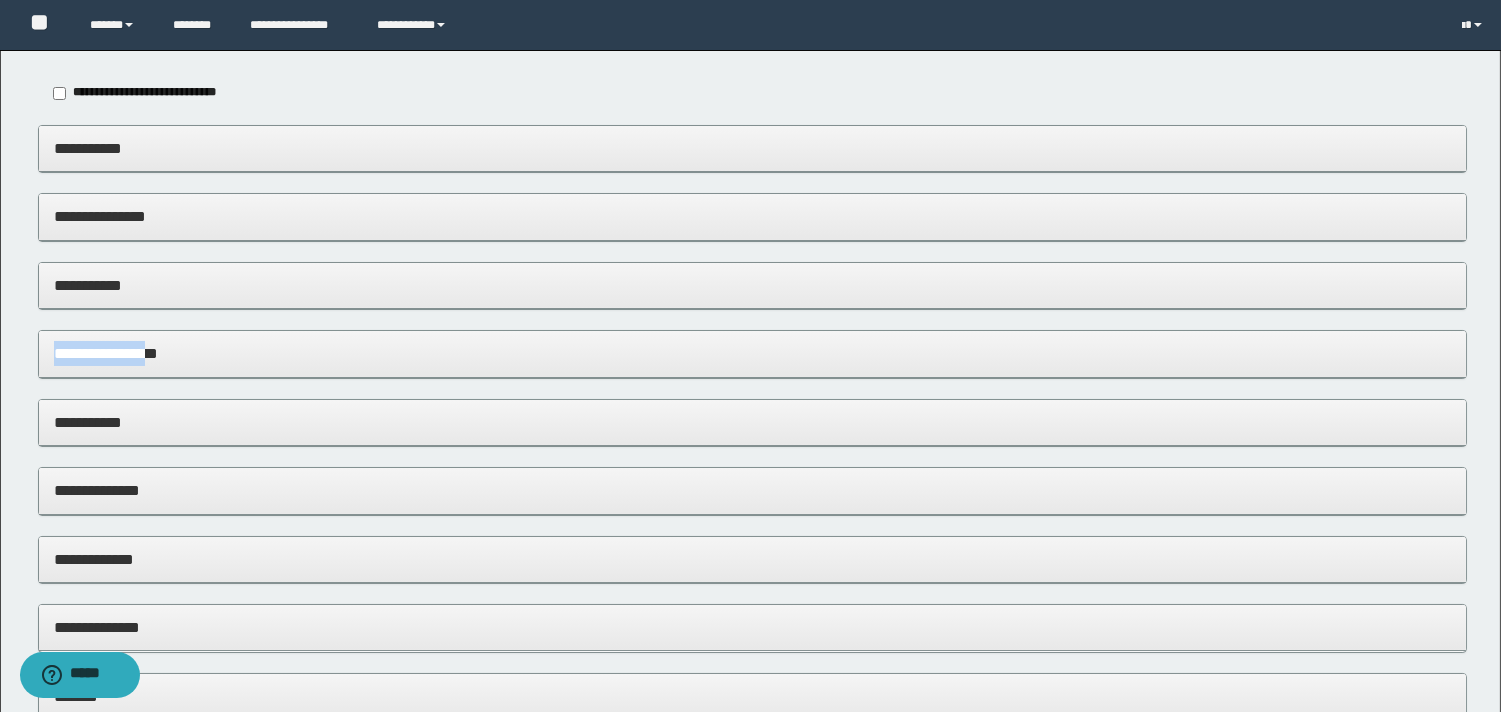click on "**********" at bounding box center (752, 364) 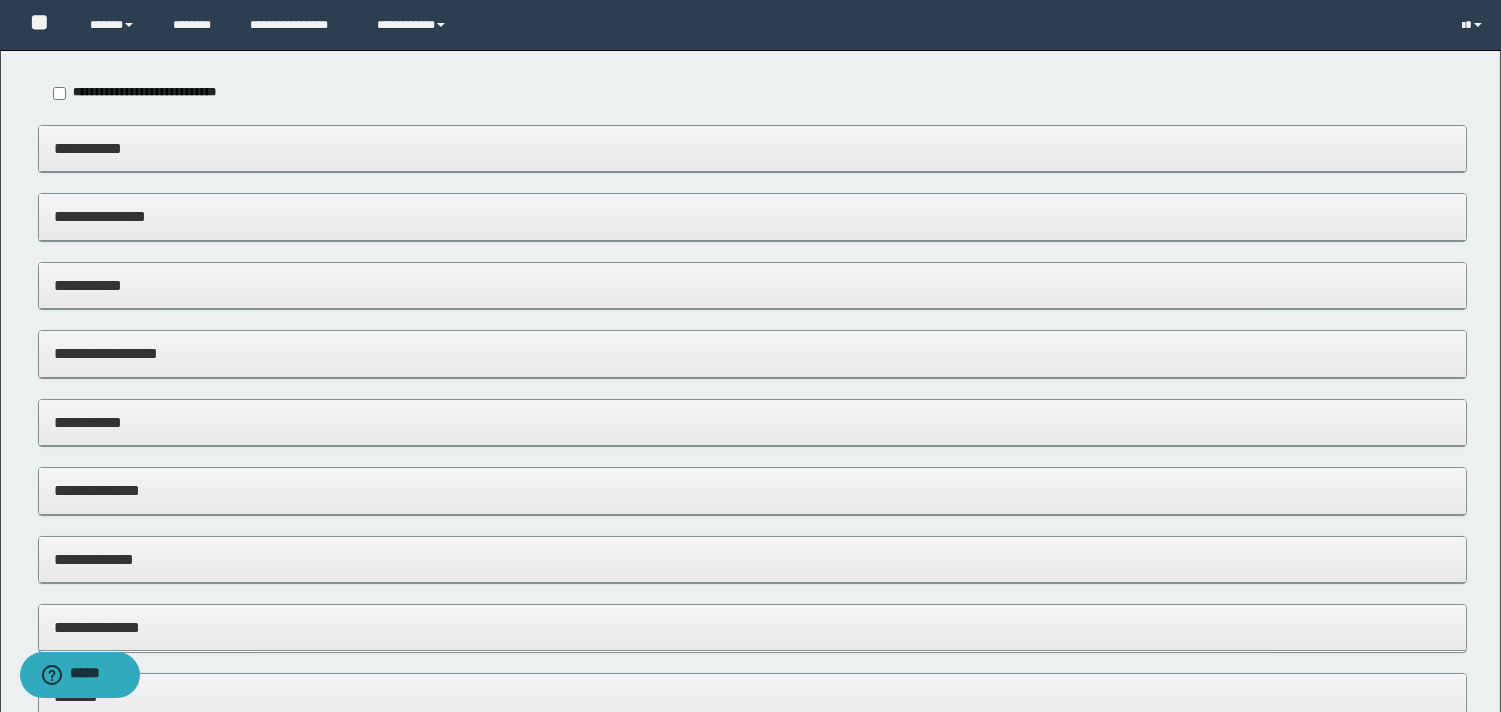 click on "**********" at bounding box center (752, 353) 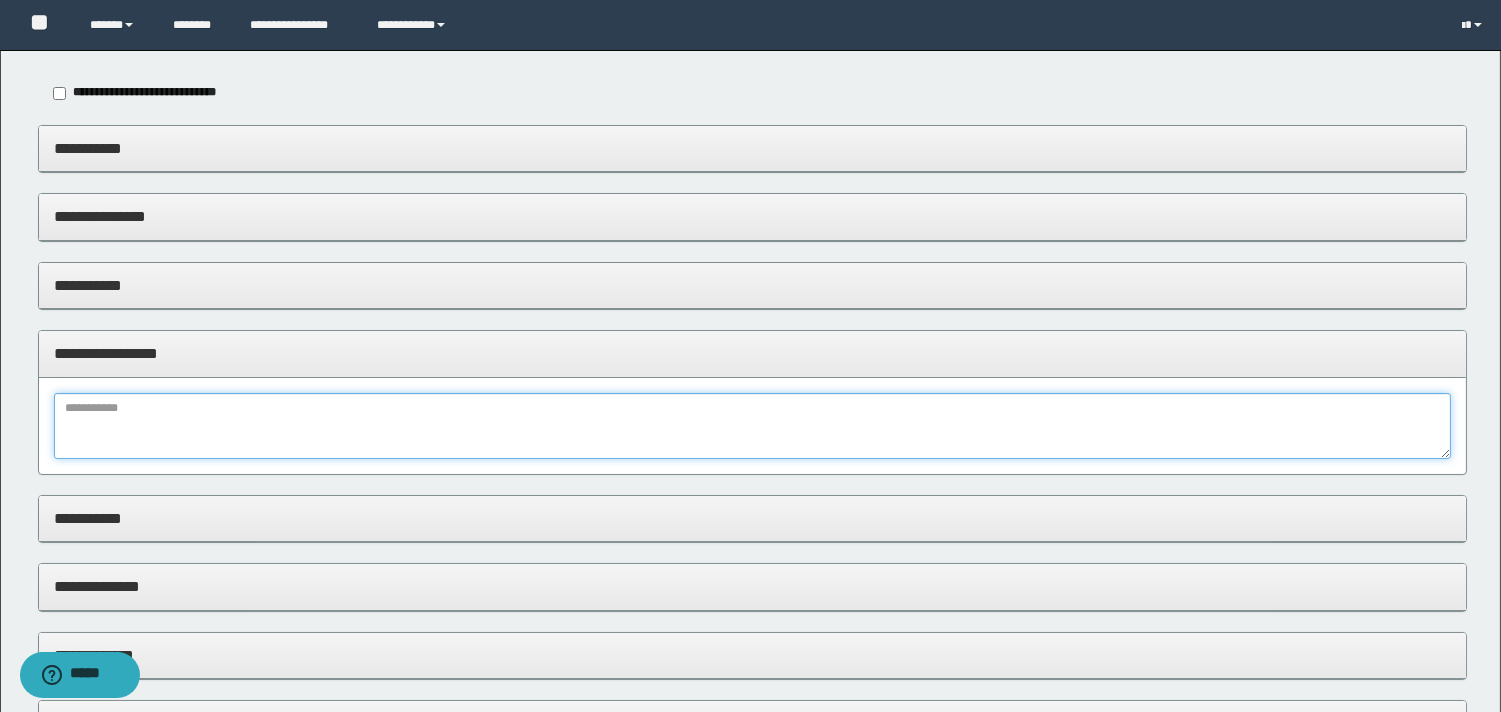 drag, startPoint x: 196, startPoint y: 418, endPoint x: 196, endPoint y: 404, distance: 14 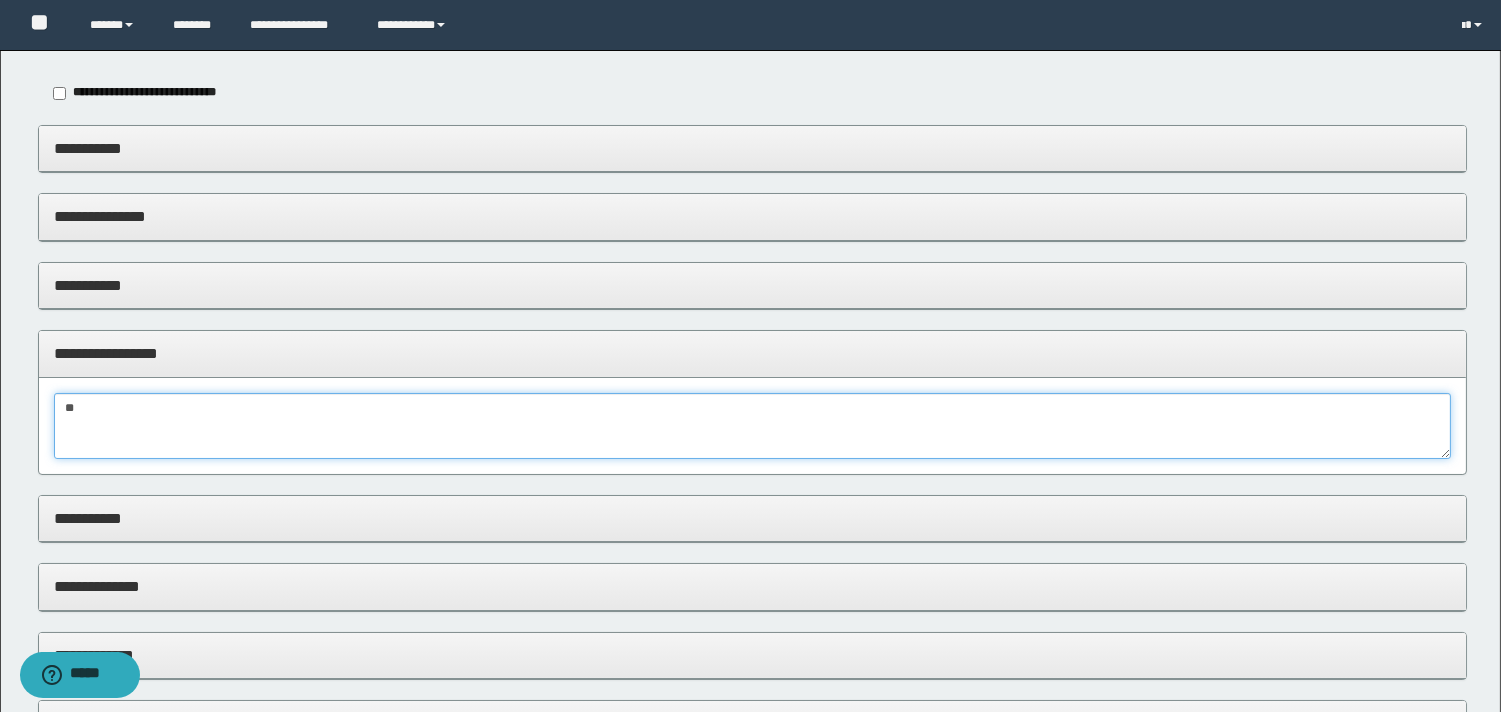 type on "*" 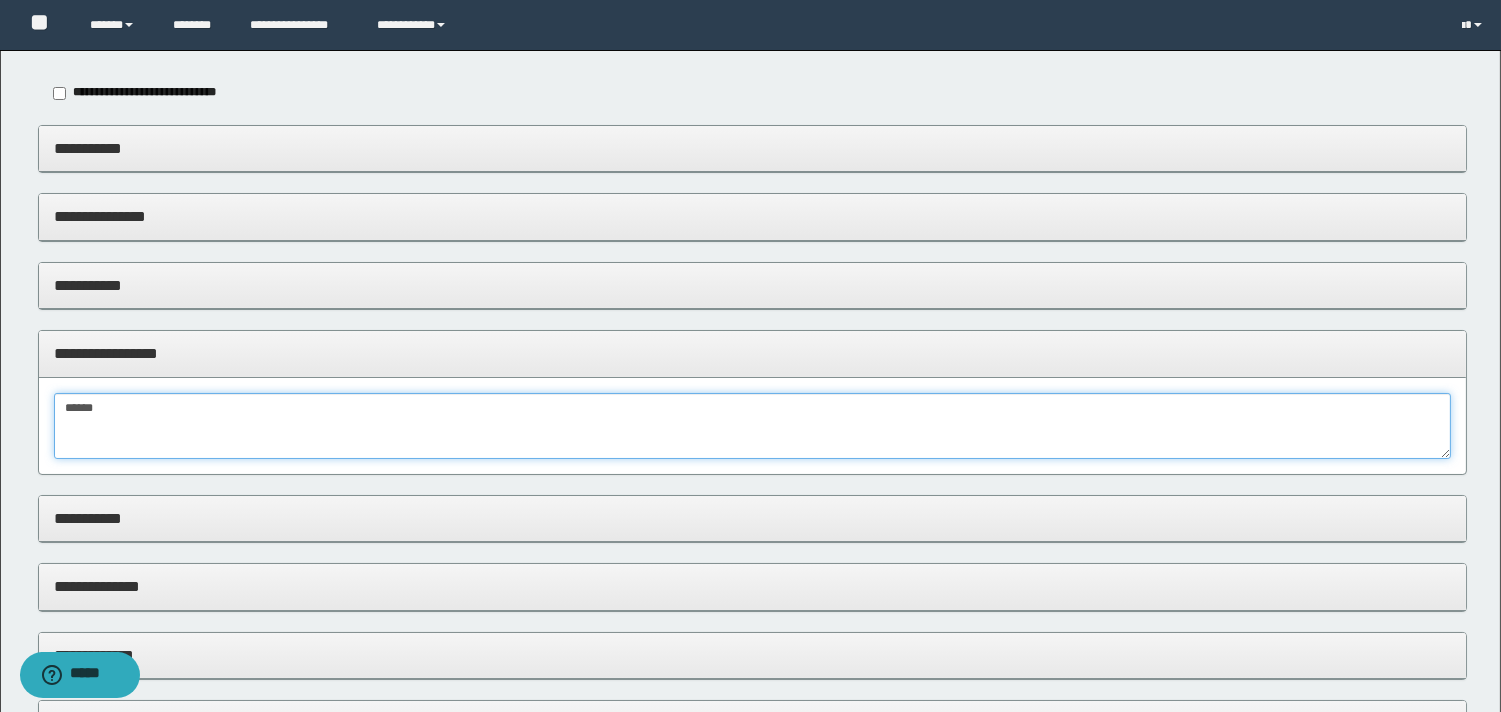 type on "*****" 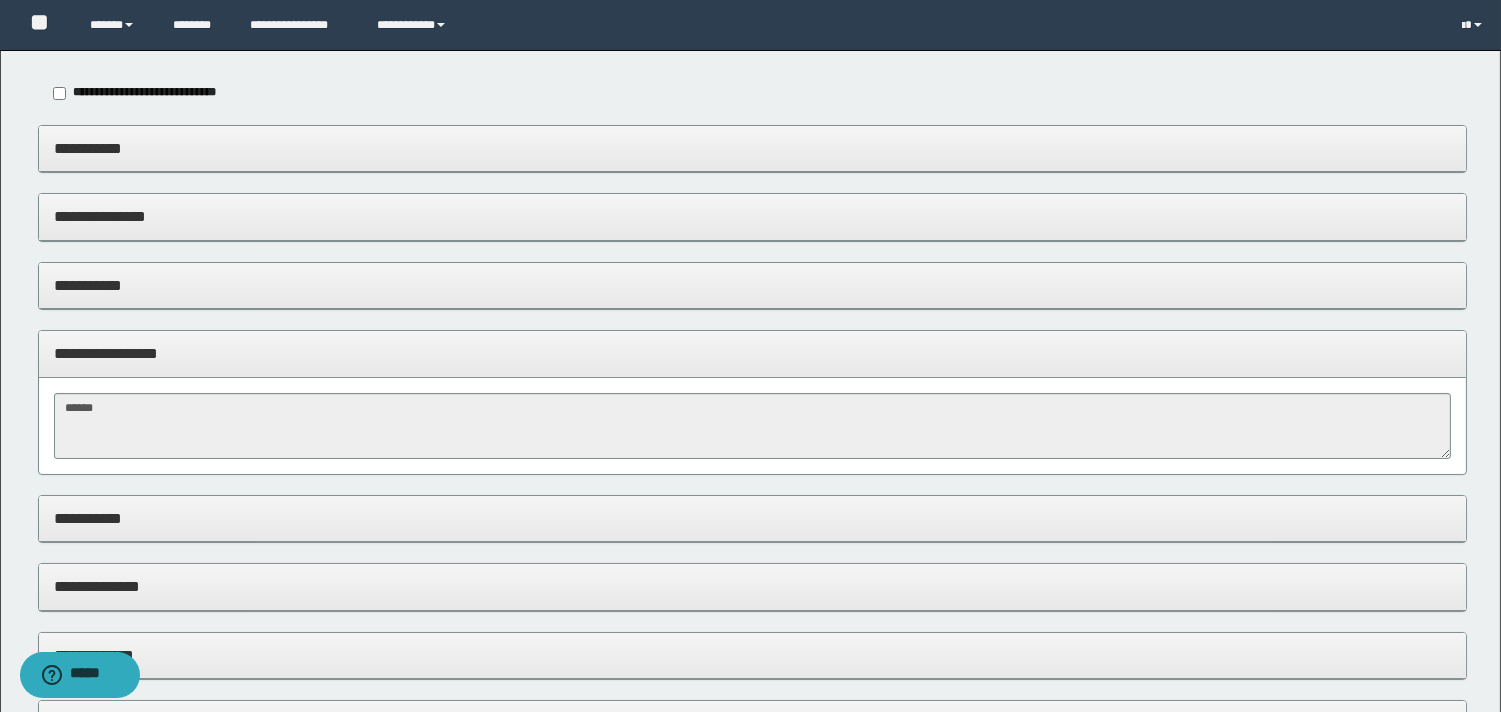click on "**********" at bounding box center (752, 216) 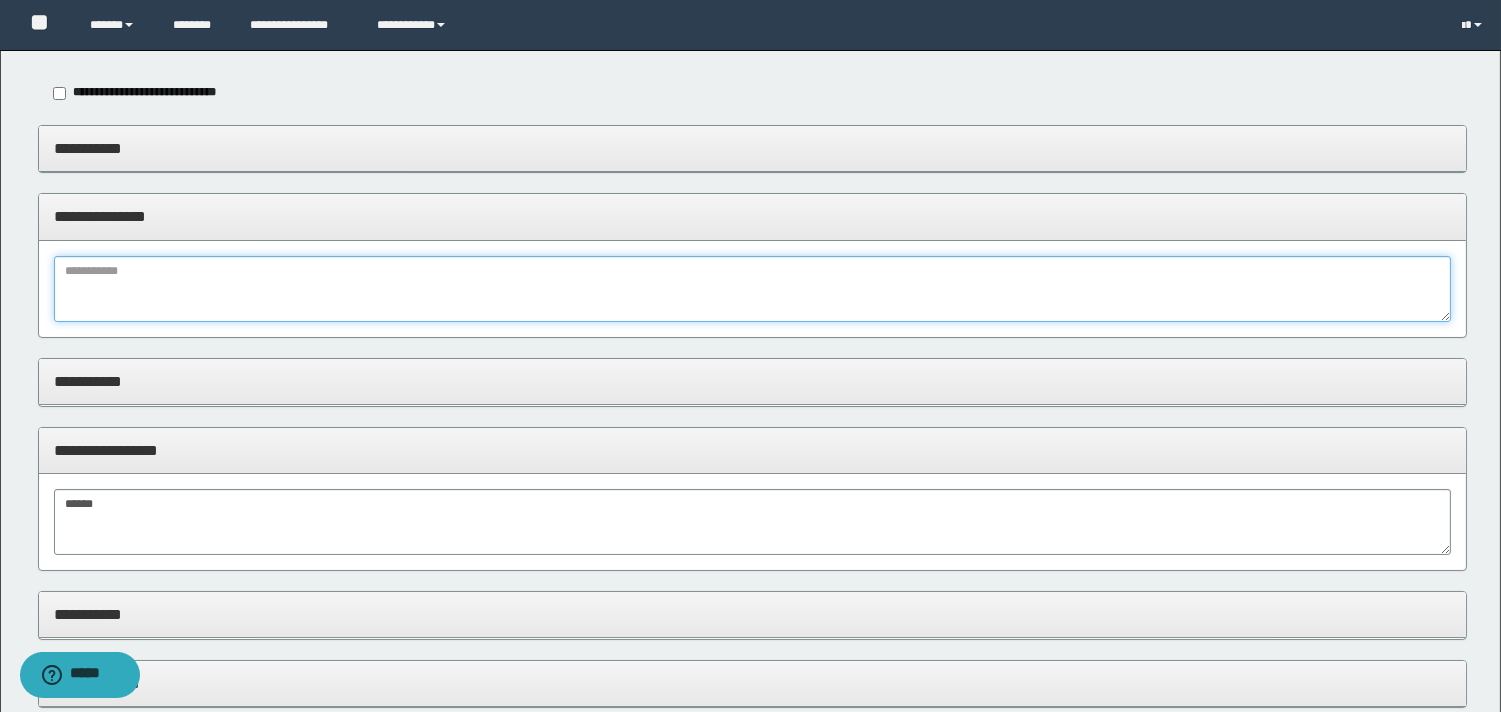 drag, startPoint x: 144, startPoint y: 316, endPoint x: 136, endPoint y: 306, distance: 12.806249 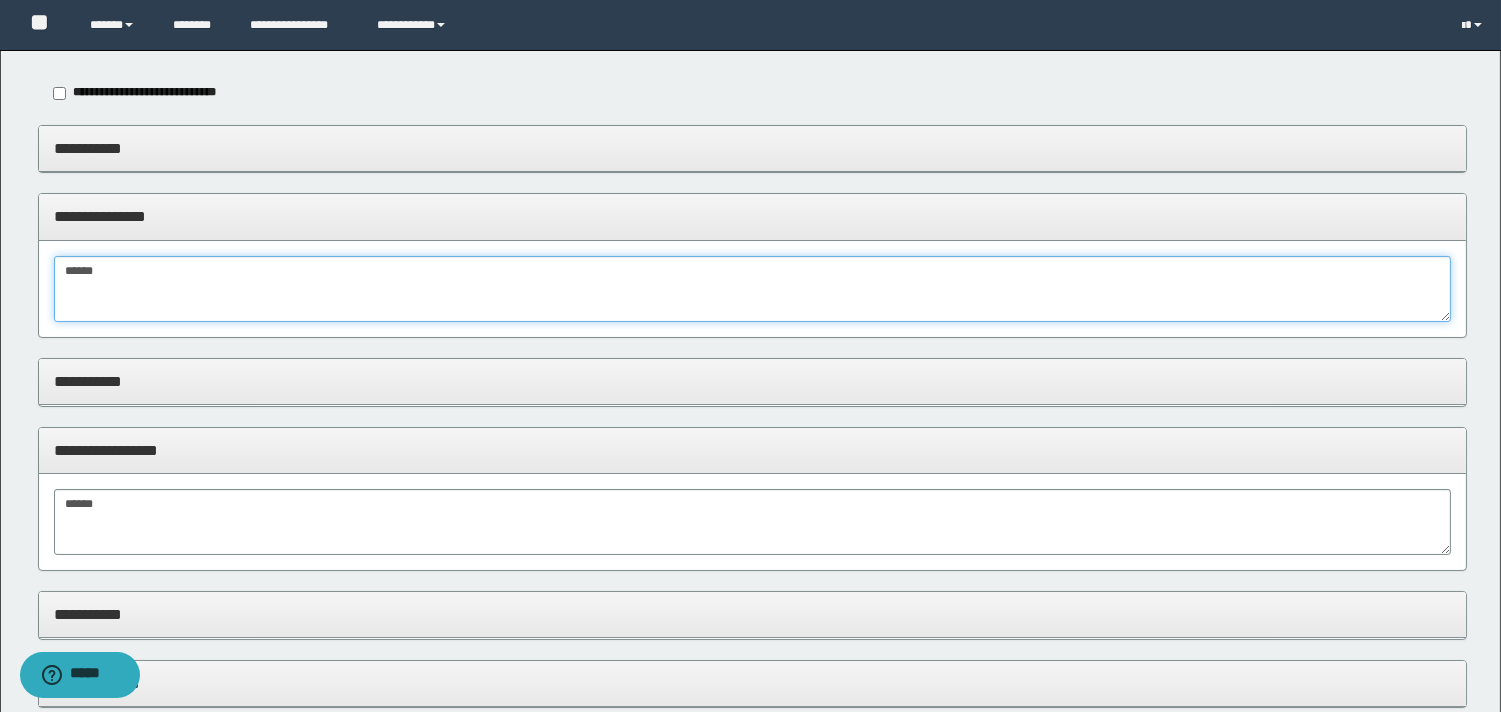 type on "*****" 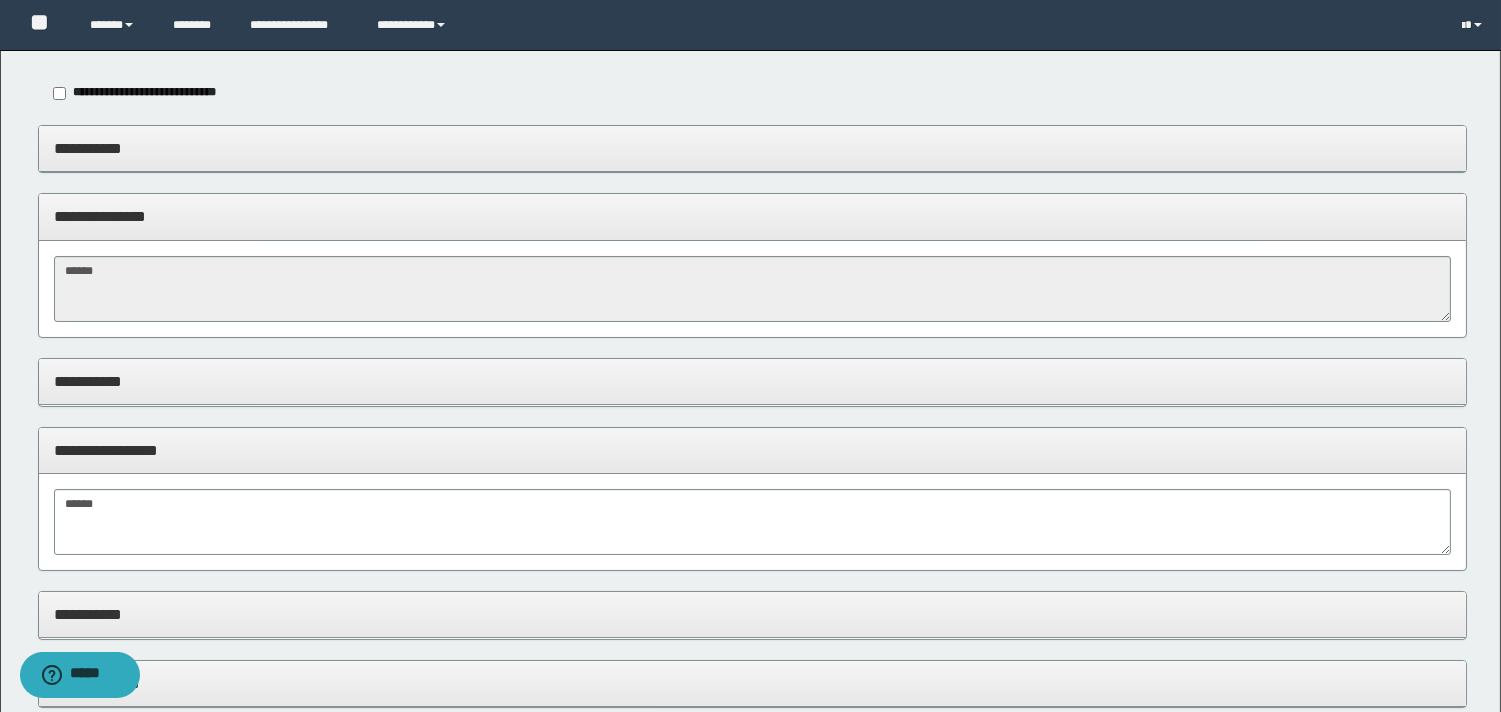 click on "**********" at bounding box center (752, 381) 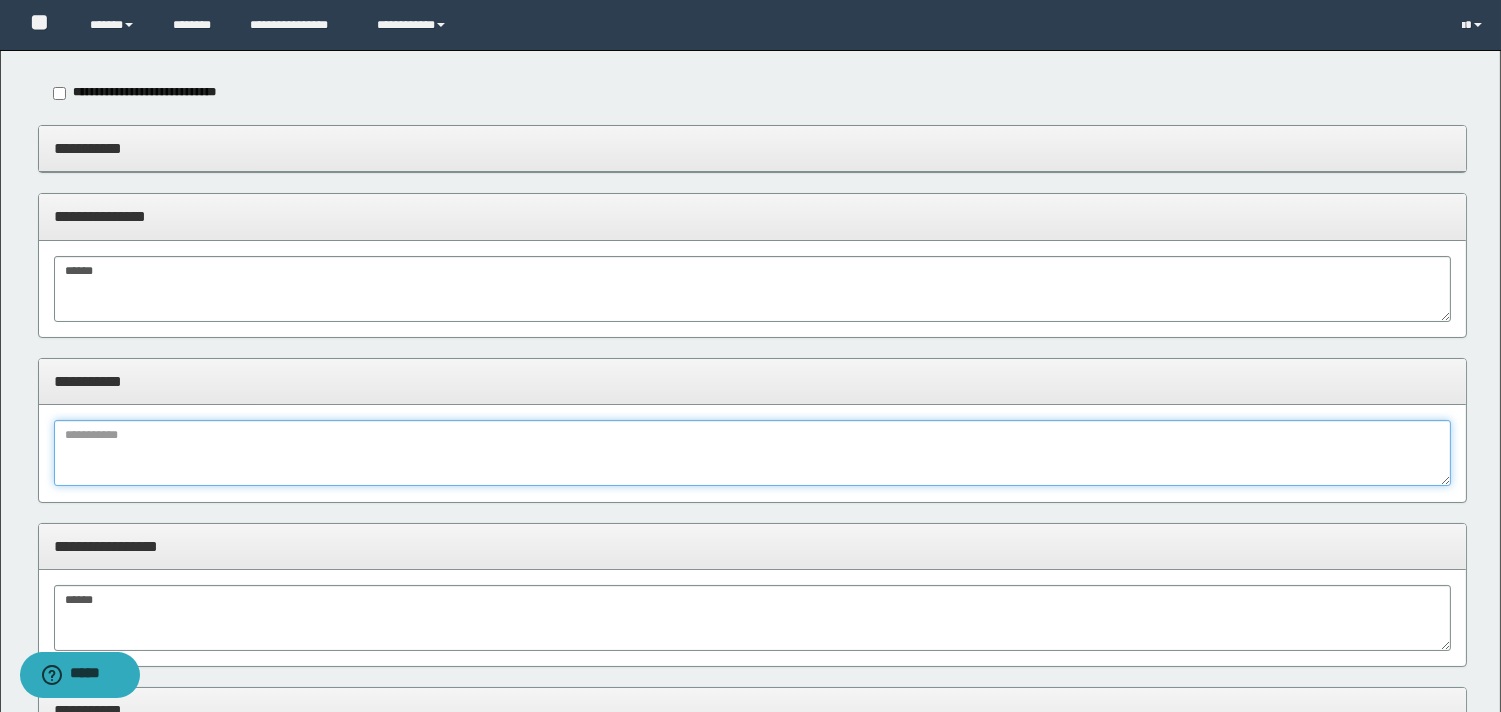 drag, startPoint x: 128, startPoint y: 474, endPoint x: 135, endPoint y: 465, distance: 11.401754 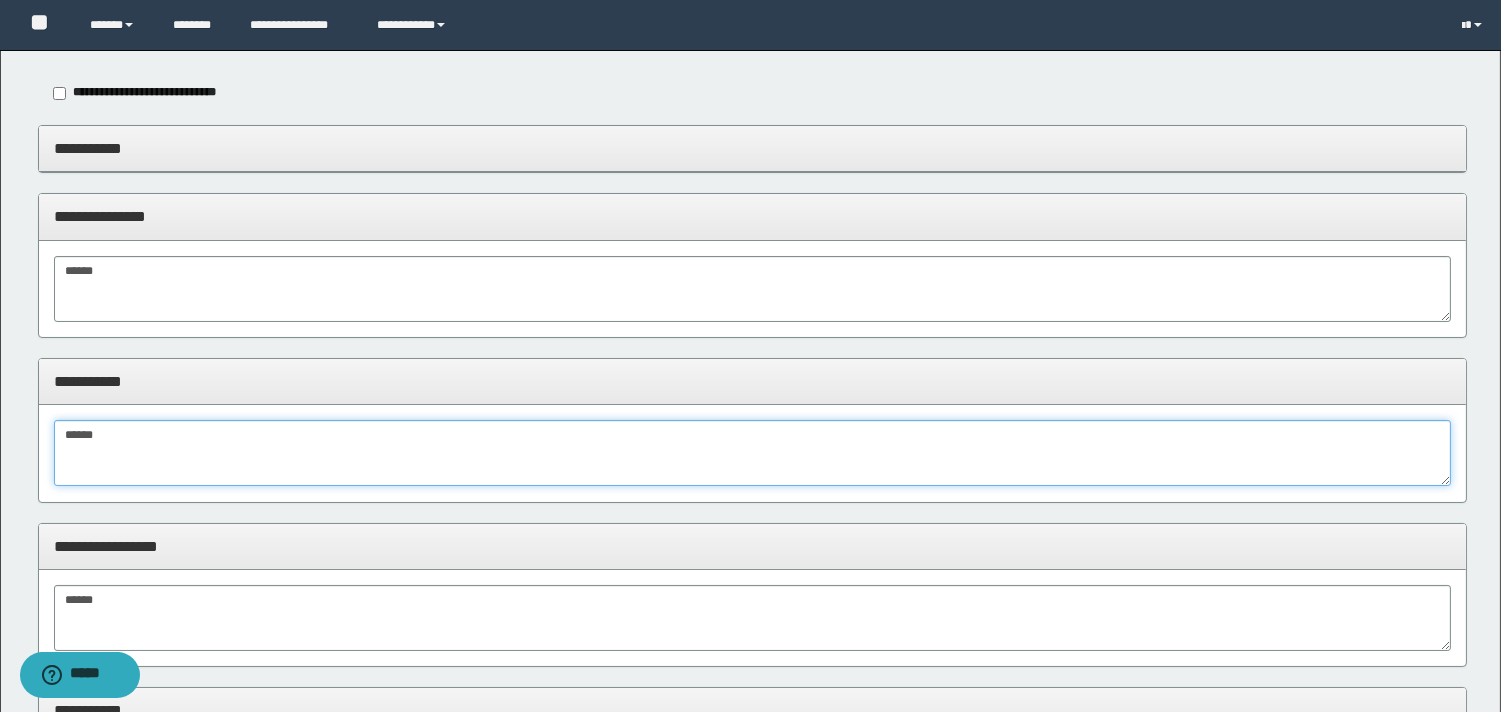 type on "*****" 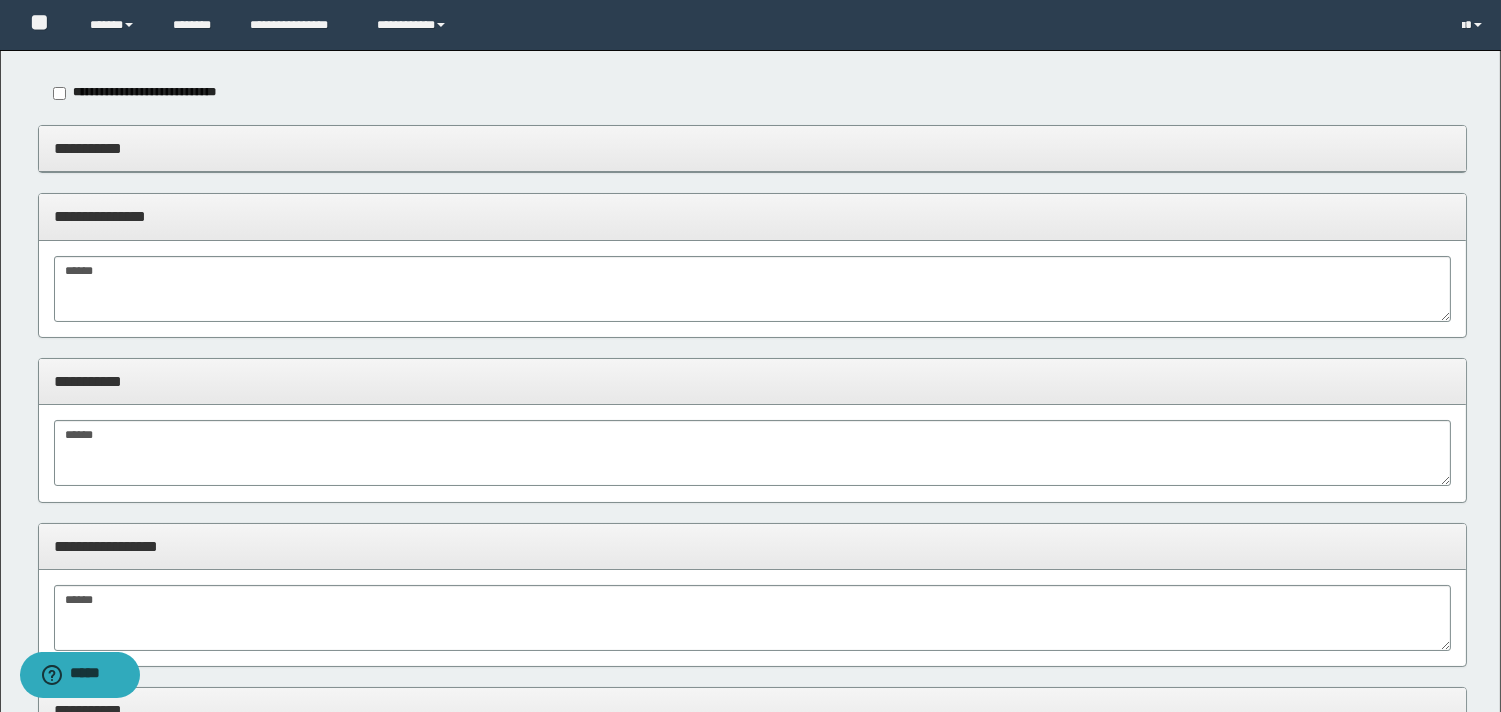 click on "**********" at bounding box center (752, 148) 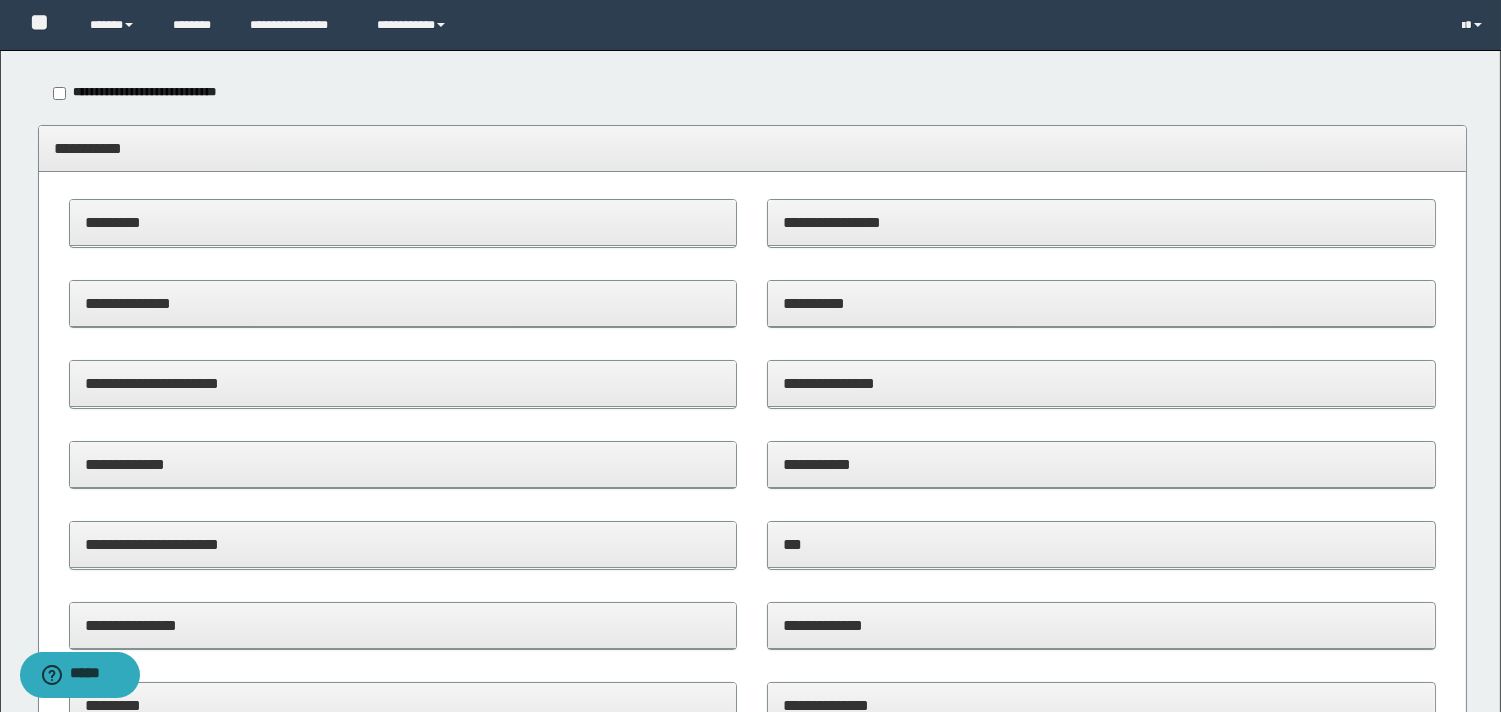 drag, startPoint x: 824, startPoint y: 231, endPoint x: 1048, endPoint y: 472, distance: 329.02432 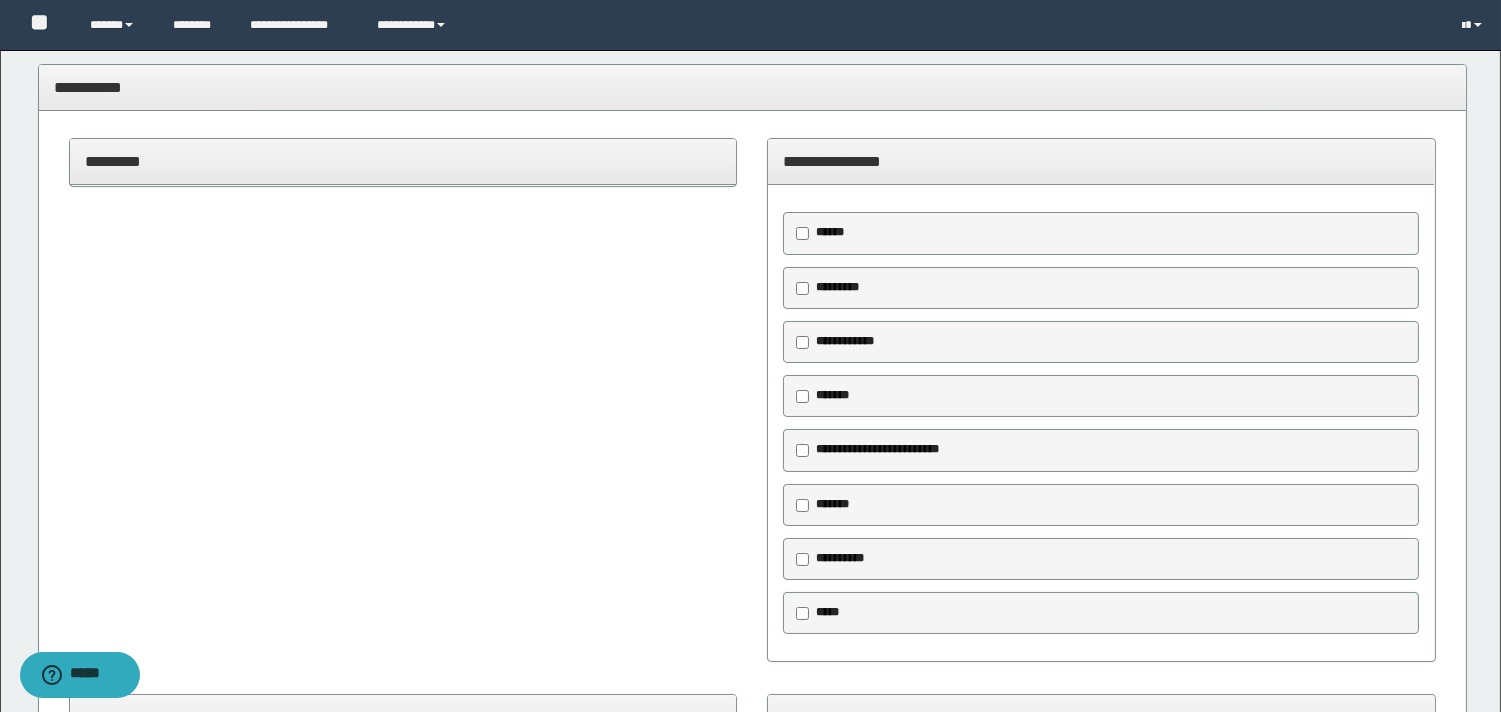 scroll, scrollTop: 222, scrollLeft: 0, axis: vertical 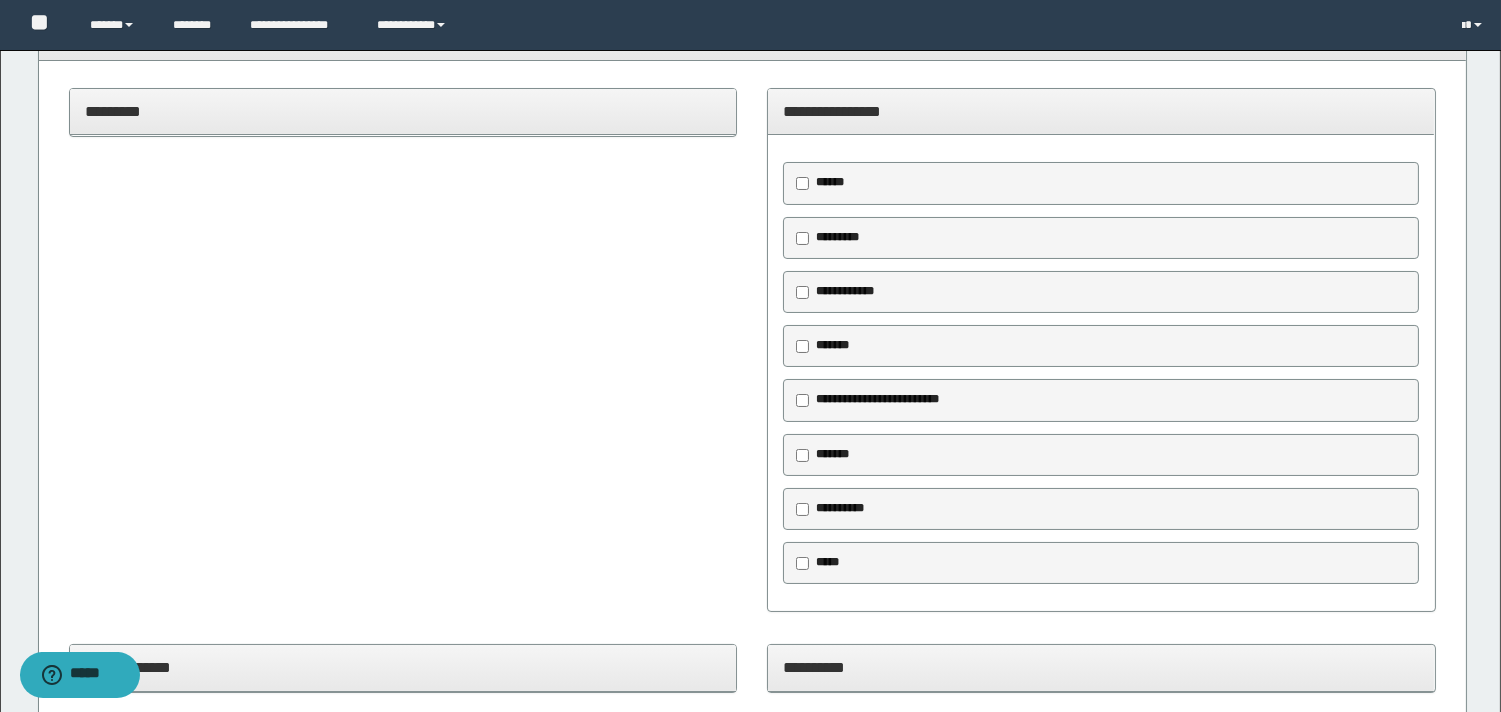 click on "*****" at bounding box center (827, 562) 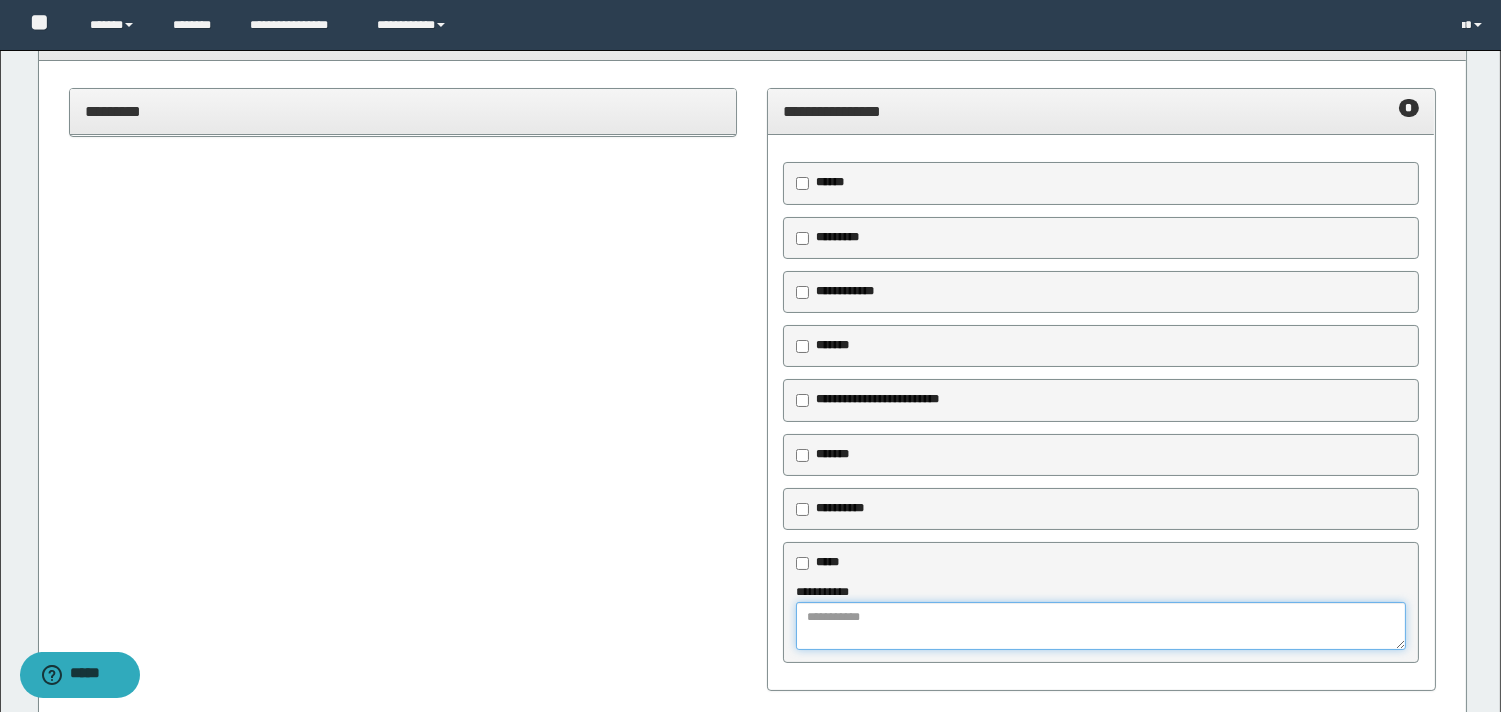 click at bounding box center [1101, 626] 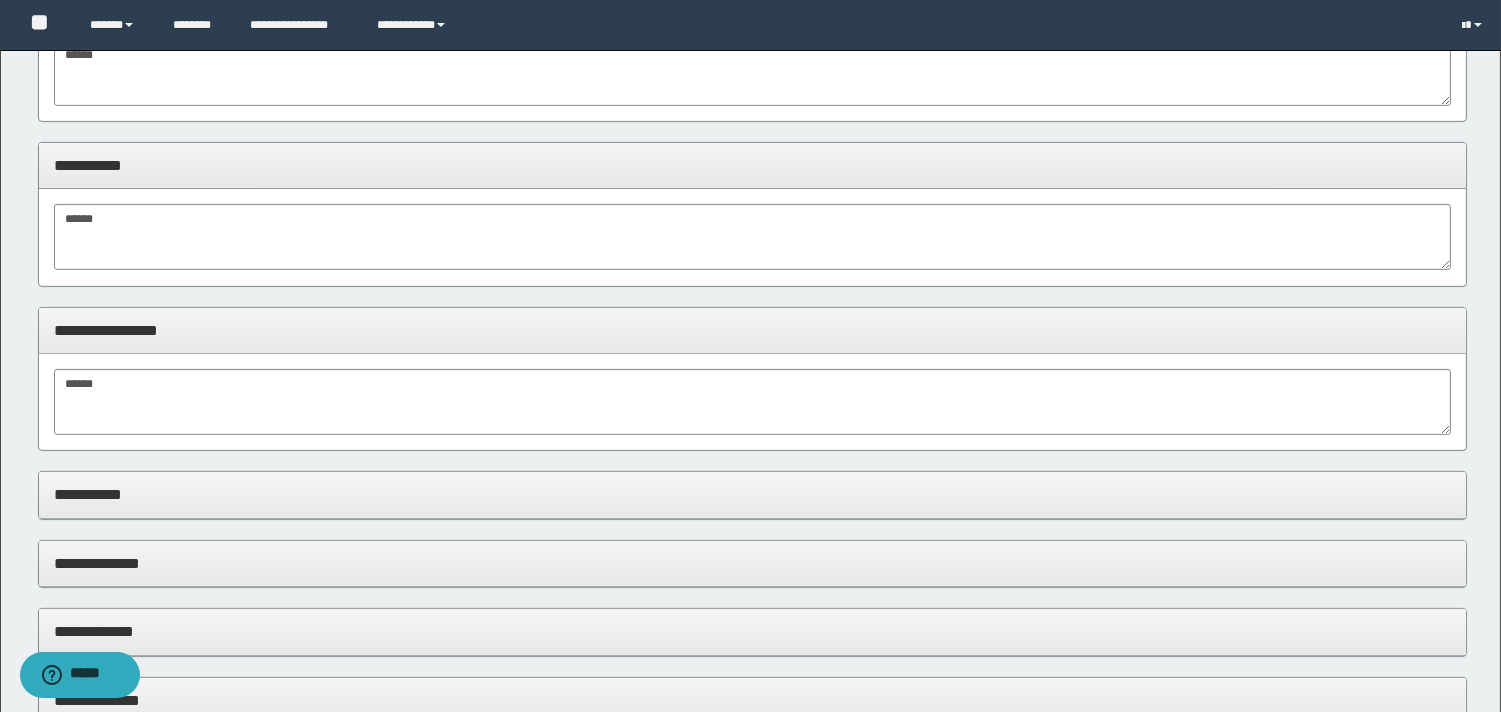 scroll, scrollTop: 1666, scrollLeft: 0, axis: vertical 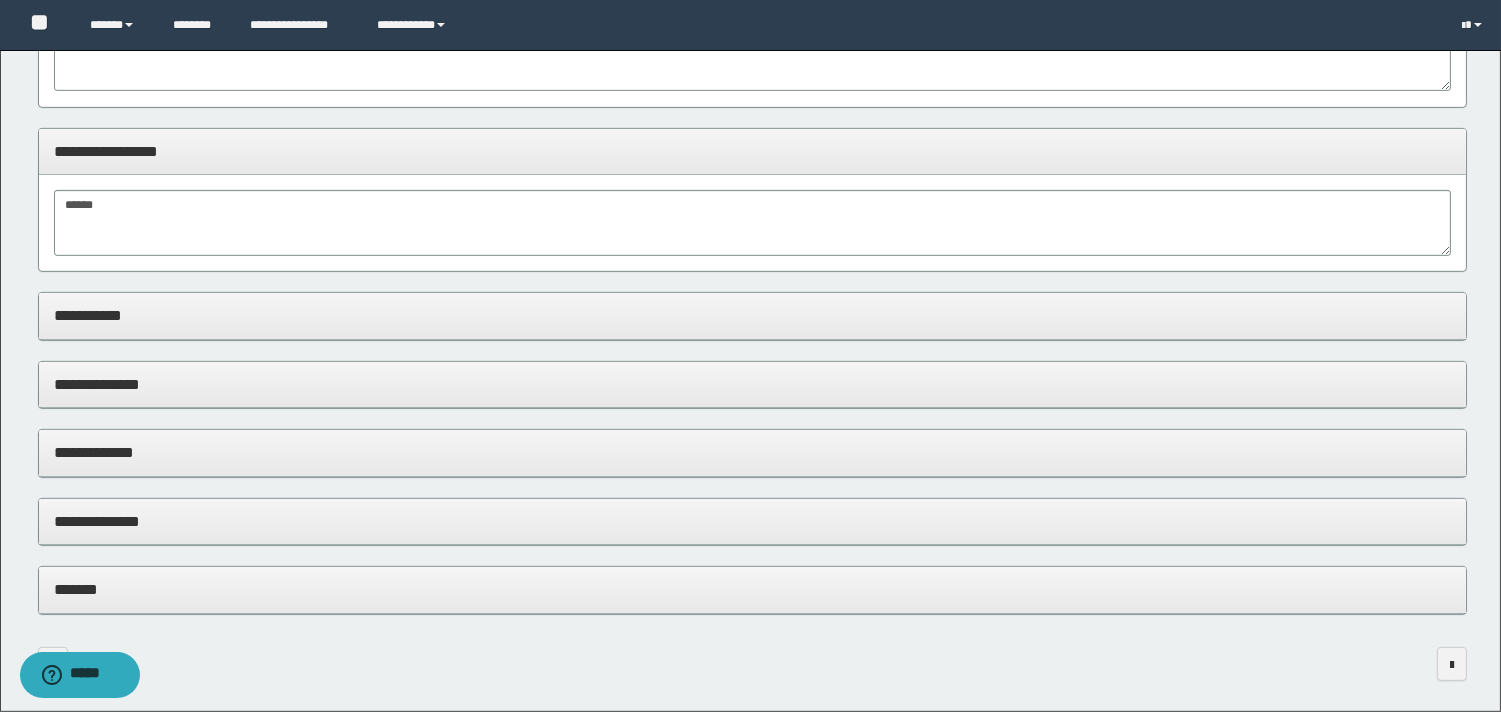 type on "**********" 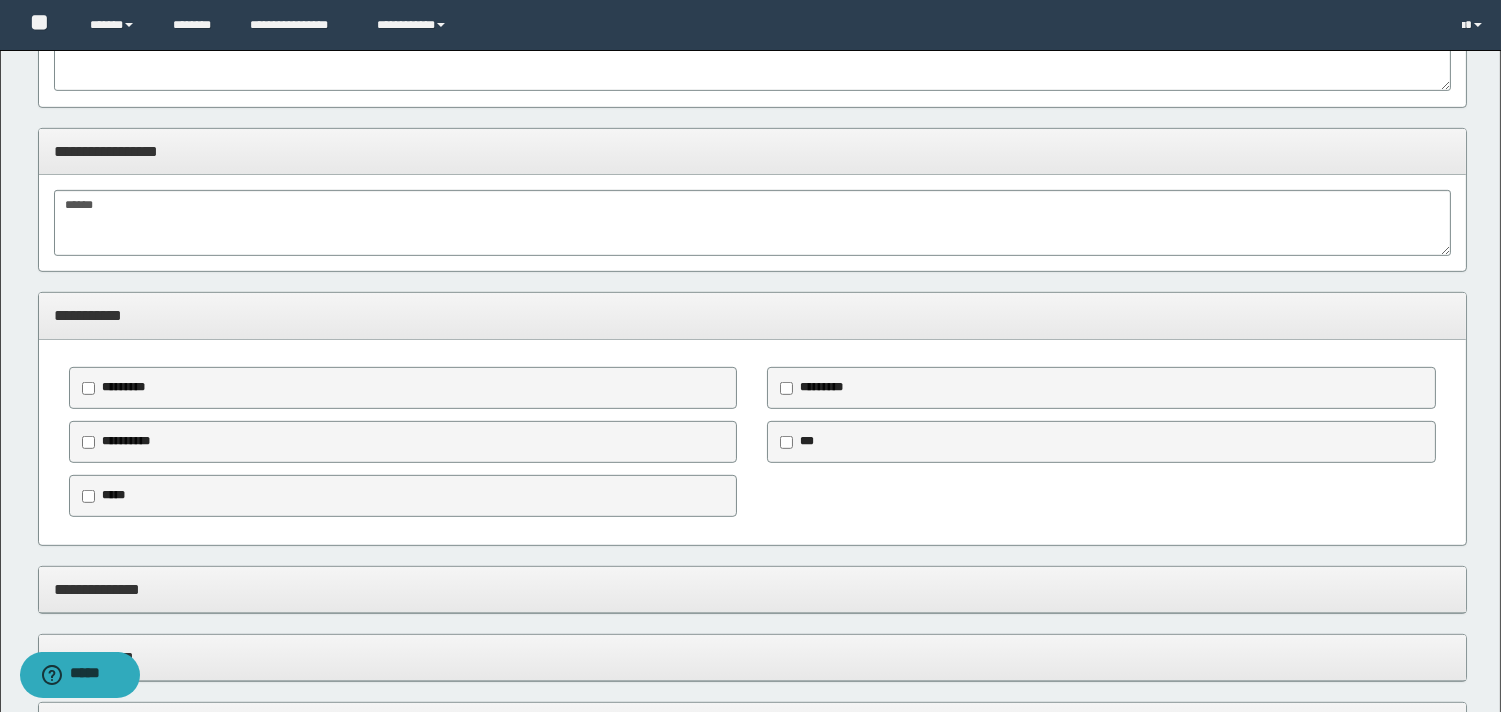 click on "*****" at bounding box center [113, 495] 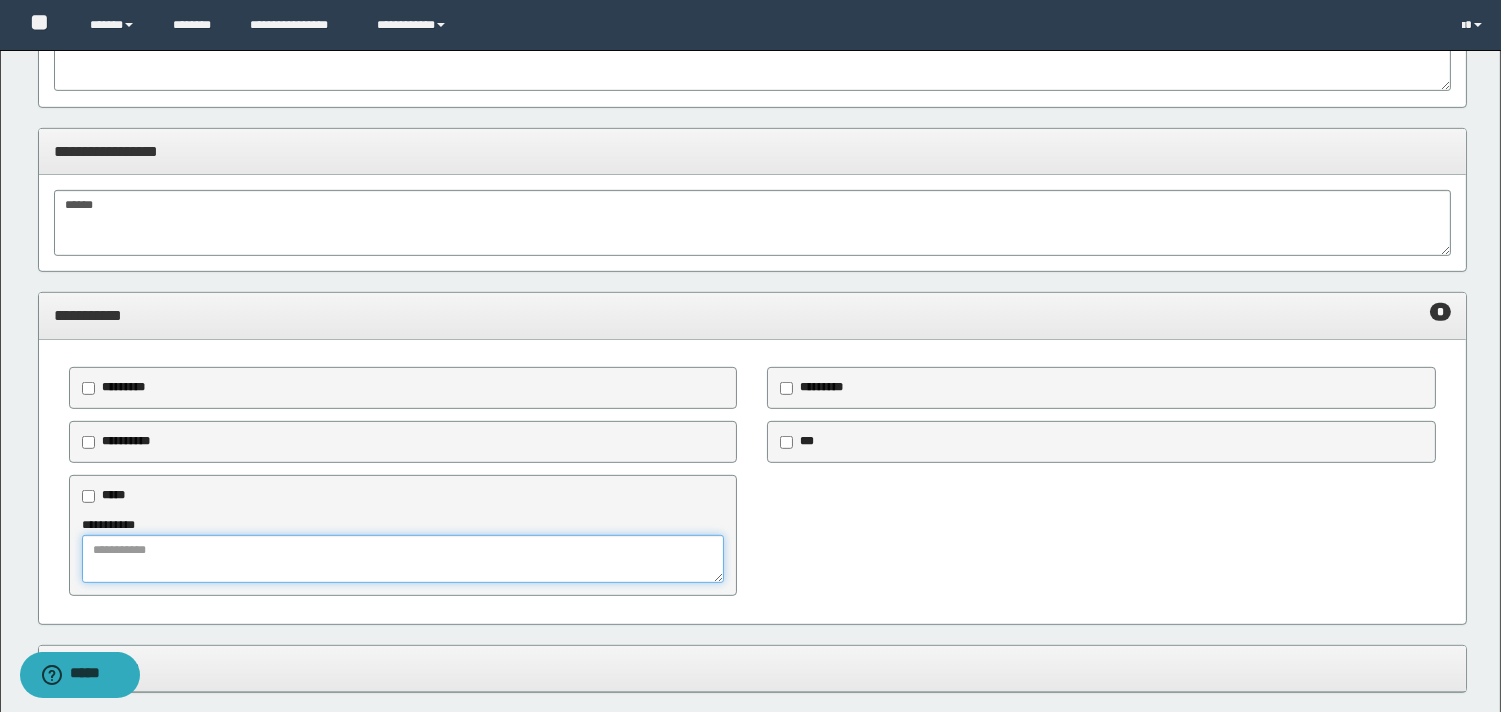 click at bounding box center [403, 559] 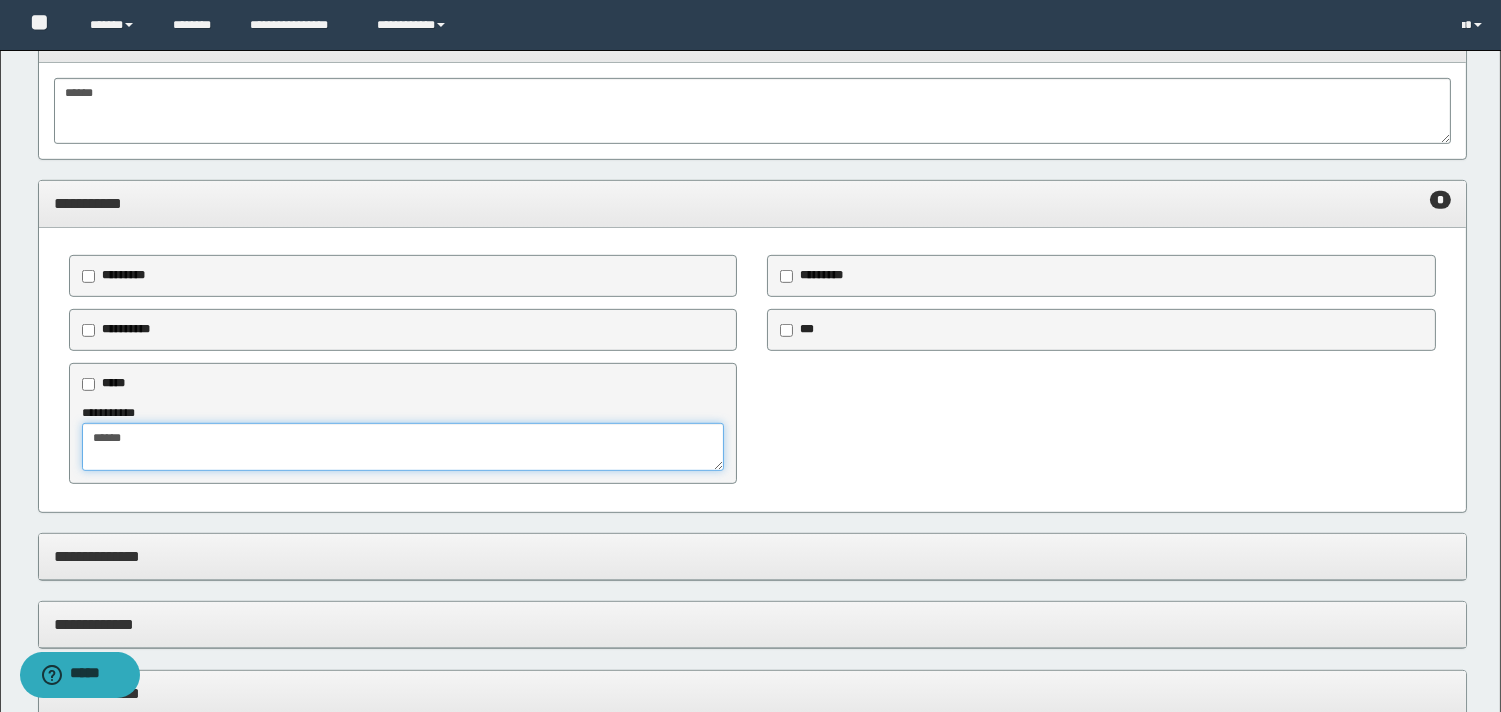 scroll, scrollTop: 2000, scrollLeft: 0, axis: vertical 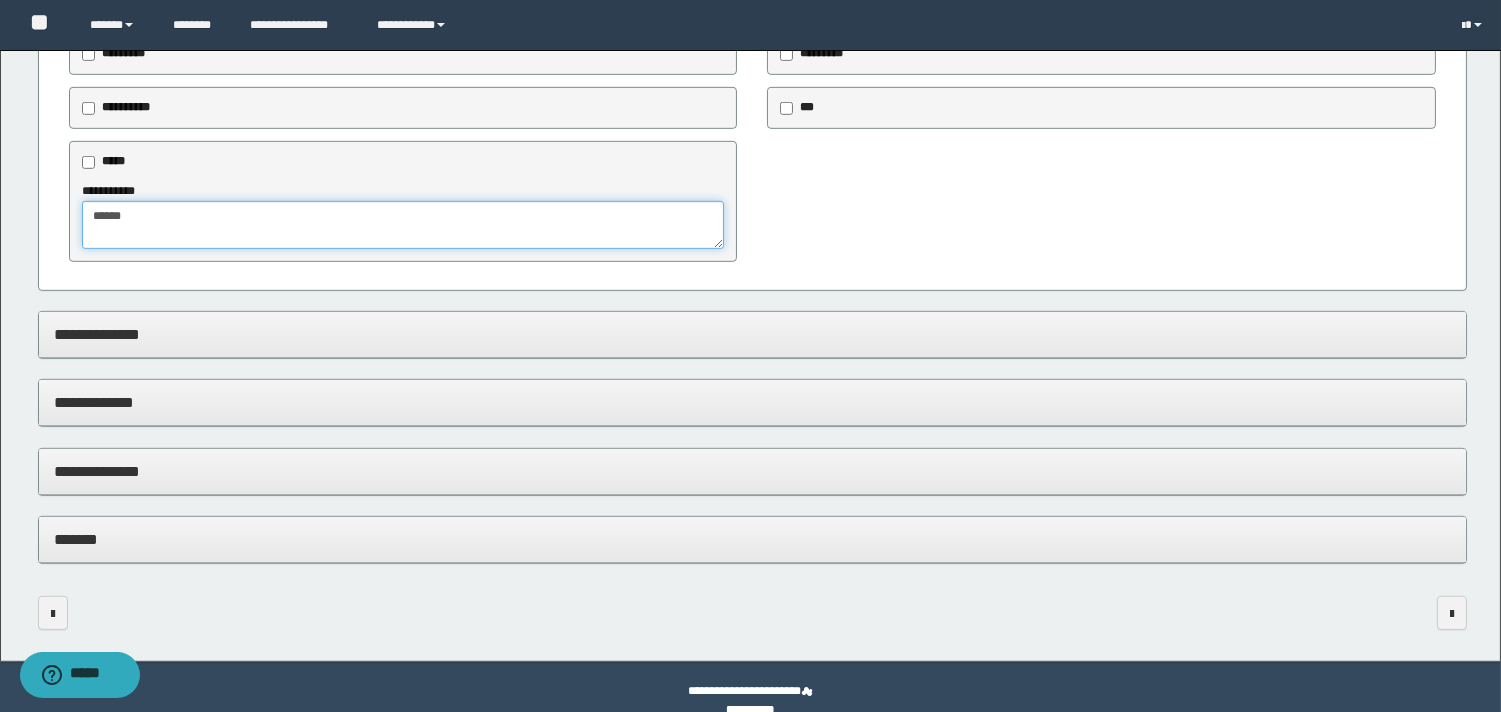 type on "*****" 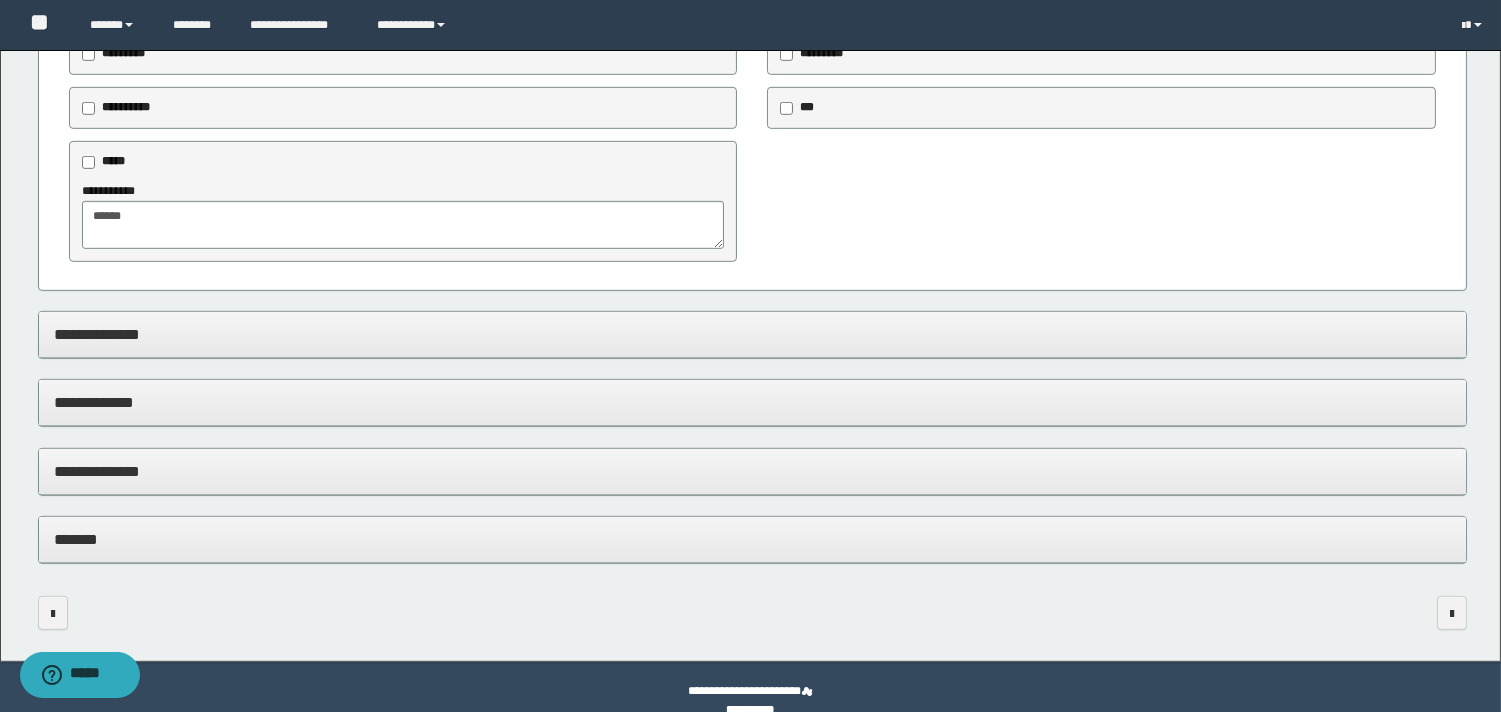 click on "**********" at bounding box center (752, 335) 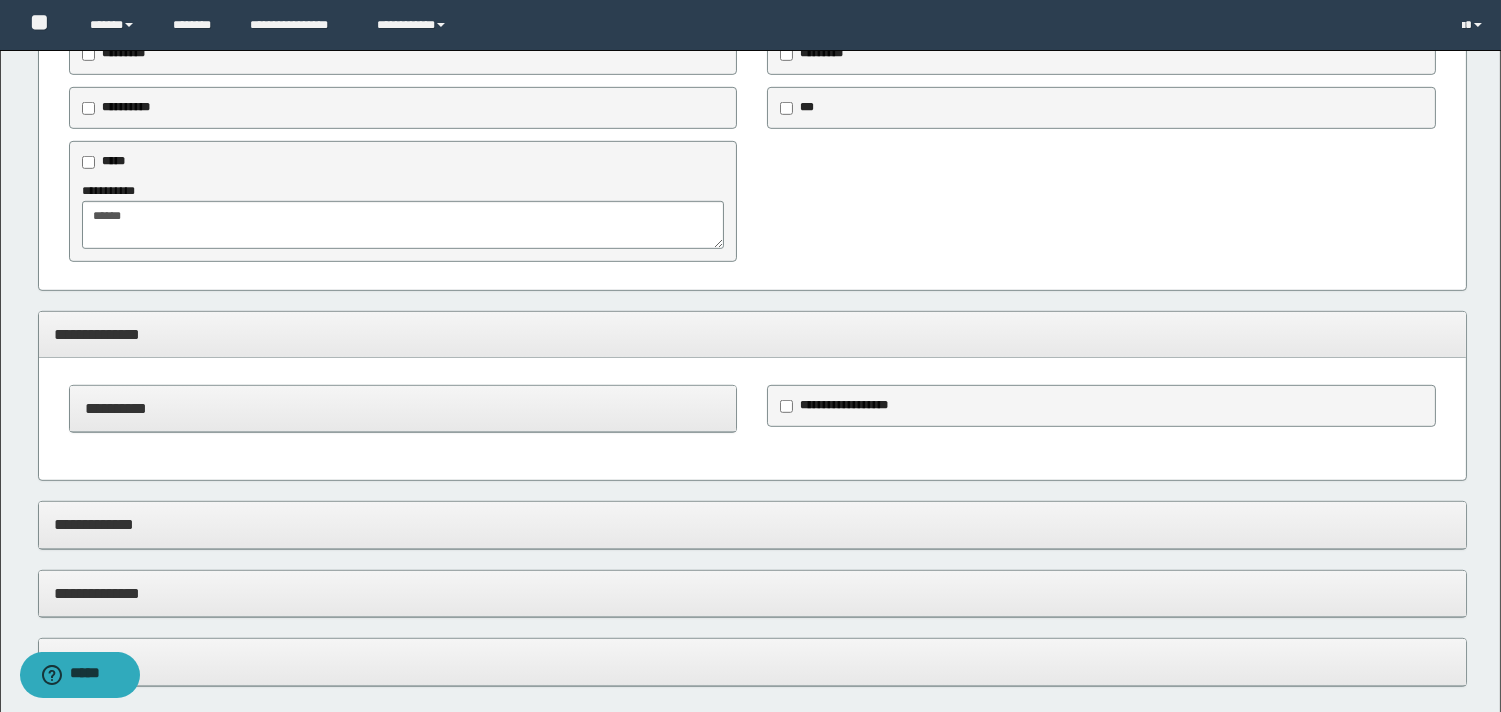 click on "**********" at bounding box center (844, 405) 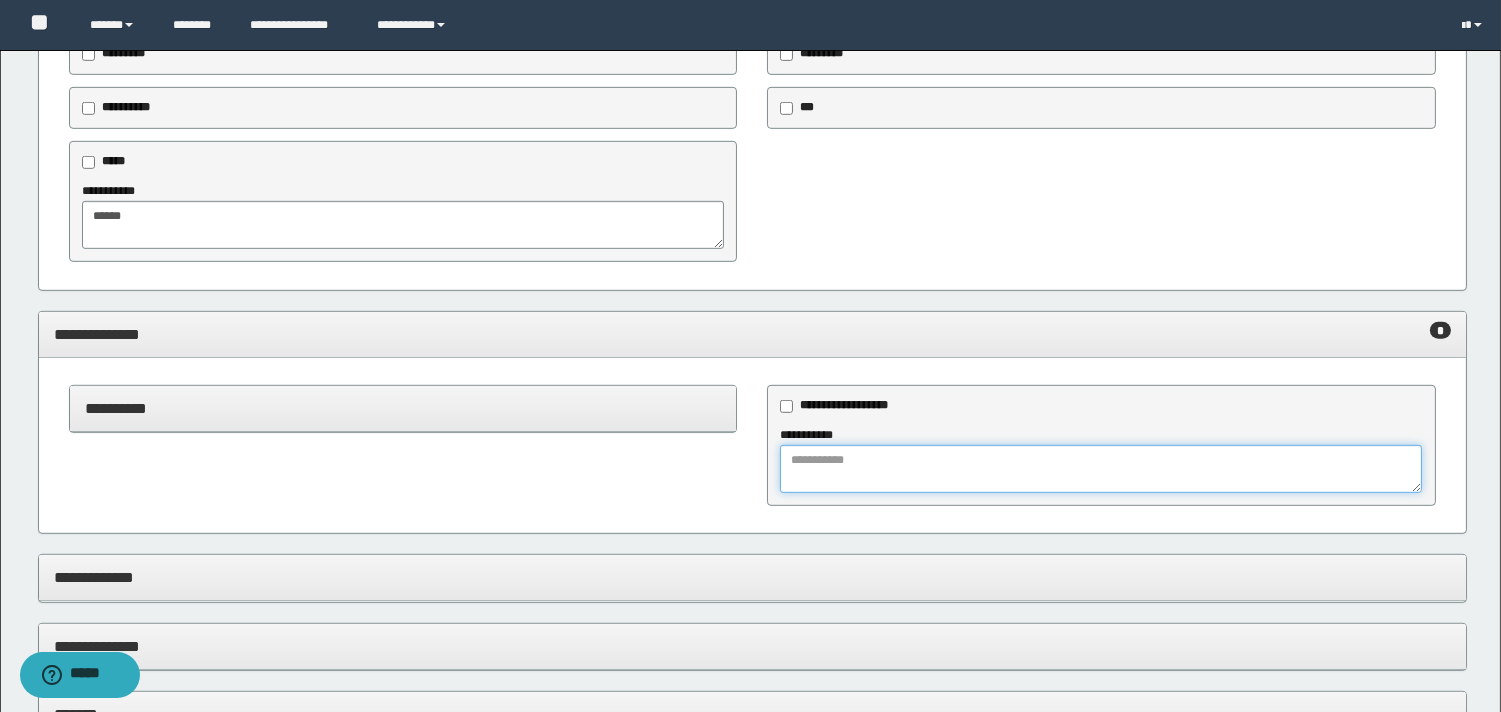 click at bounding box center [1101, 469] 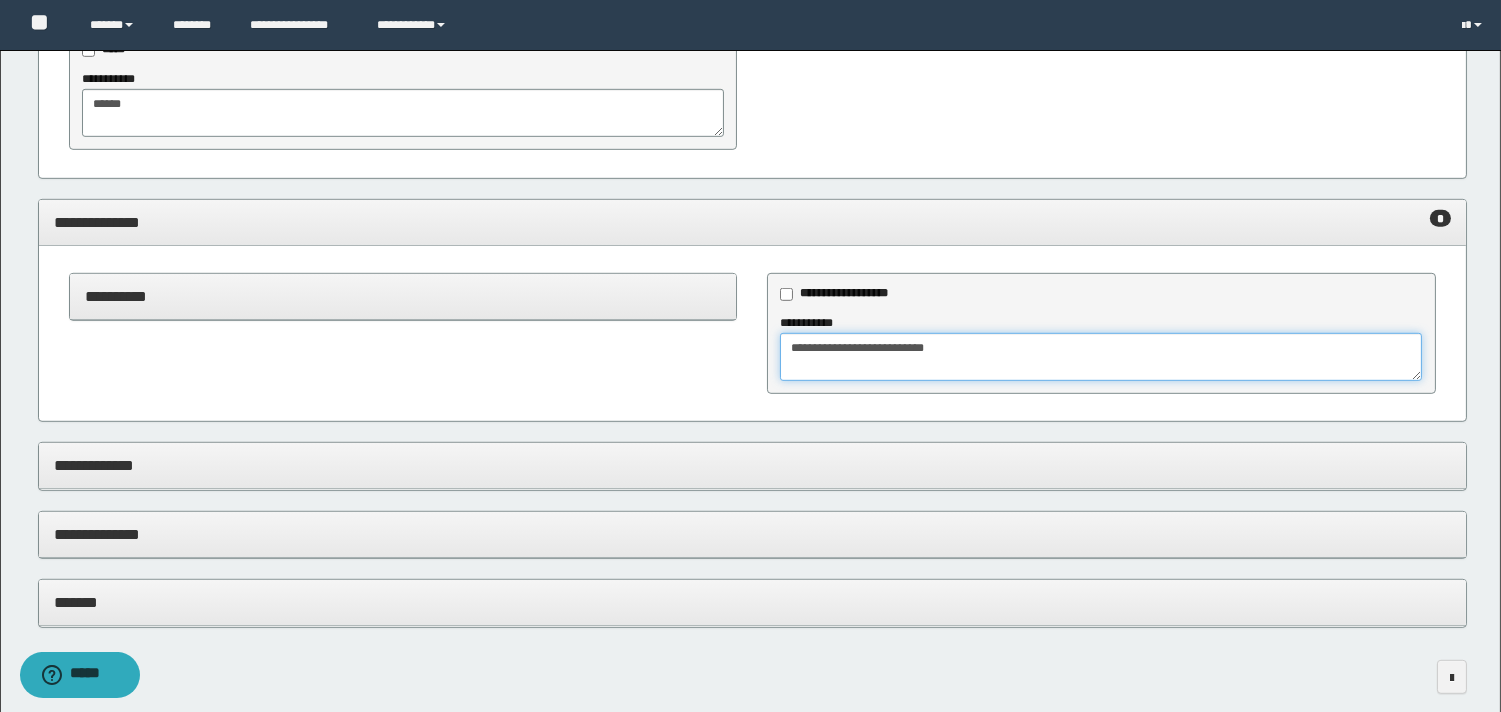 scroll, scrollTop: 2202, scrollLeft: 0, axis: vertical 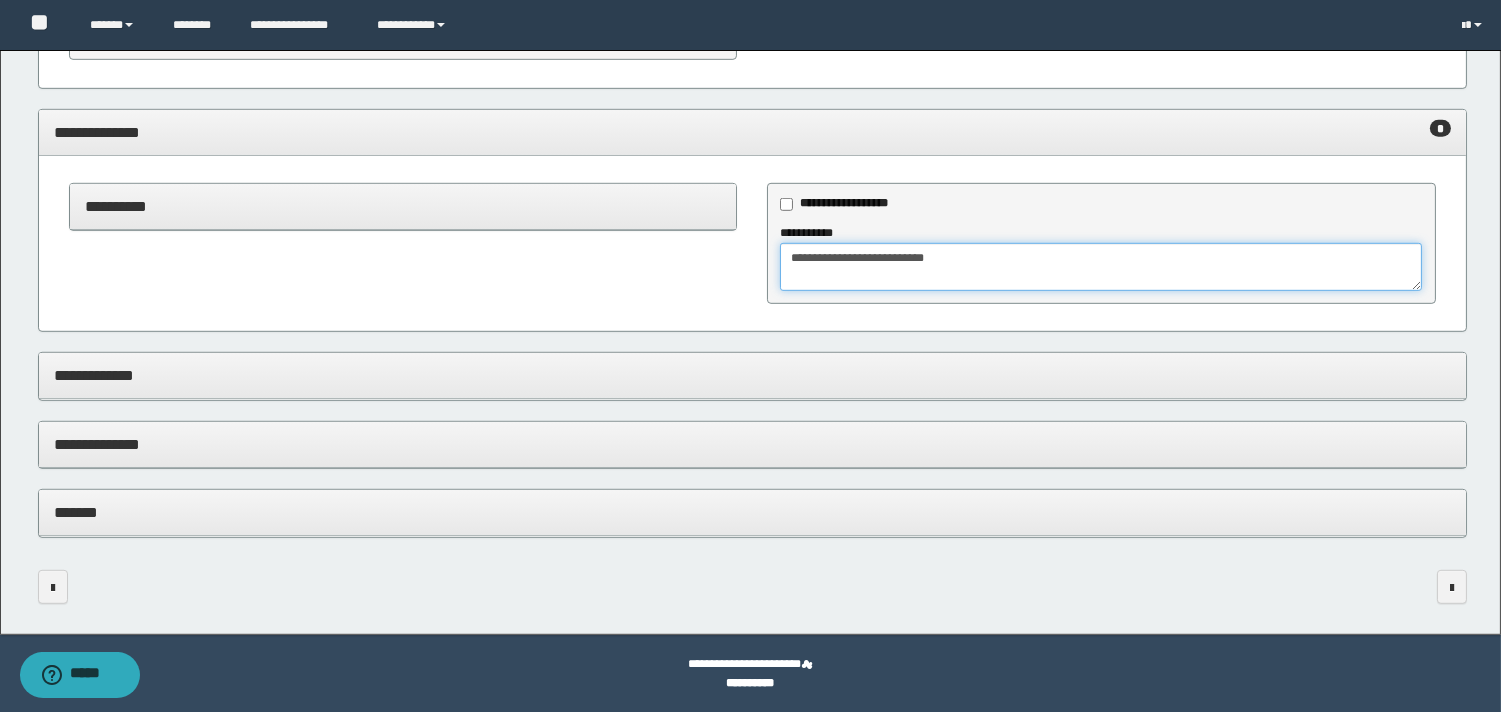 type on "**********" 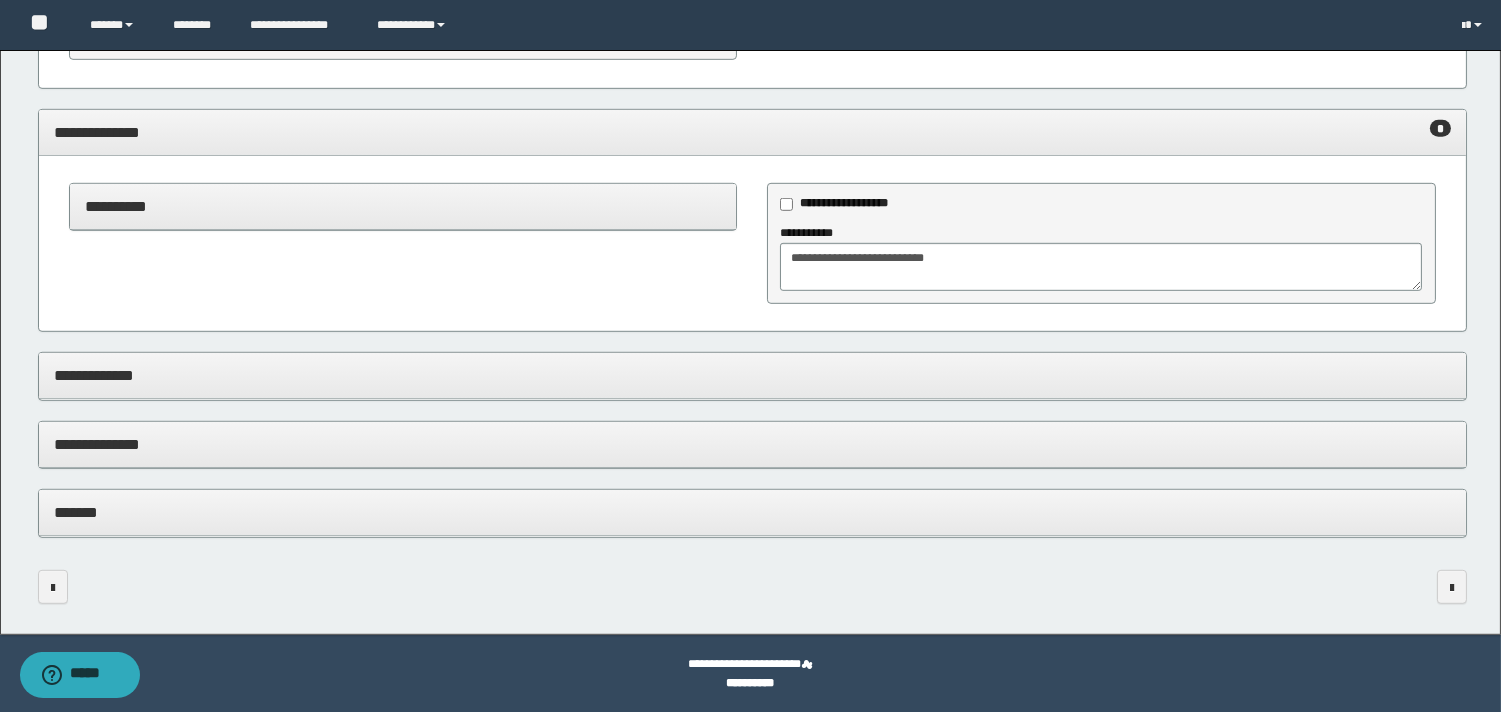 click on "*******" at bounding box center [752, 512] 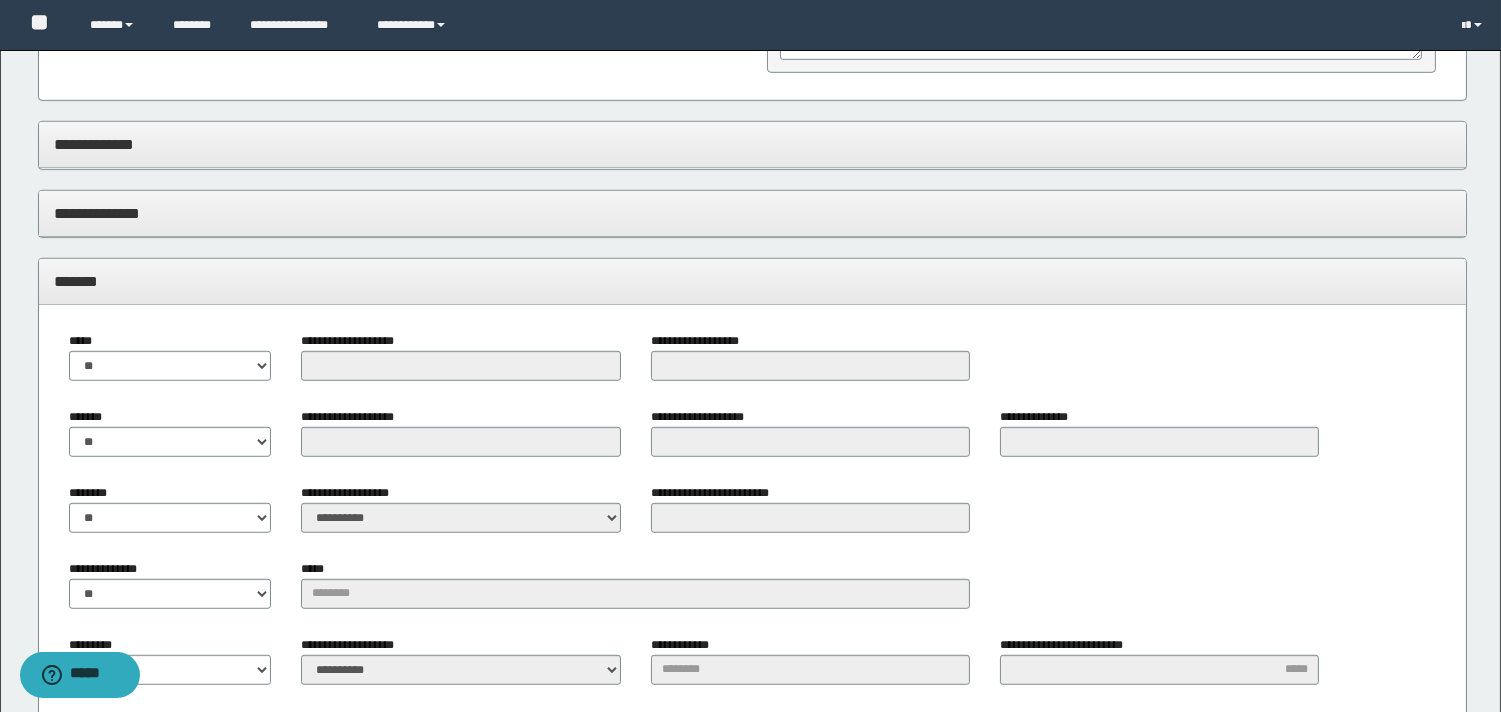 scroll, scrollTop: 2646, scrollLeft: 0, axis: vertical 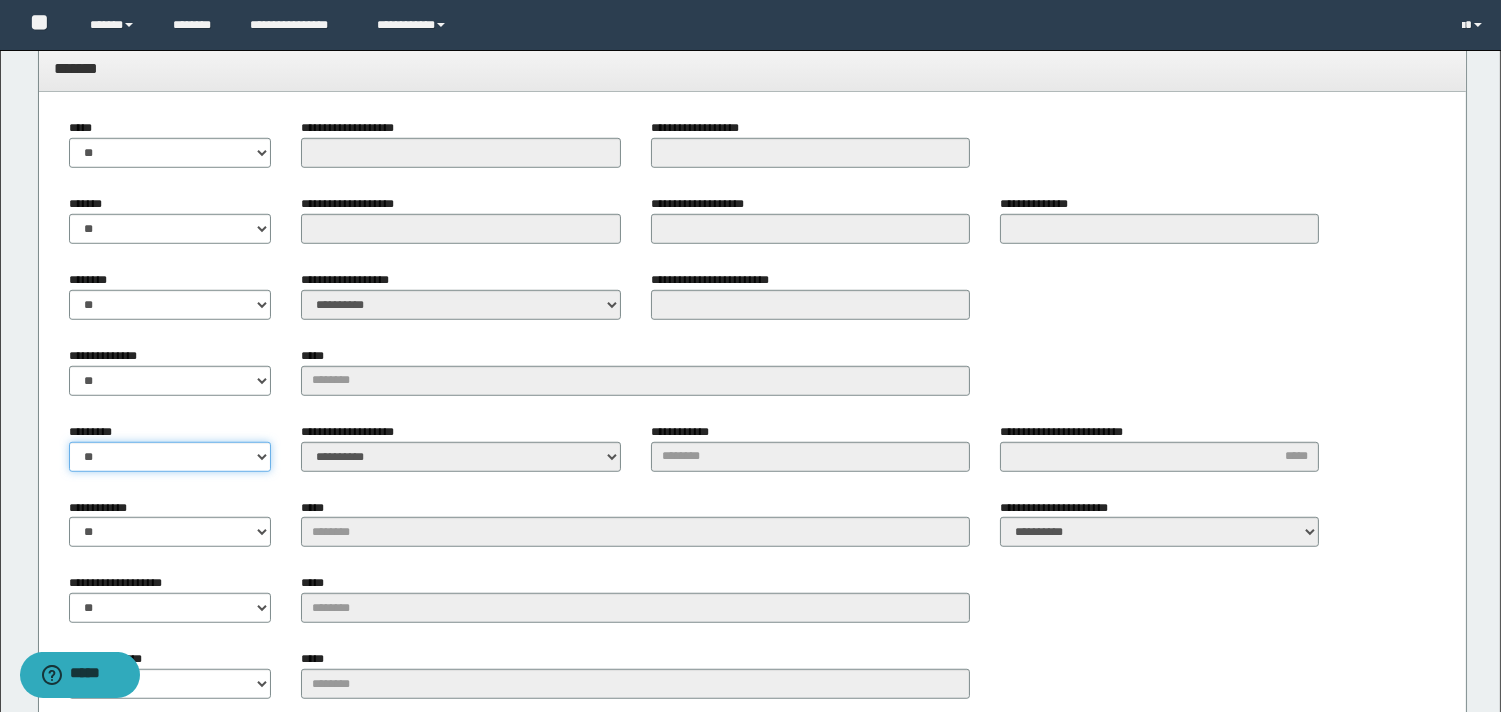 click on "**
**" at bounding box center (170, 457) 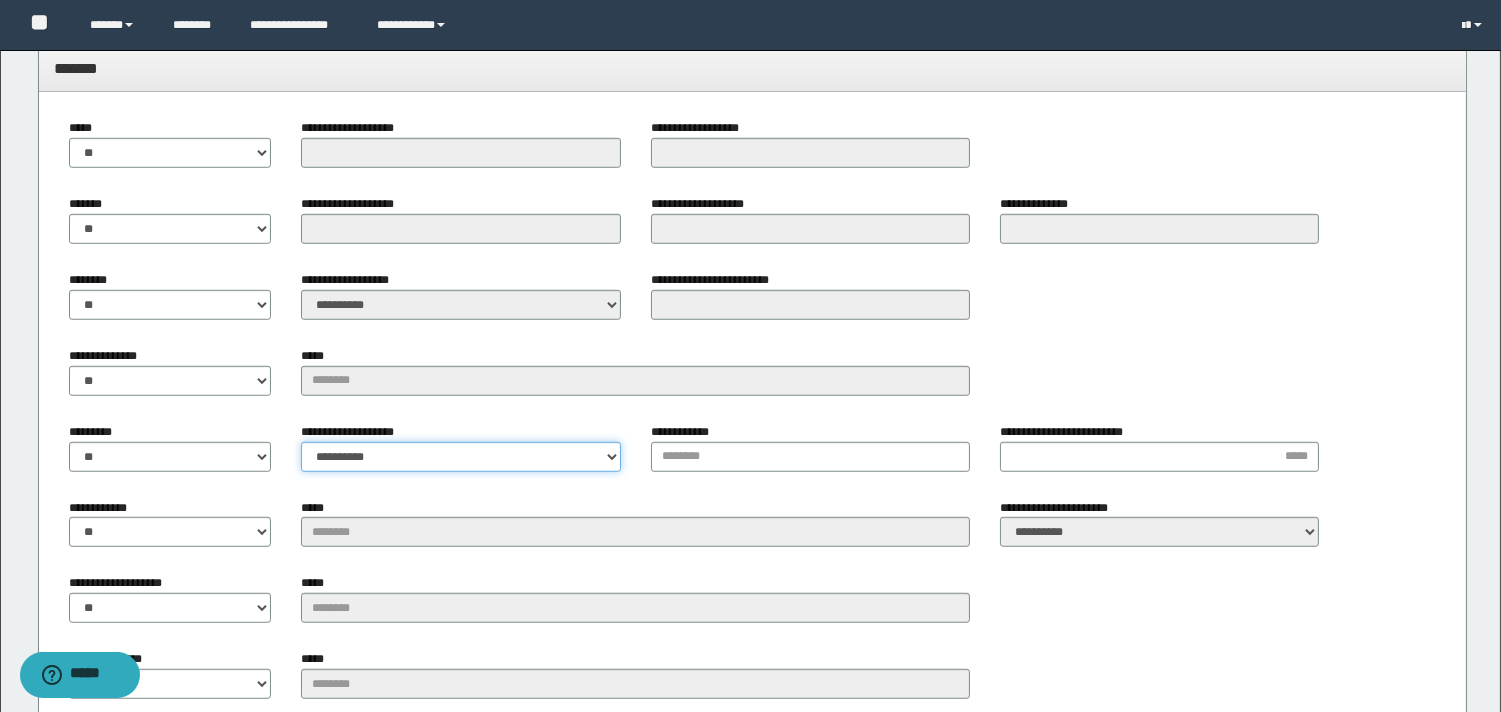 click on "**********" at bounding box center [460, 457] 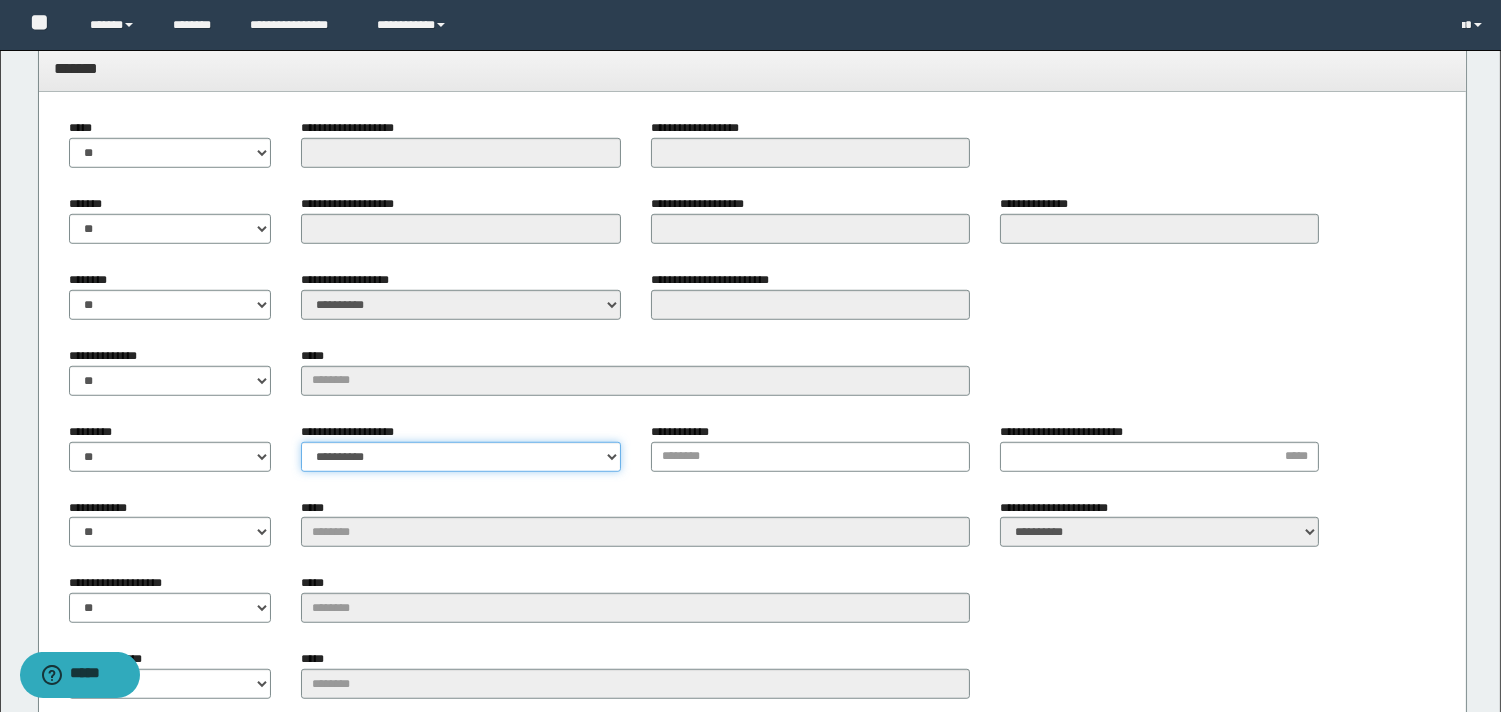select on "*" 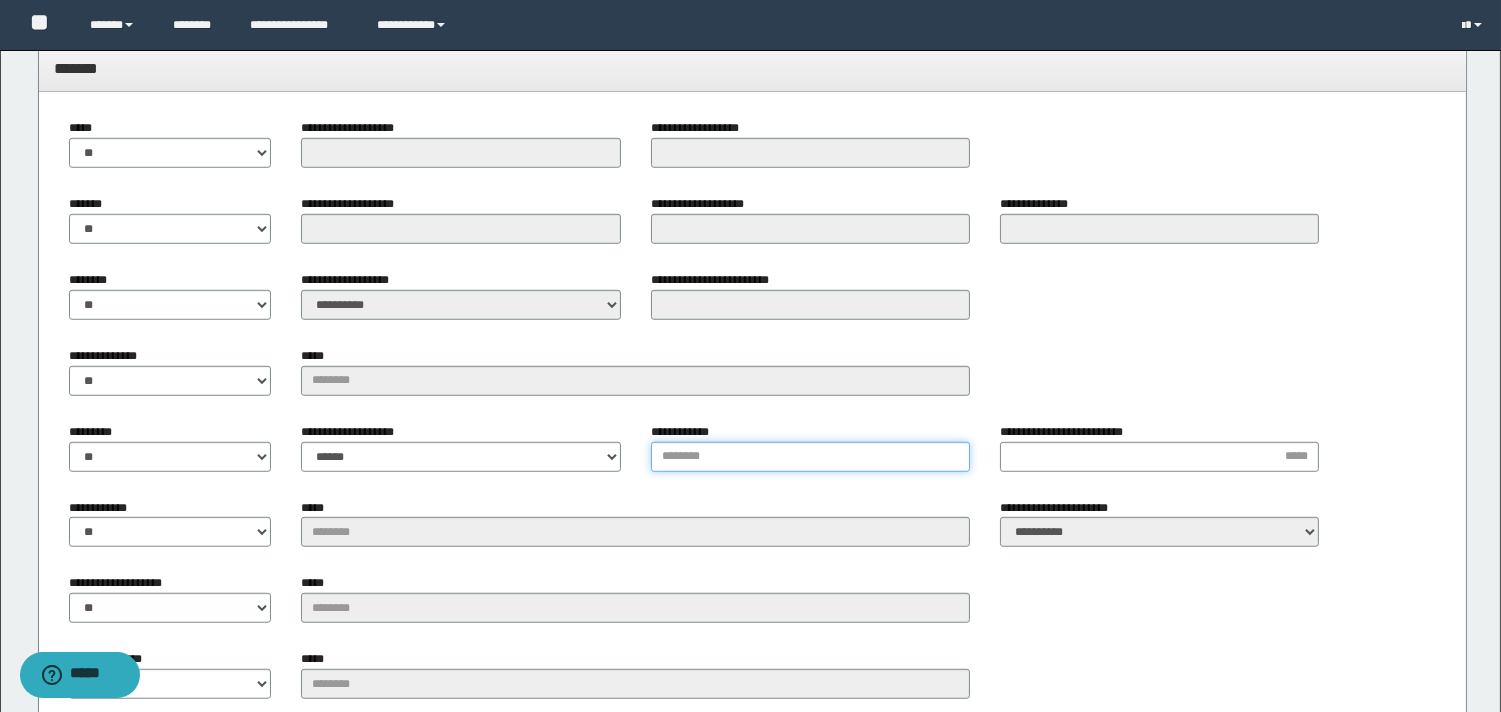 click on "**********" at bounding box center [810, 457] 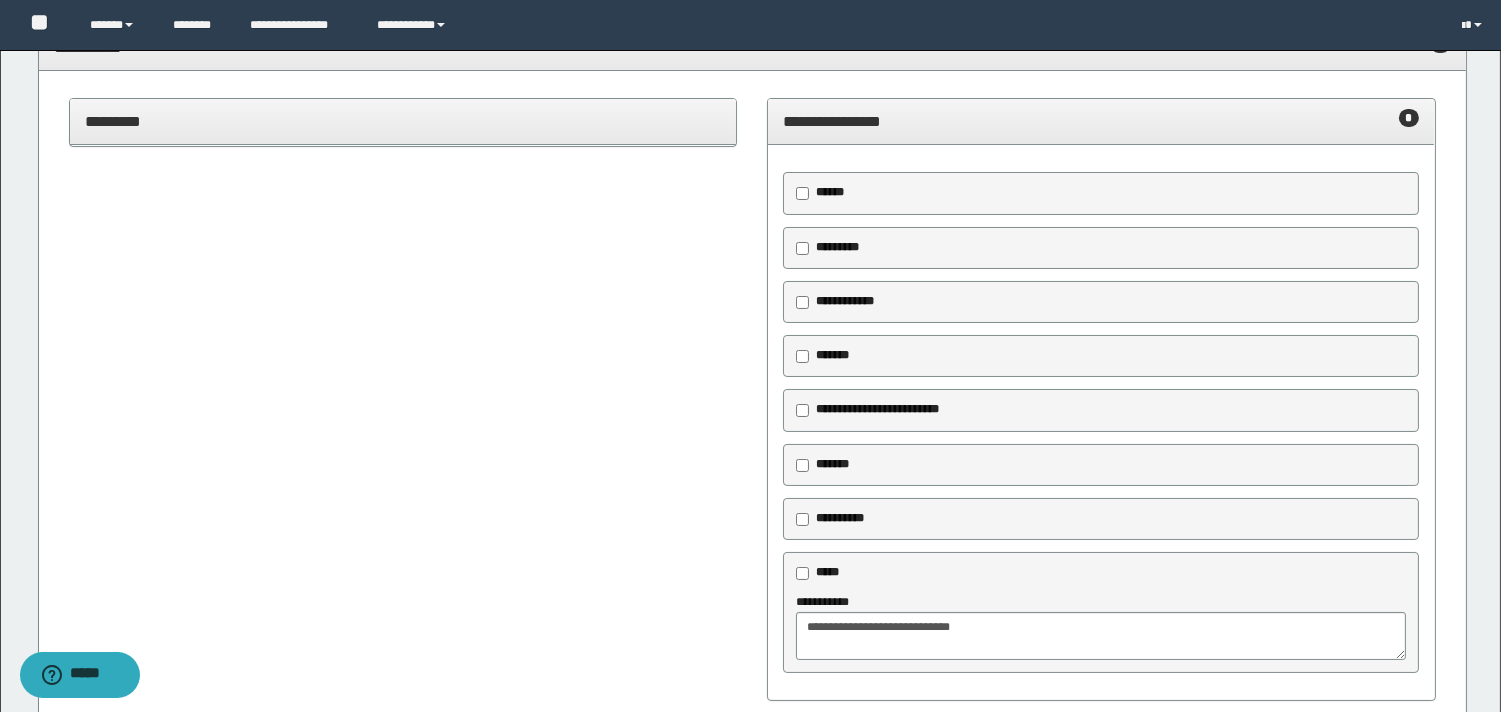 scroll, scrollTop: 0, scrollLeft: 0, axis: both 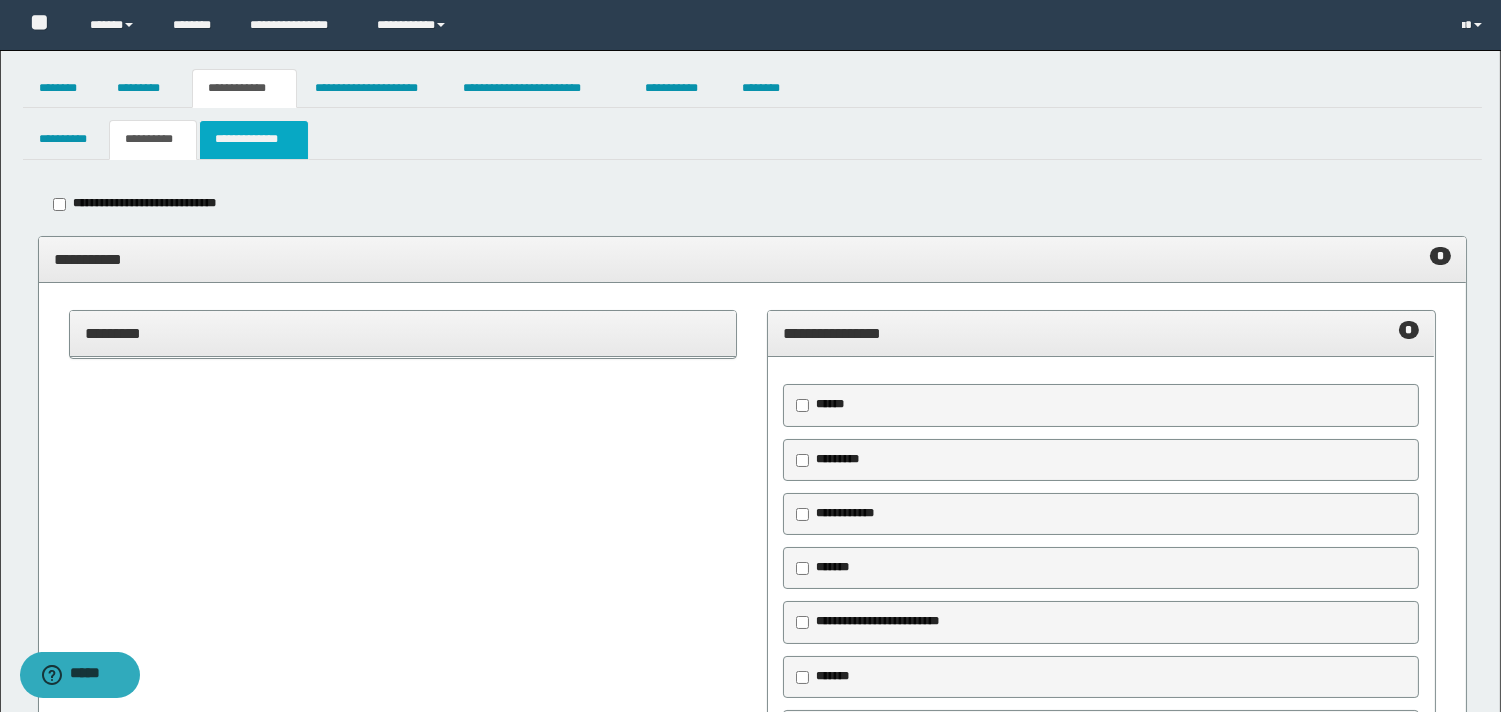 type on "******" 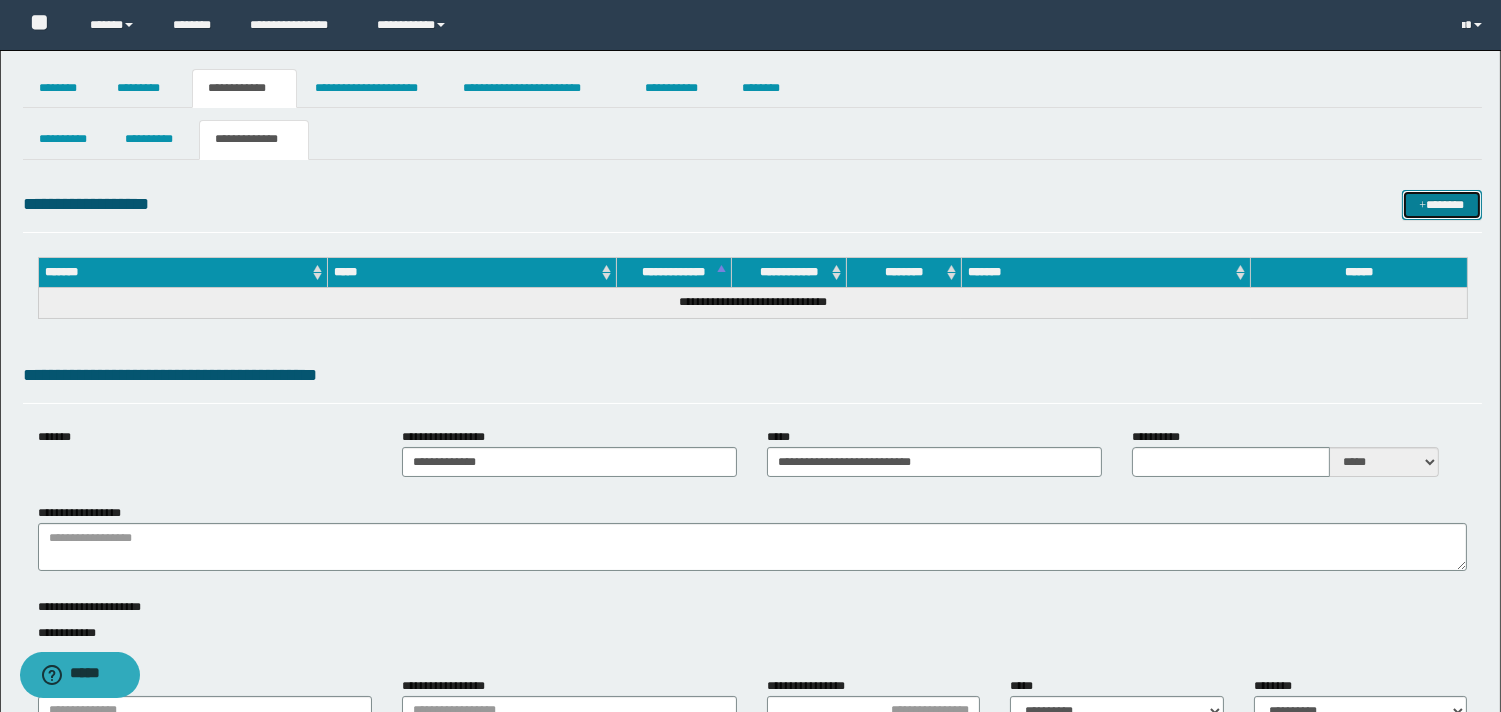 click on "*******" at bounding box center [1442, 205] 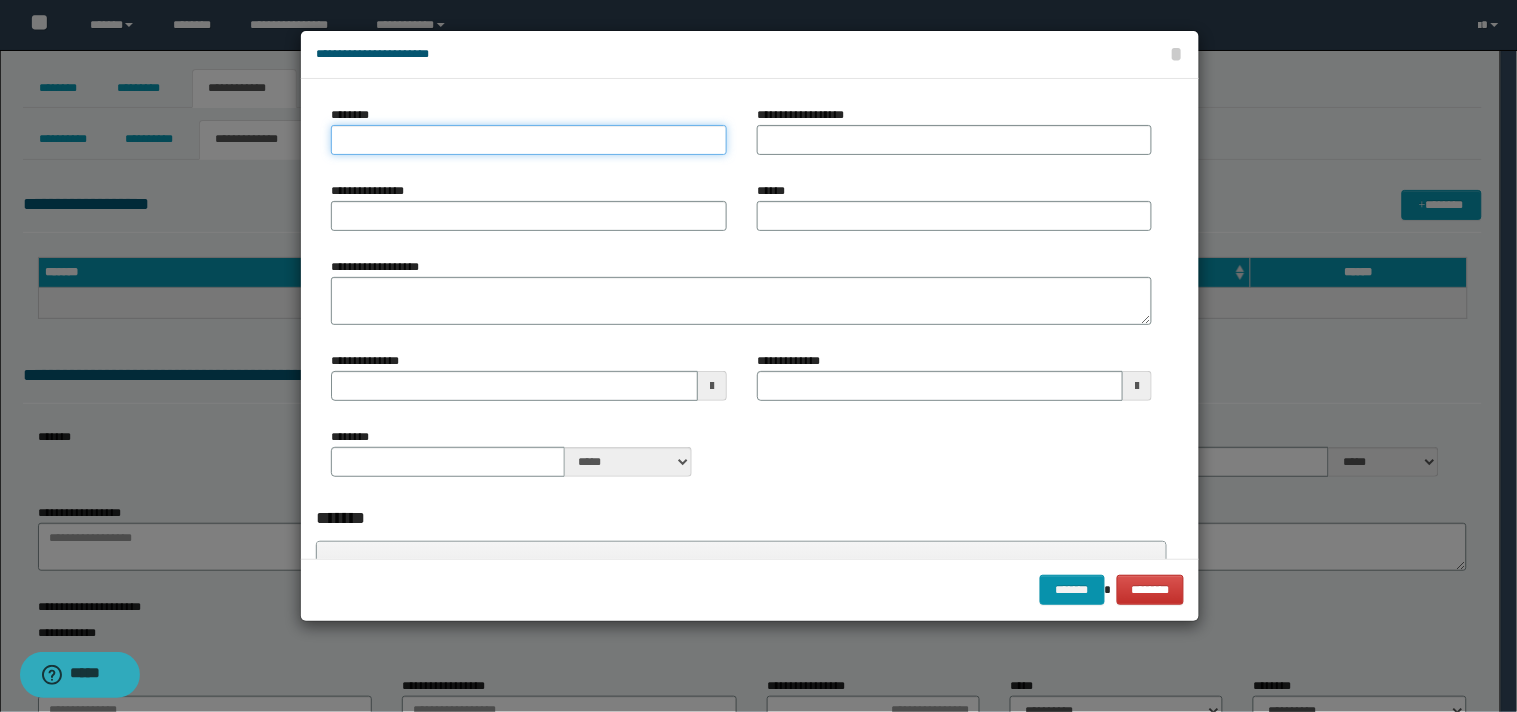 click on "********" at bounding box center (529, 140) 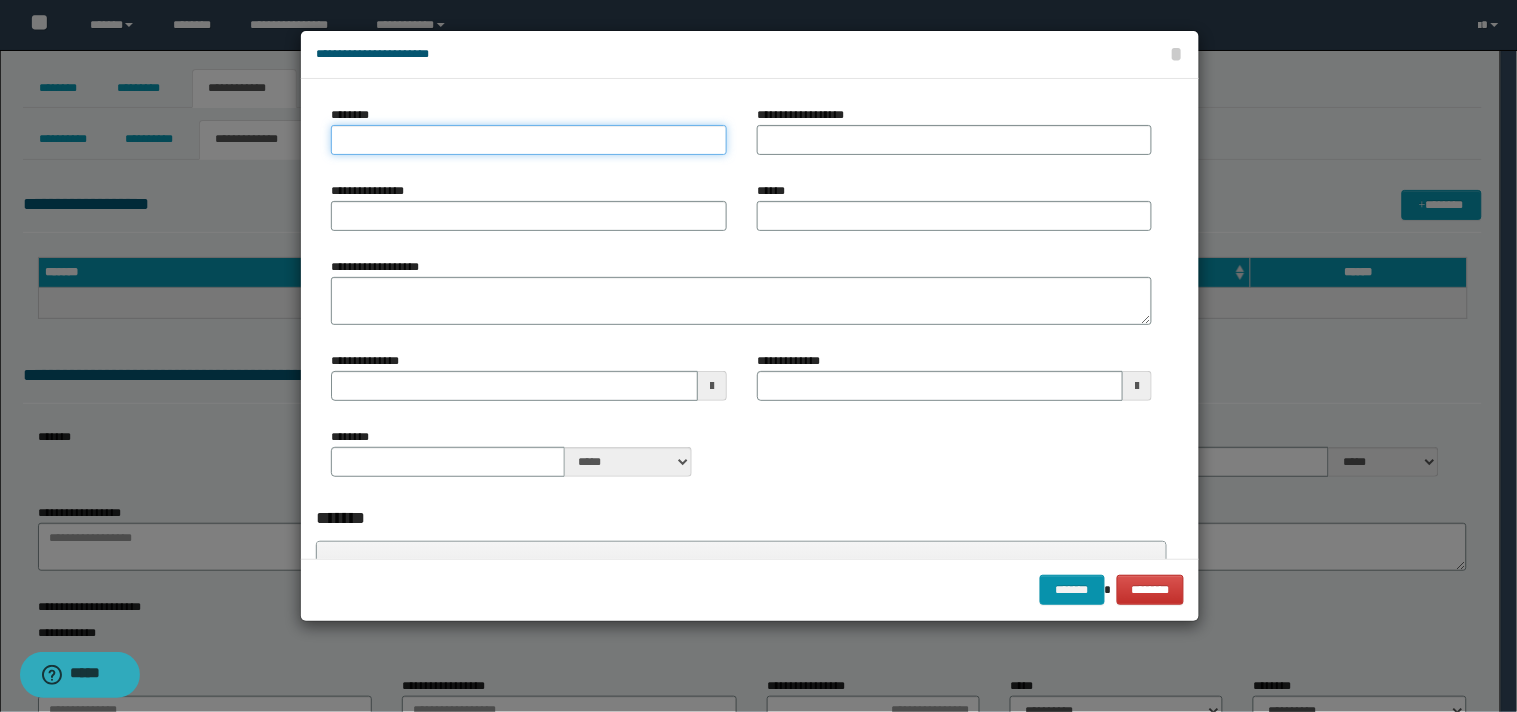 type 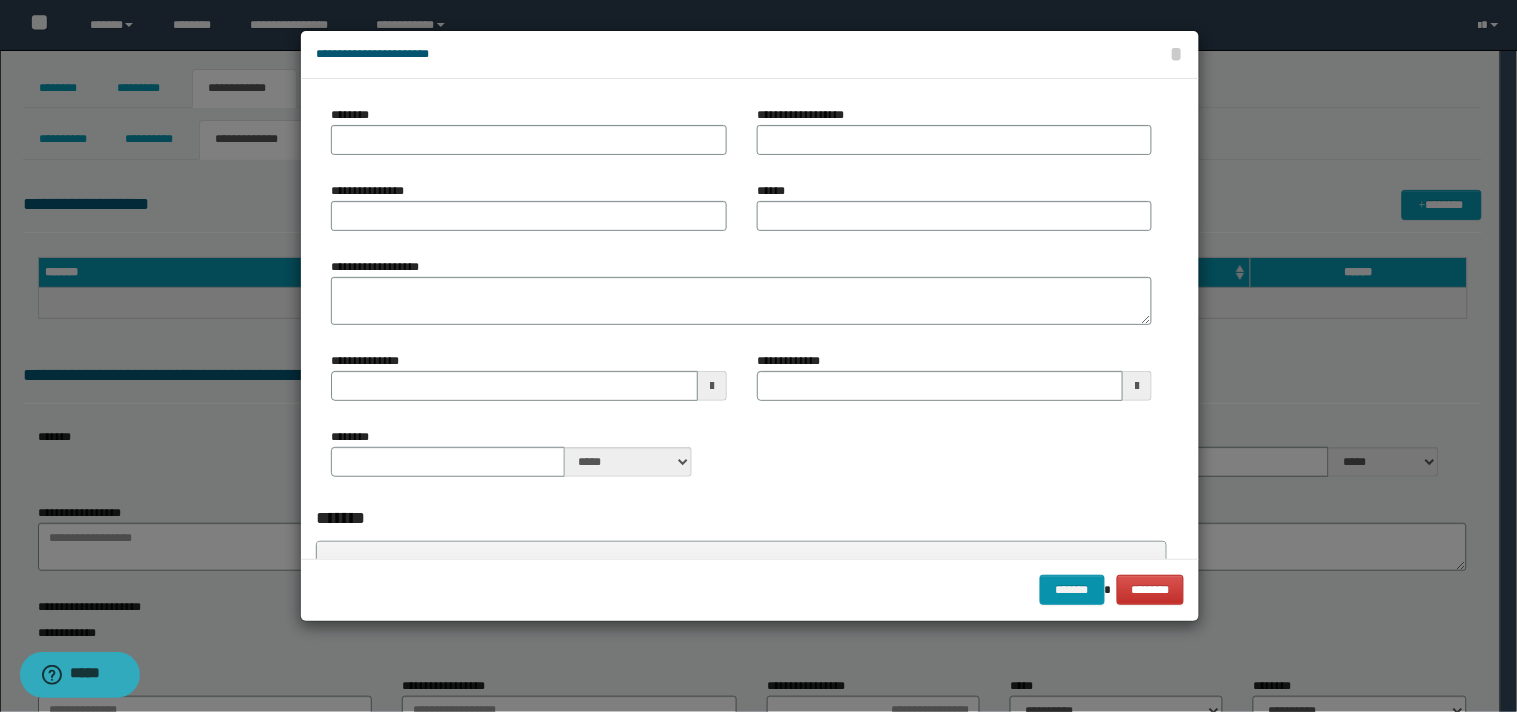 click on "**********" at bounding box center [750, 319] 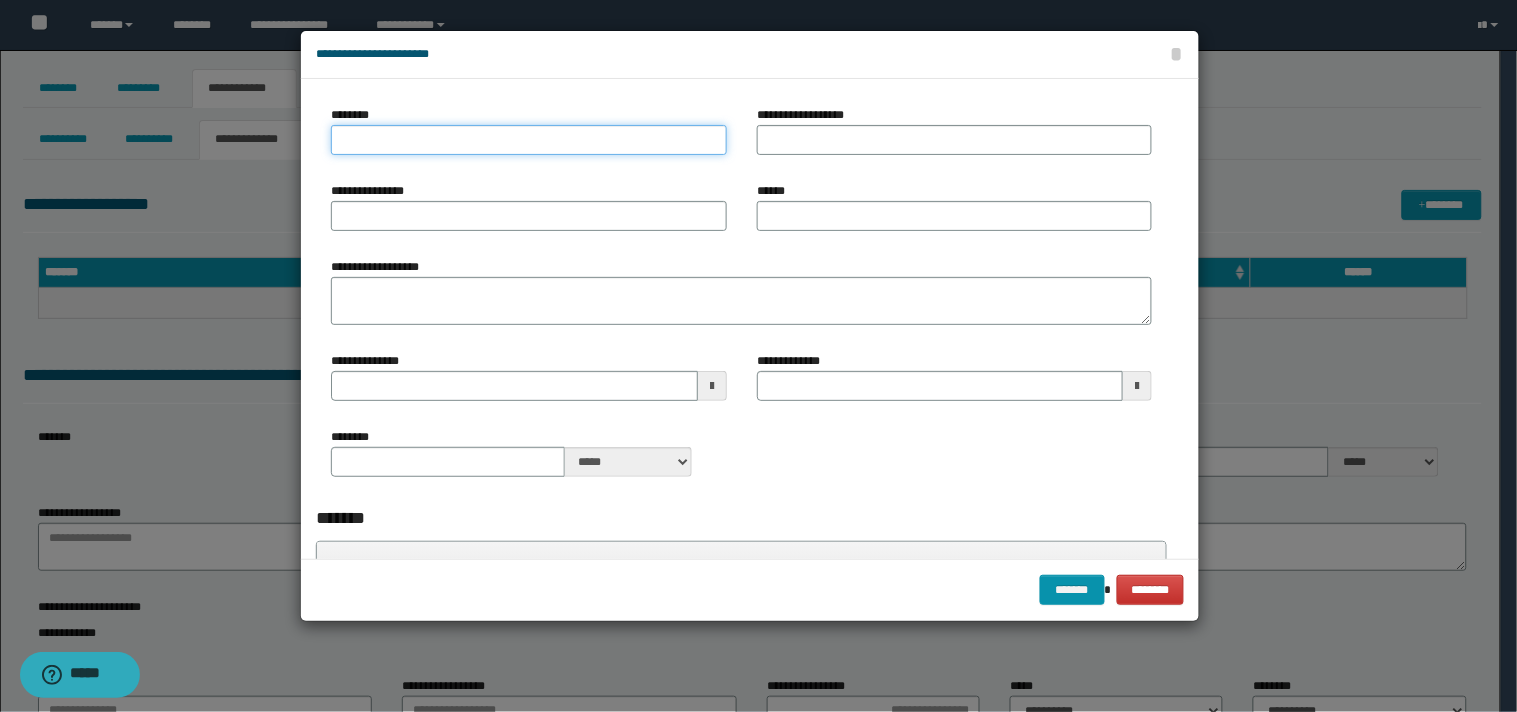 click on "********" at bounding box center [529, 140] 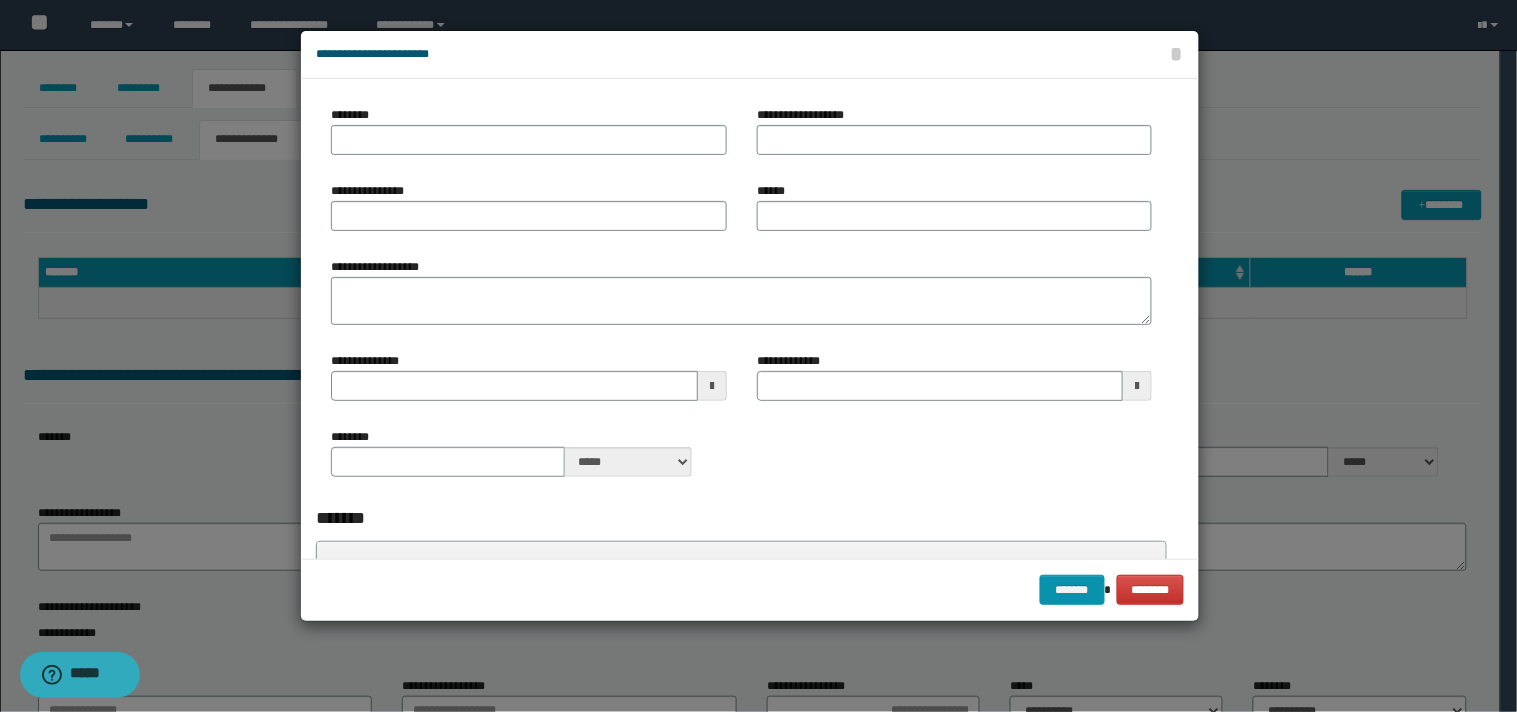 click on "**********" at bounding box center (741, 298) 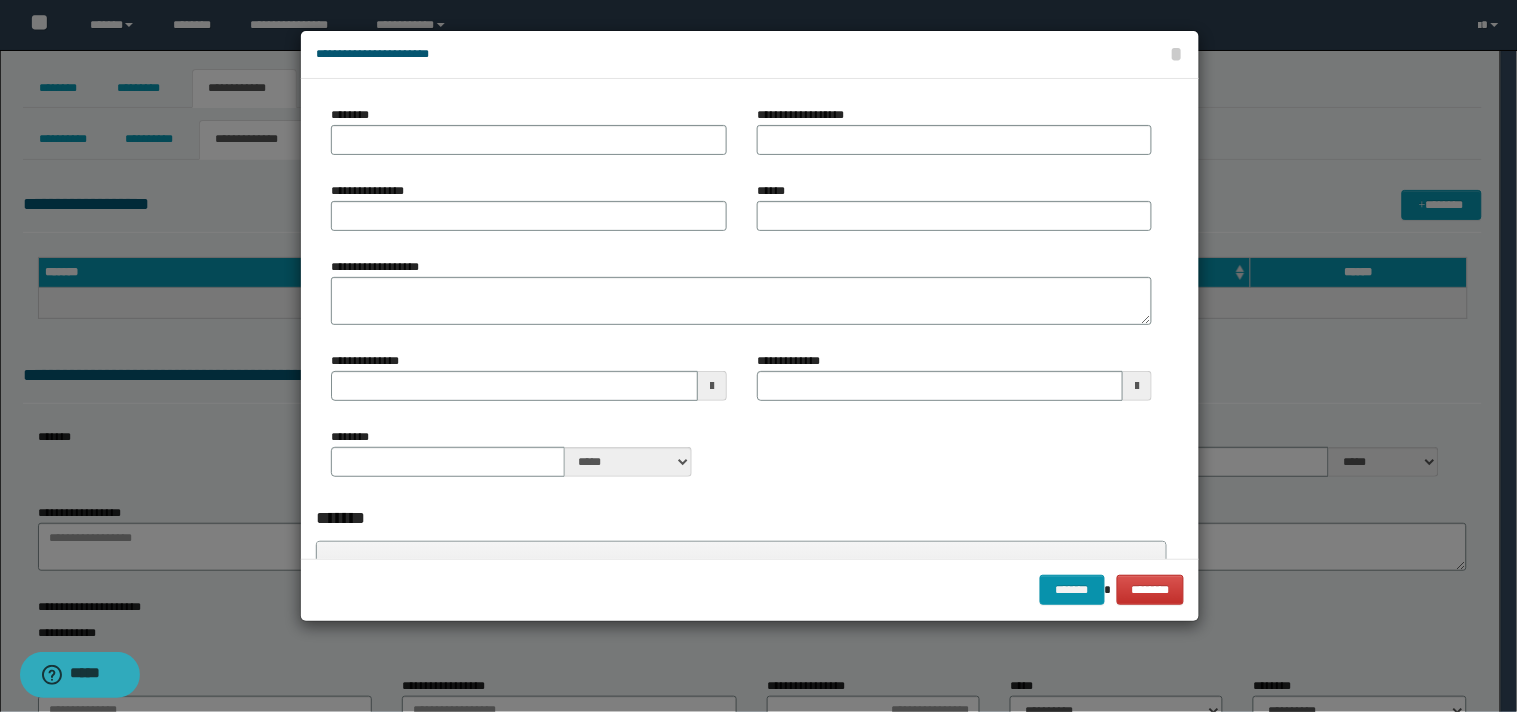 click on "********" at bounding box center (529, 130) 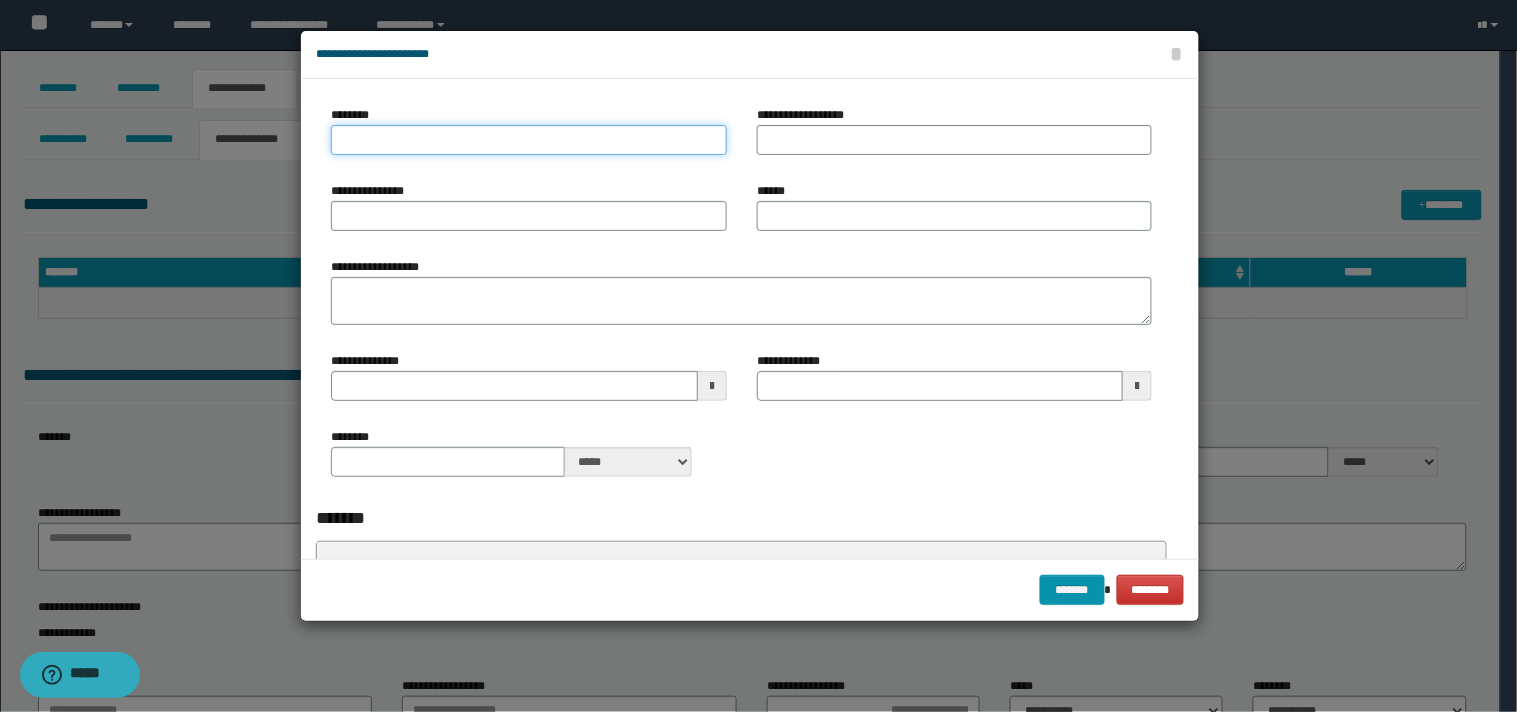click on "********" at bounding box center (529, 140) 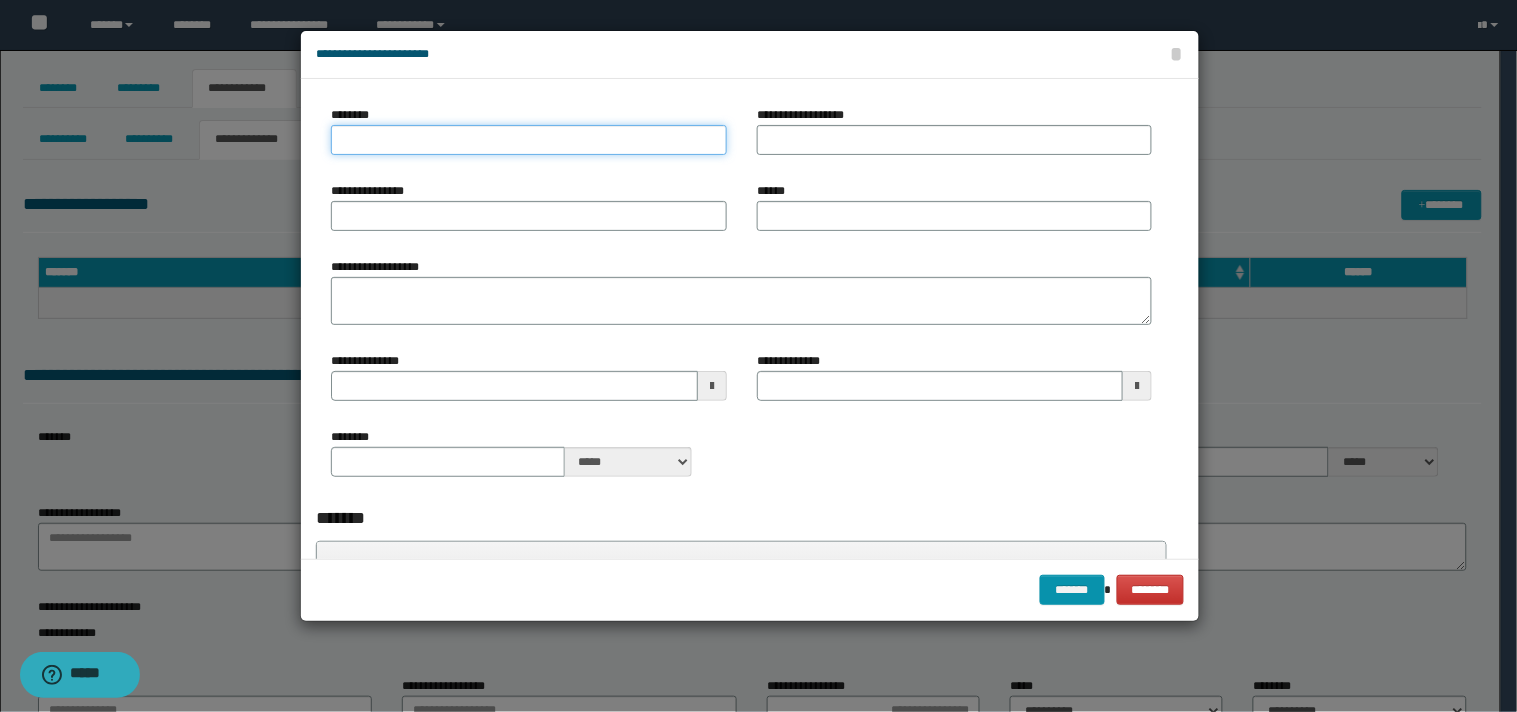 type 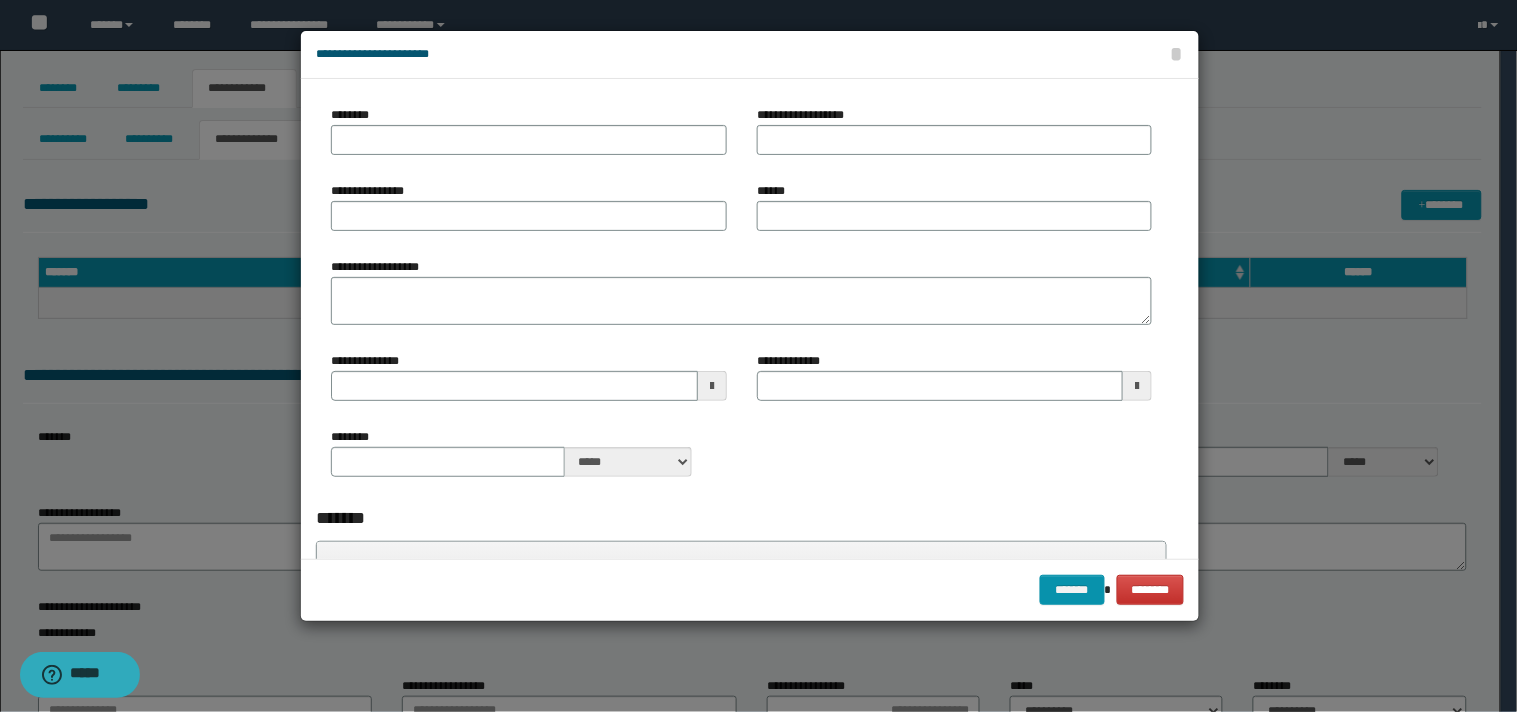 click on "******" at bounding box center (955, 206) 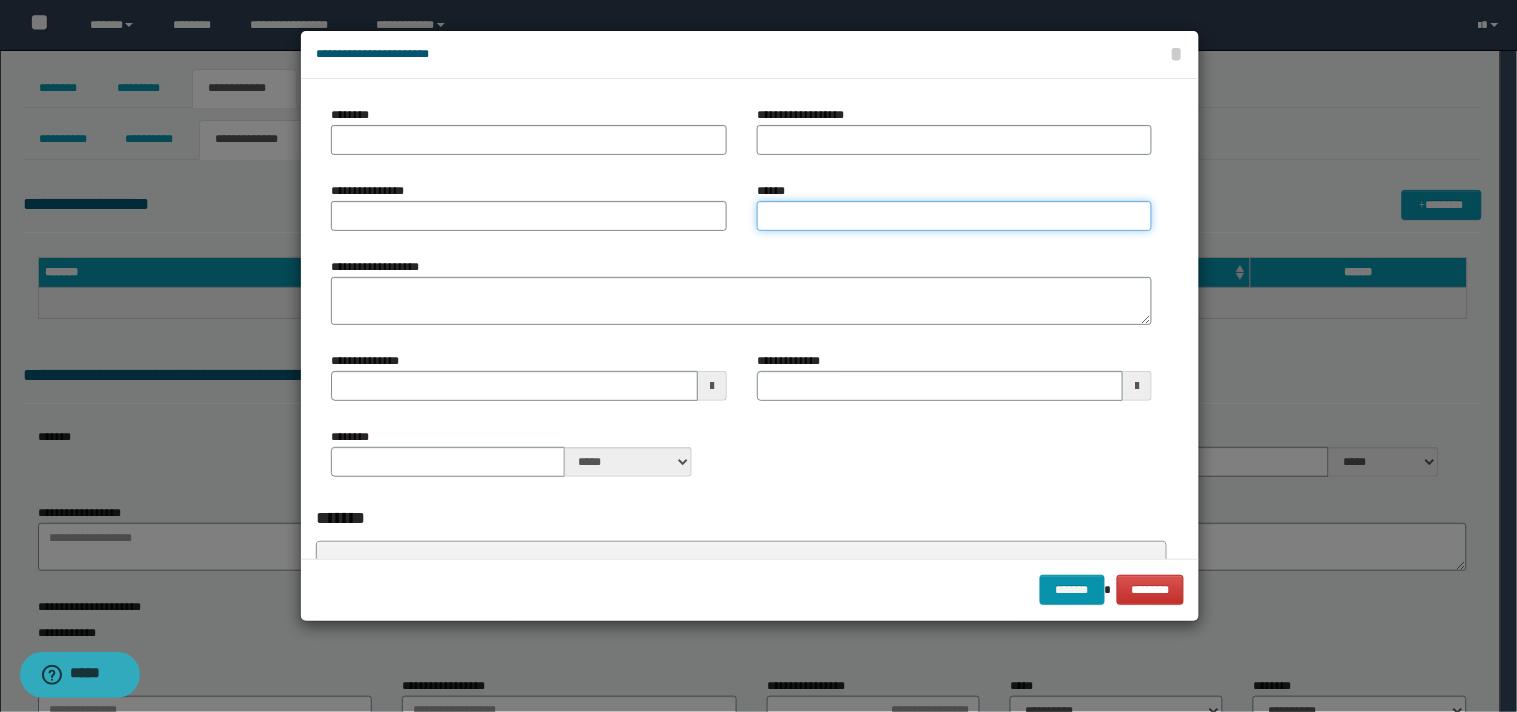 click on "******" at bounding box center [955, 216] 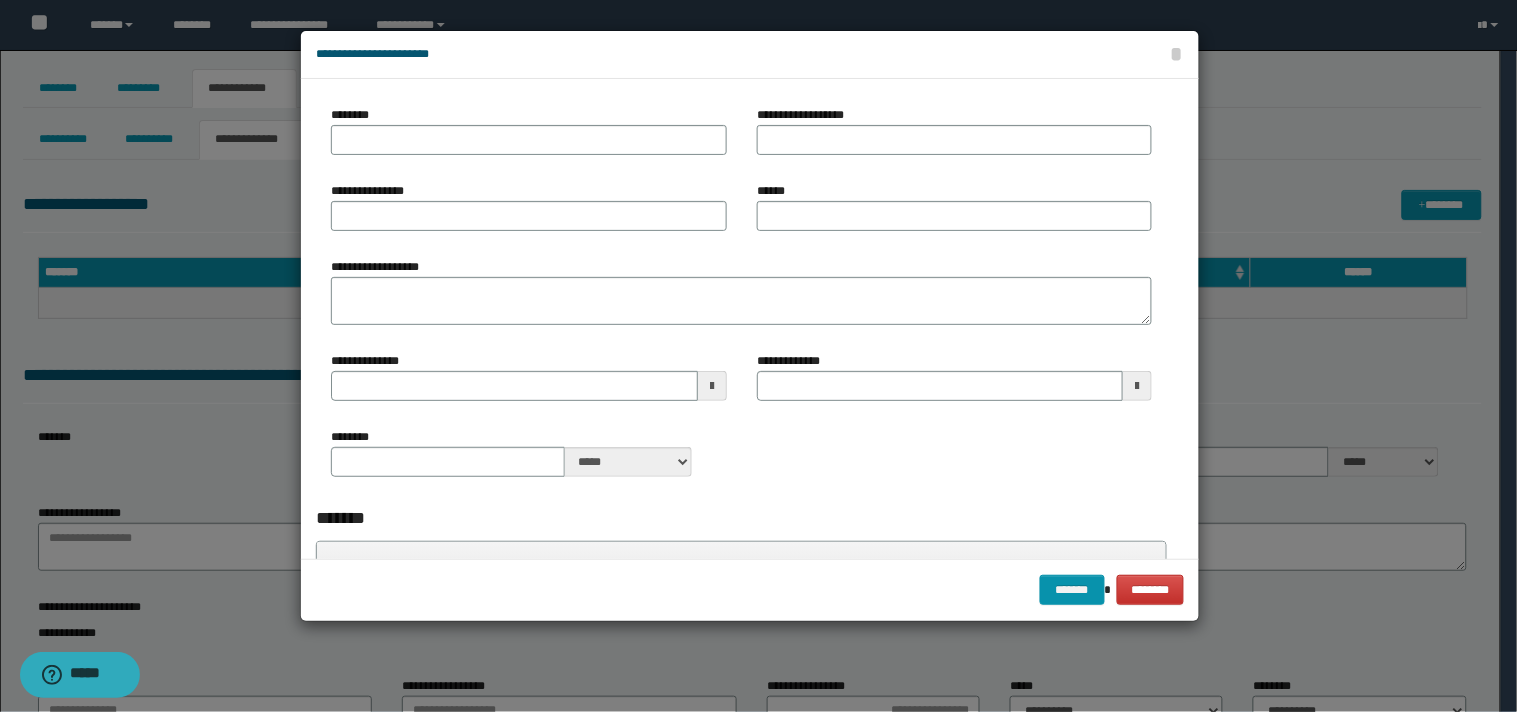 click on "*******
********" at bounding box center (750, 589) 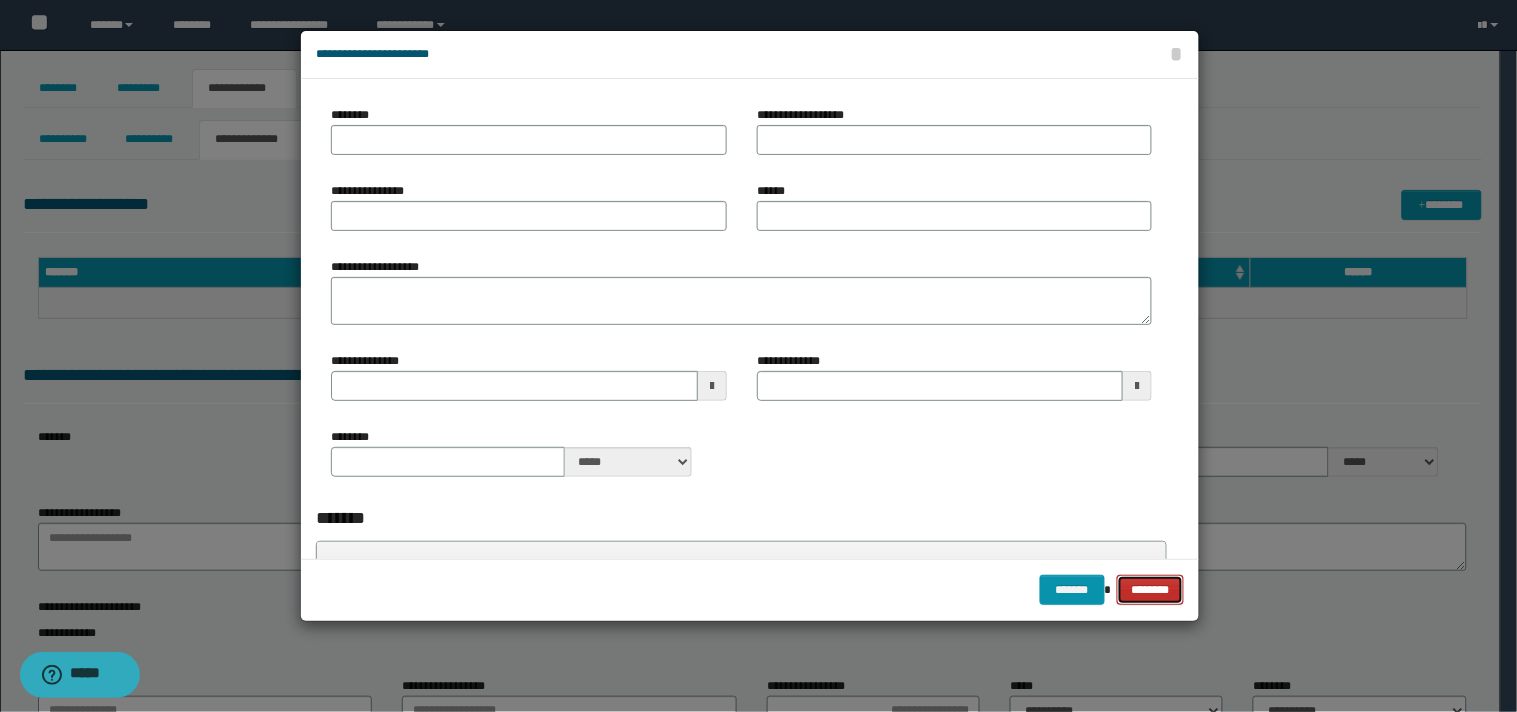 drag, startPoint x: 1150, startPoint y: 586, endPoint x: 237, endPoint y: 327, distance: 949.0258 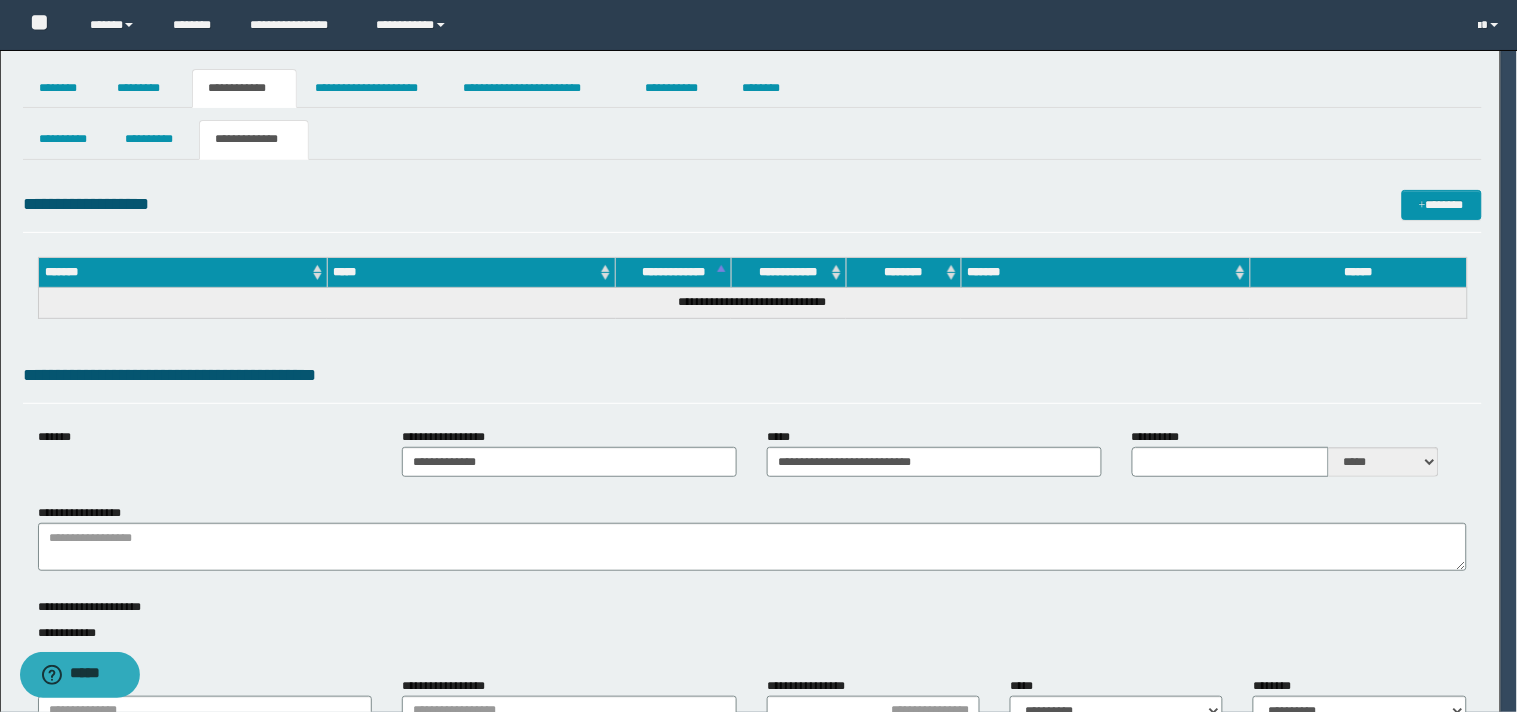 type 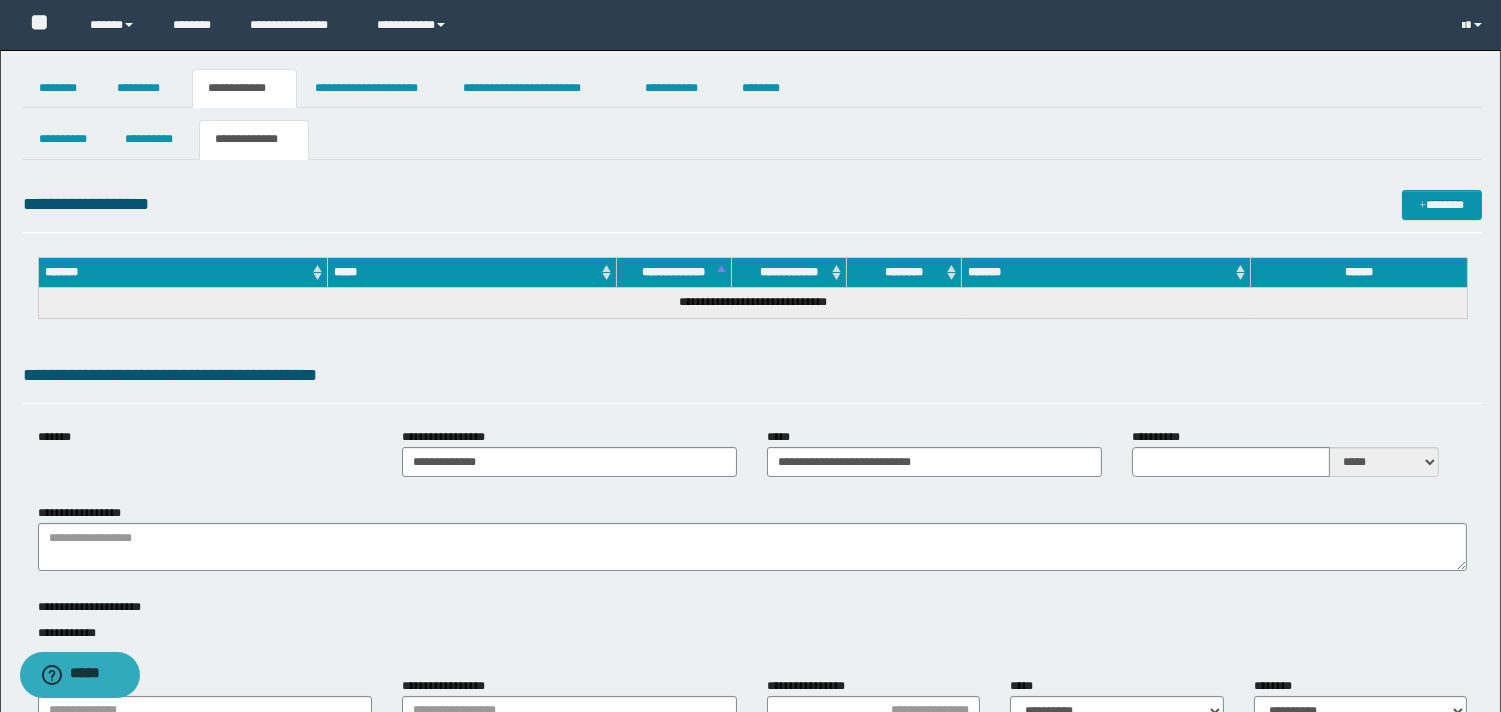 drag, startPoint x: 254, startPoint y: 296, endPoint x: 254, endPoint y: 332, distance: 36 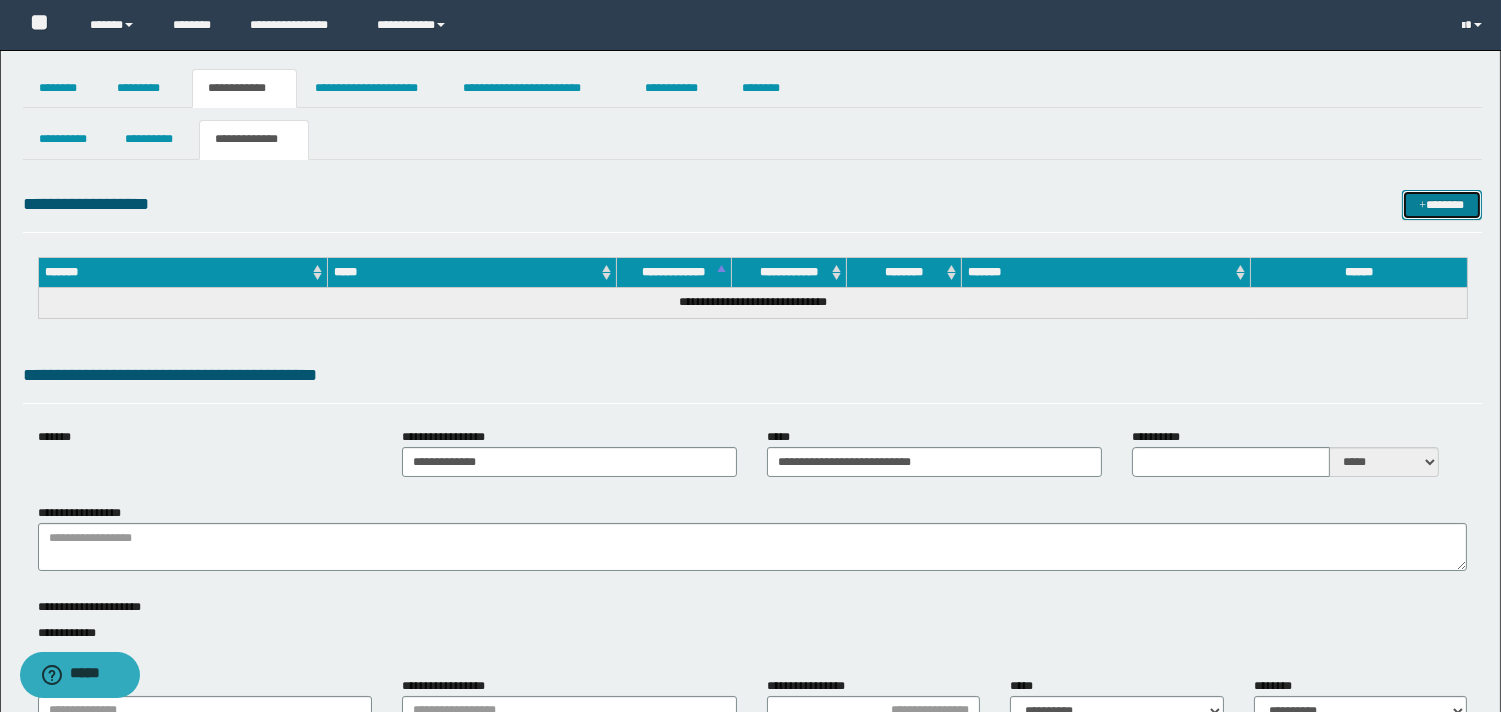 click on "*******" at bounding box center [1442, 205] 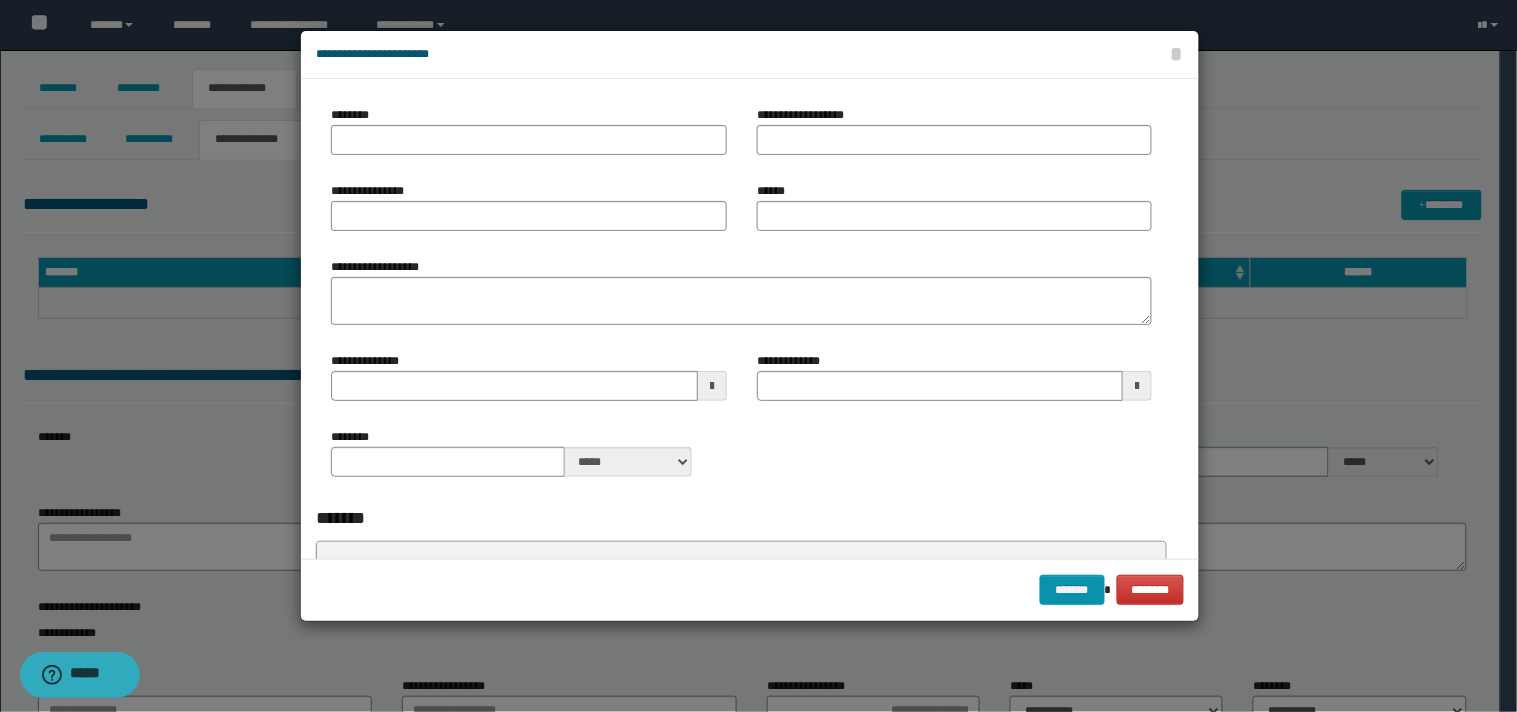 click on "********" at bounding box center [529, 138] 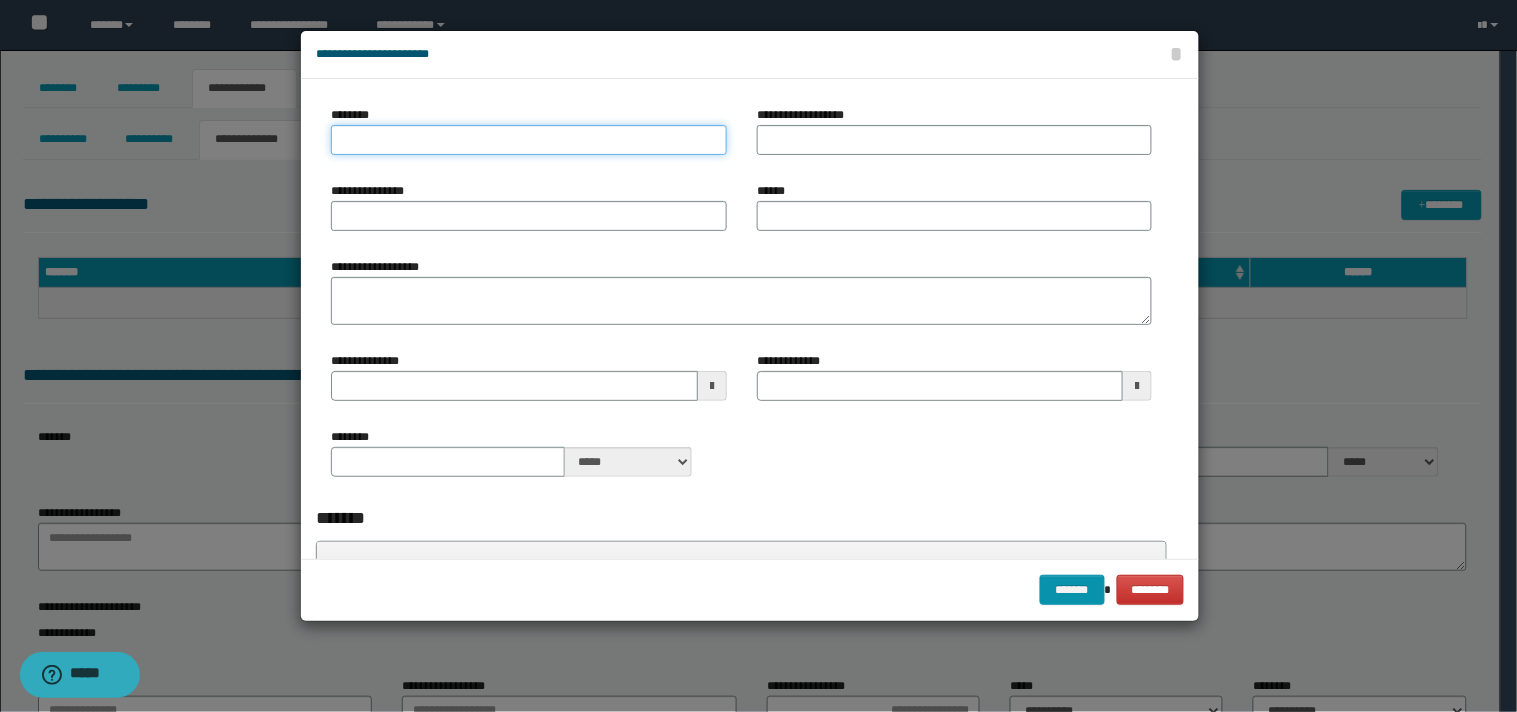 click on "********" at bounding box center (529, 140) 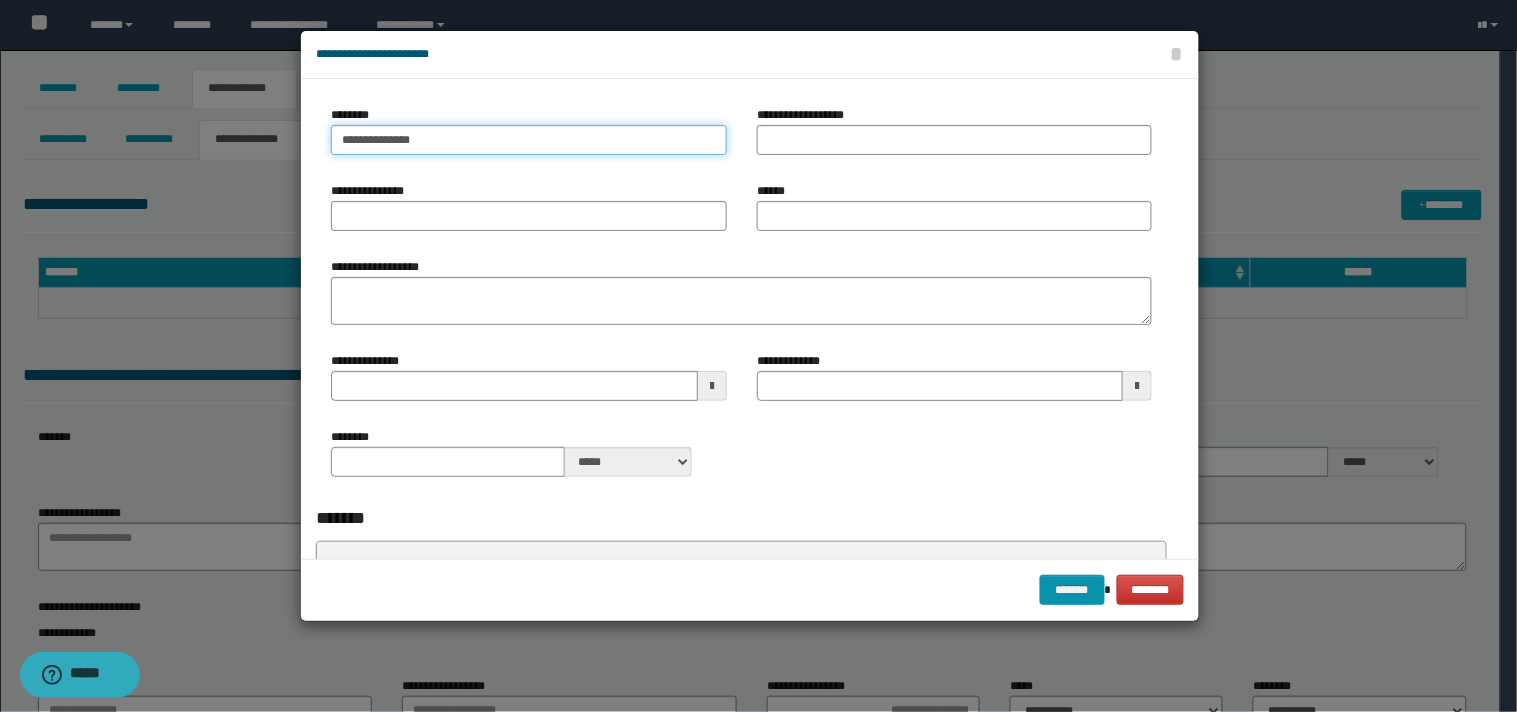 type on "**********" 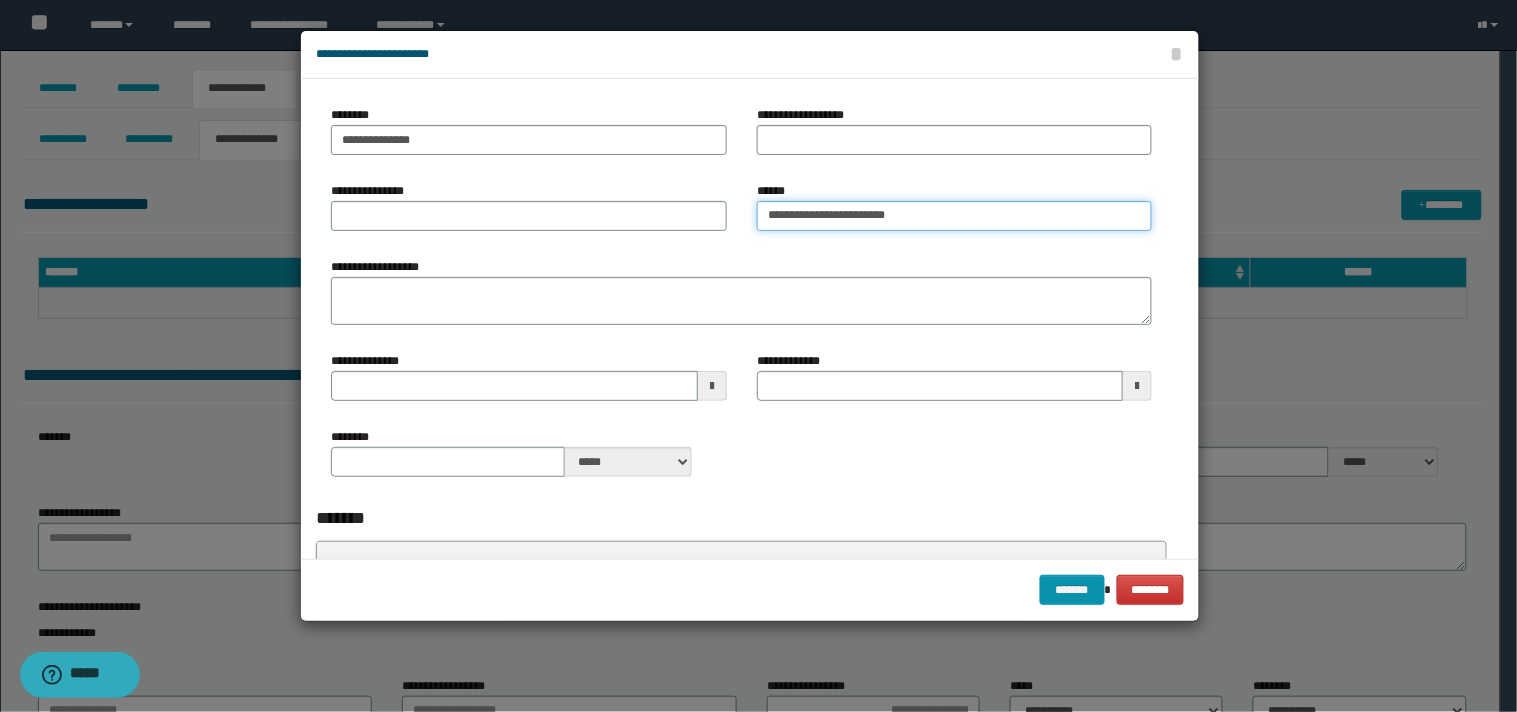 type on "**********" 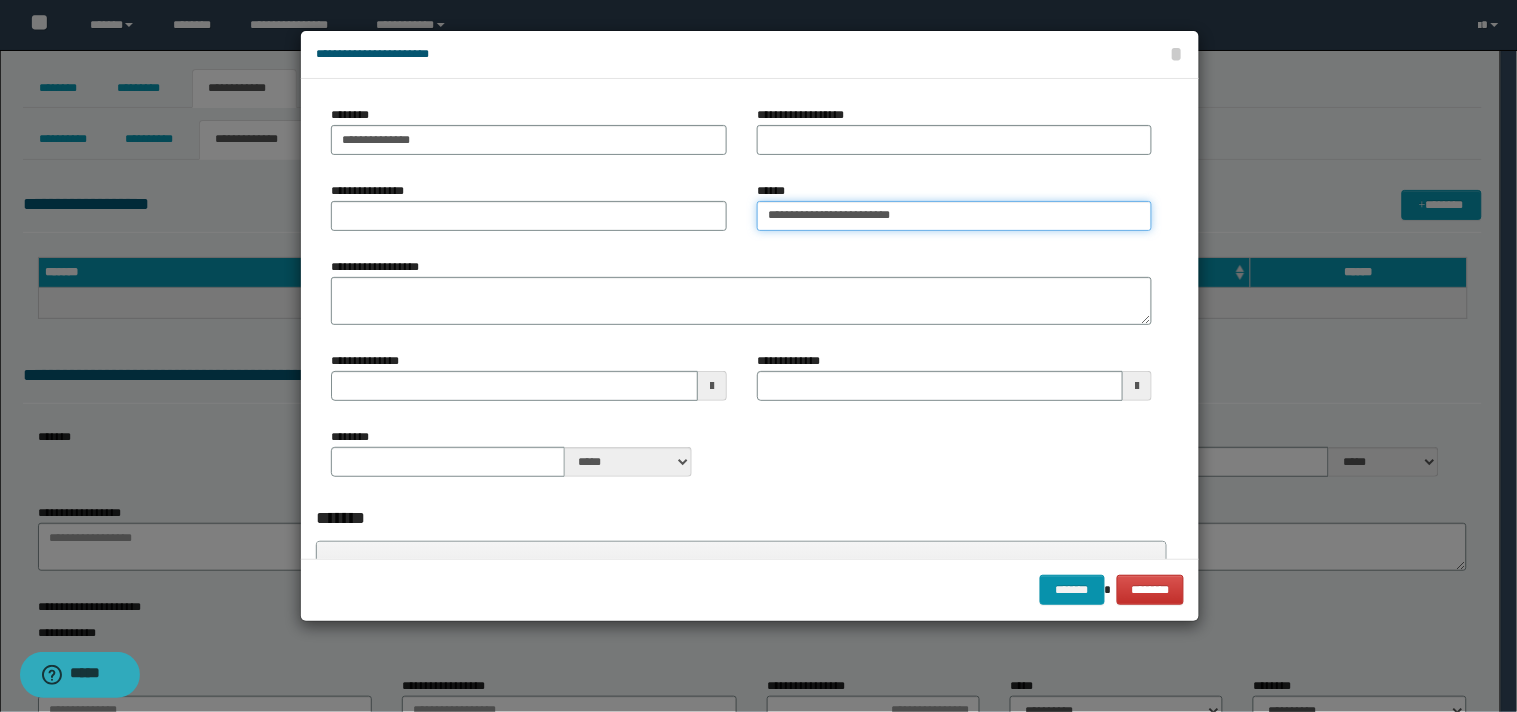 type 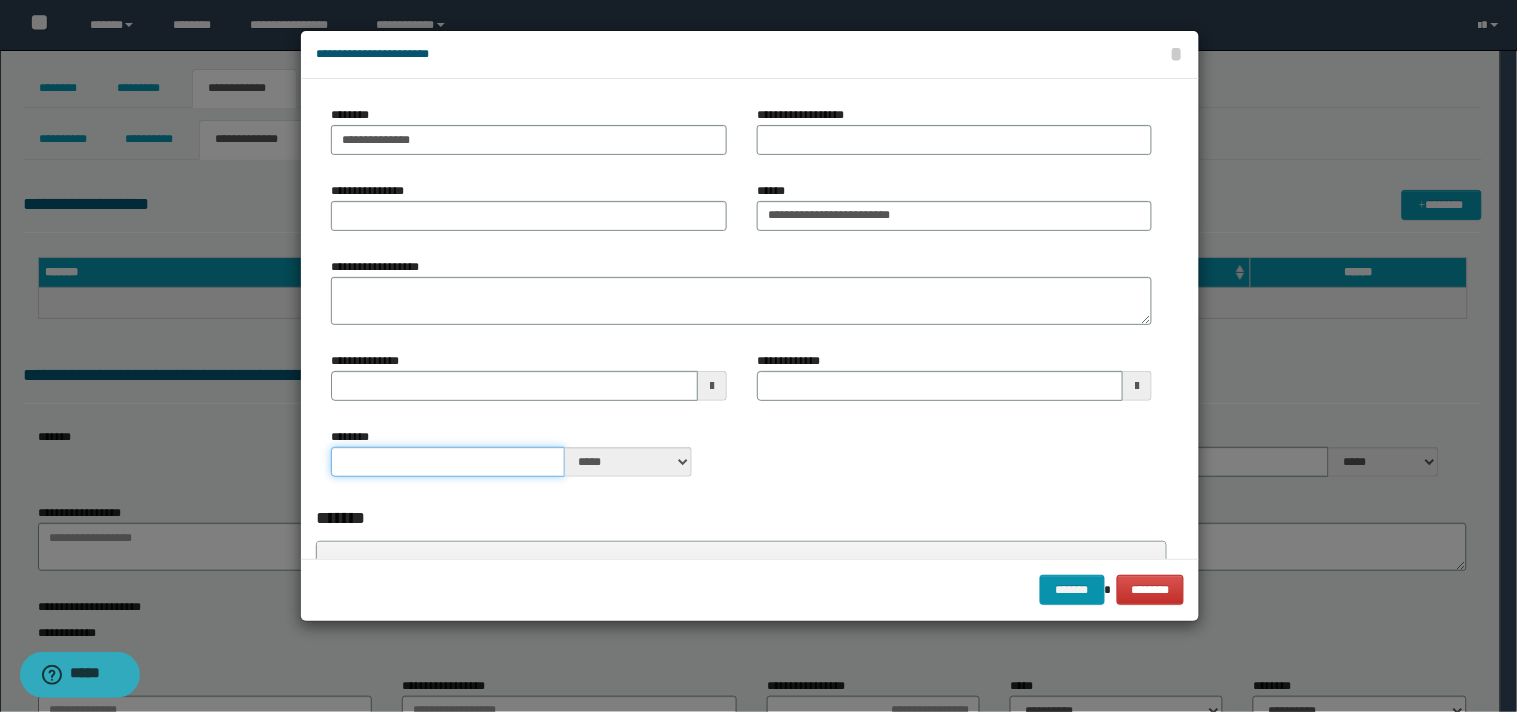 drag, startPoint x: 425, startPoint y: 455, endPoint x: 443, endPoint y: 465, distance: 20.59126 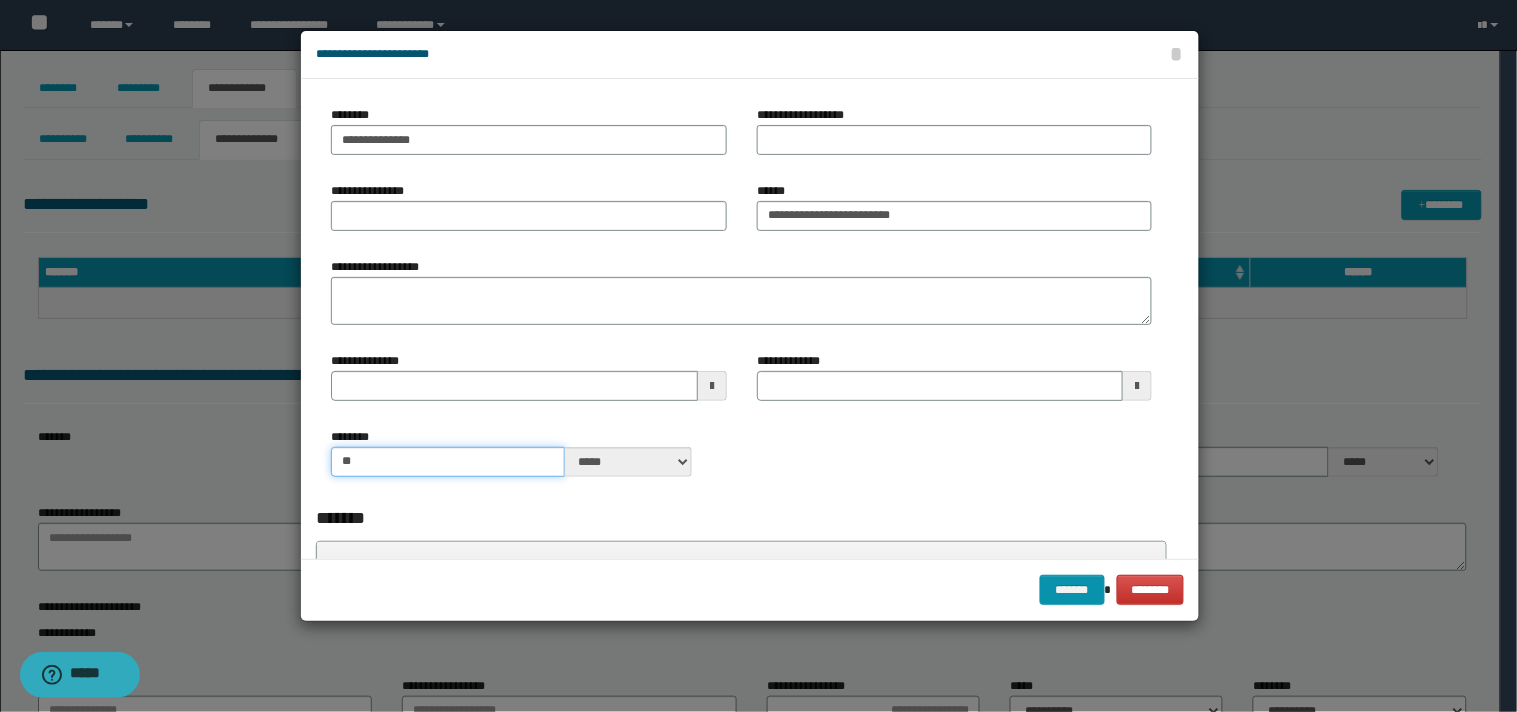 type on "**" 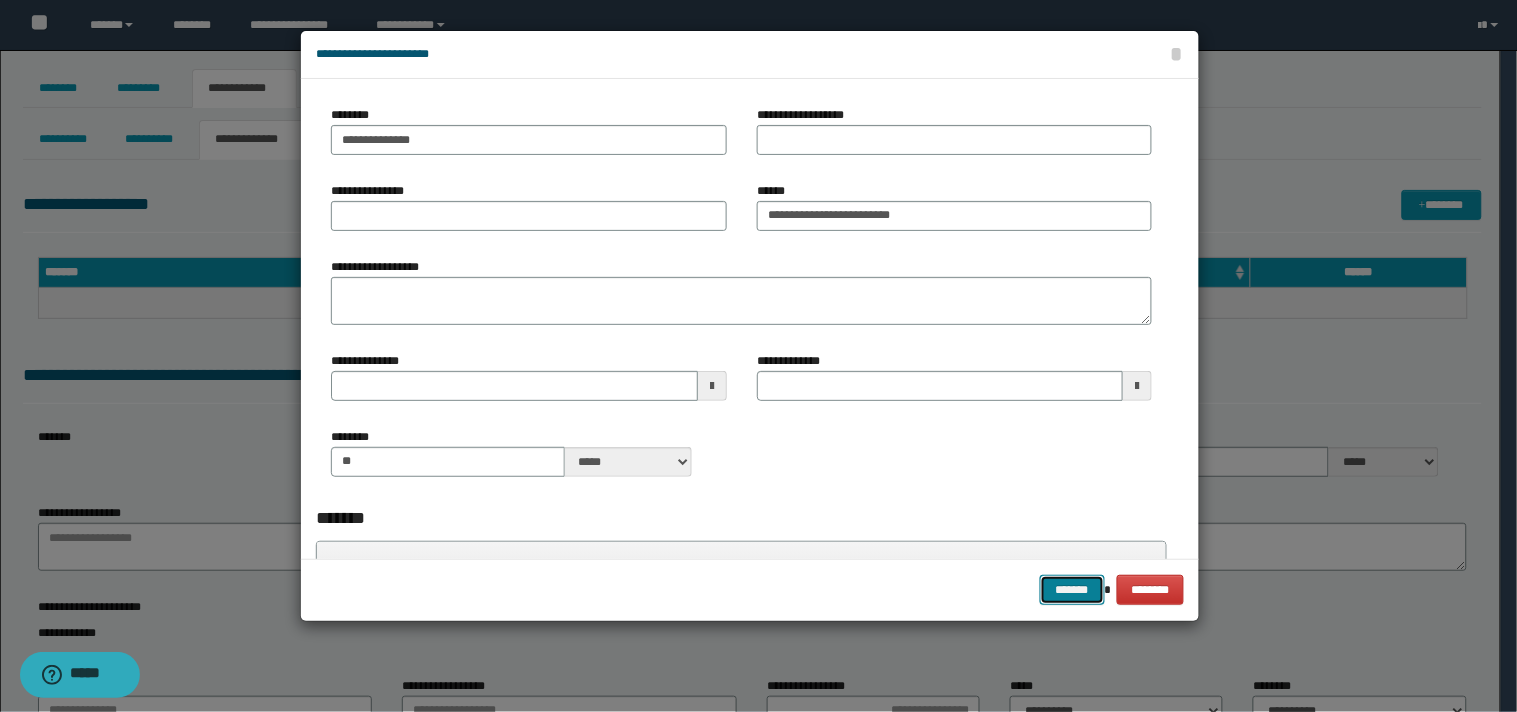 click on "*******" at bounding box center [1072, 590] 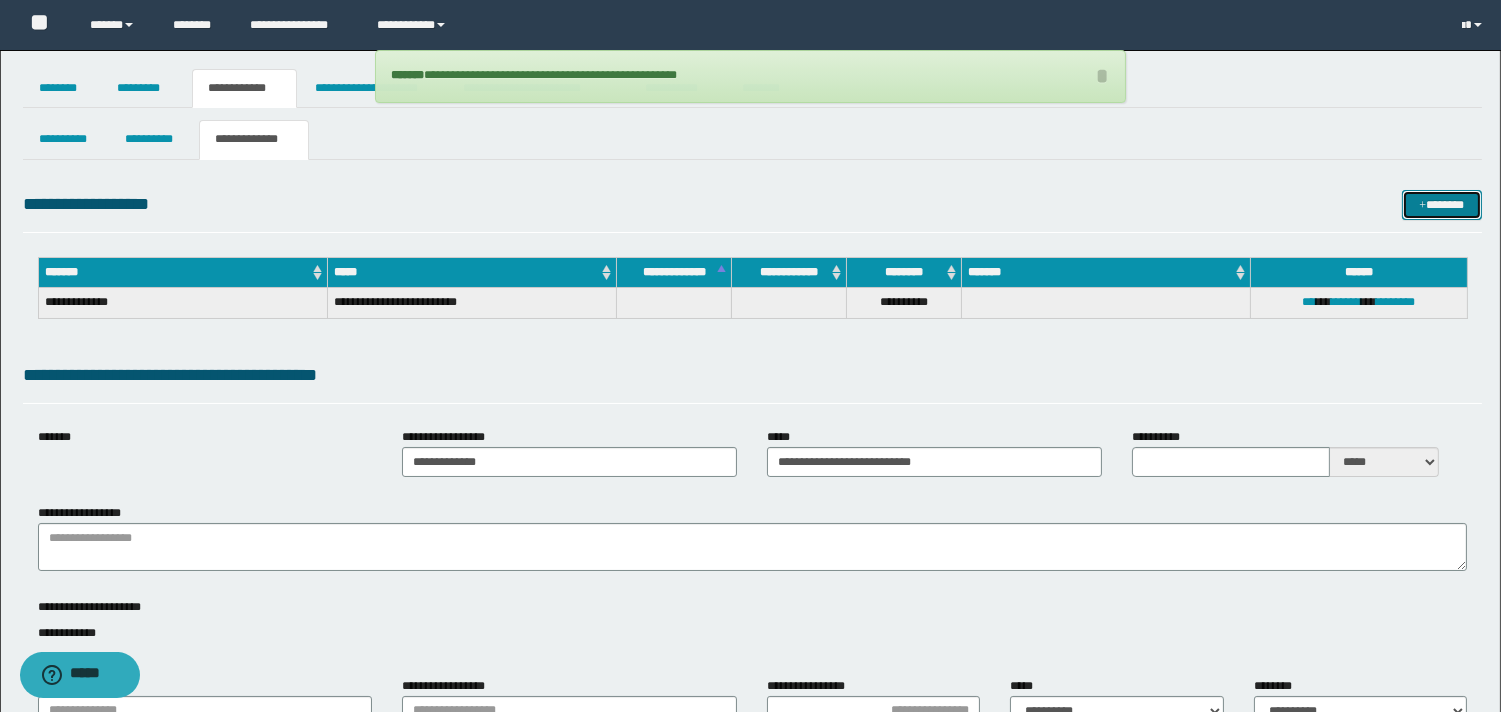 click on "*******" at bounding box center (1442, 205) 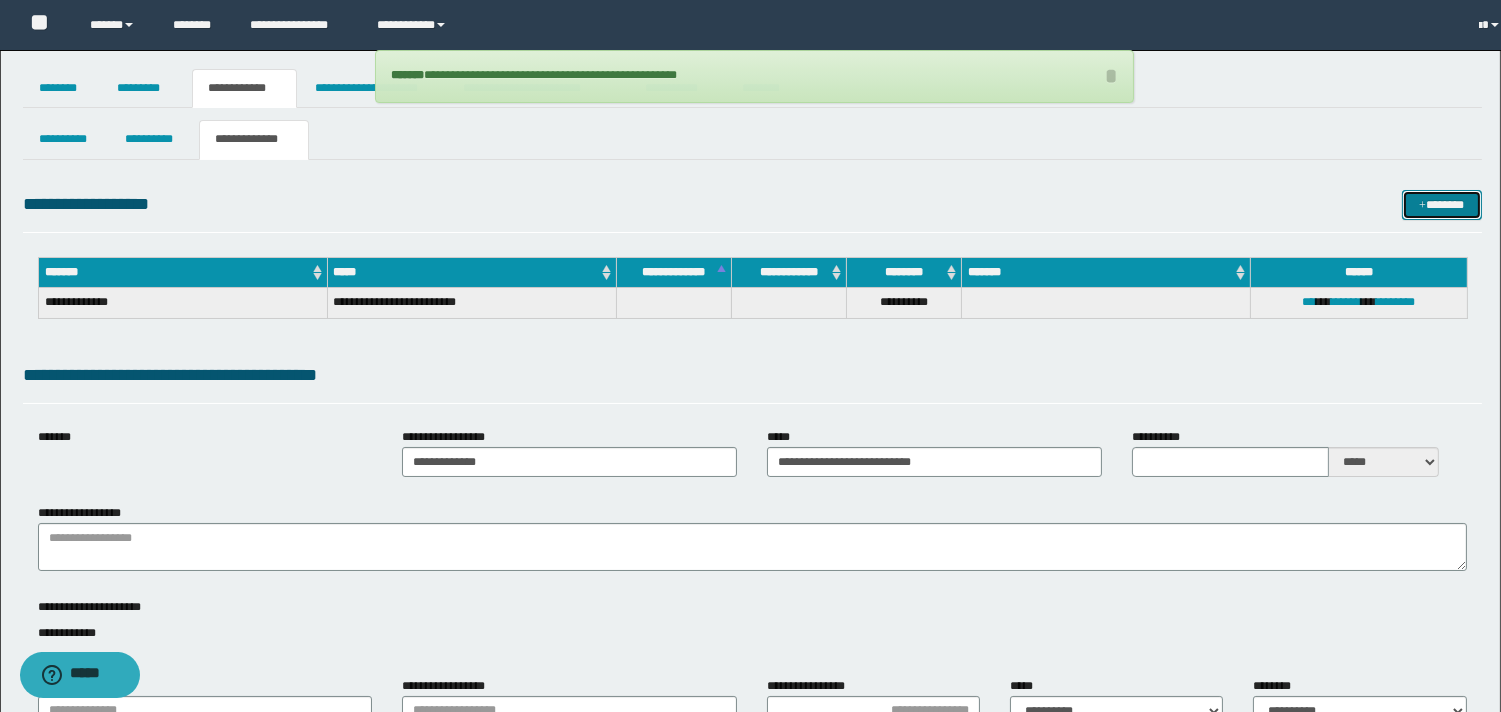click on "**********" at bounding box center [752, 892] 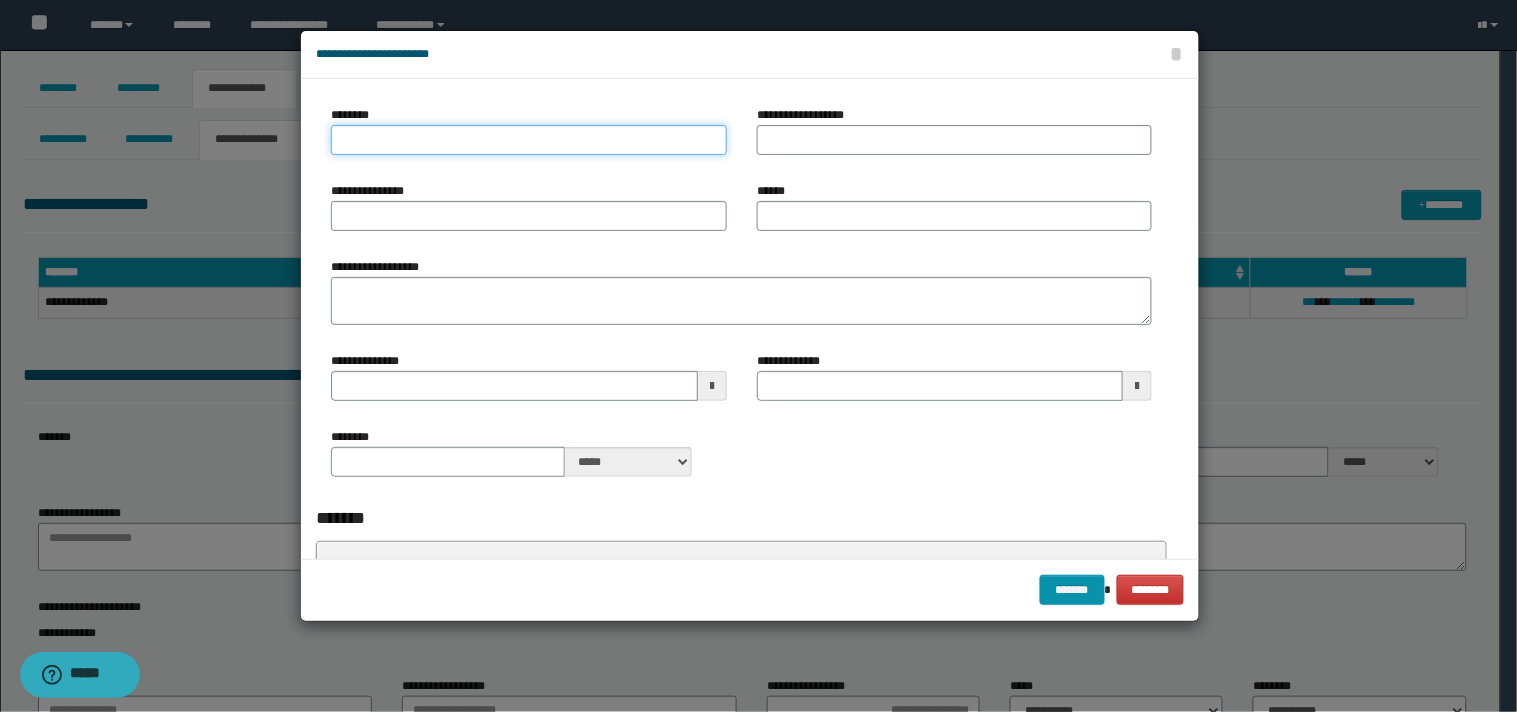 click on "********" at bounding box center [529, 140] 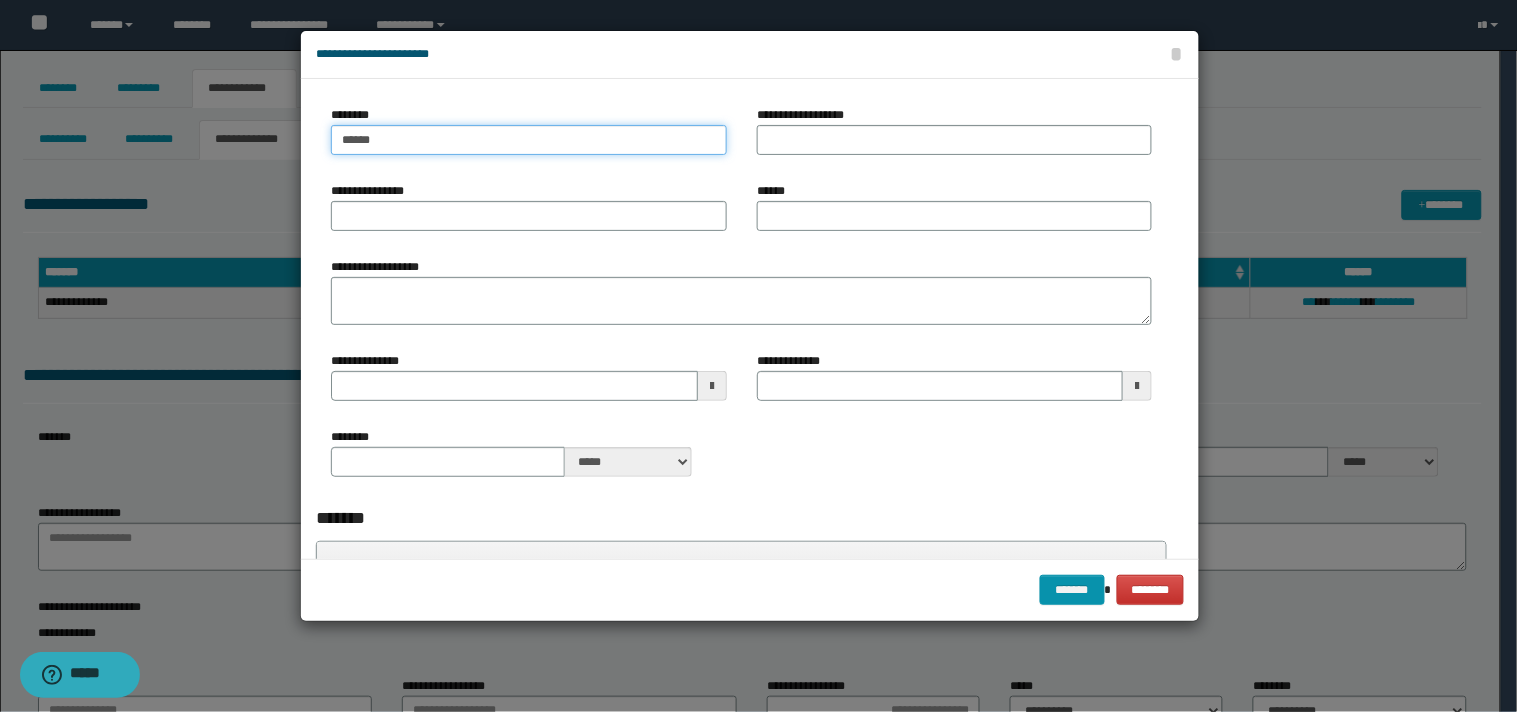 type on "******" 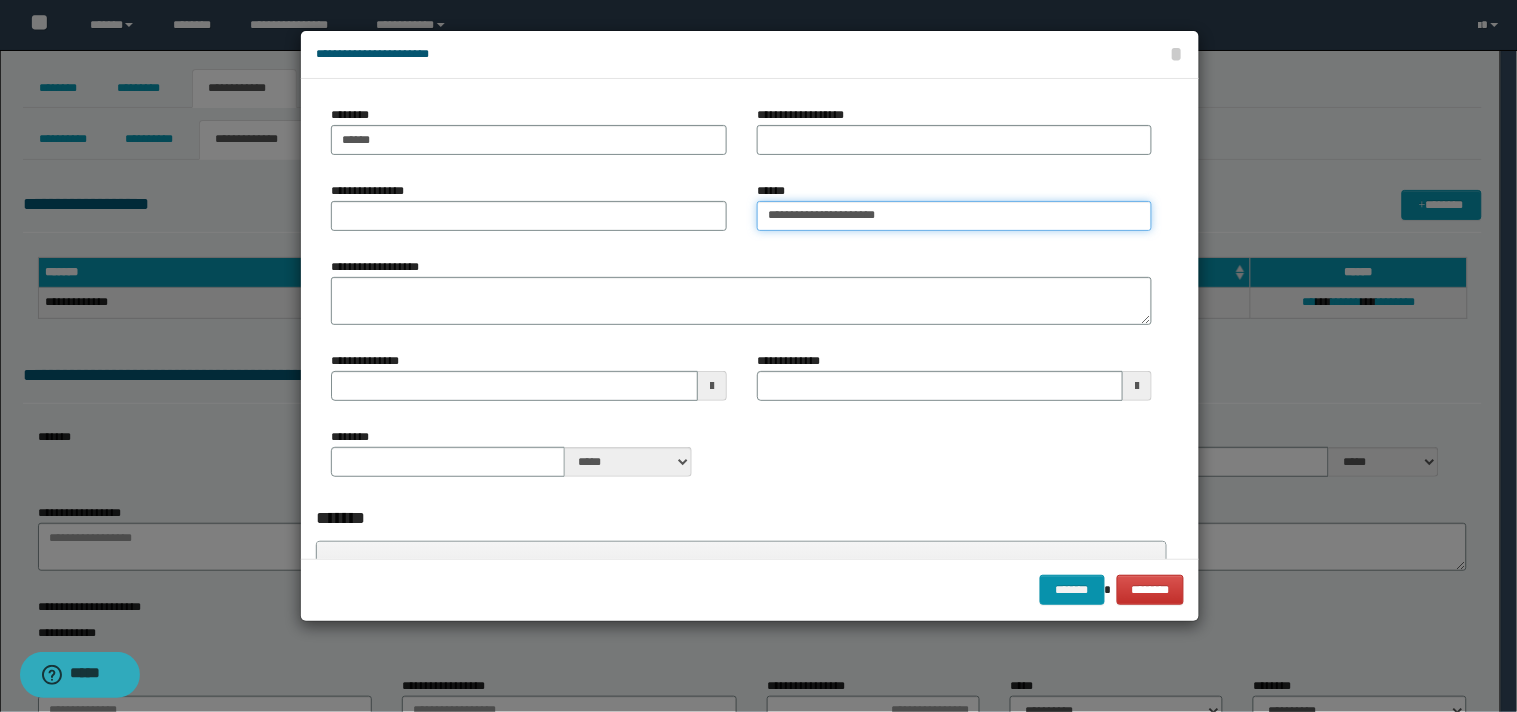 type on "**********" 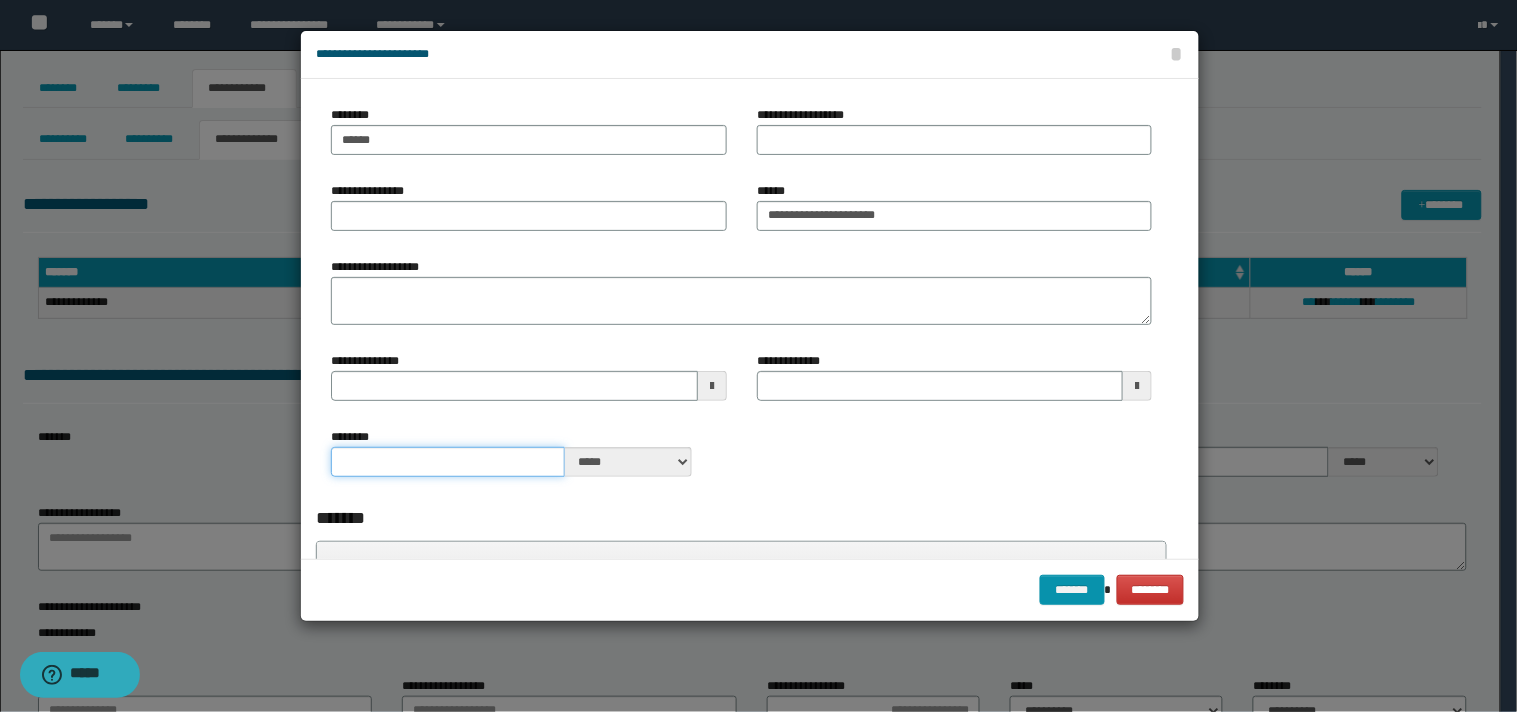 click on "********" at bounding box center (447, 462) 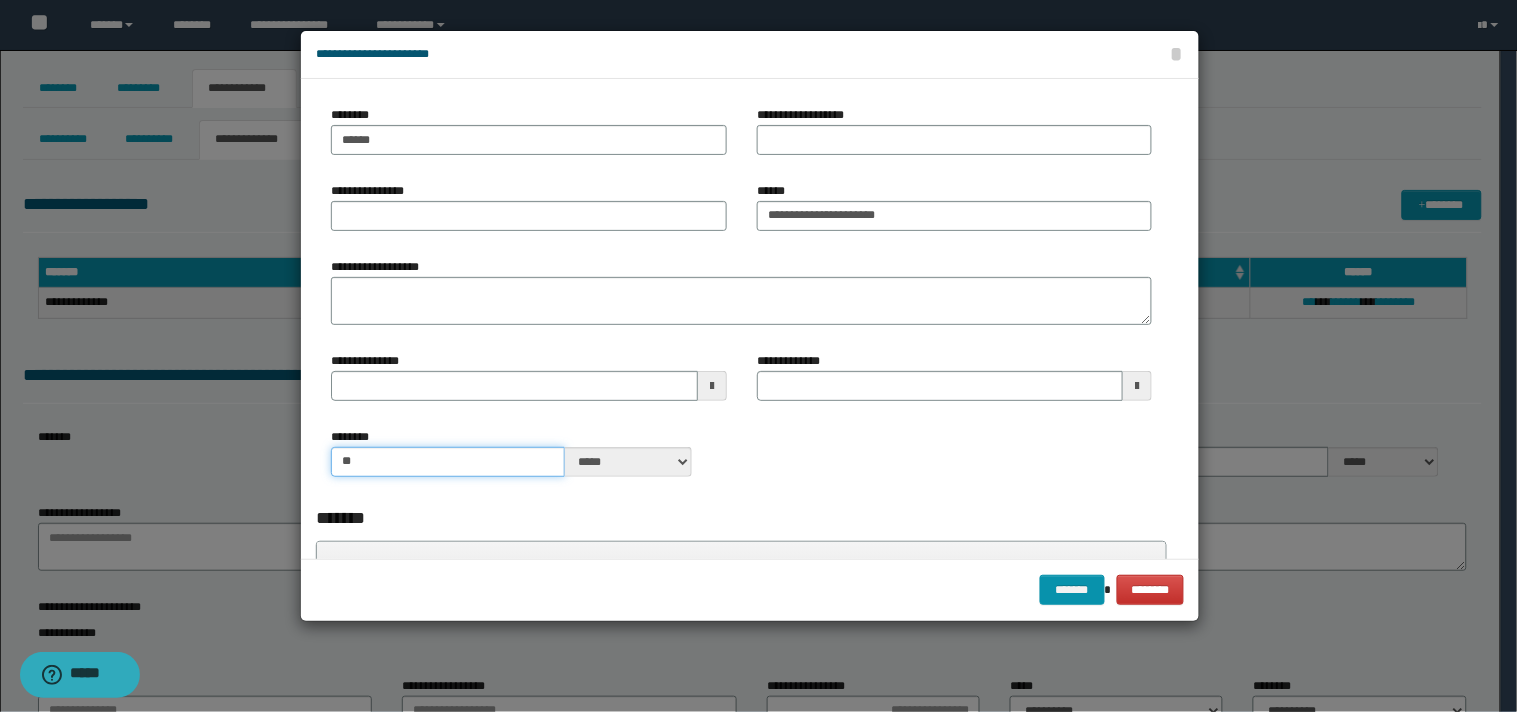 type on "**" 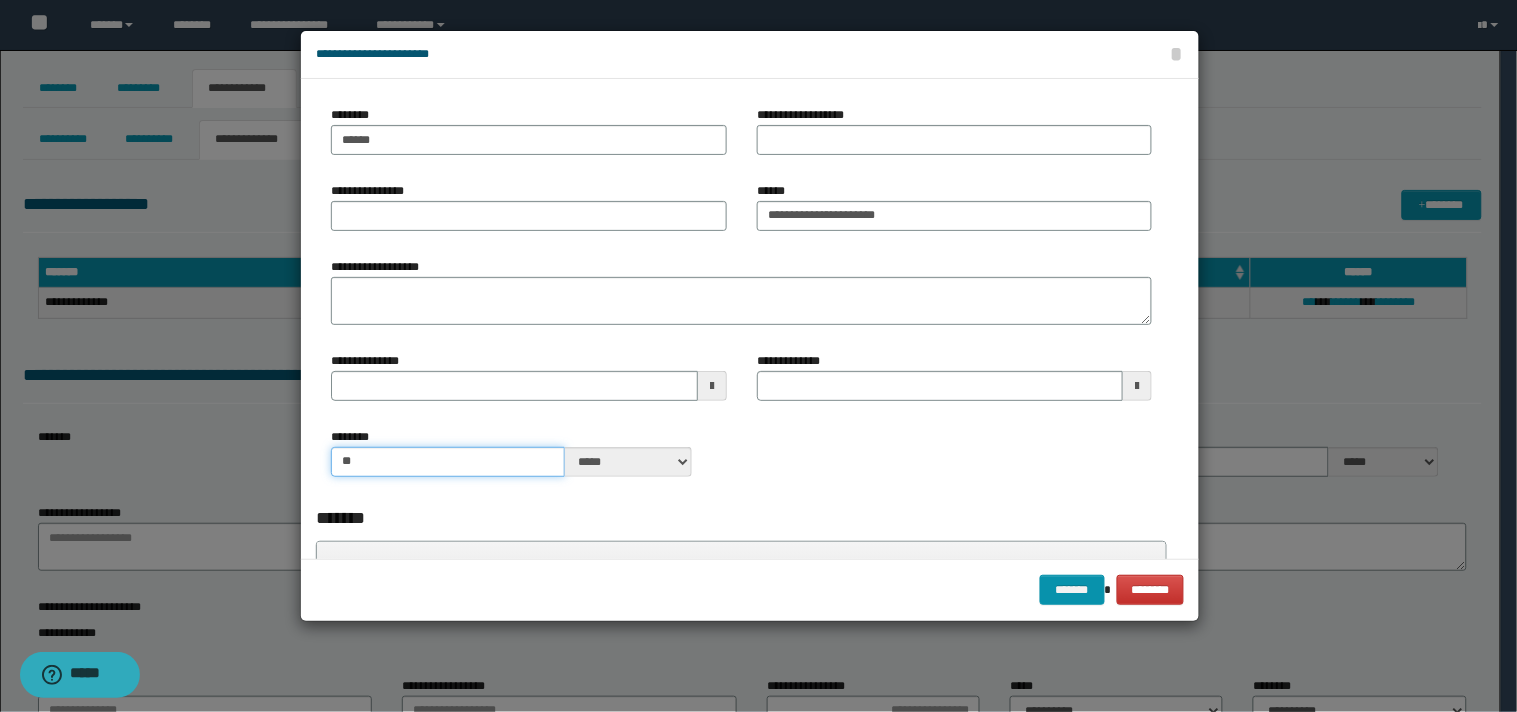 type 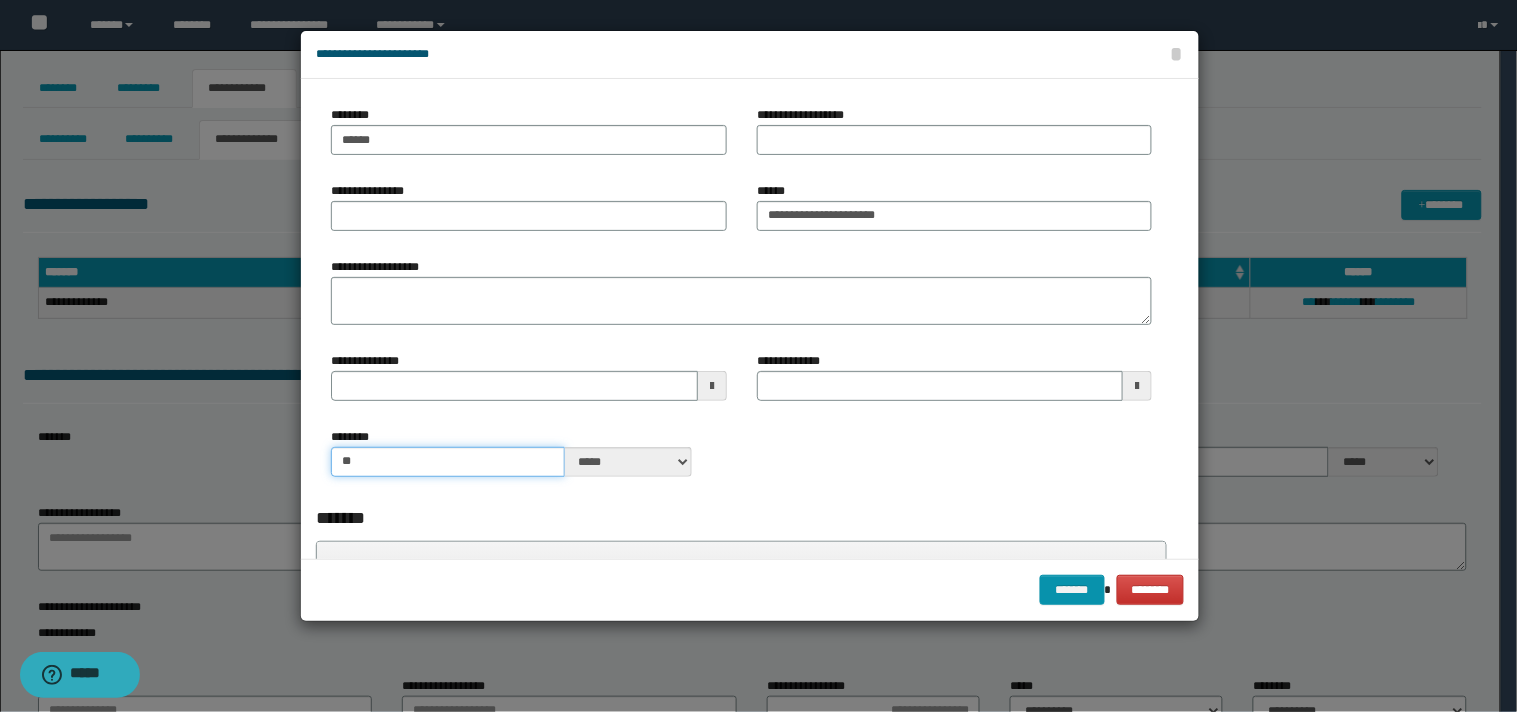 click on "**" at bounding box center (447, 462) 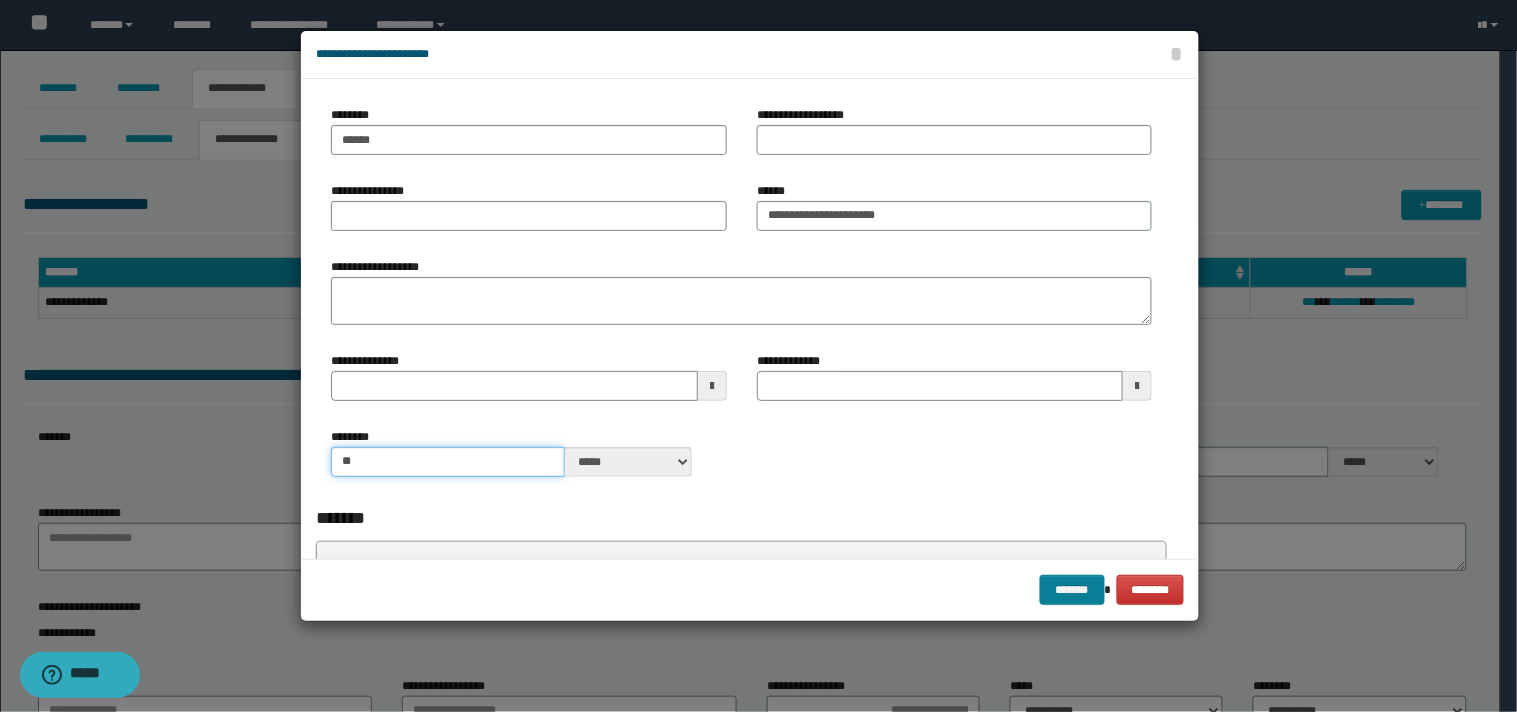 type on "**" 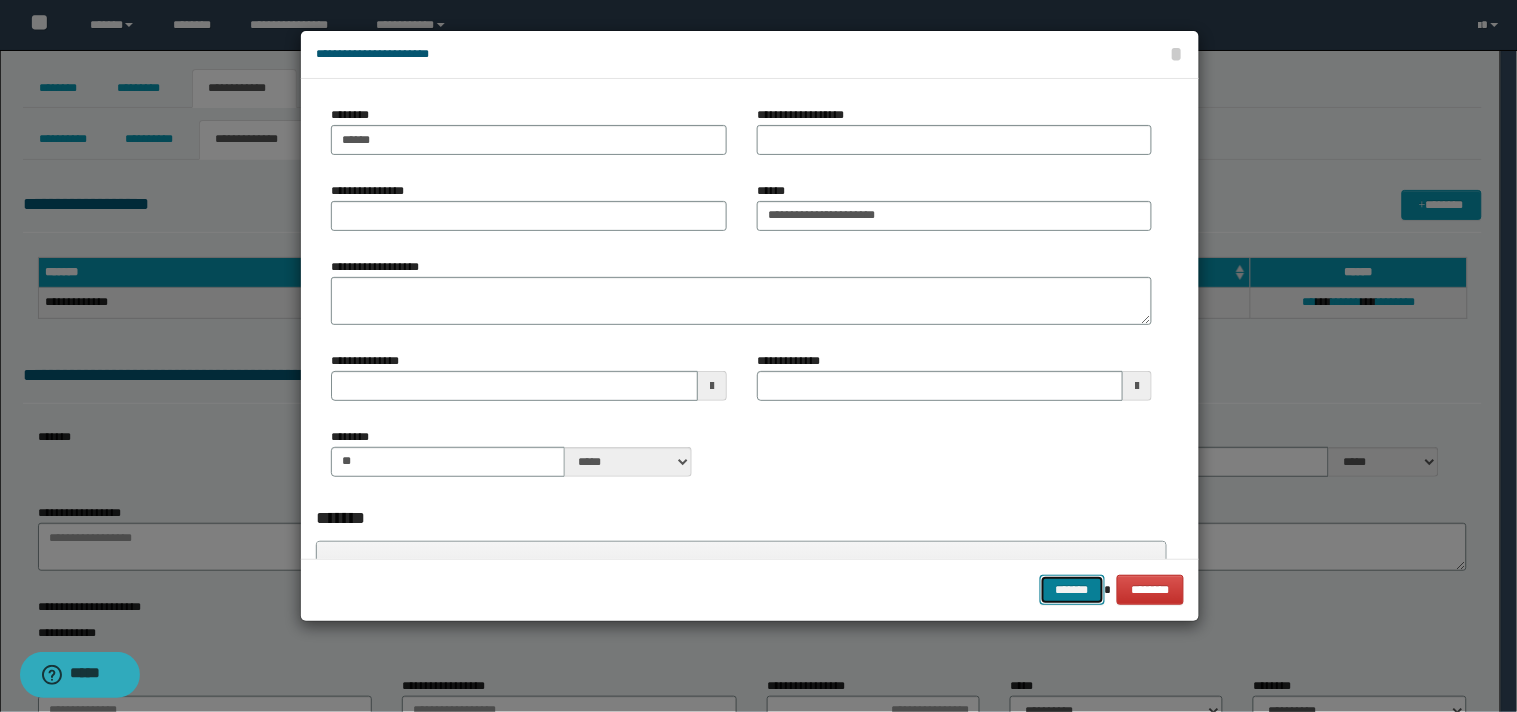 click on "*******" at bounding box center (1072, 590) 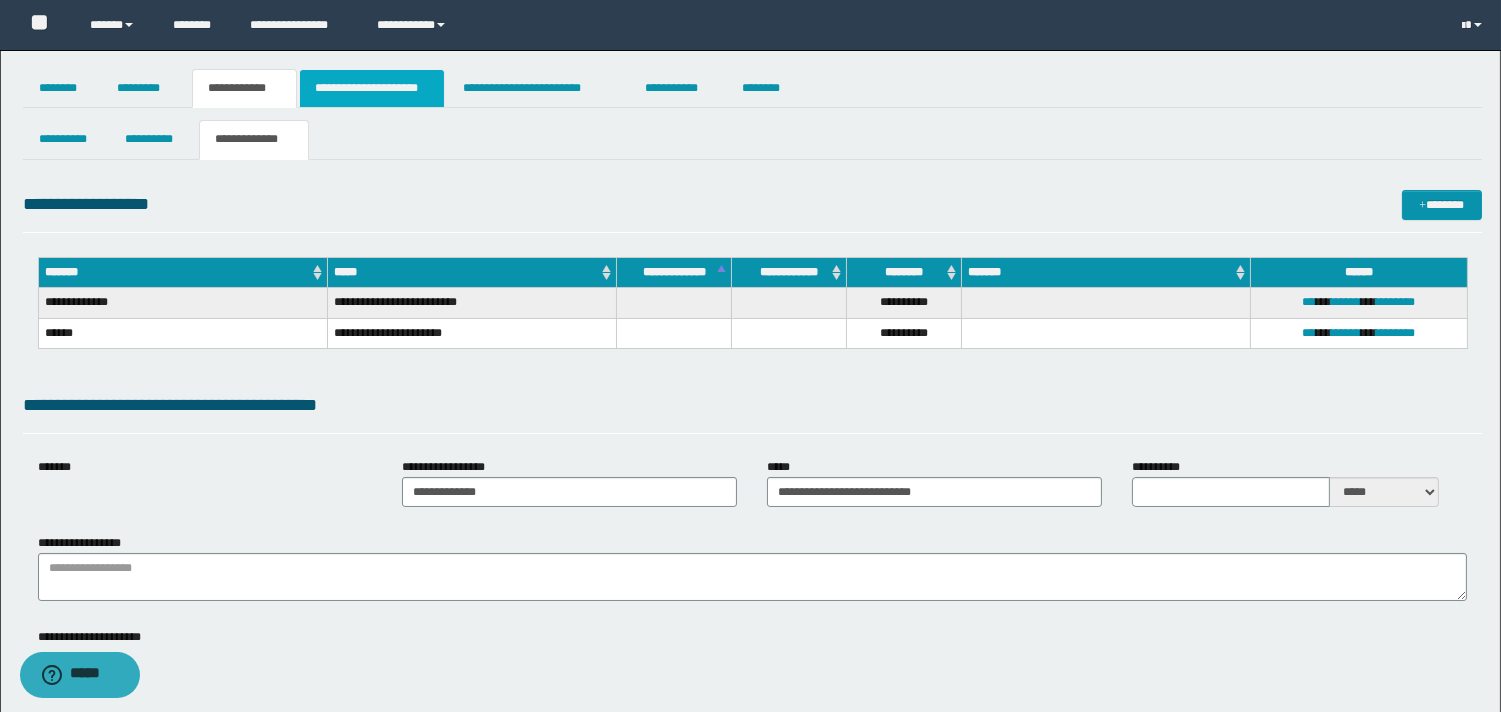 click on "**********" at bounding box center [372, 88] 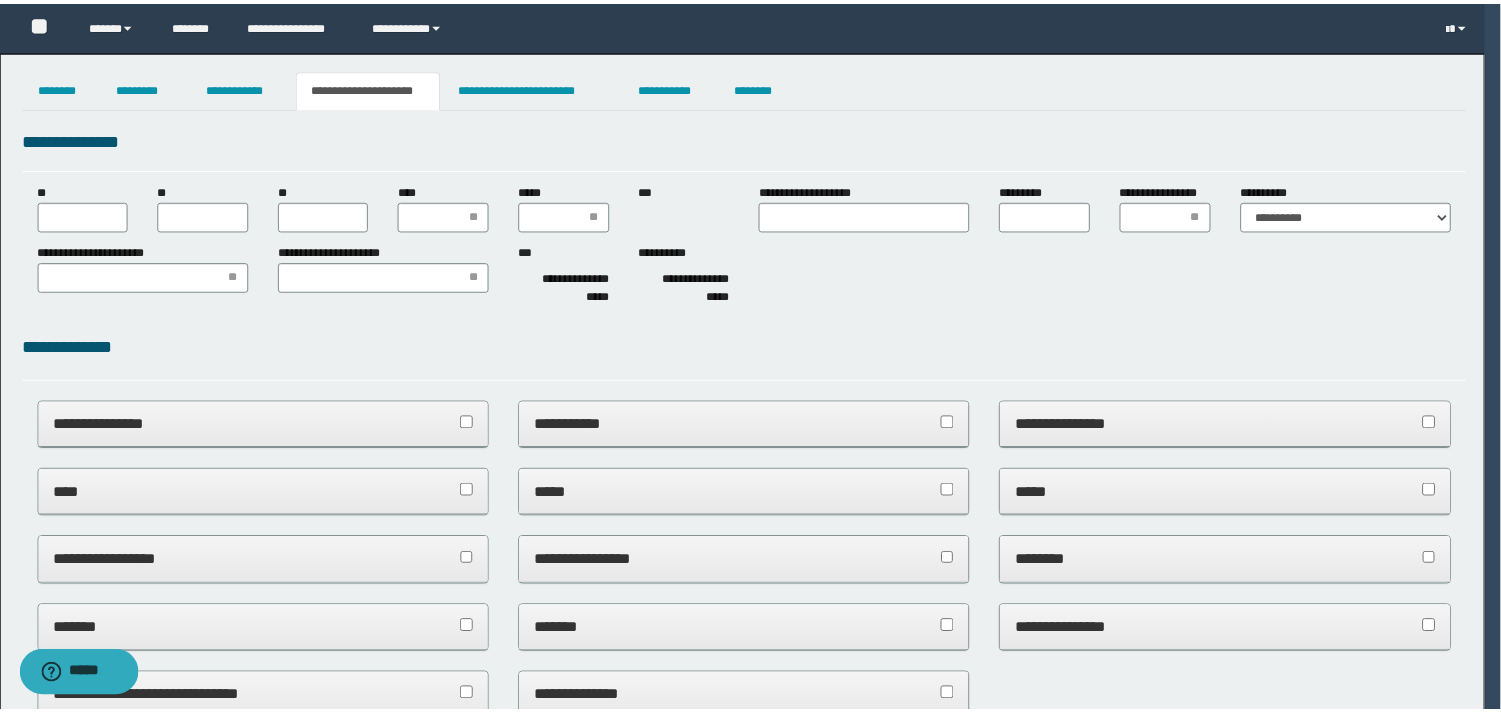 scroll, scrollTop: 0, scrollLeft: 0, axis: both 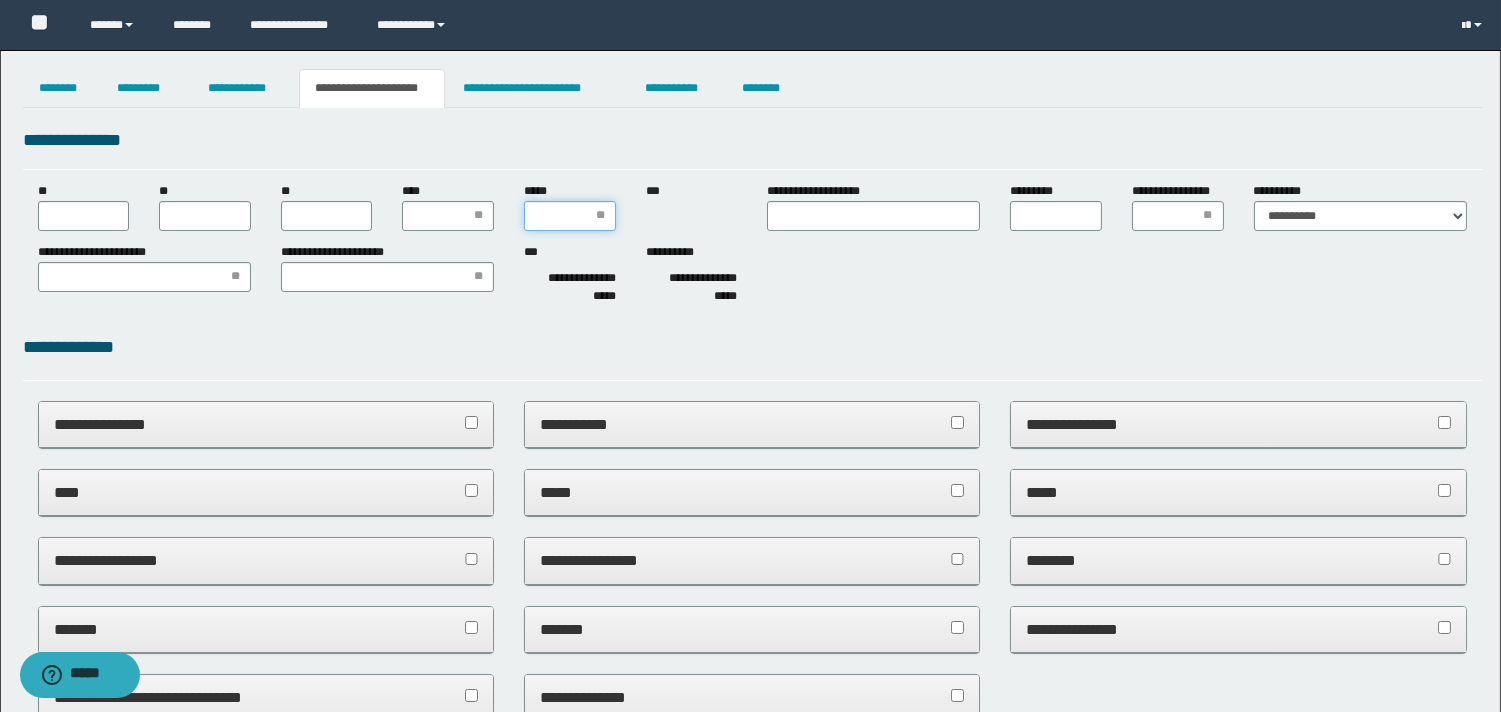 click on "*****" at bounding box center [570, 216] 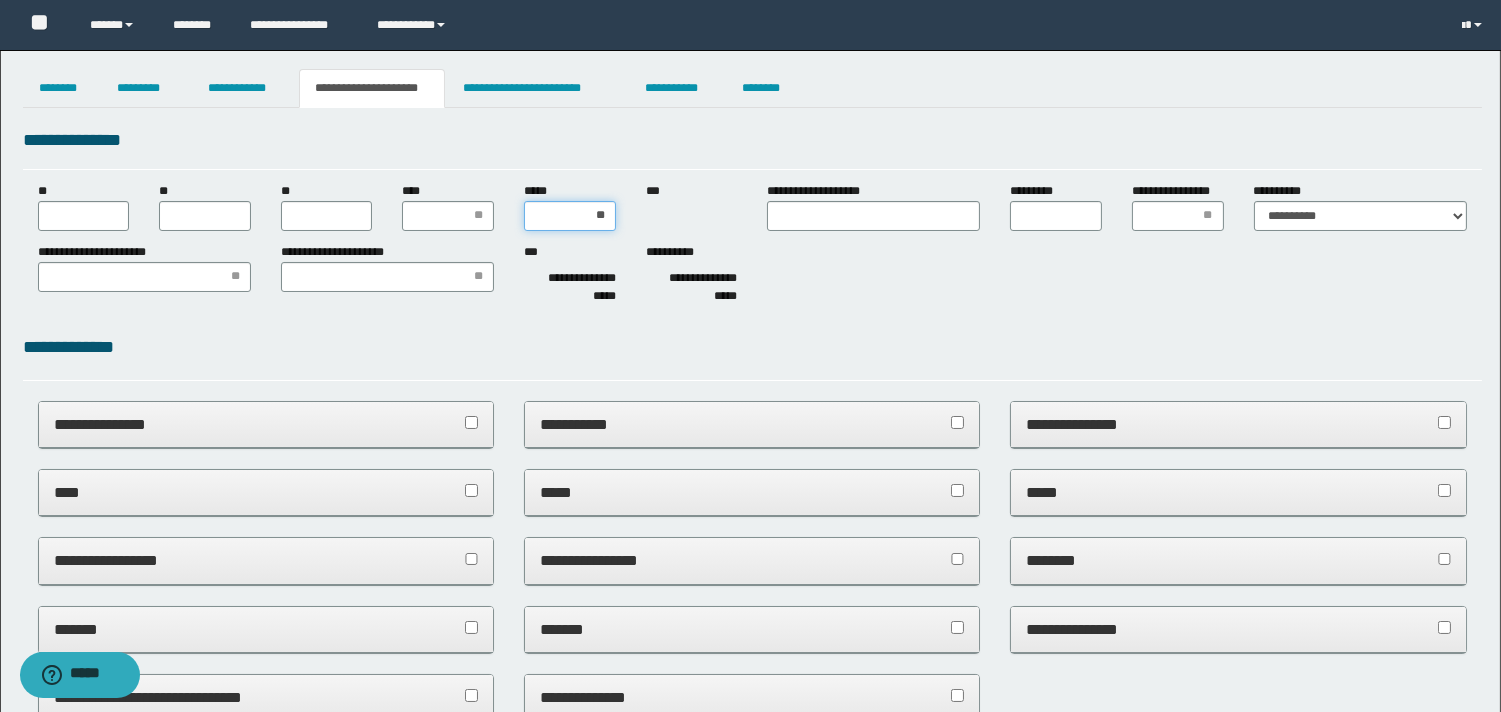 type on "***" 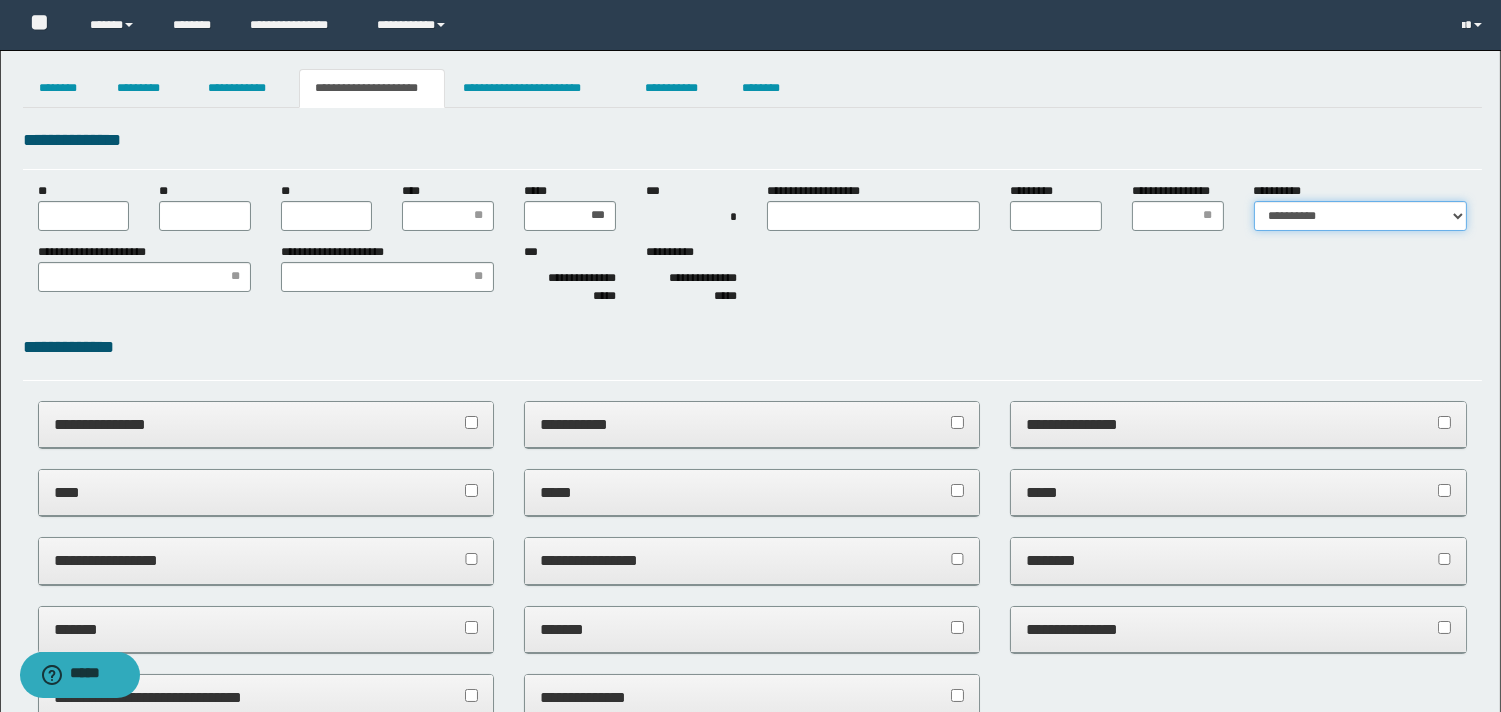 click on "**********" at bounding box center [1360, 216] 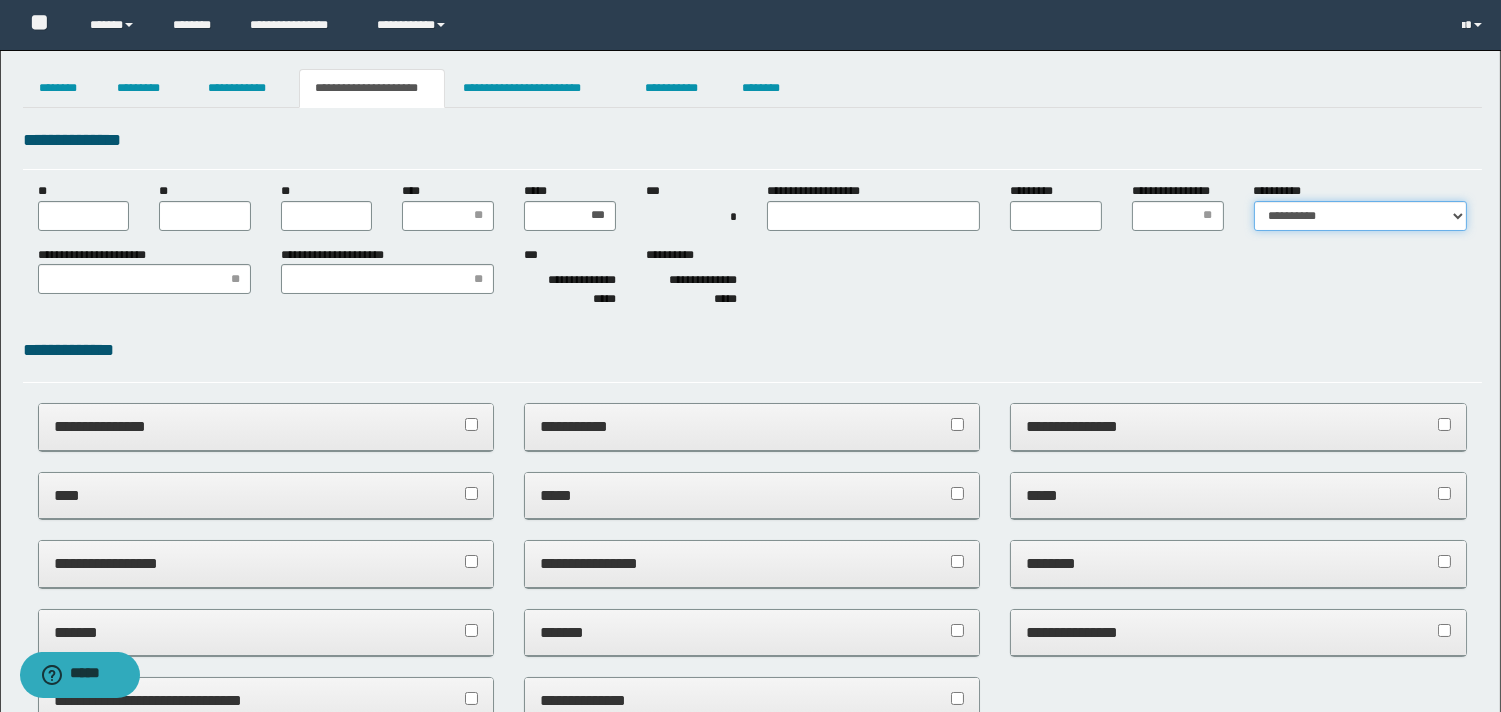 select on "*" 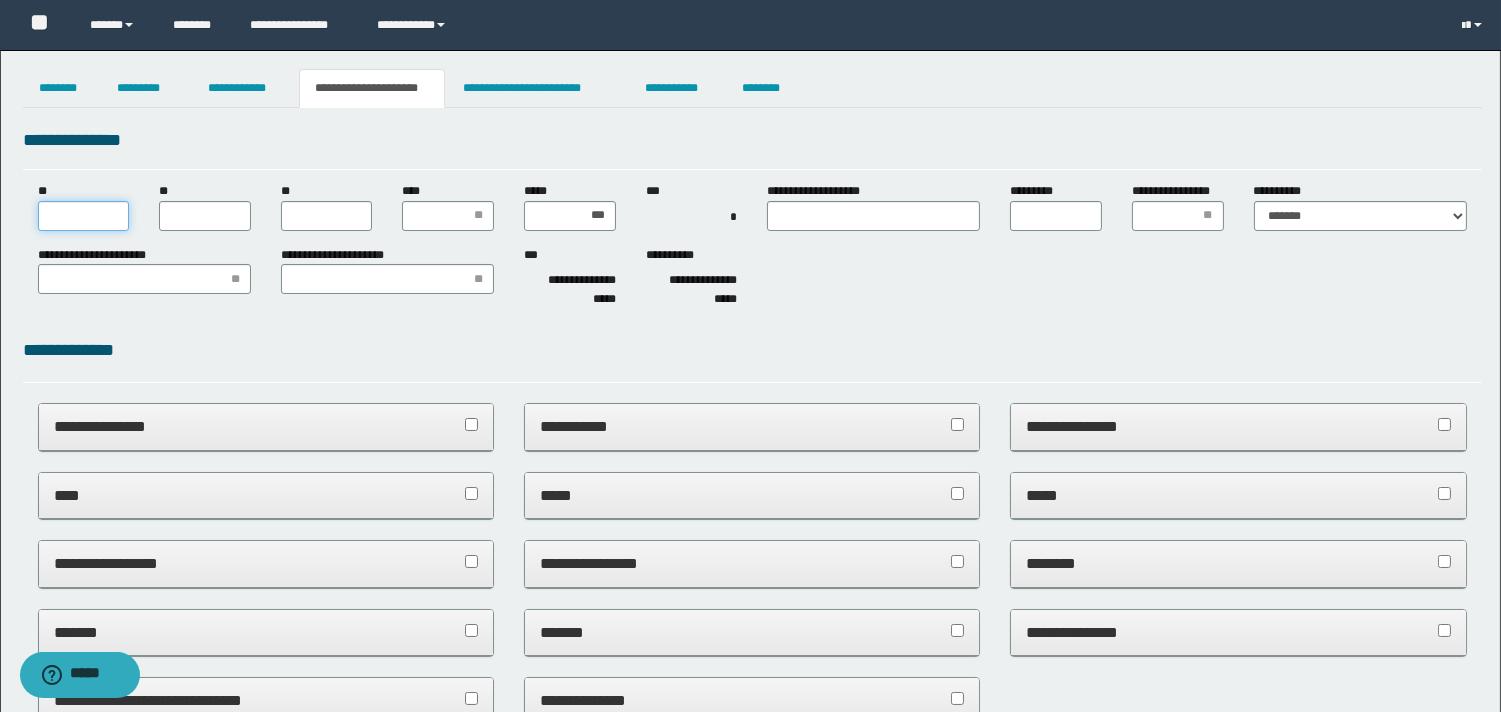 click on "**" at bounding box center [84, 216] 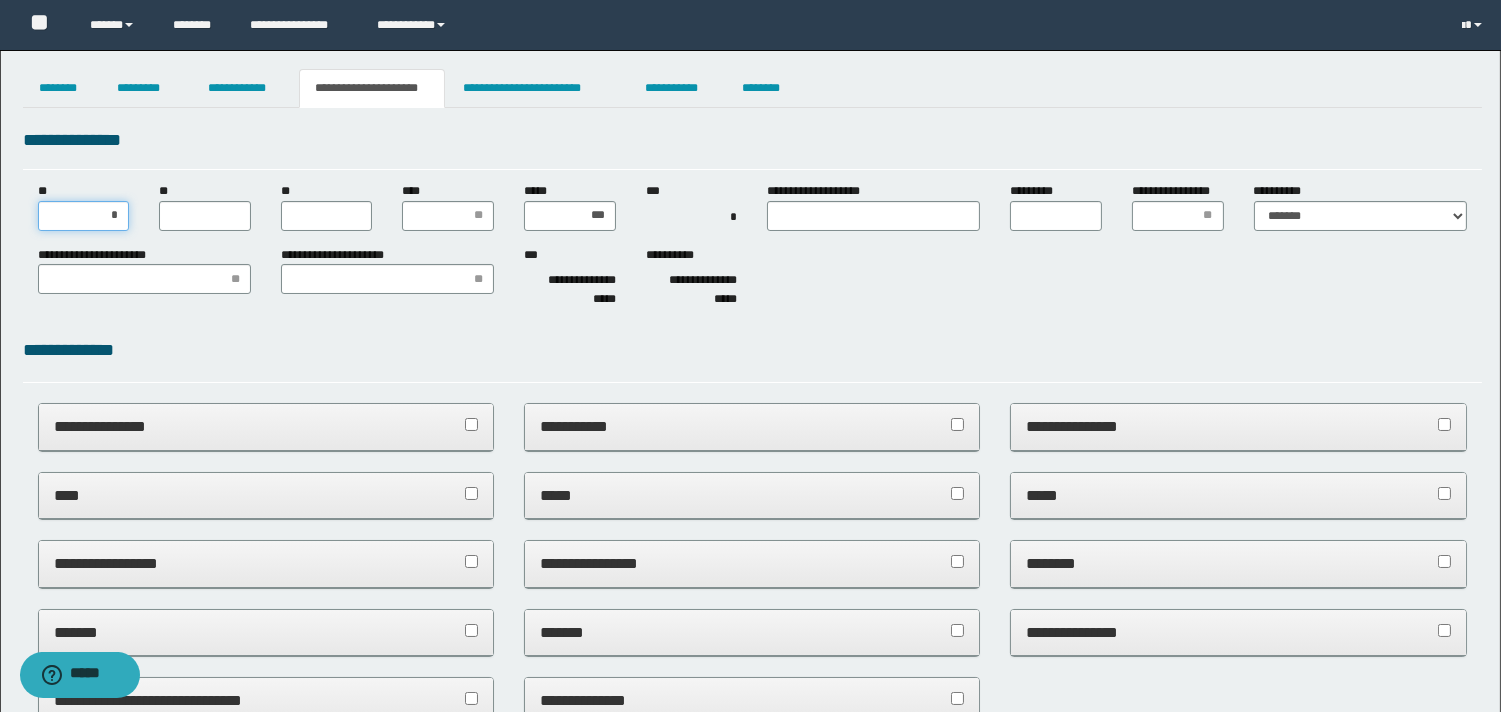 type on "**" 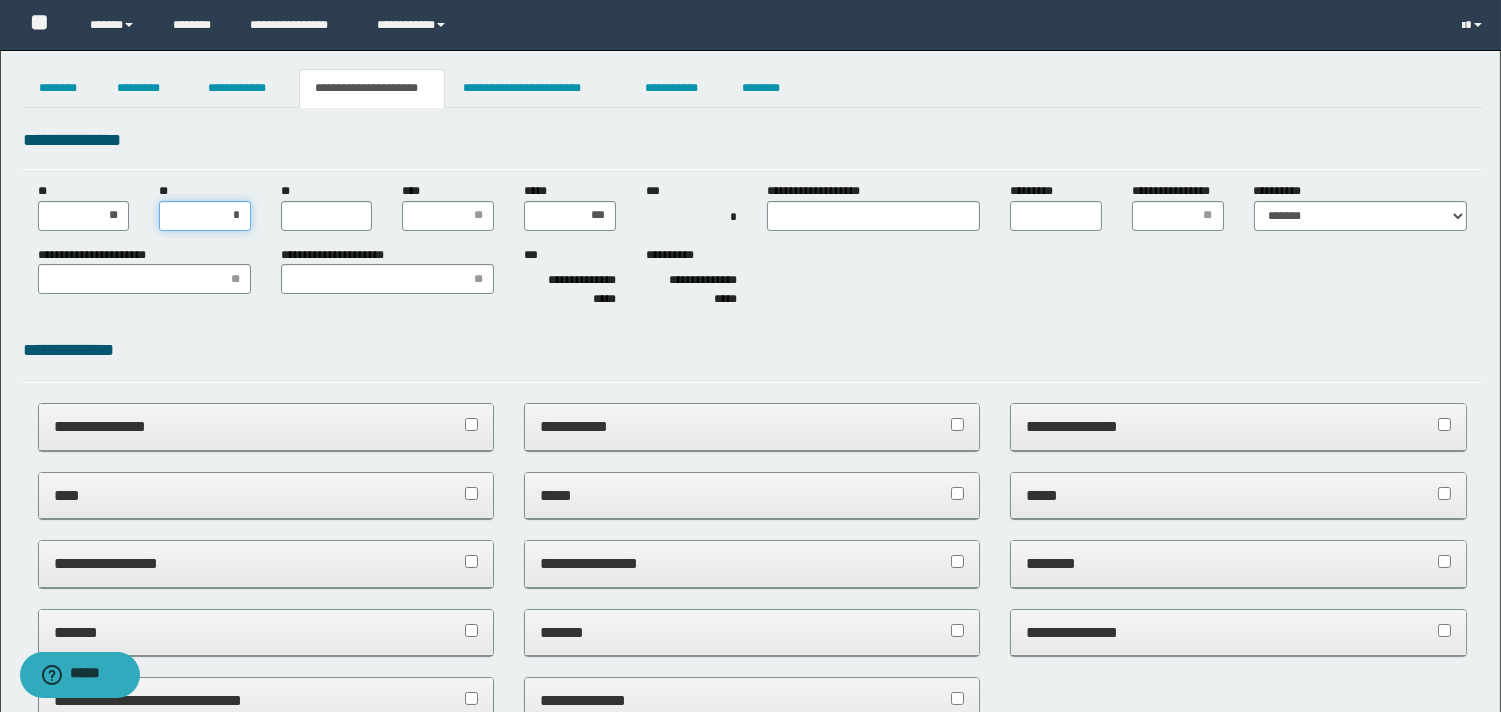 type on "**" 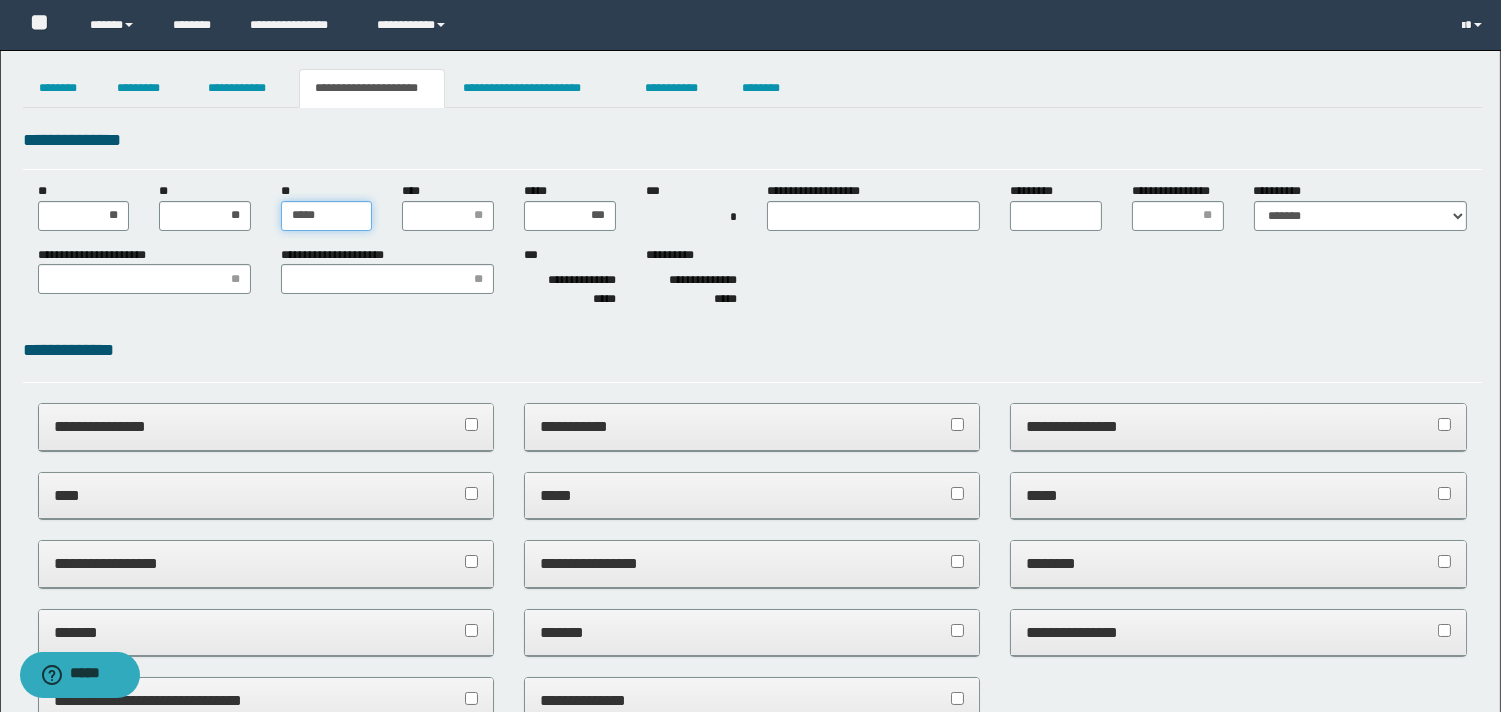 type on "******" 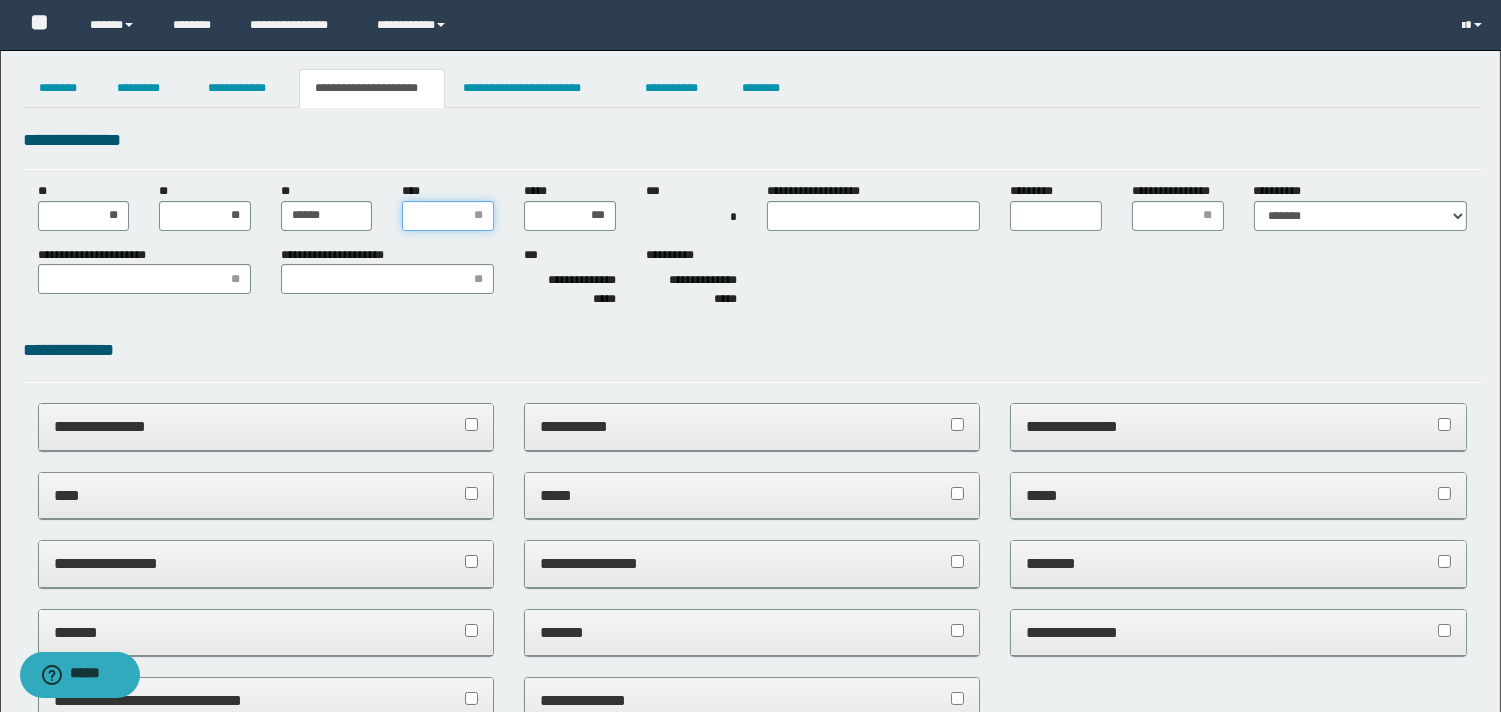 drag, startPoint x: 440, startPoint y: 222, endPoint x: 461, endPoint y: 210, distance: 24.186773 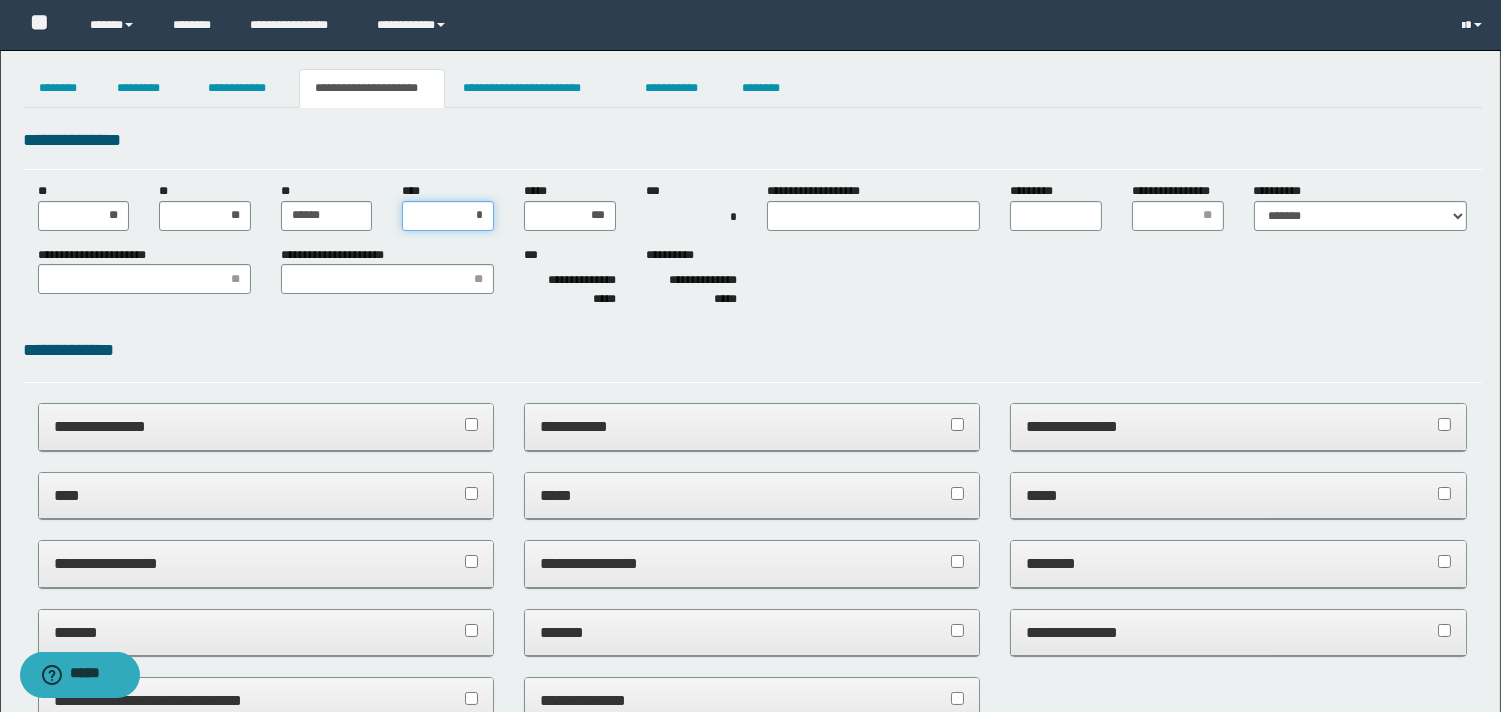 type on "**" 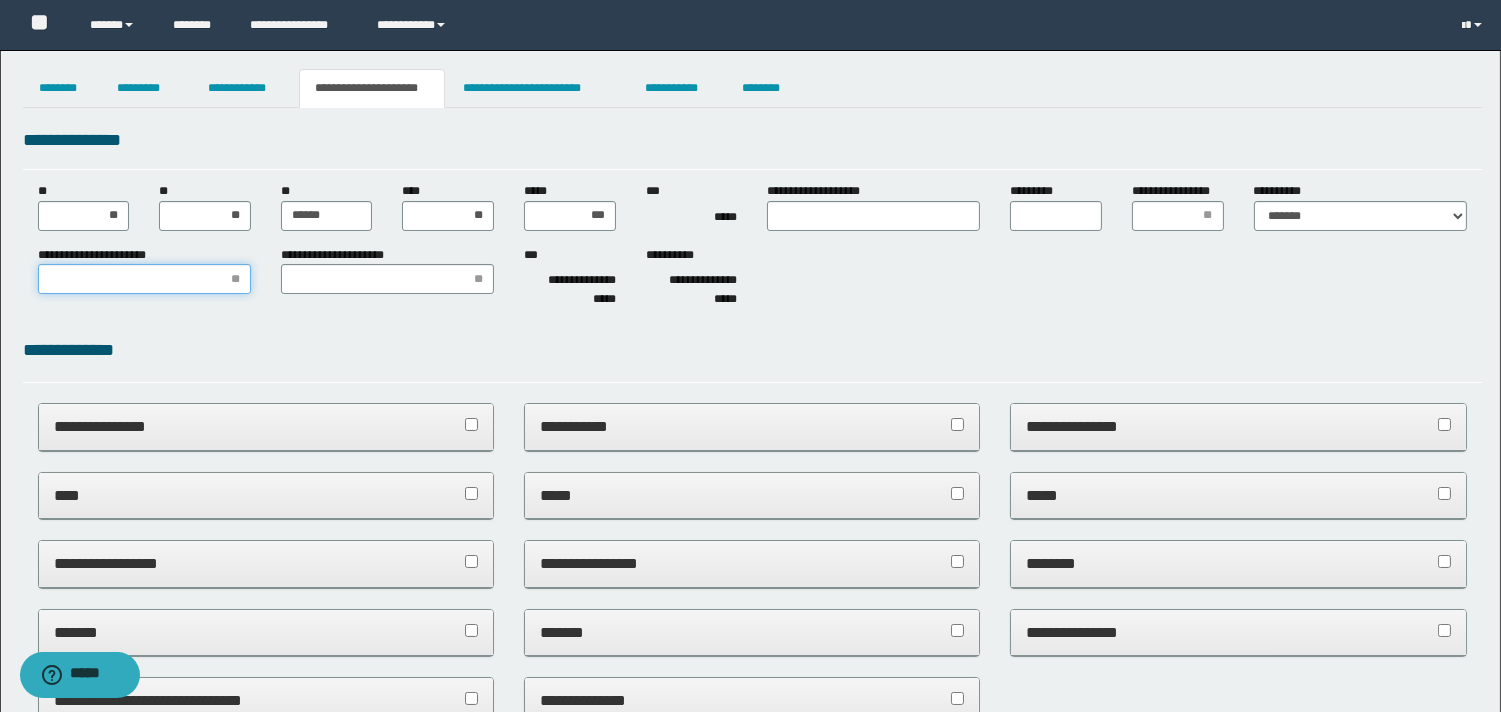 click on "**********" at bounding box center [144, 279] 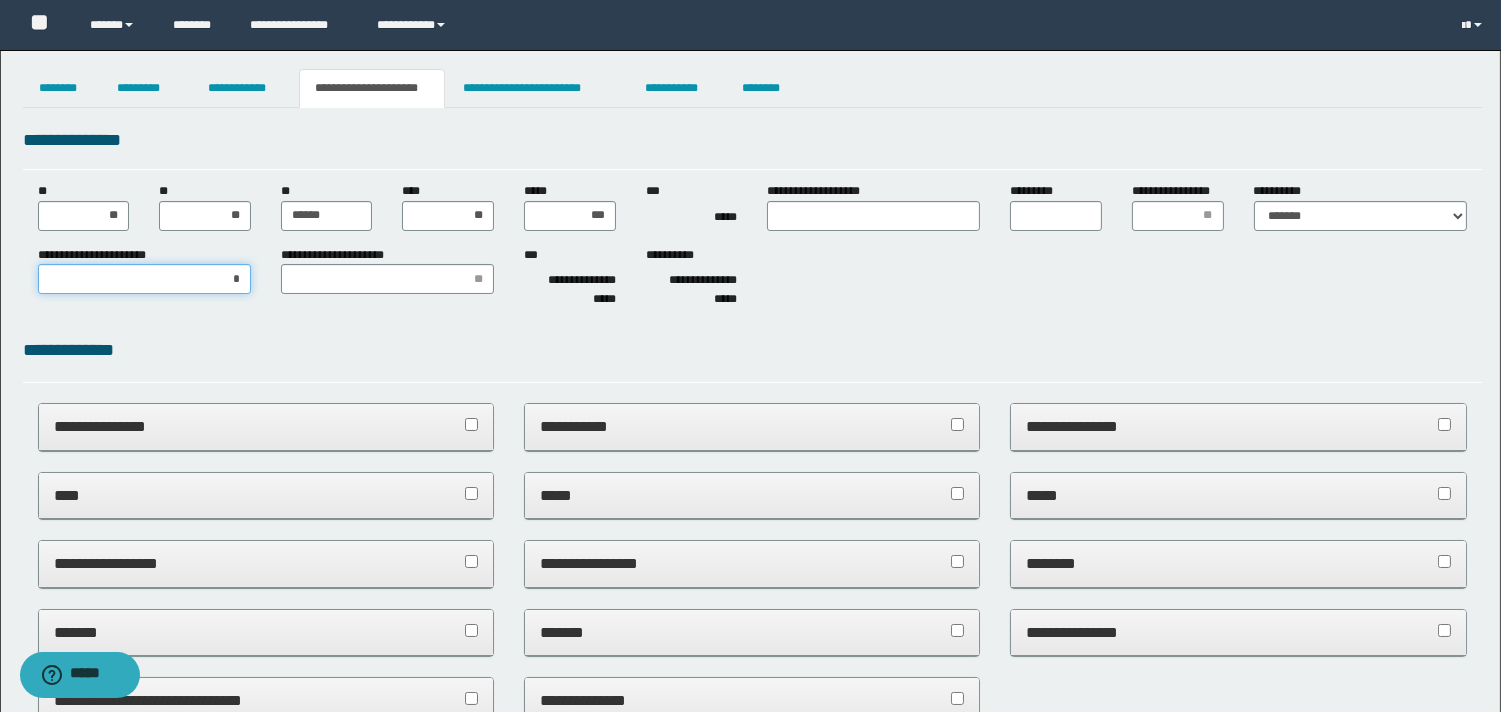 type on "**" 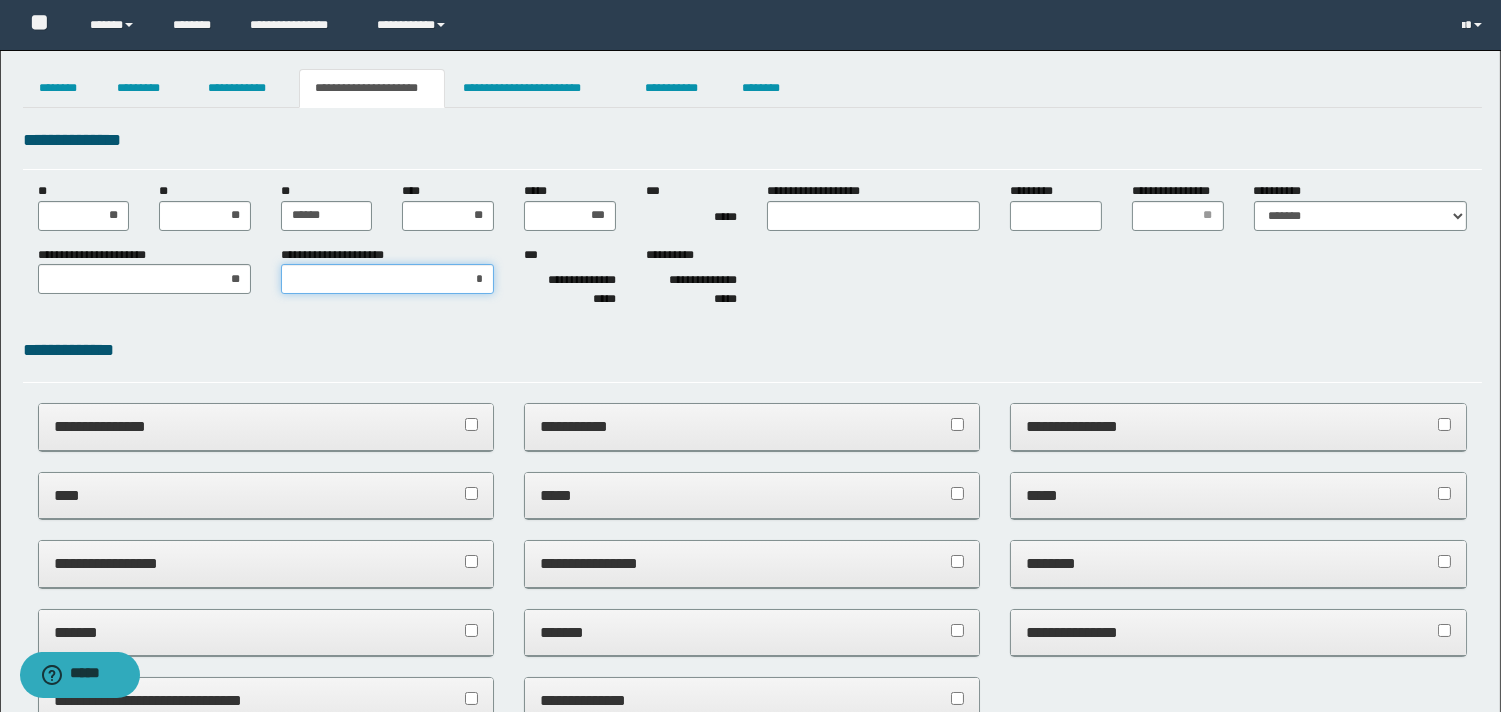 type on "**" 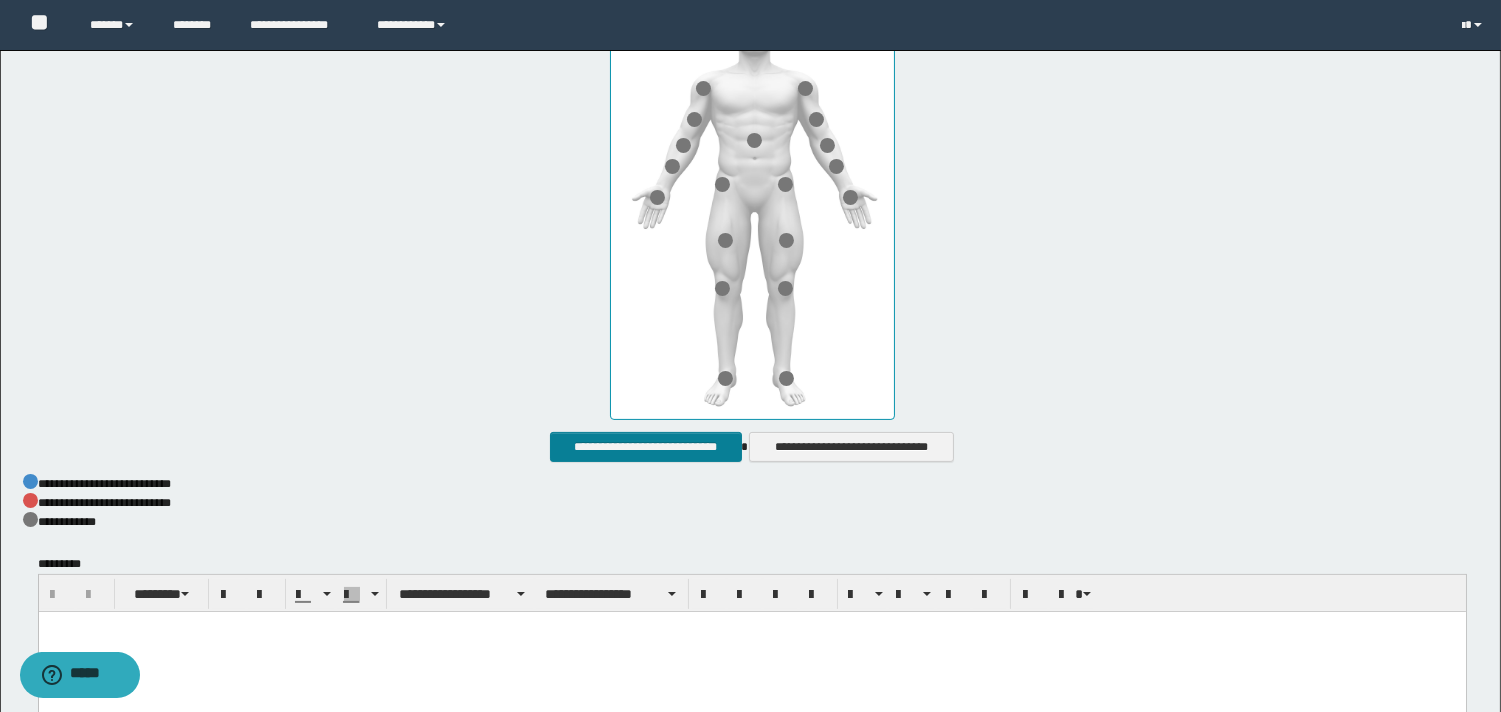 scroll, scrollTop: 1000, scrollLeft: 0, axis: vertical 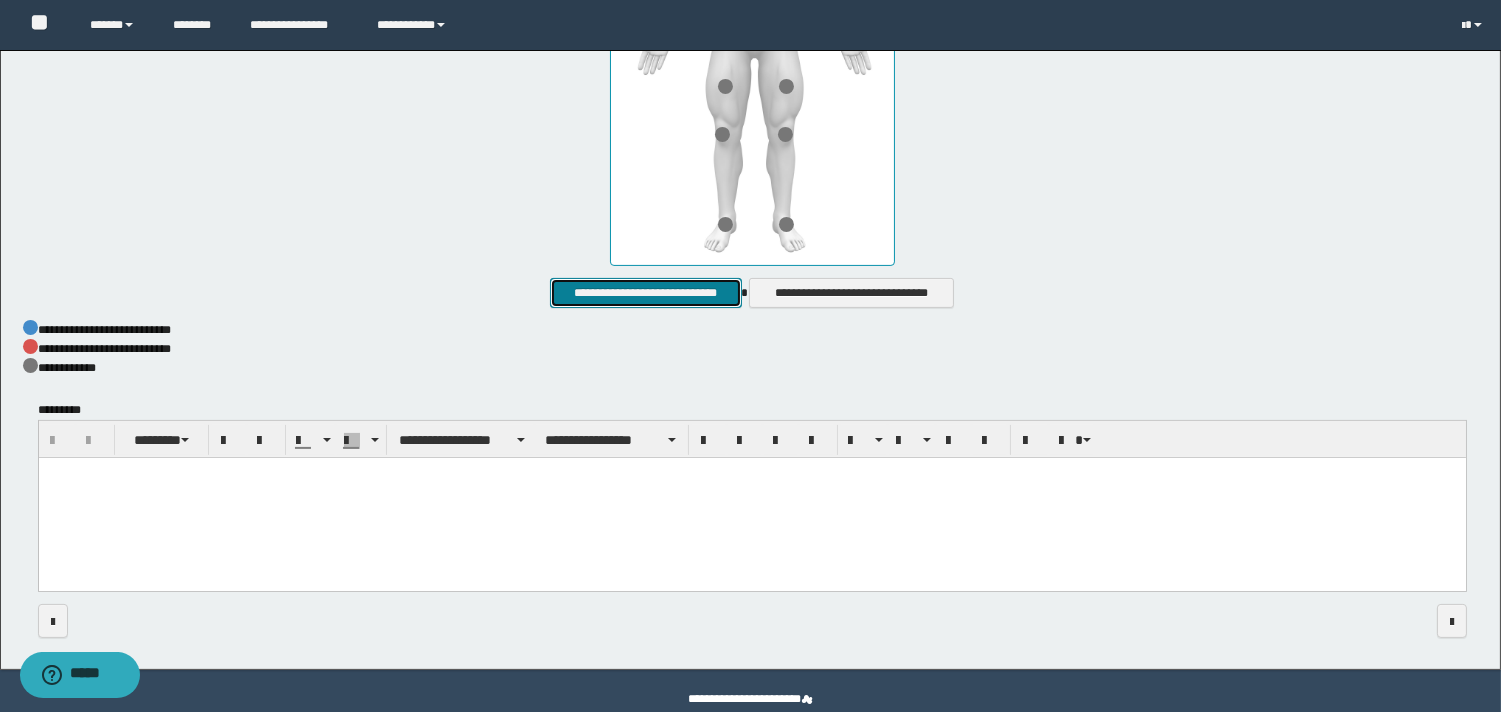 click on "**********" at bounding box center (645, 293) 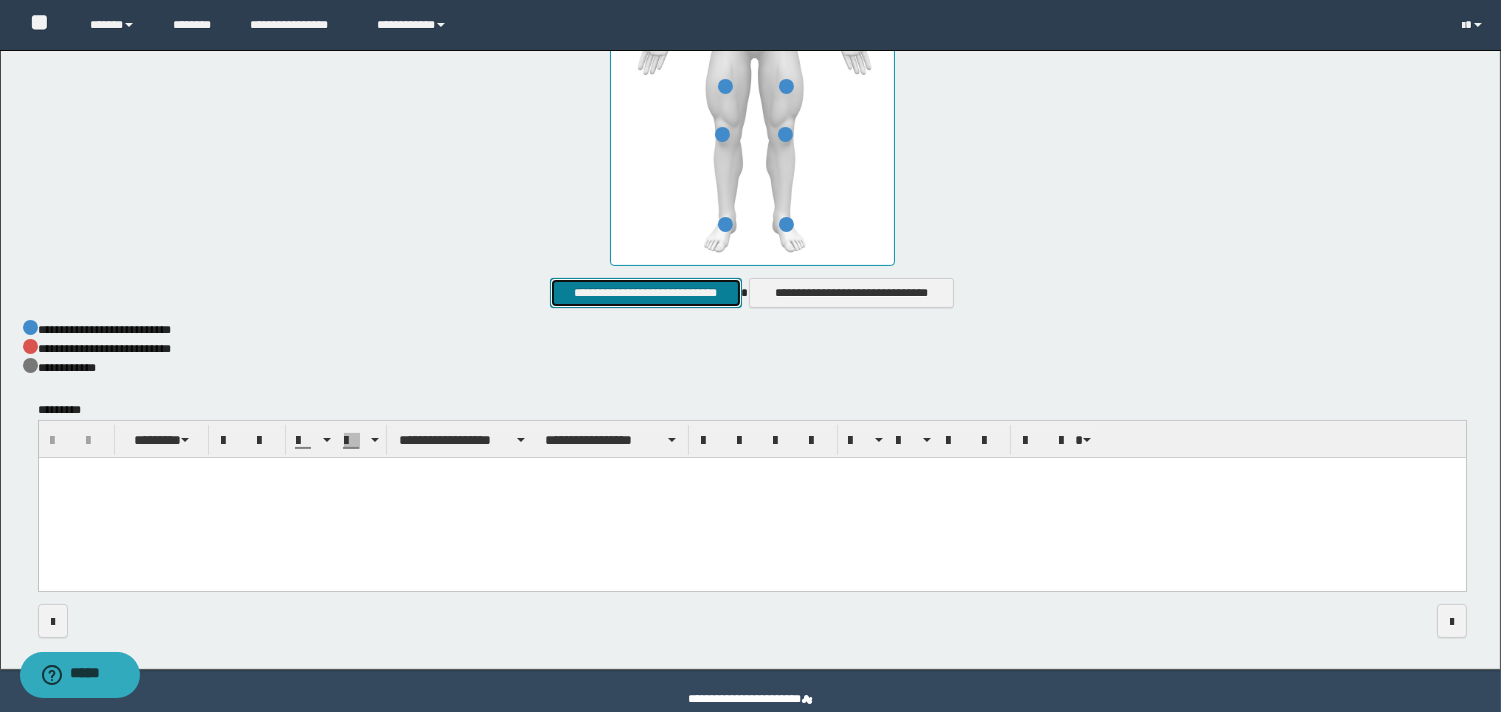 type 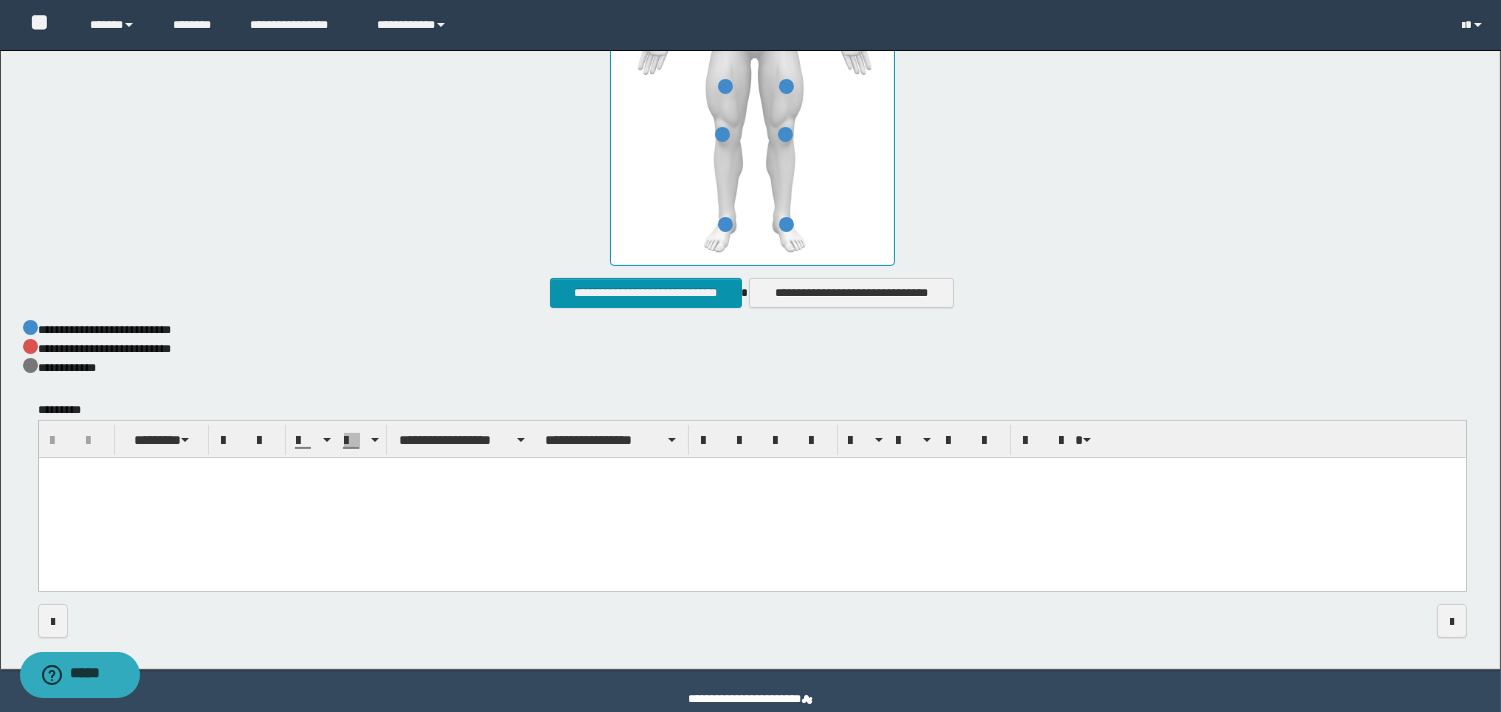 click at bounding box center [751, 498] 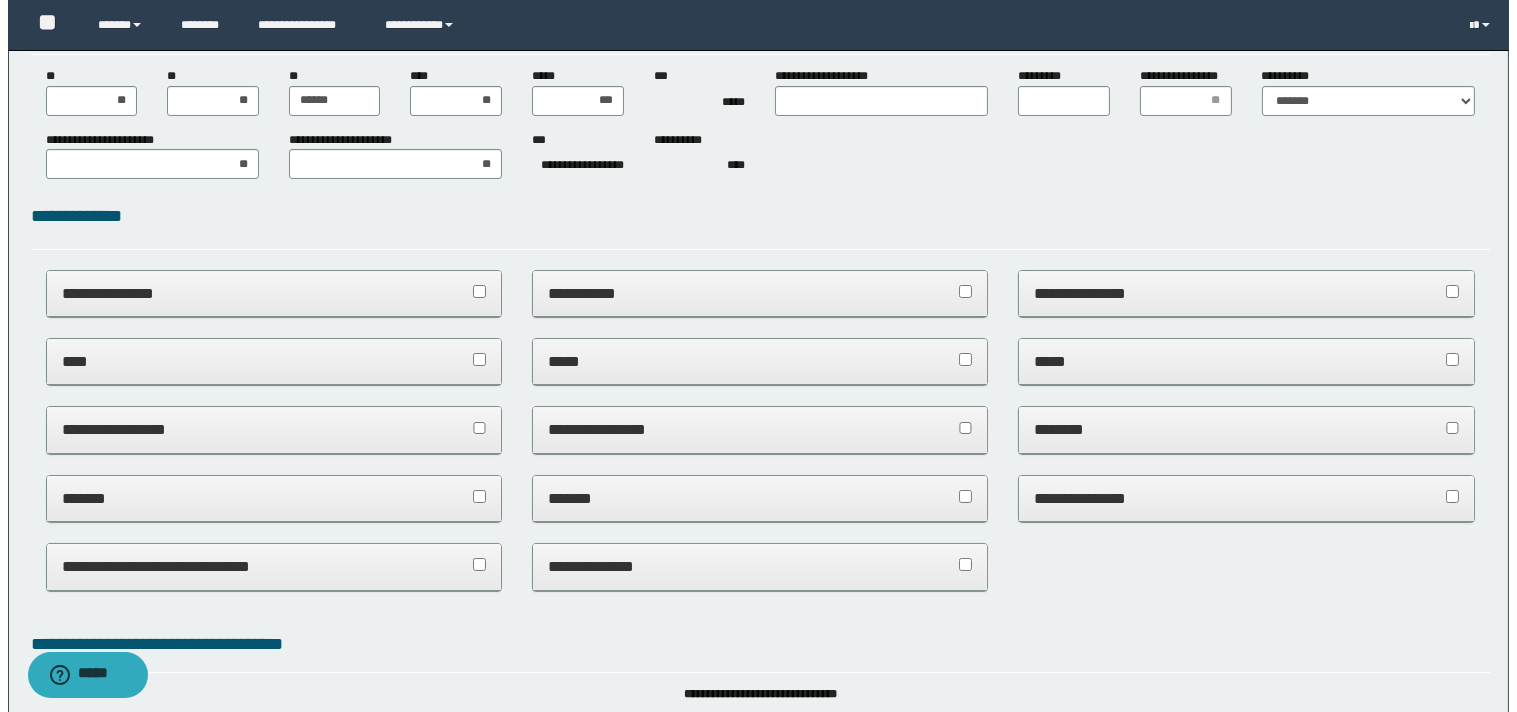 scroll, scrollTop: 0, scrollLeft: 0, axis: both 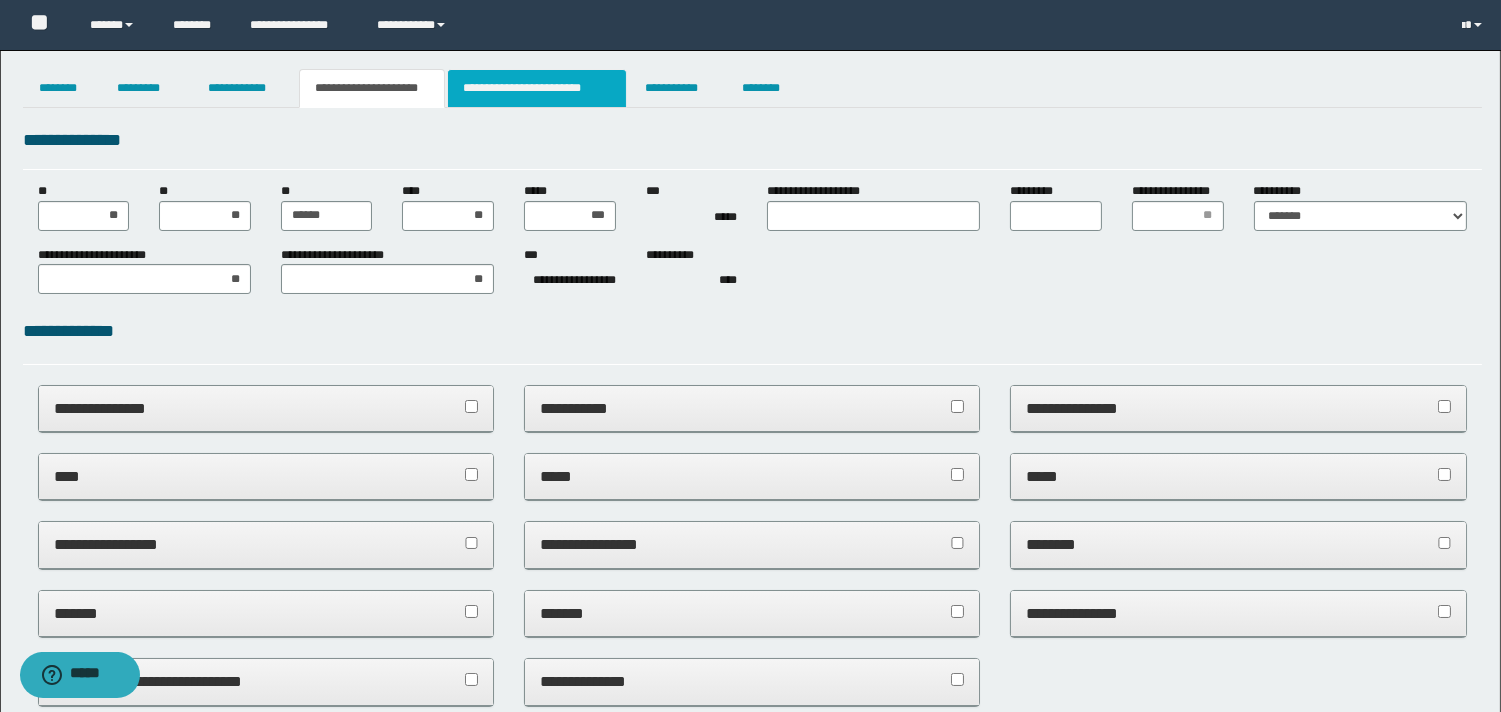 click on "**********" at bounding box center [537, 88] 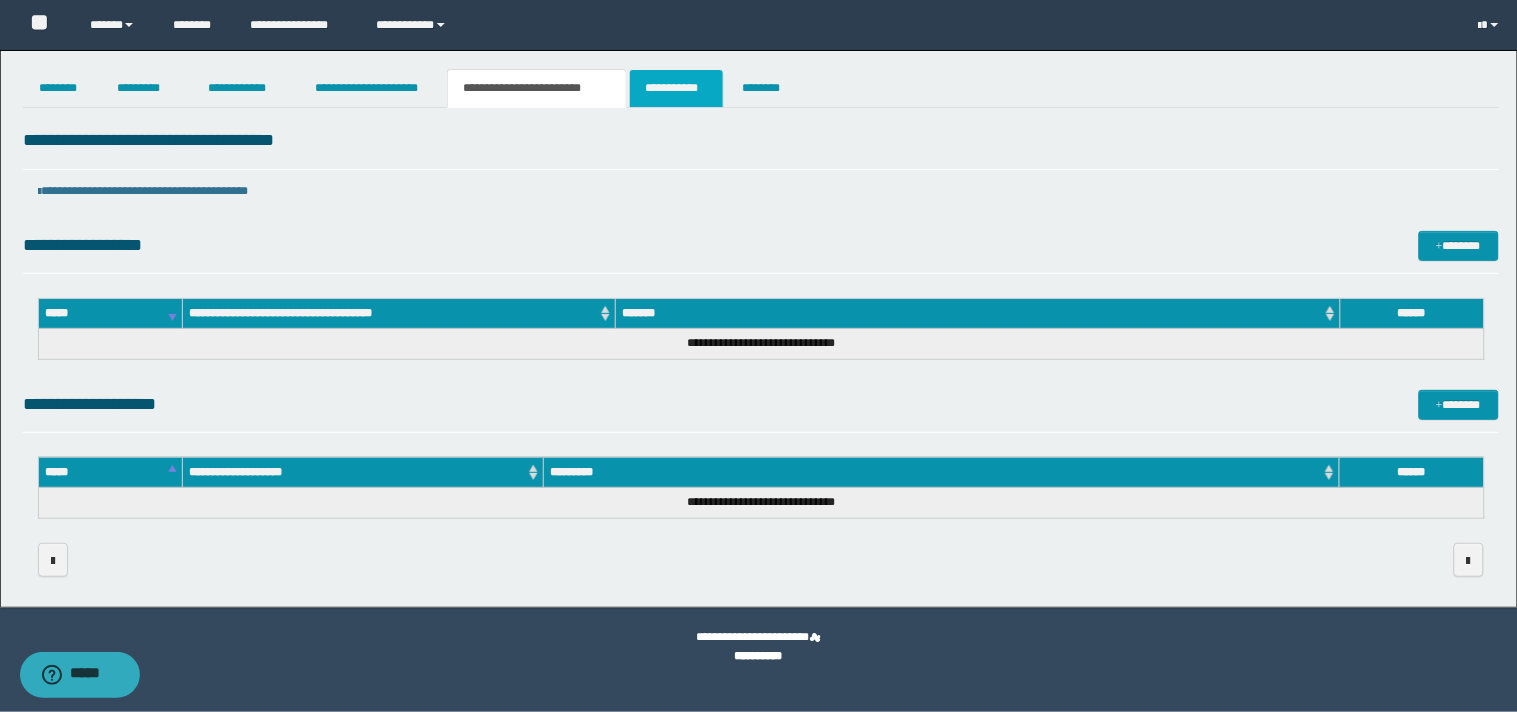 click on "**********" at bounding box center [676, 88] 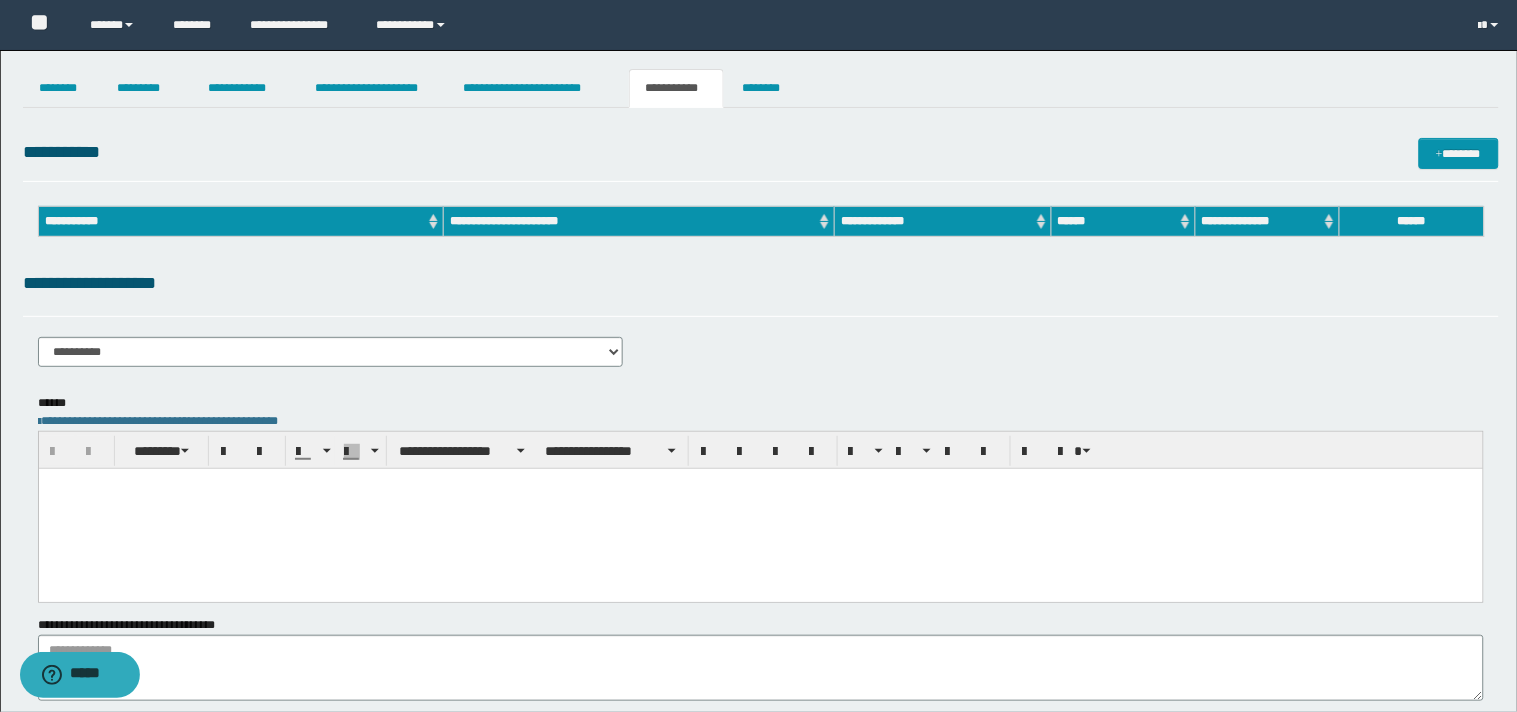 scroll, scrollTop: 0, scrollLeft: 0, axis: both 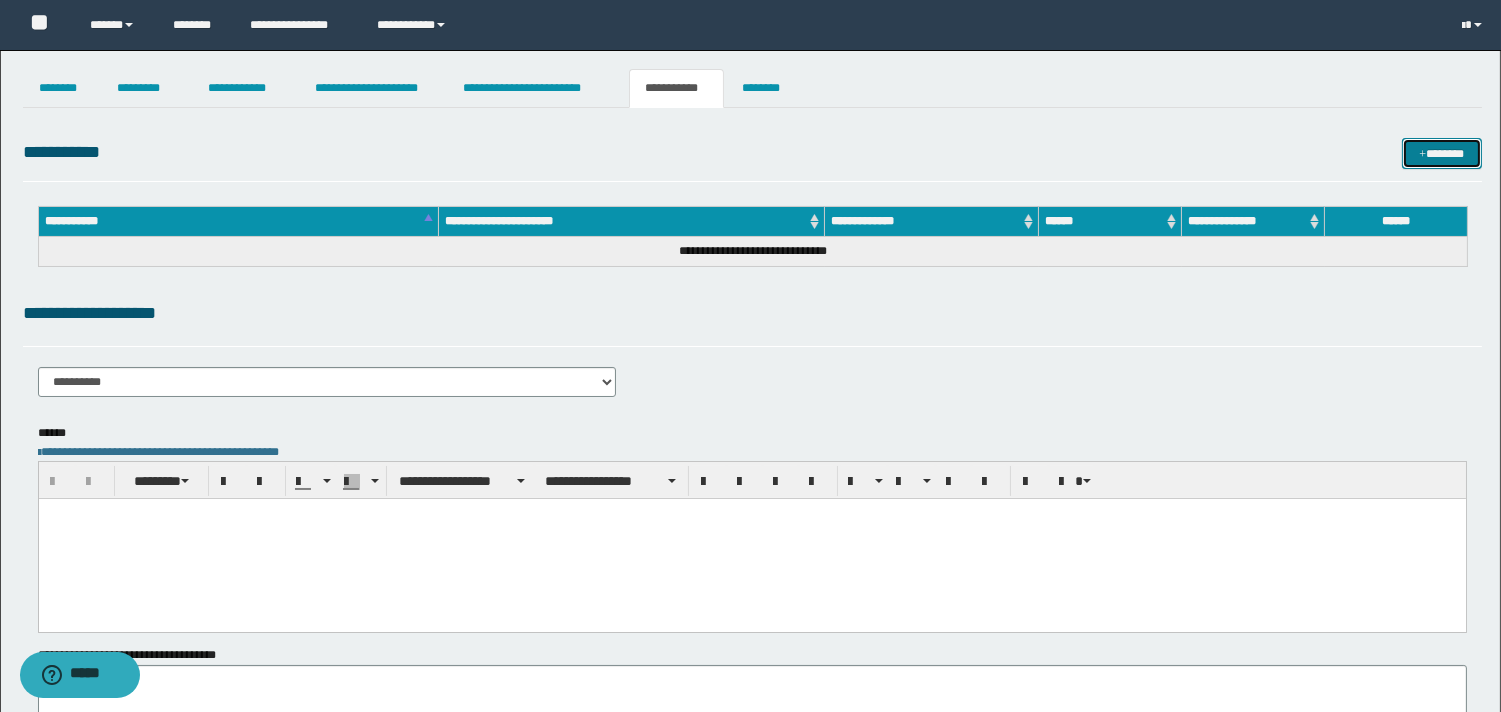 click on "*******" at bounding box center (1442, 153) 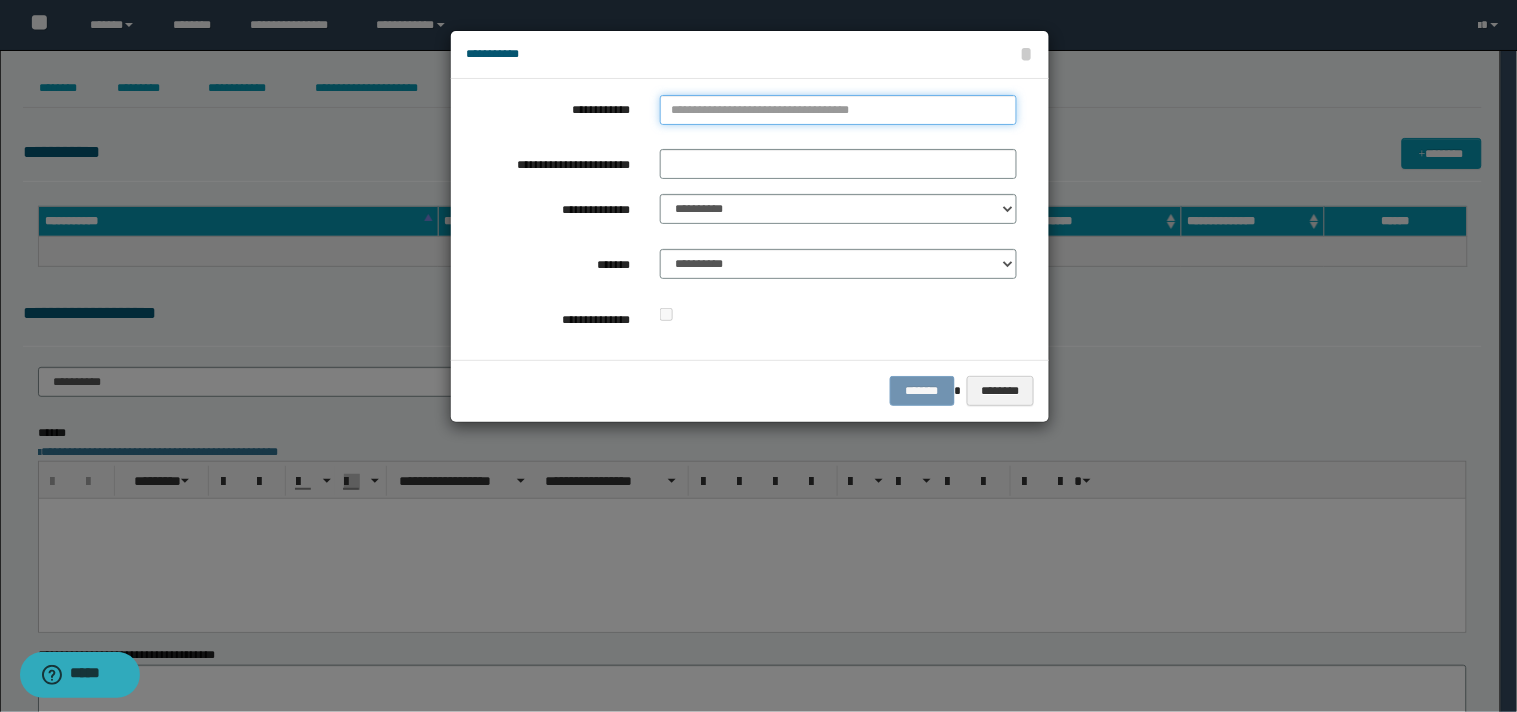 click on "**********" at bounding box center (838, 110) 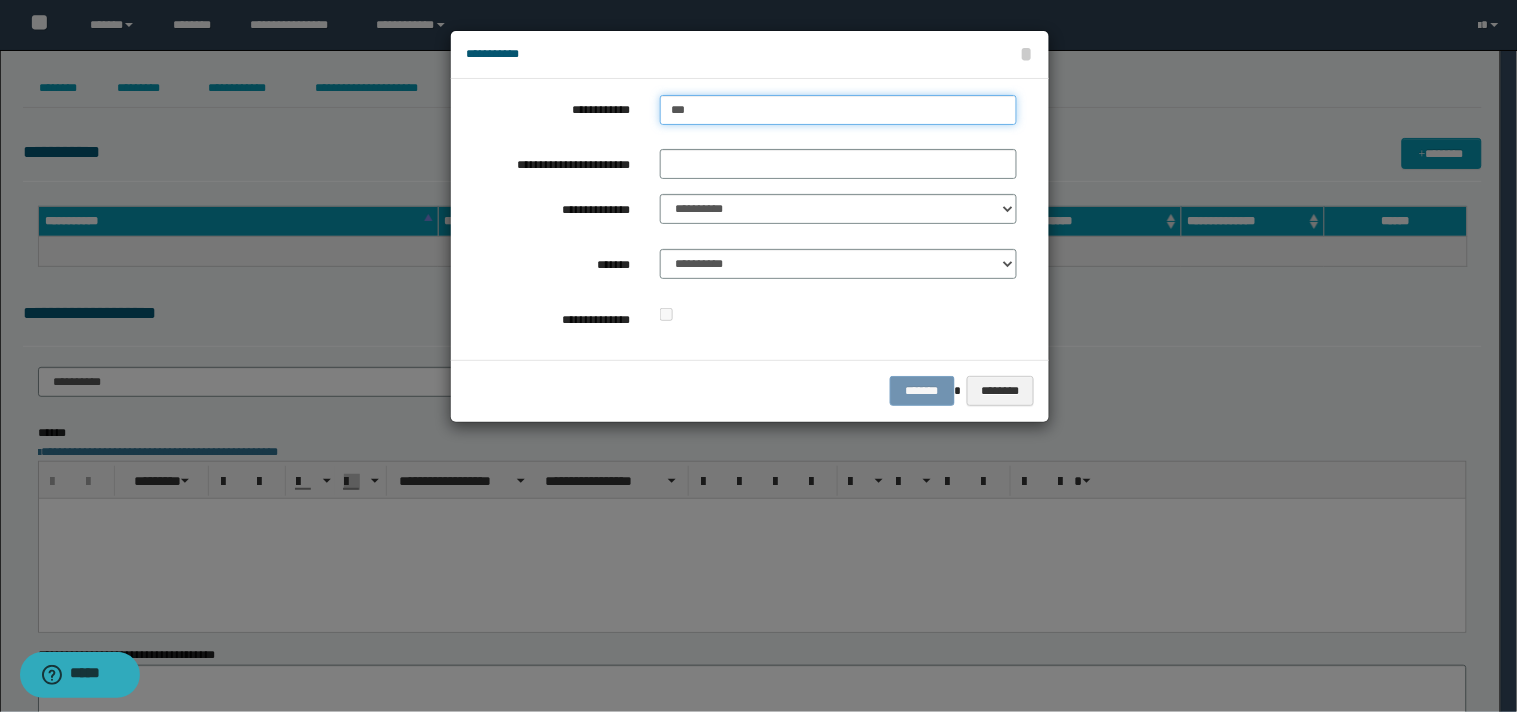 type on "****" 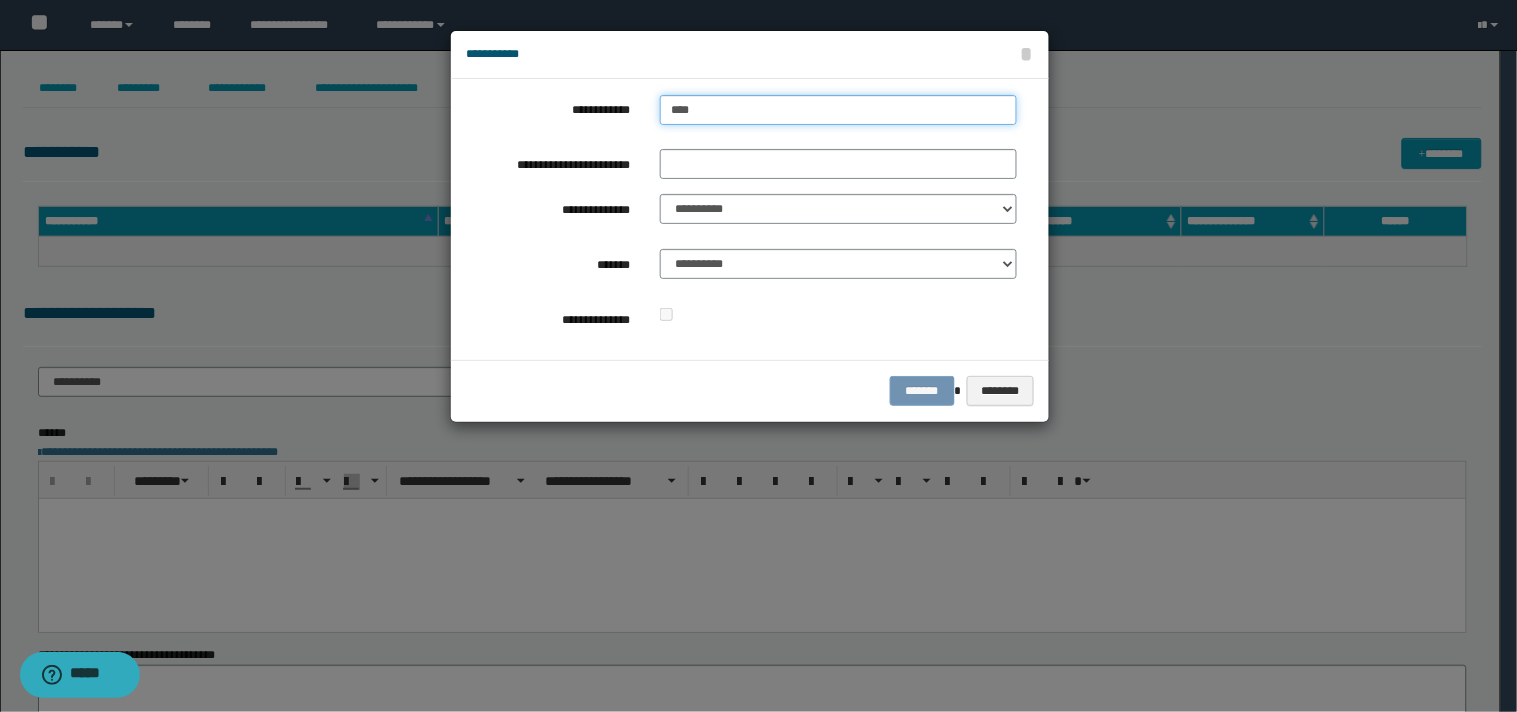 type on "****" 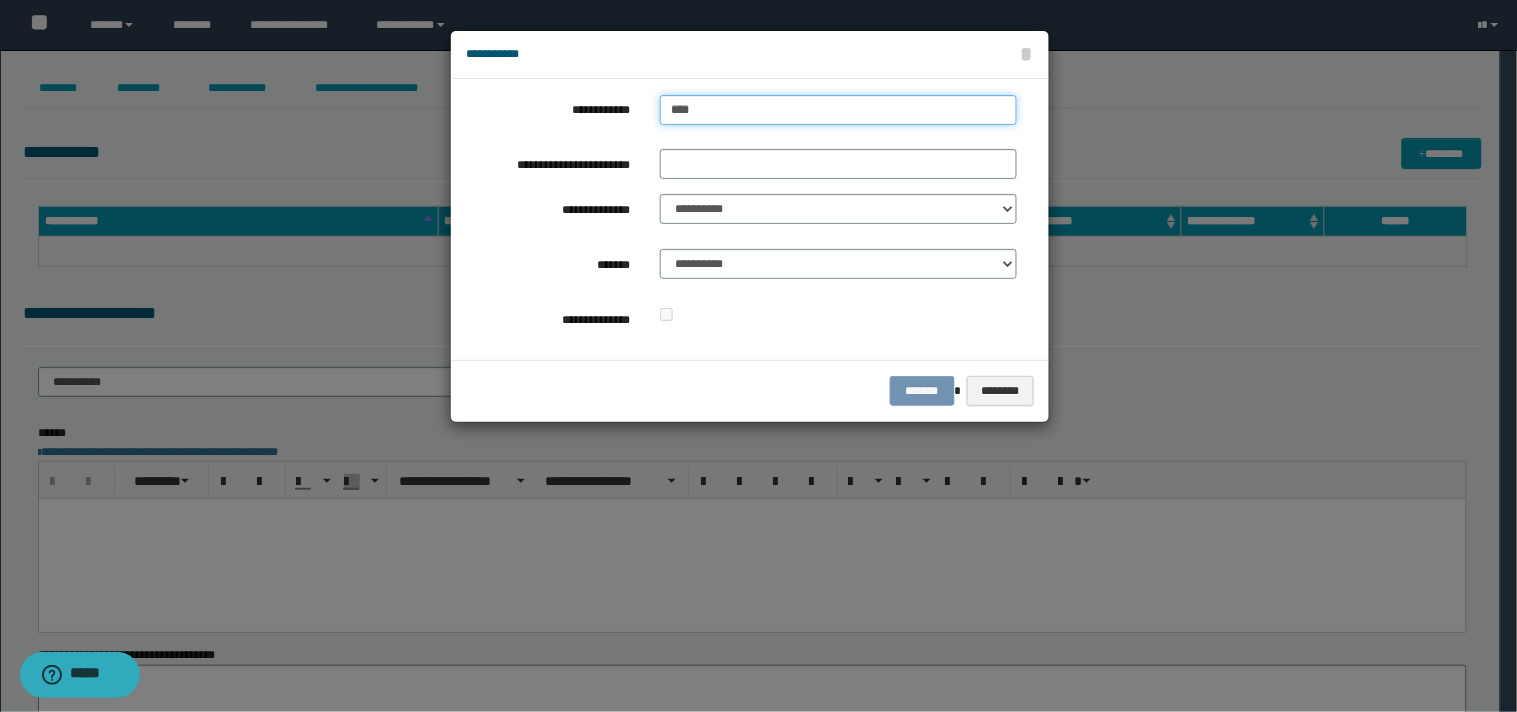 type 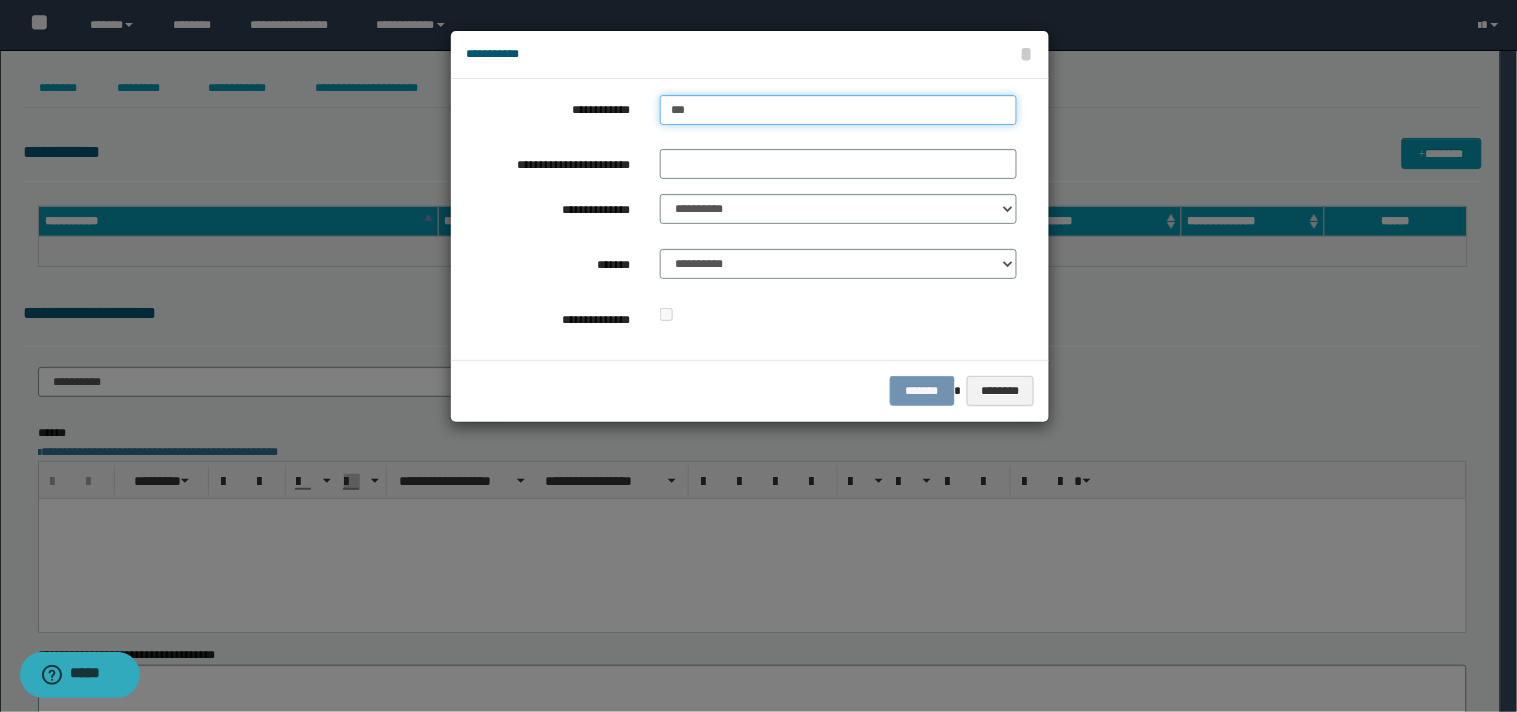 type on "****" 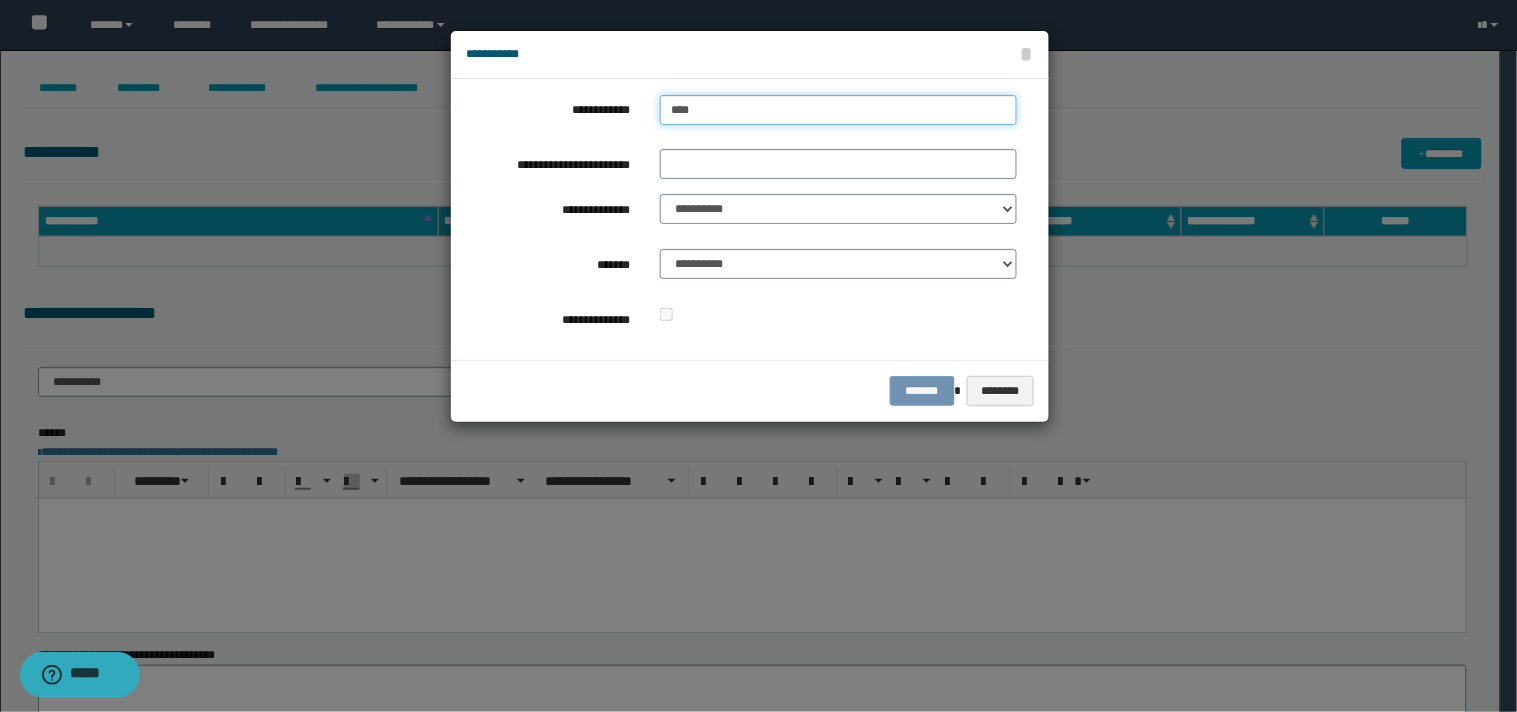 type on "****" 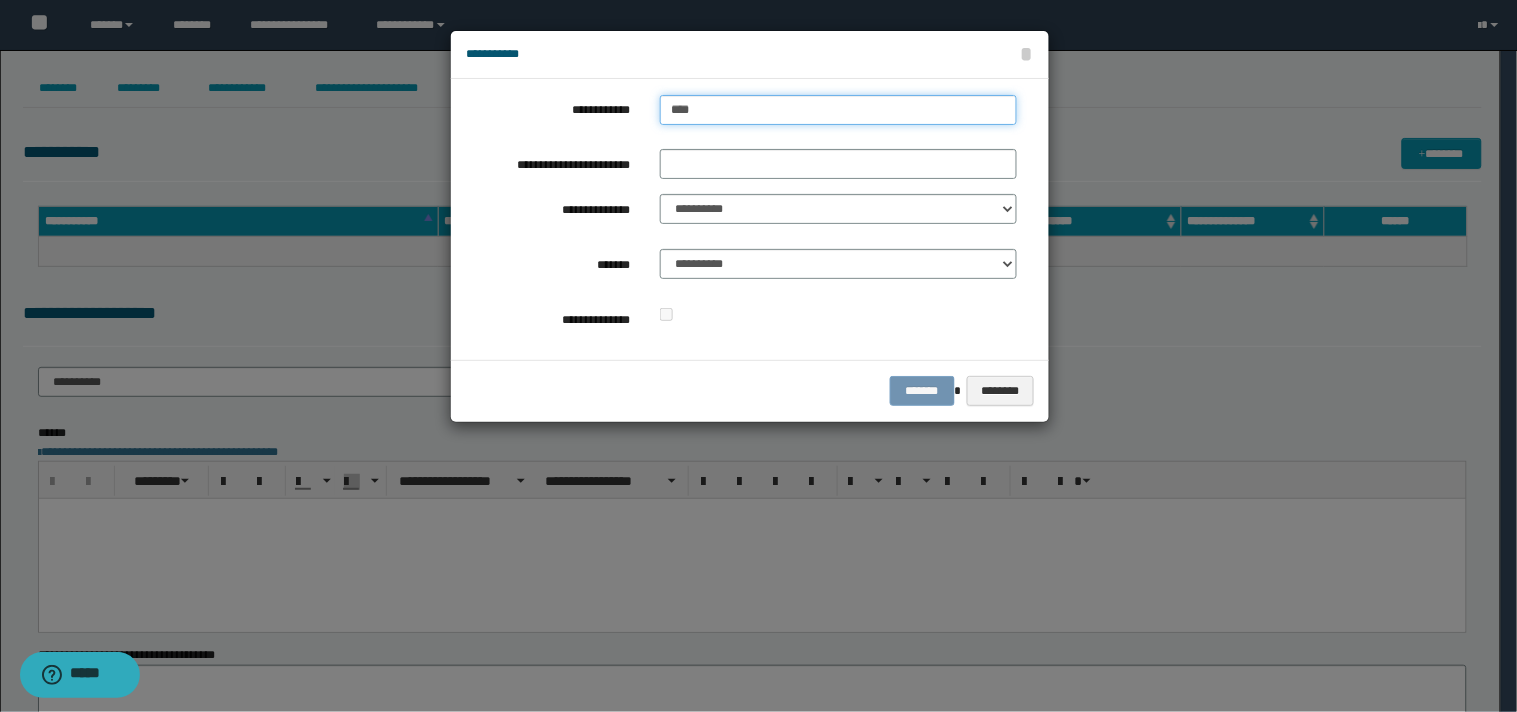 type 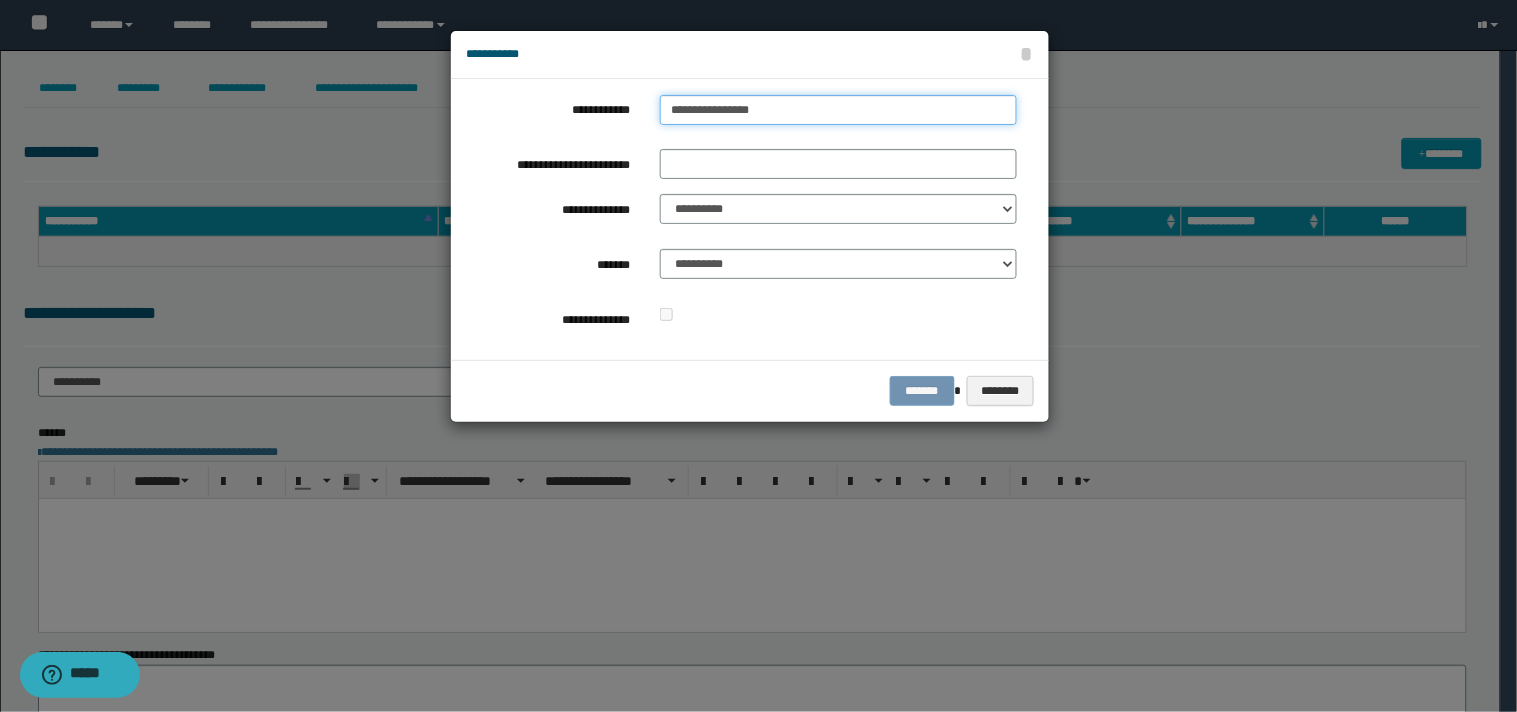 type on "**********" 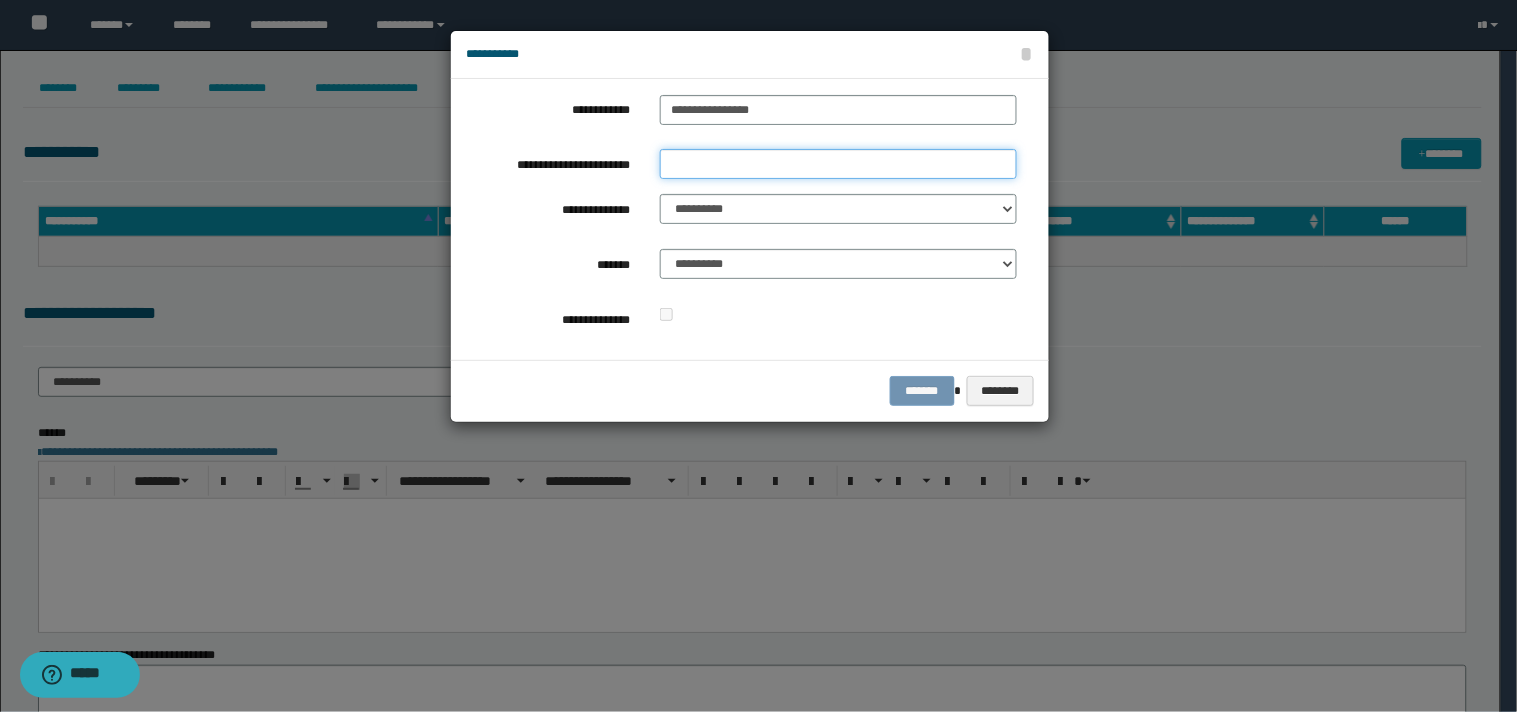 click on "**********" at bounding box center (838, 164) 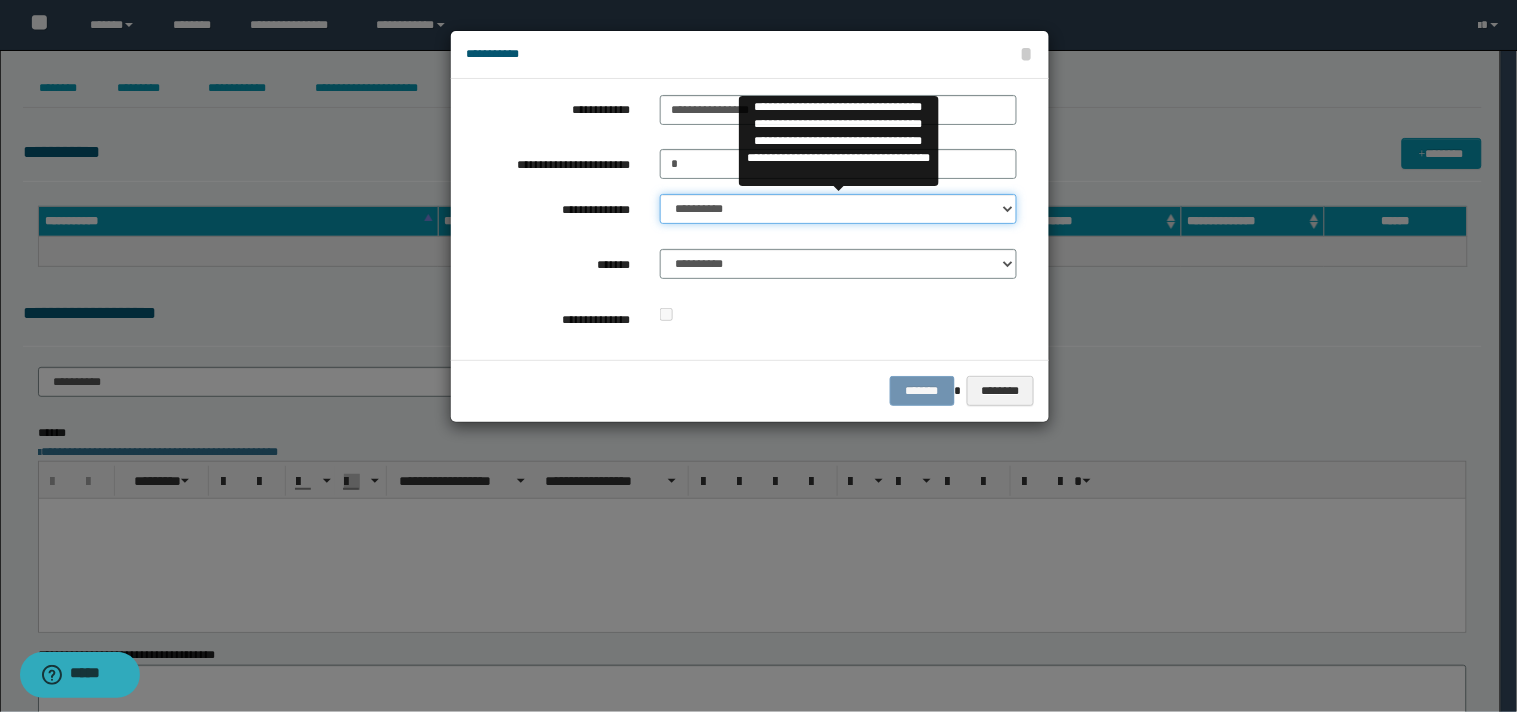click on "**********" at bounding box center [838, 209] 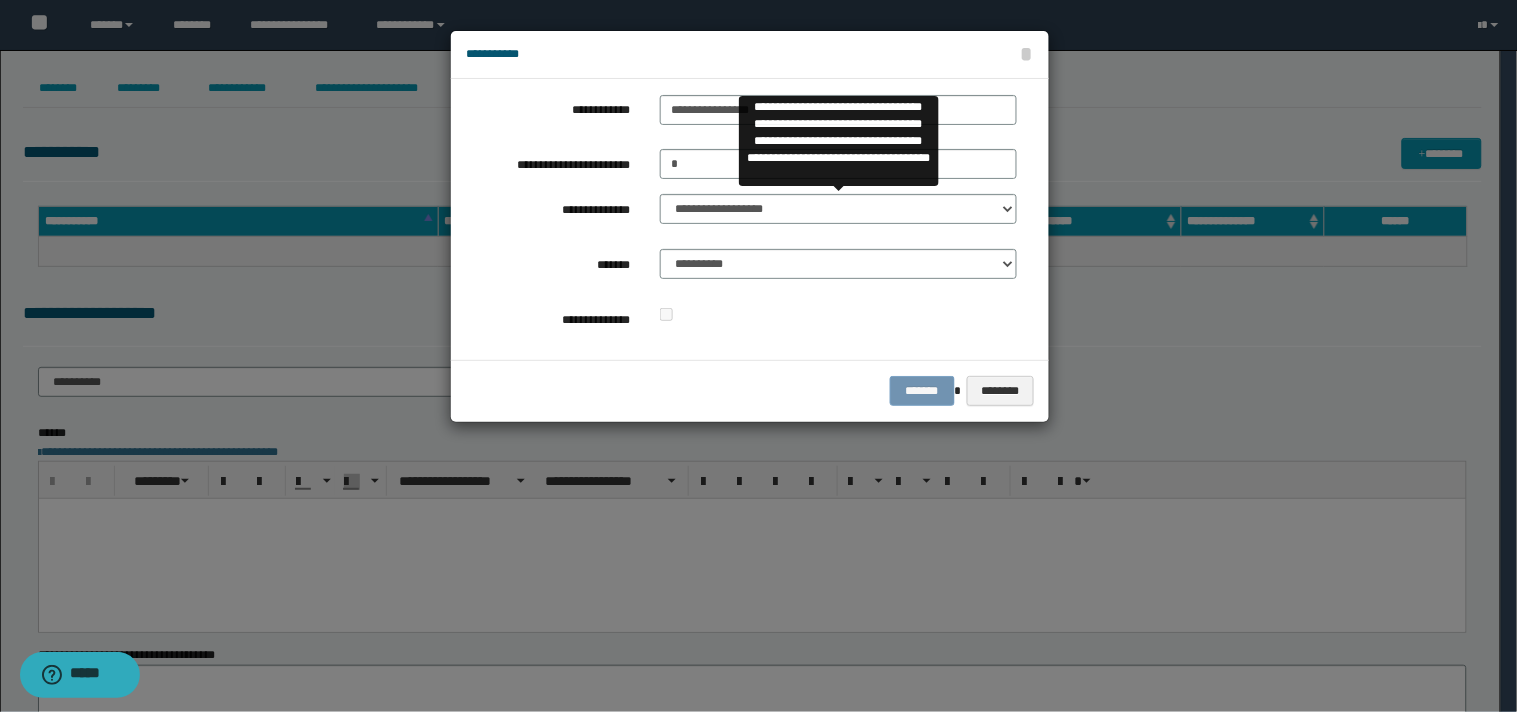 click on "**********" at bounding box center [741, 219] 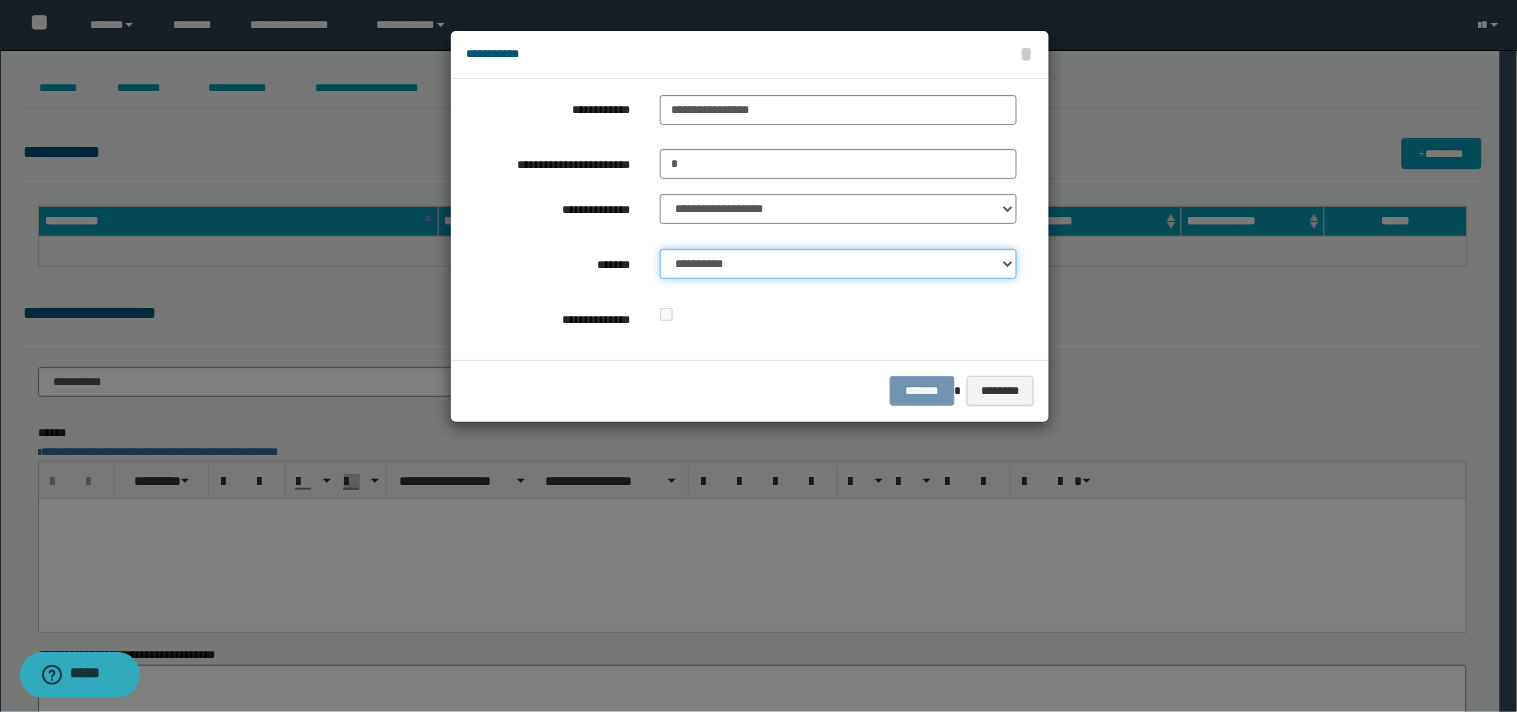 click on "**********" at bounding box center [838, 264] 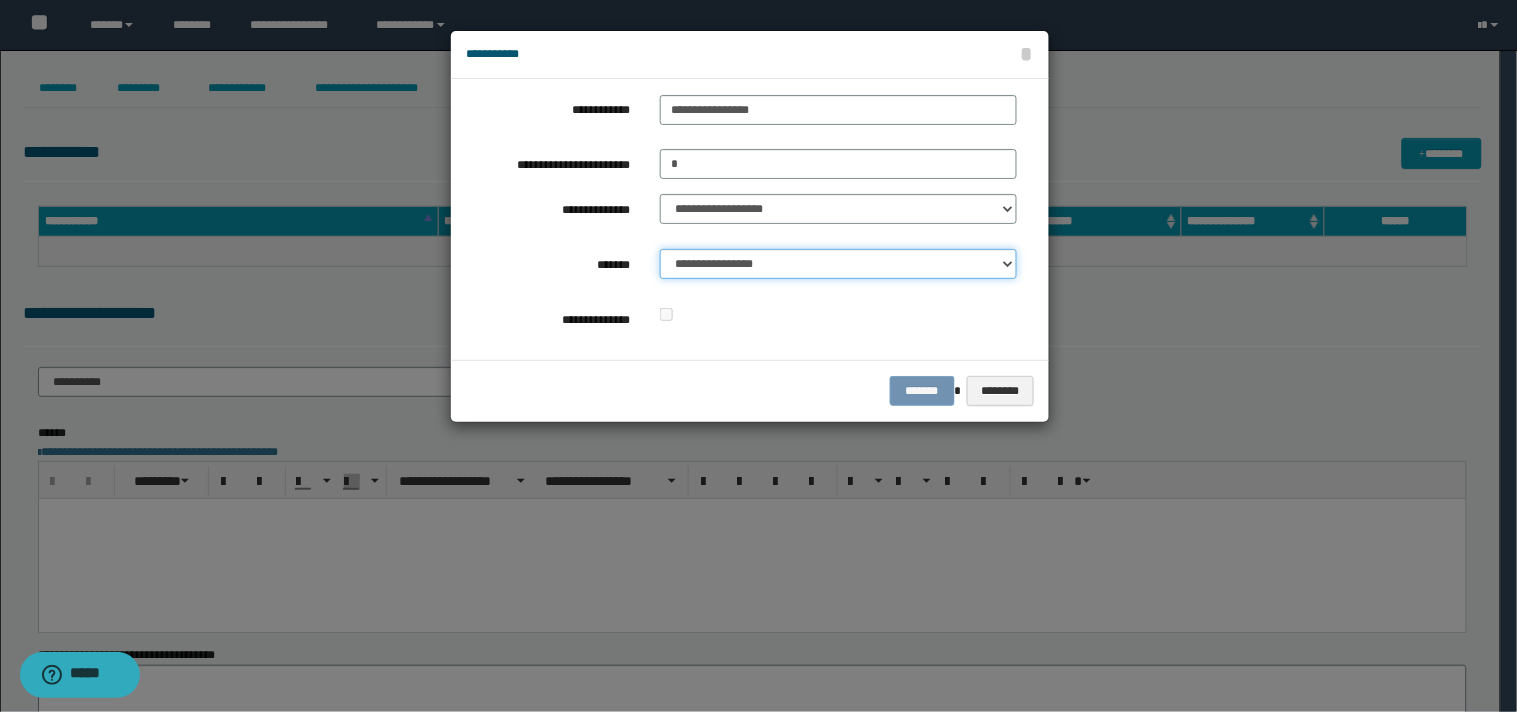 click on "**********" at bounding box center [838, 264] 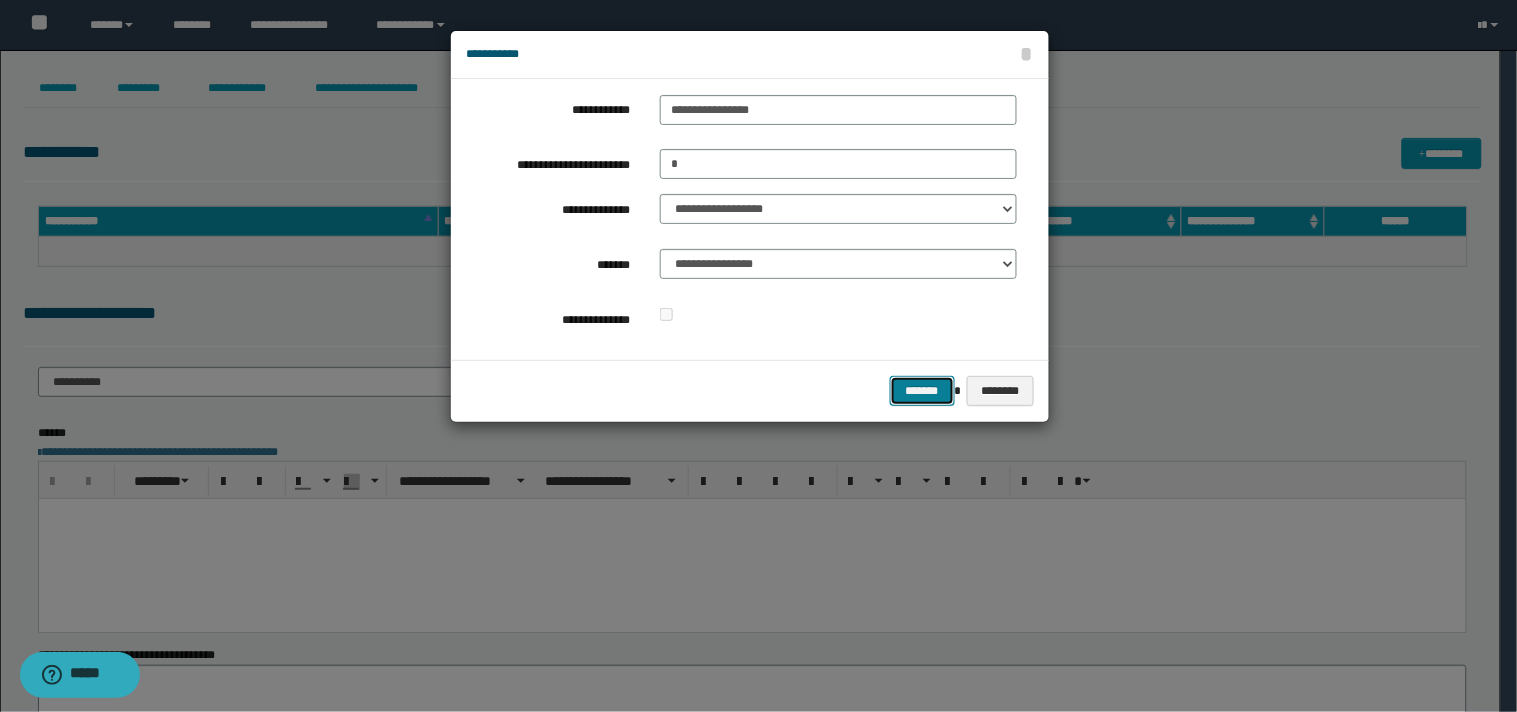 click on "*******" at bounding box center [922, 391] 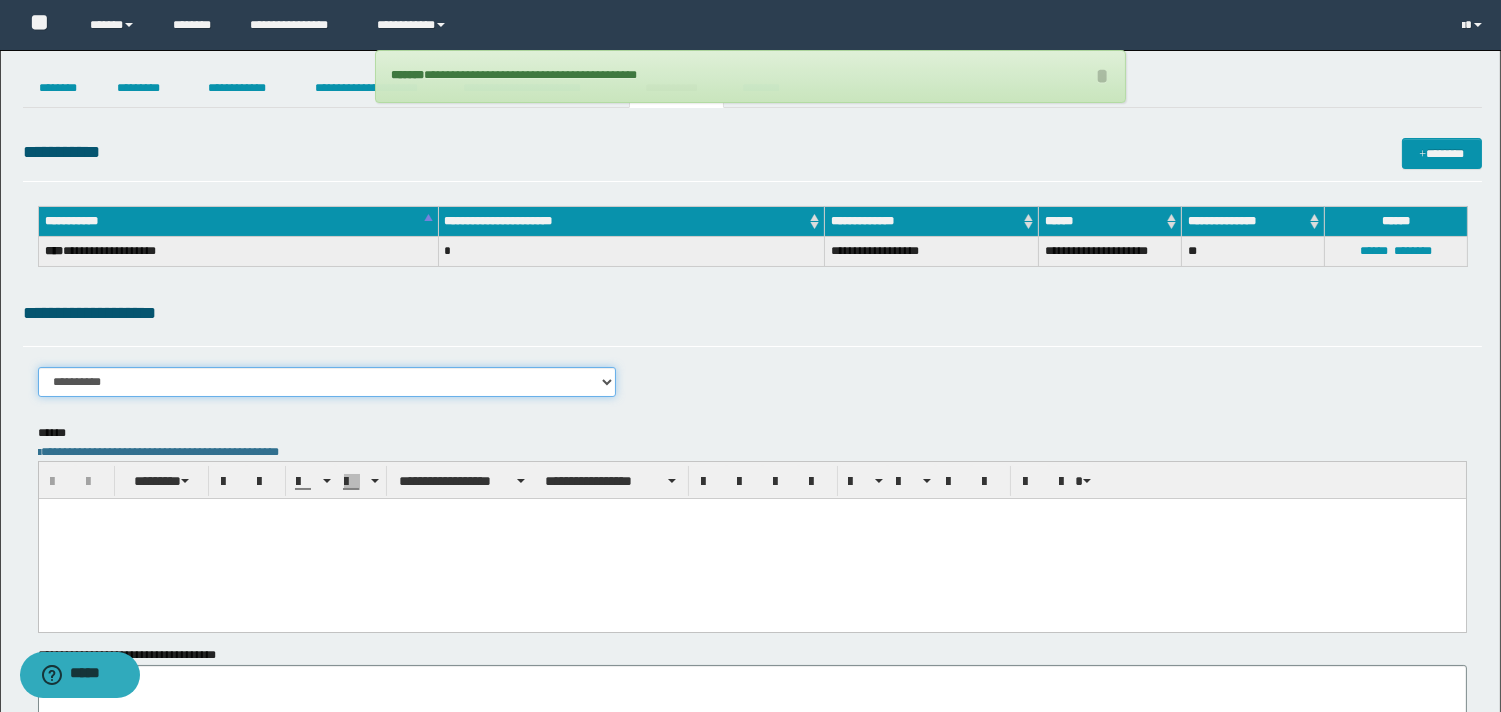 click on "**********" at bounding box center (327, 382) 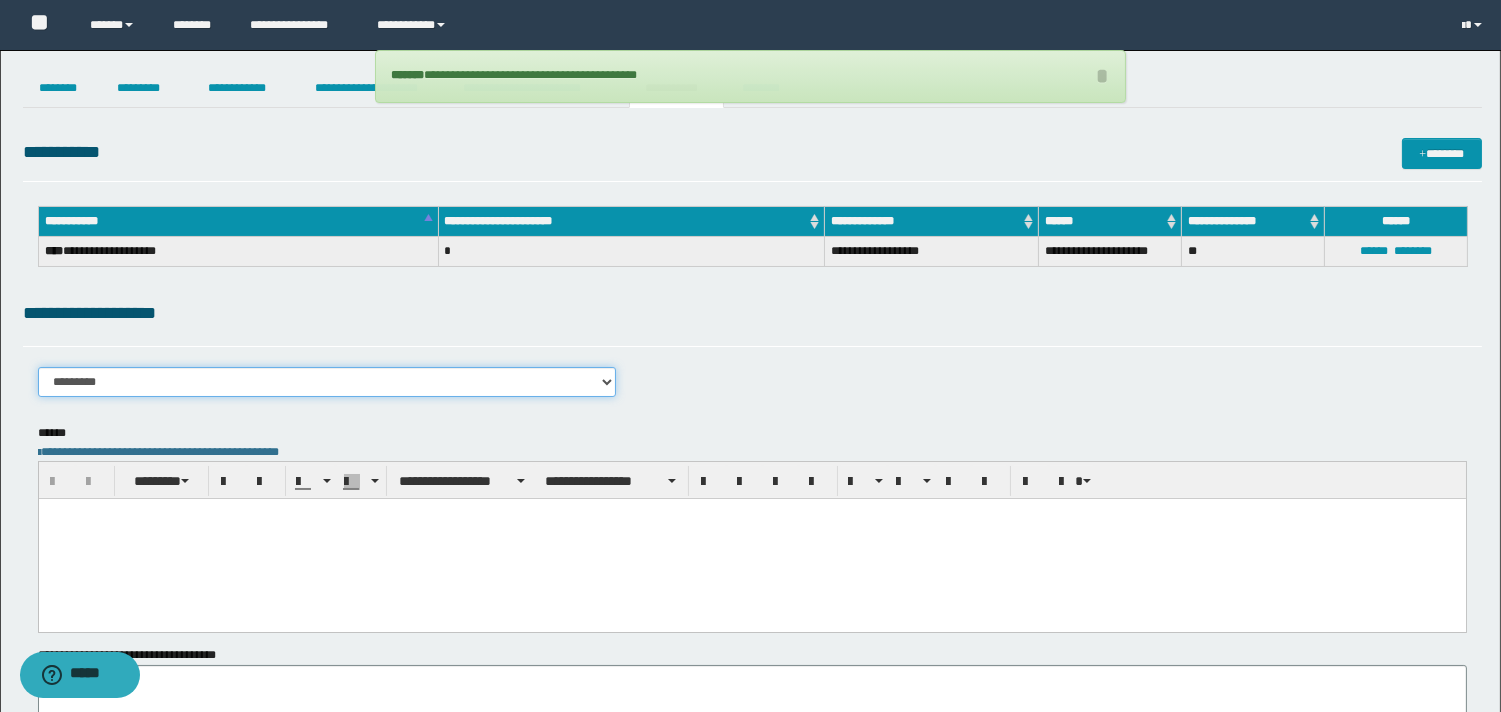 click on "**********" at bounding box center (327, 382) 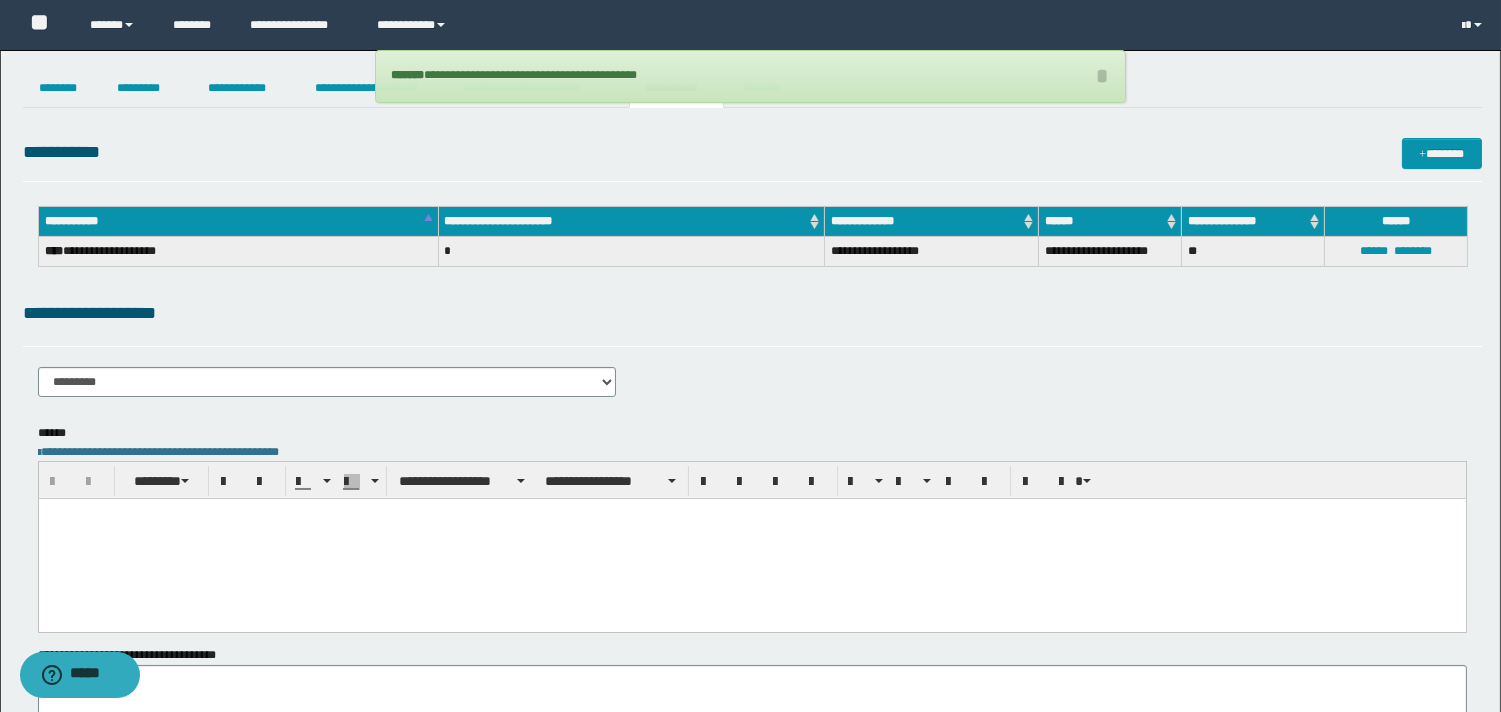 click at bounding box center [751, 539] 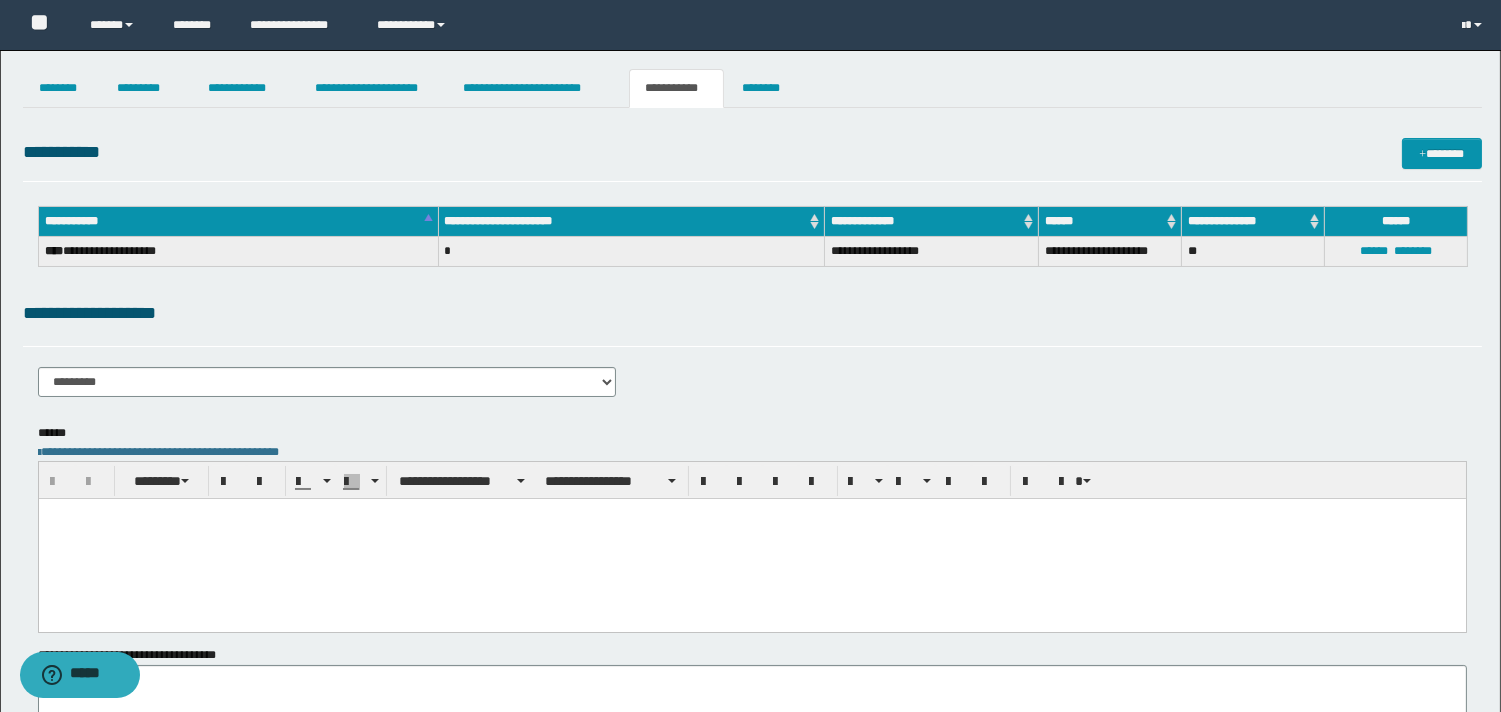 paste 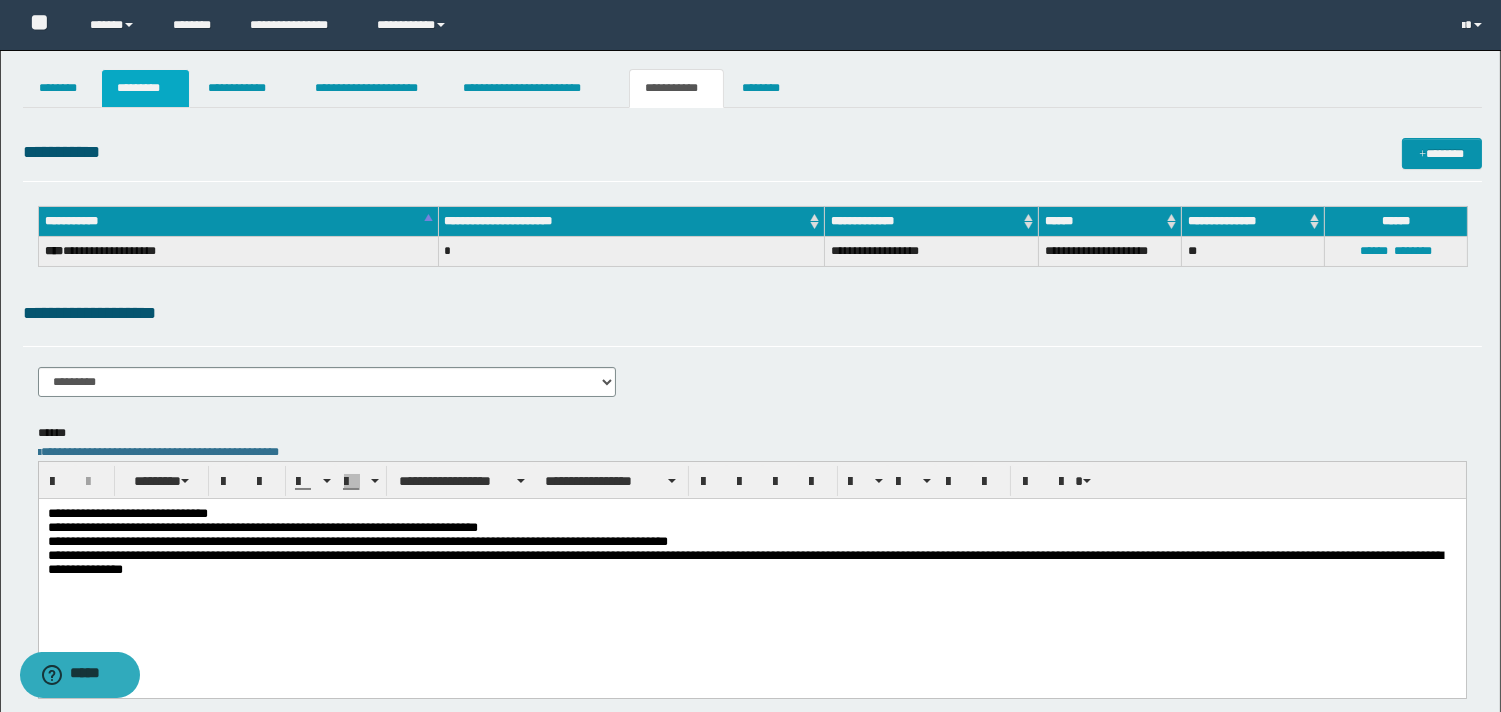 click on "*********" at bounding box center [145, 88] 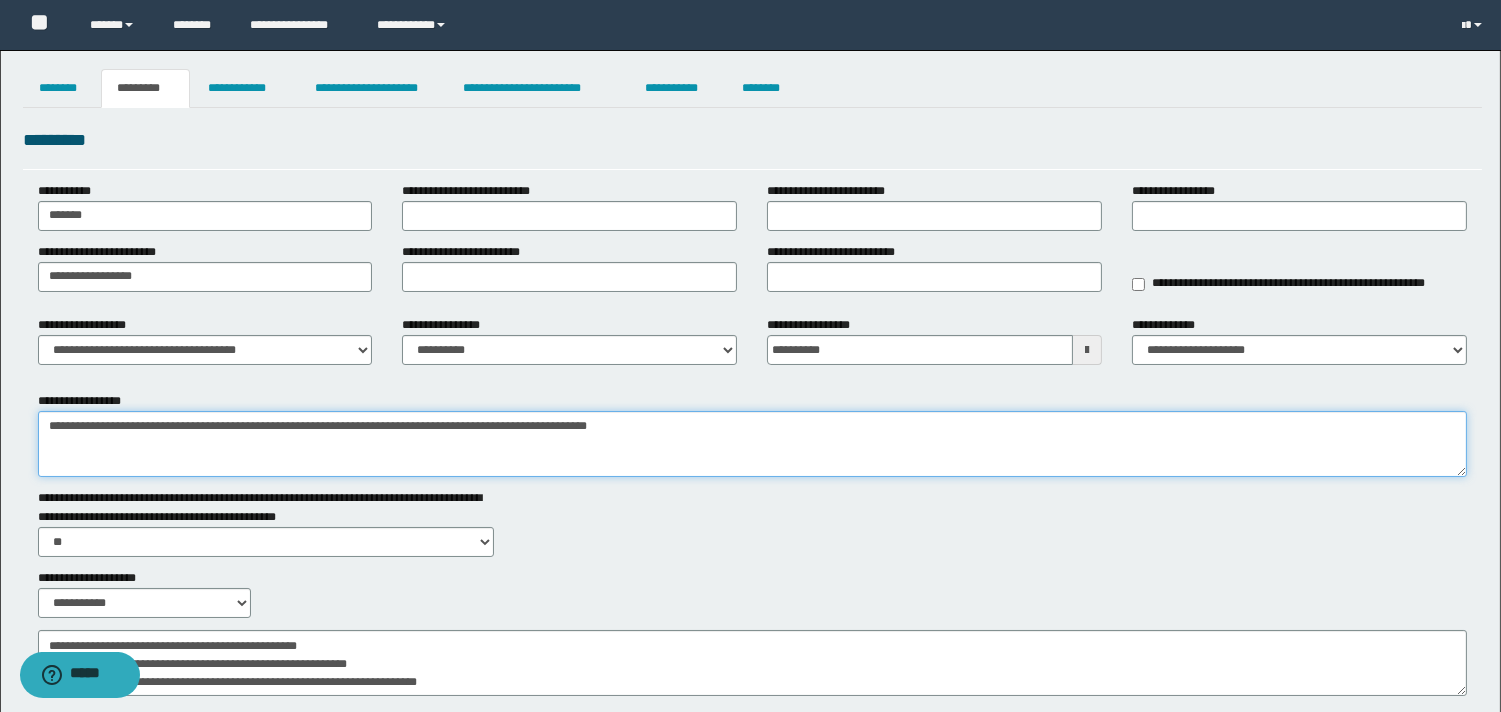 drag, startPoint x: 698, startPoint y: 424, endPoint x: 563, endPoint y: 425, distance: 135.00371 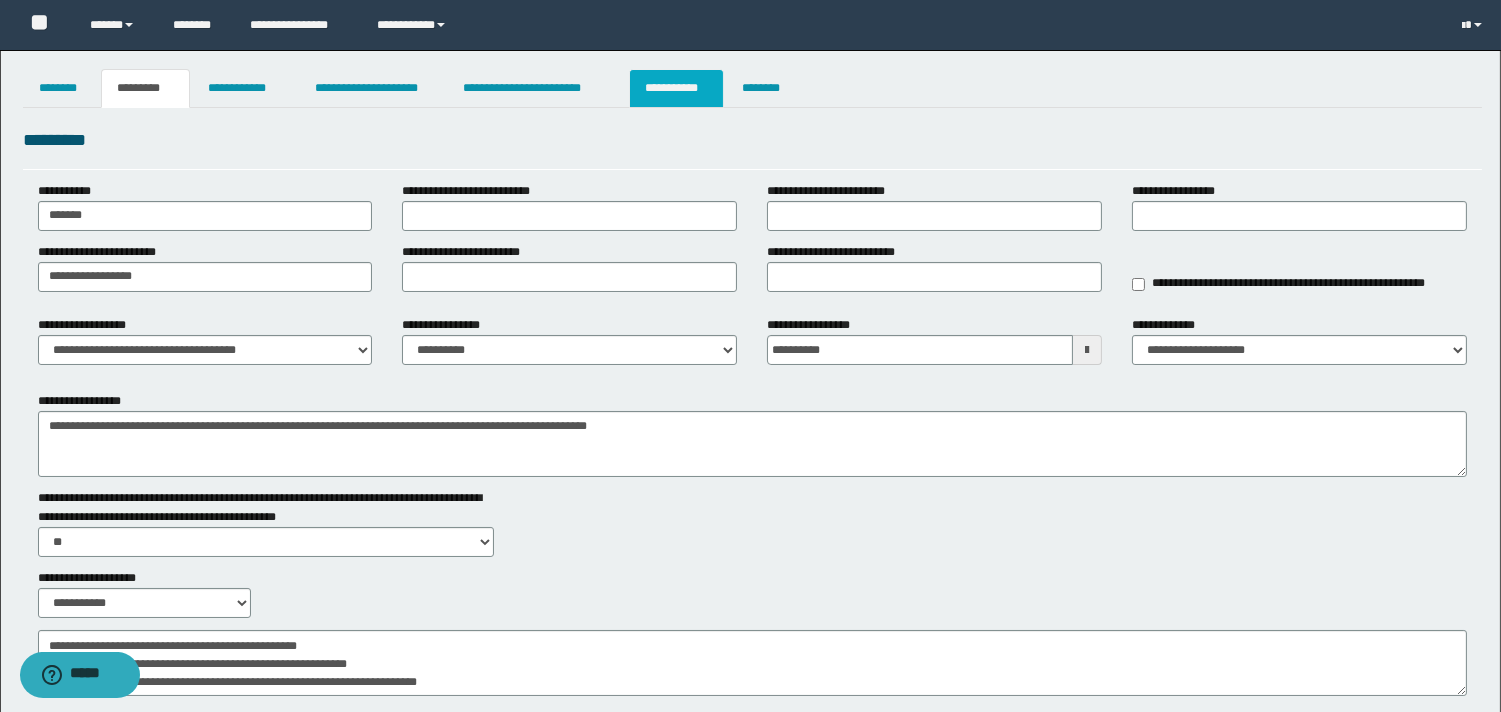 click on "**********" at bounding box center [676, 88] 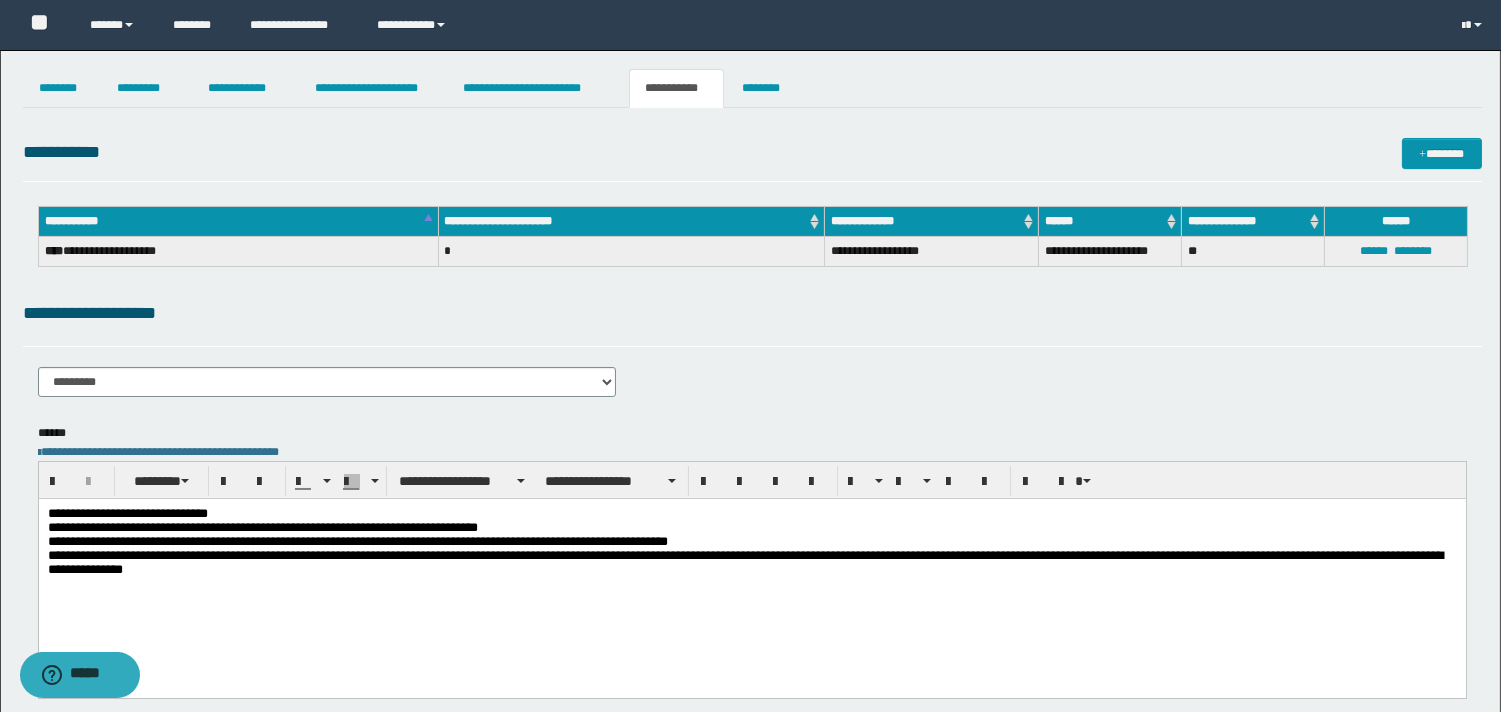 click on "**********" at bounding box center (751, 548) 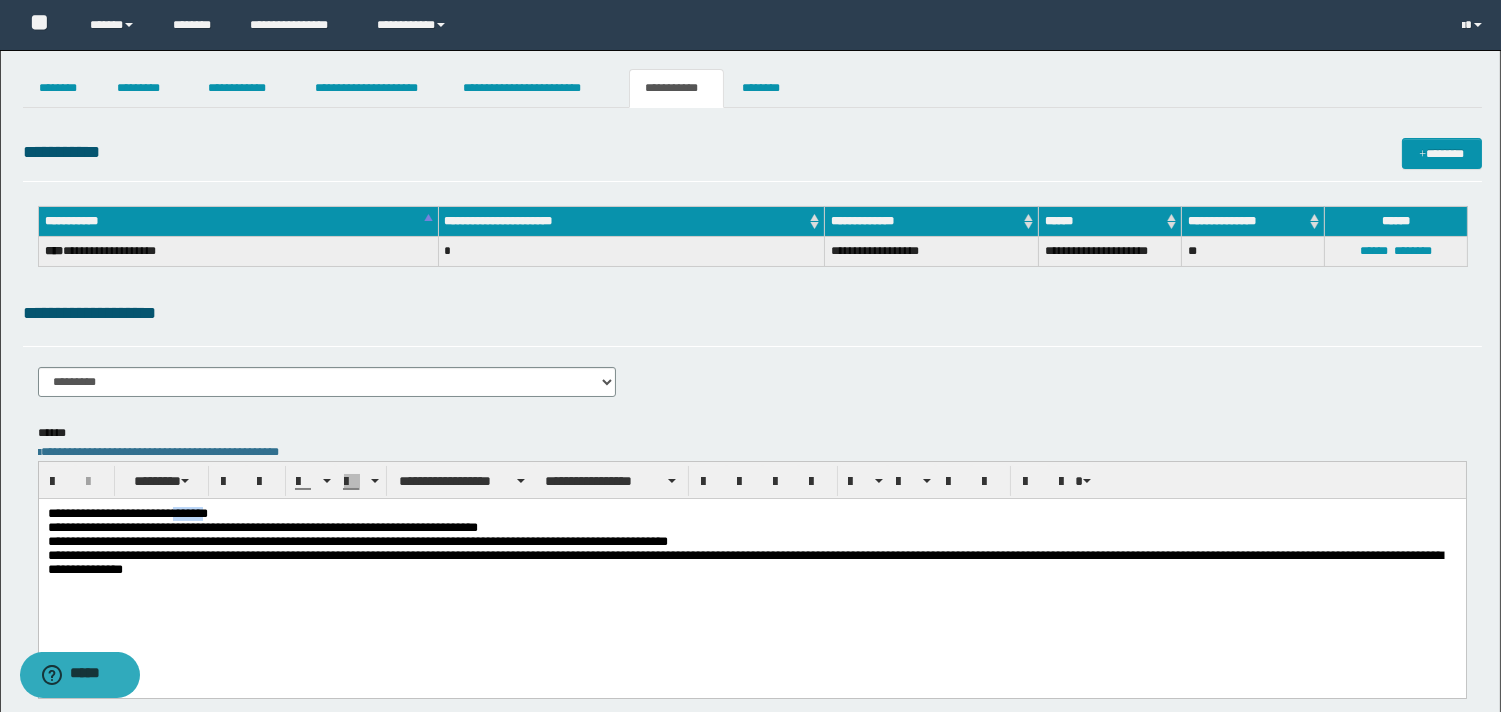 click on "**********" at bounding box center [751, 548] 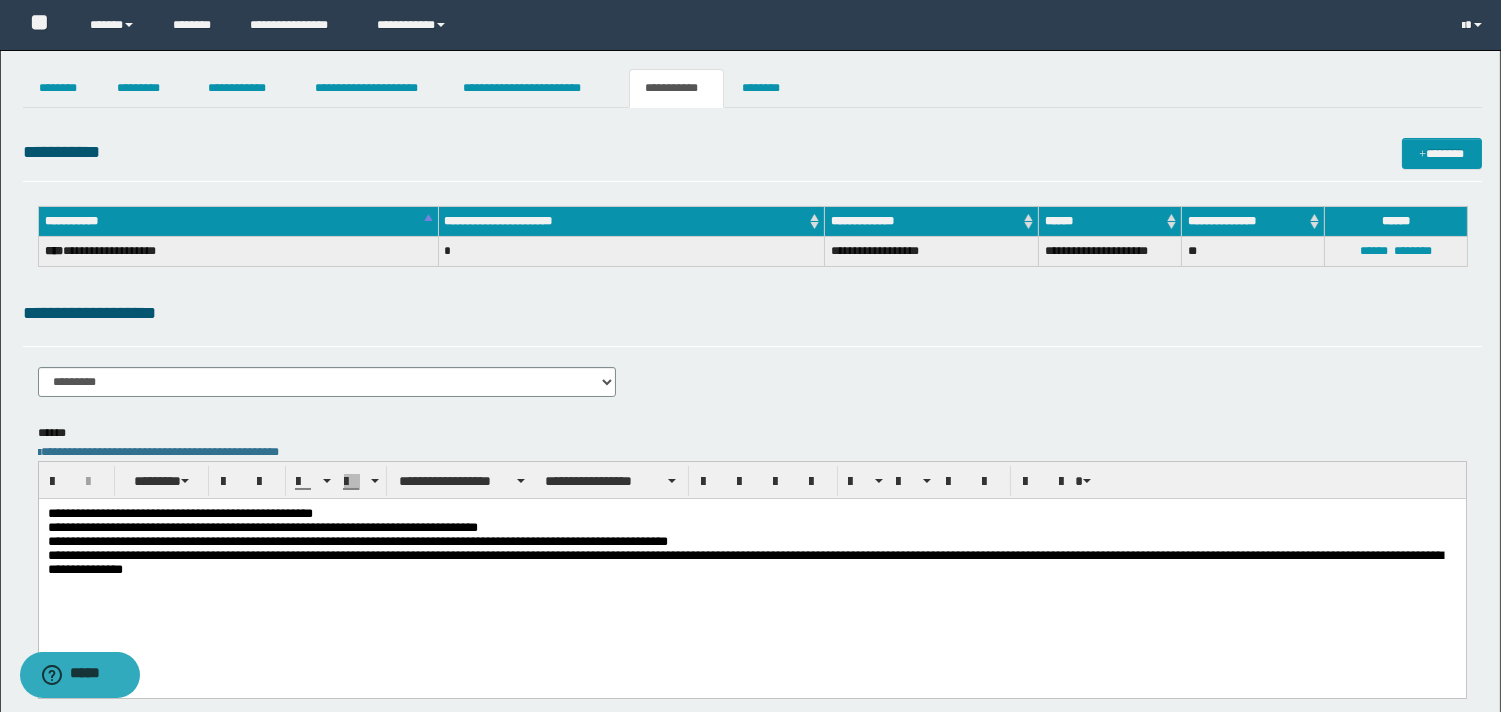 click on "**********" at bounding box center [751, 548] 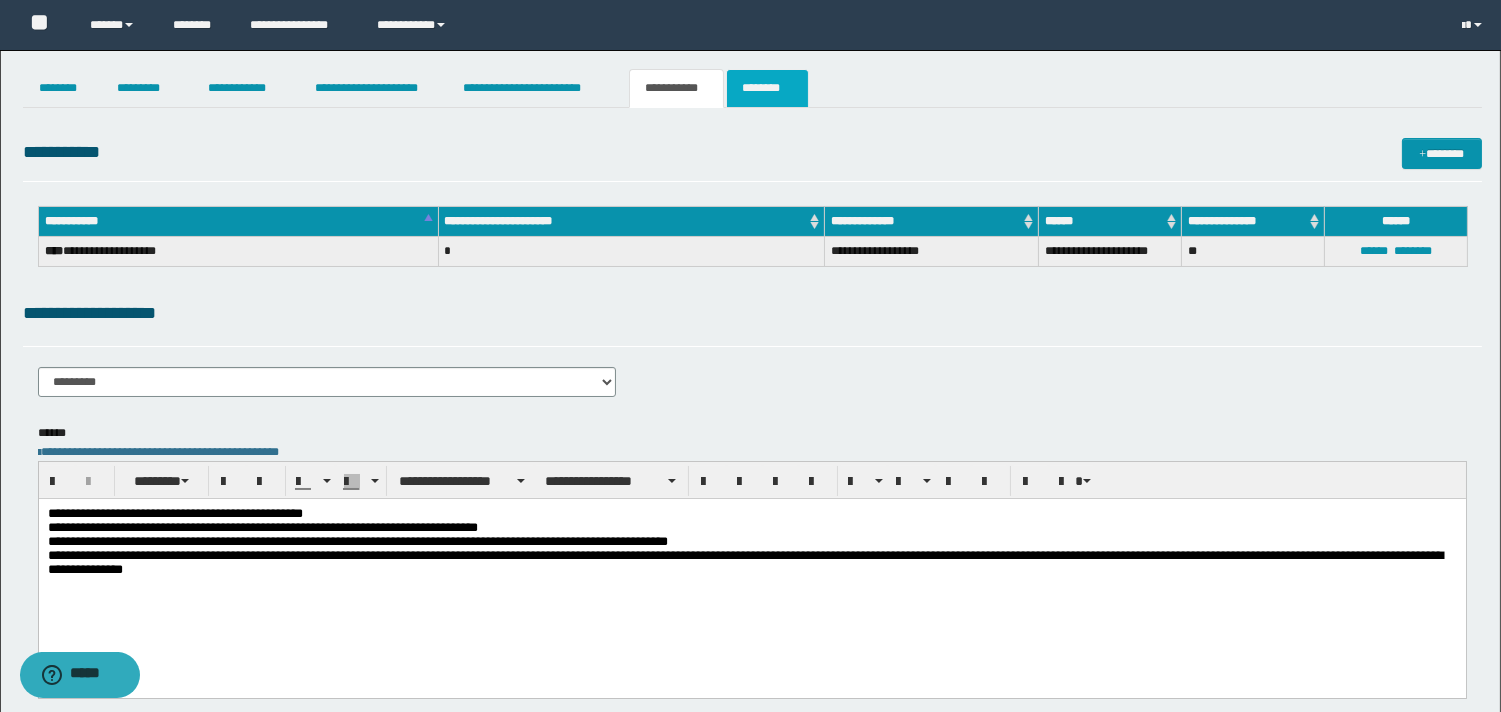 click on "********" at bounding box center [767, 88] 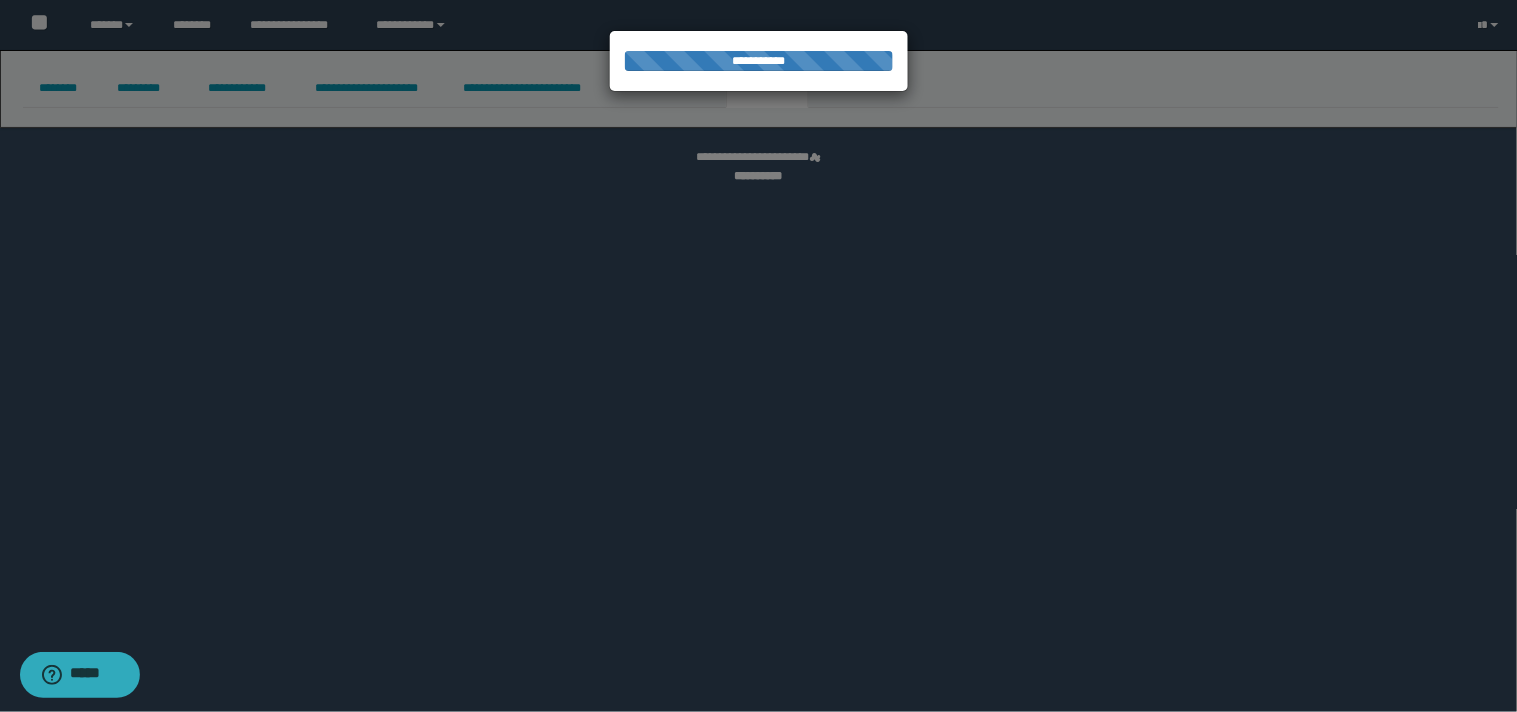select 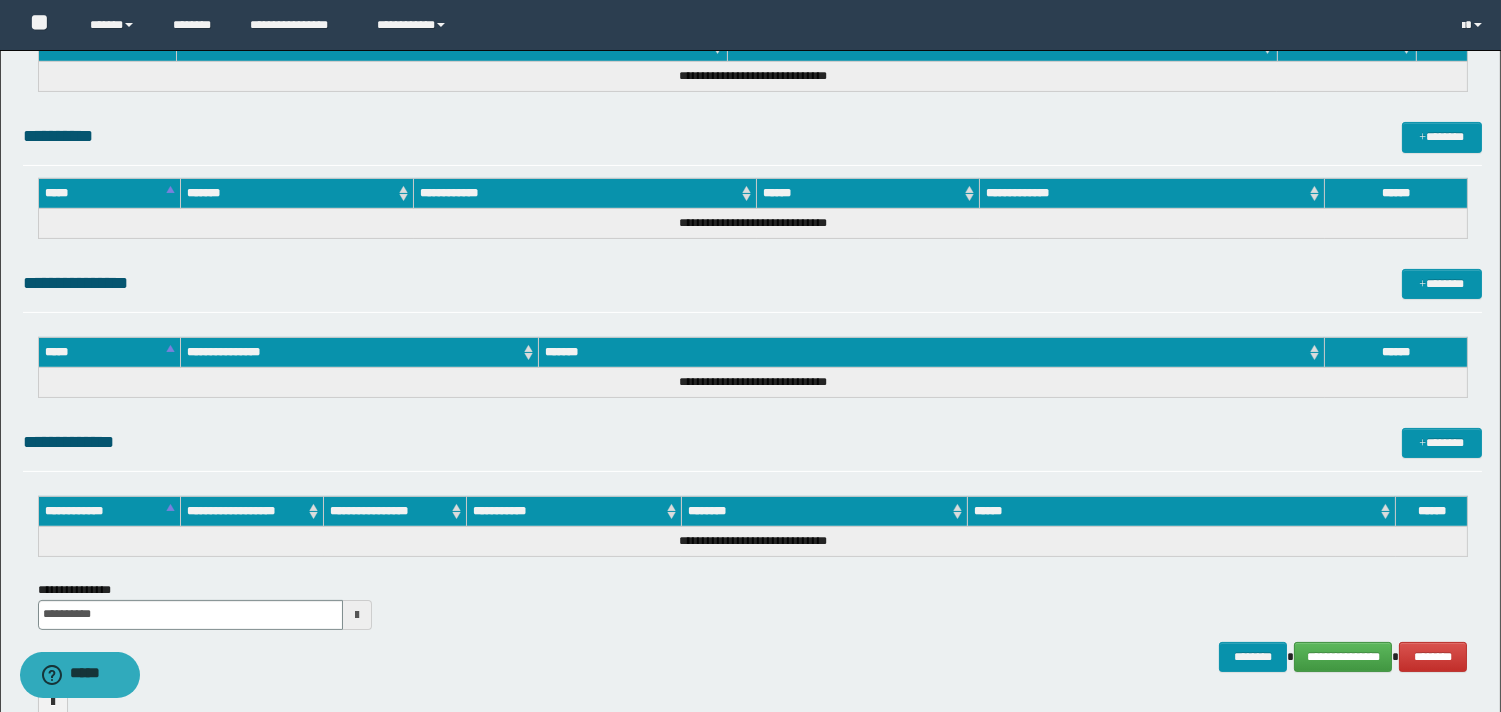 scroll, scrollTop: 925, scrollLeft: 0, axis: vertical 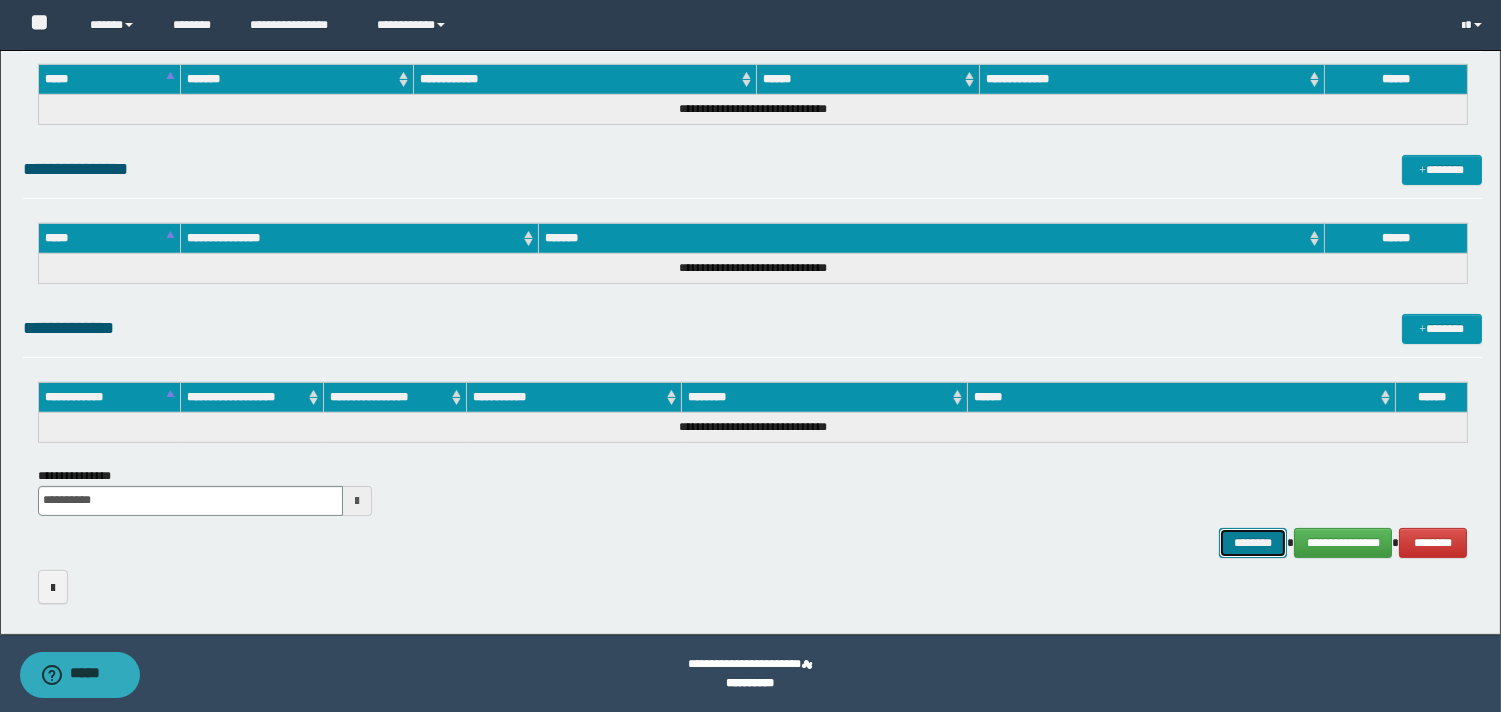click on "********" at bounding box center (1253, 543) 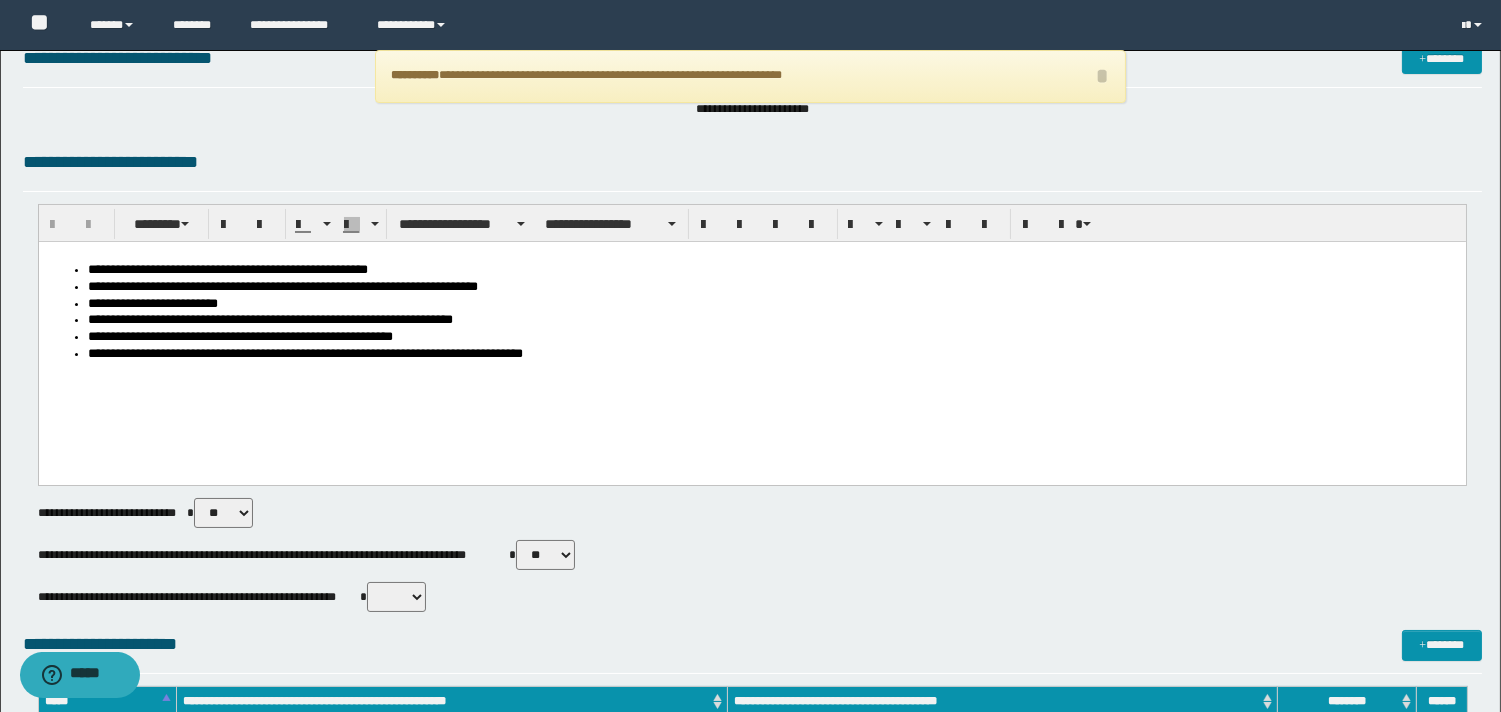 scroll, scrollTop: 0, scrollLeft: 0, axis: both 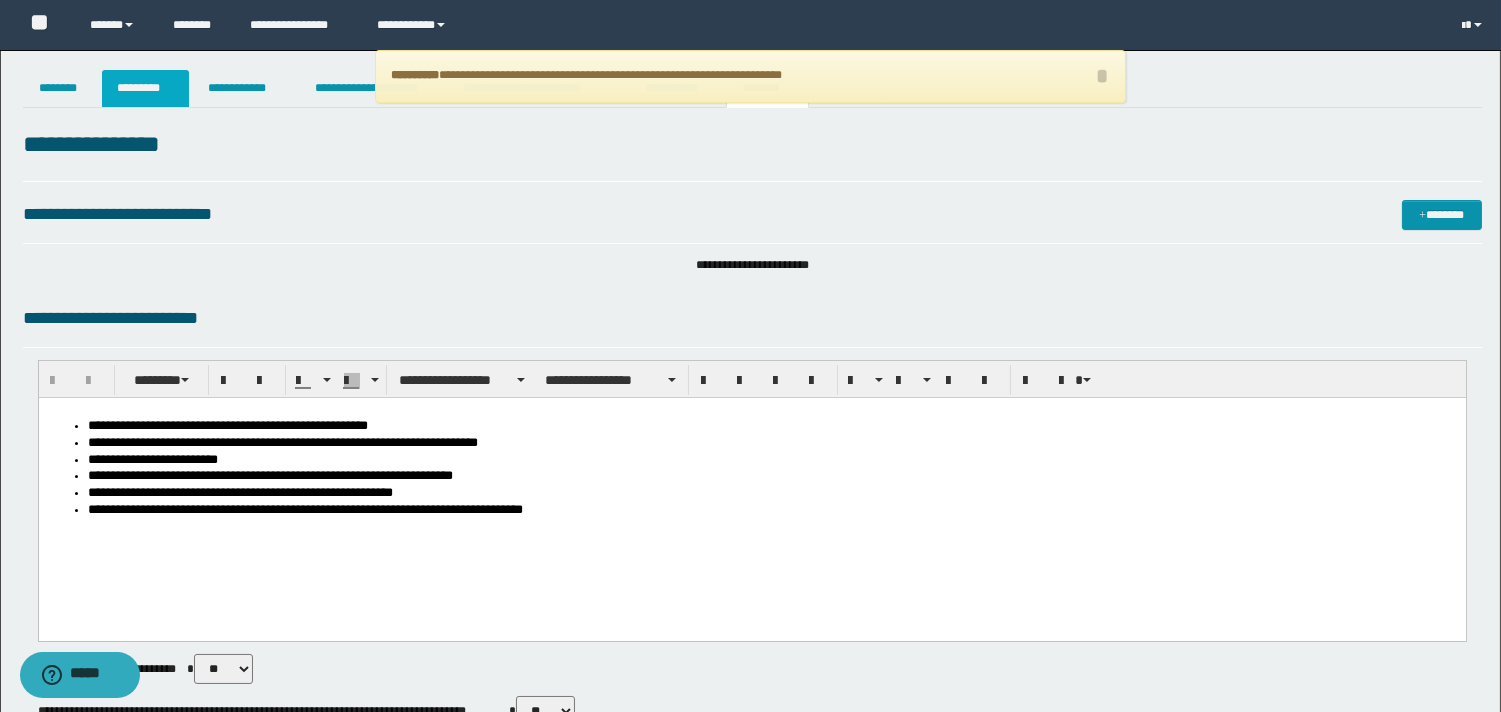 click on "*********" at bounding box center [145, 88] 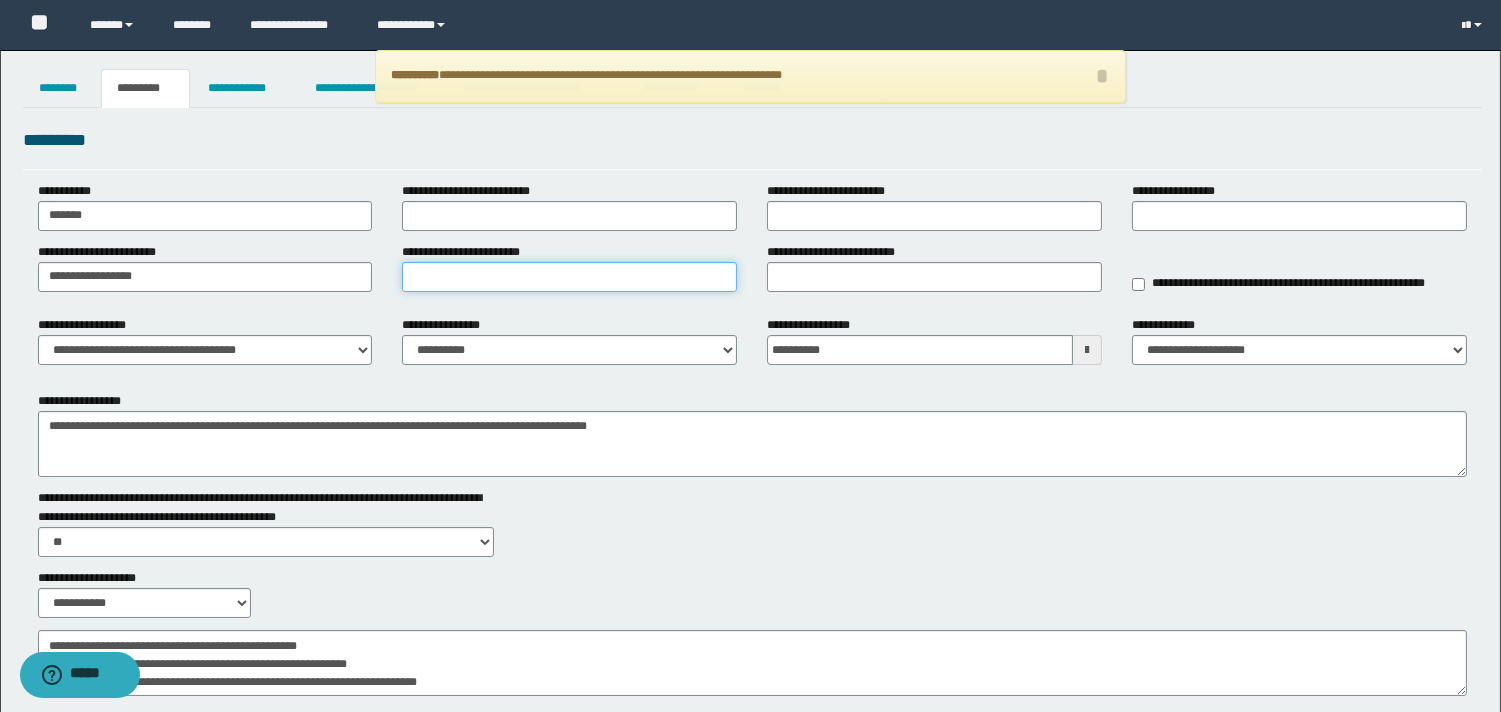 click on "**********" at bounding box center [569, 277] 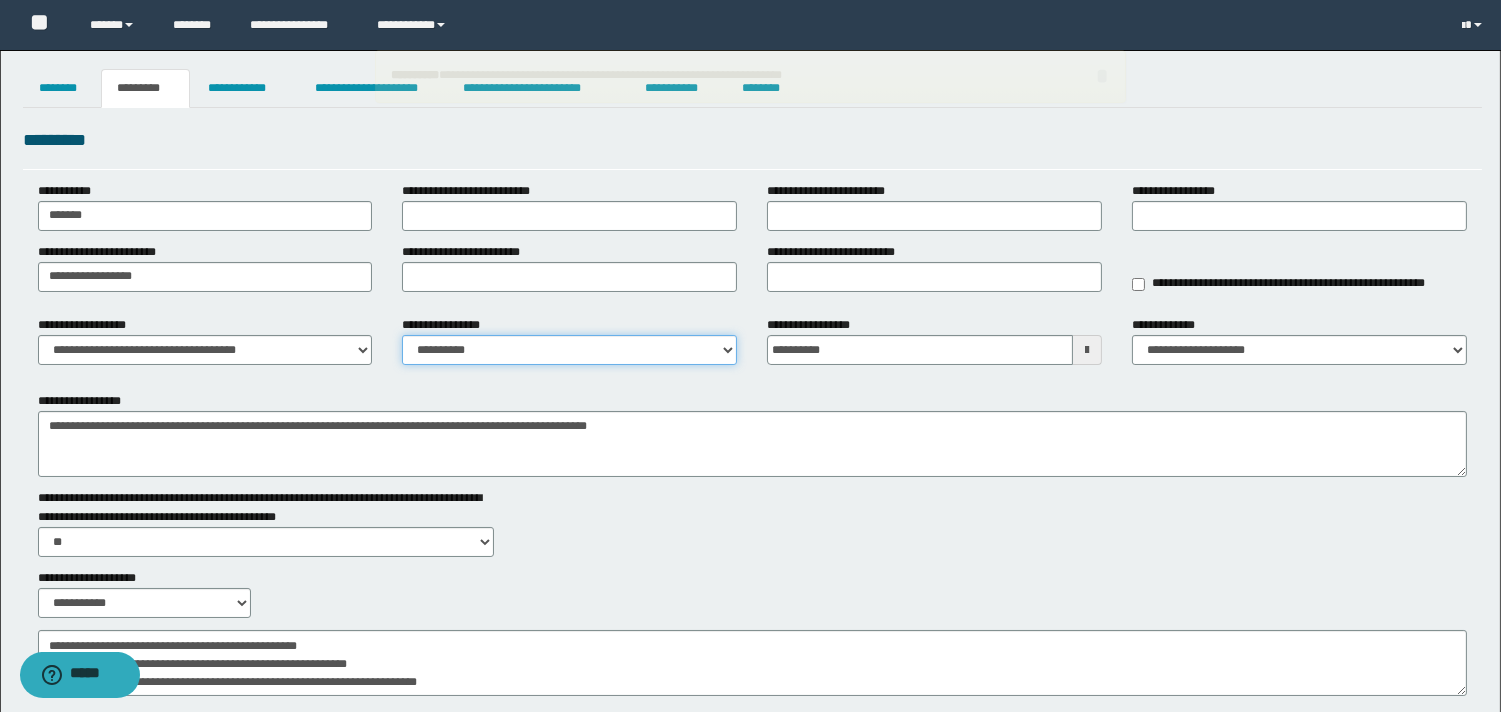 click on "**********" at bounding box center (569, 350) 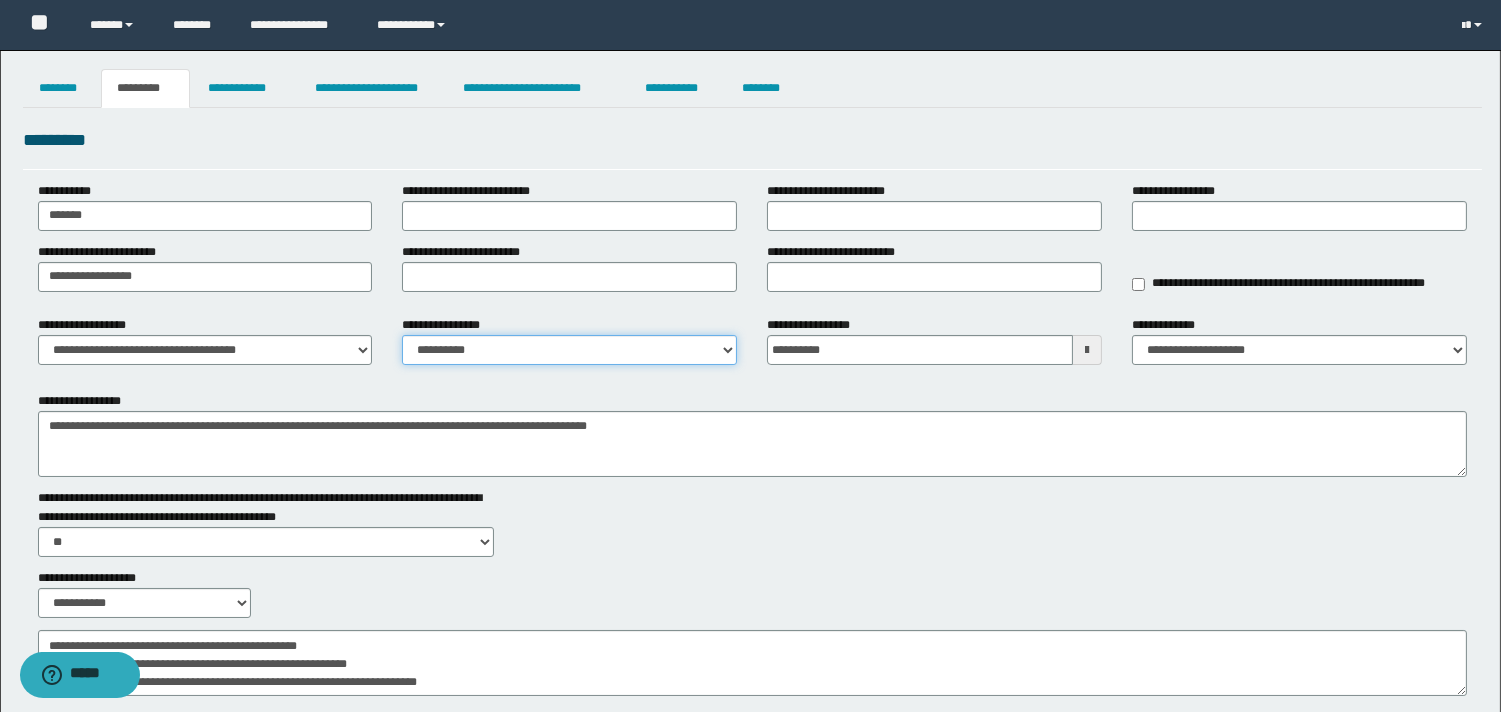 click on "**********" at bounding box center (569, 350) 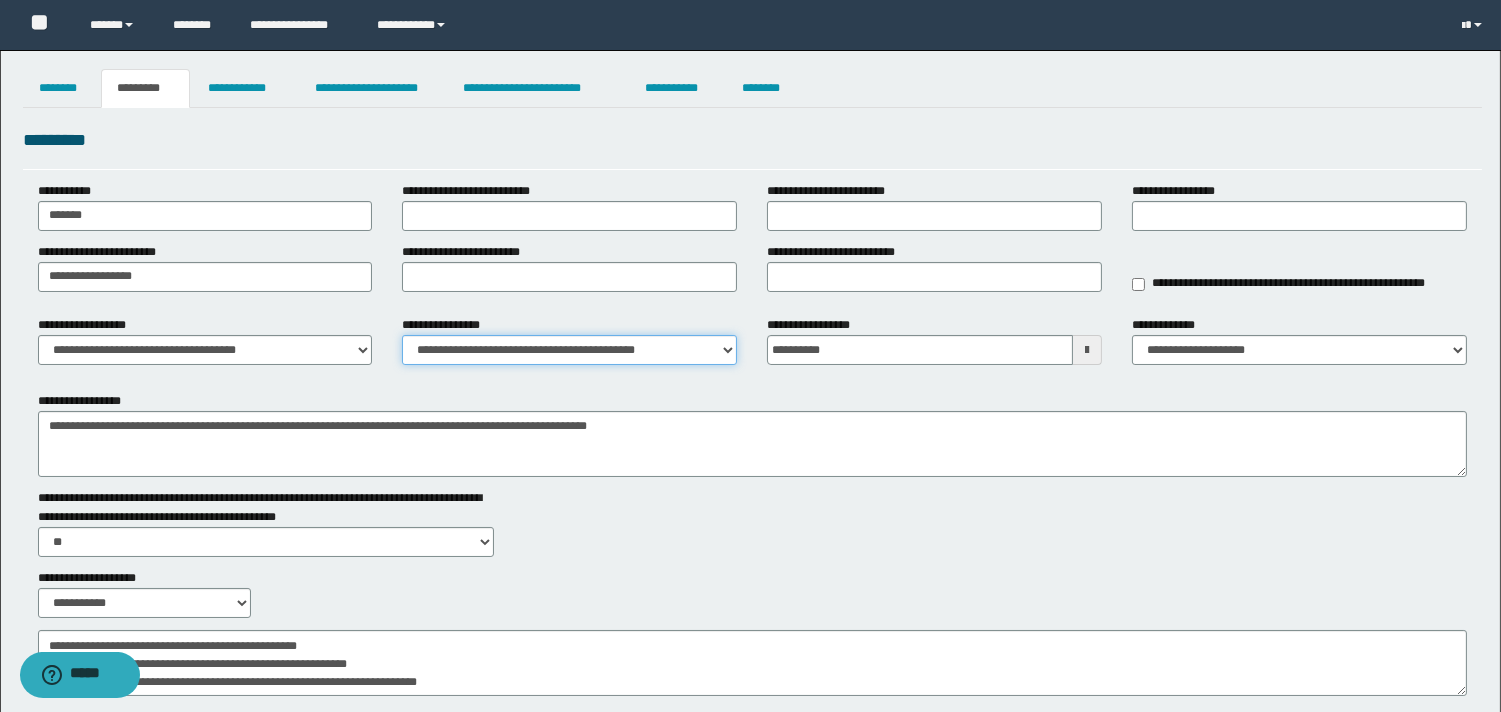 drag, startPoint x: 603, startPoint y: 350, endPoint x: 577, endPoint y: 361, distance: 28.231188 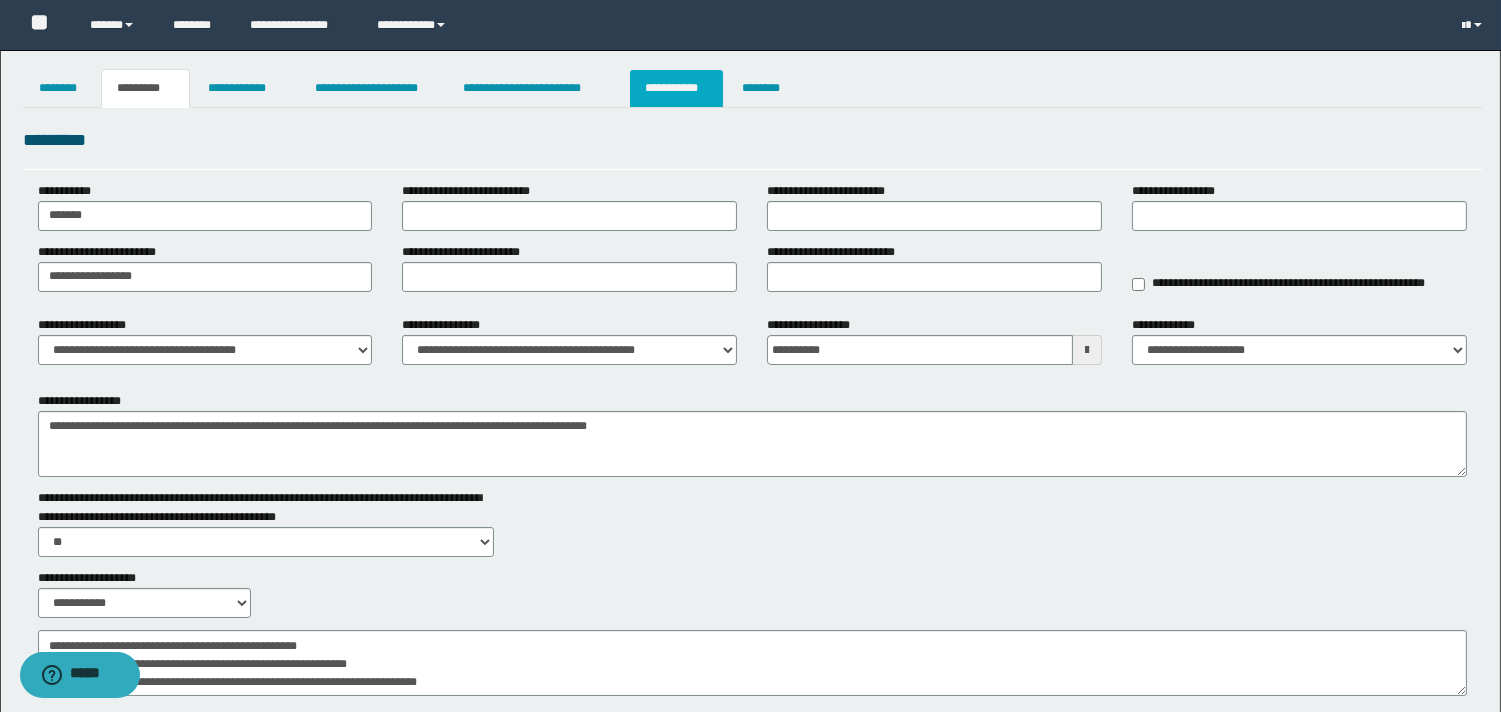 drag, startPoint x: 672, startPoint y: 98, endPoint x: 641, endPoint y: 162, distance: 71.11259 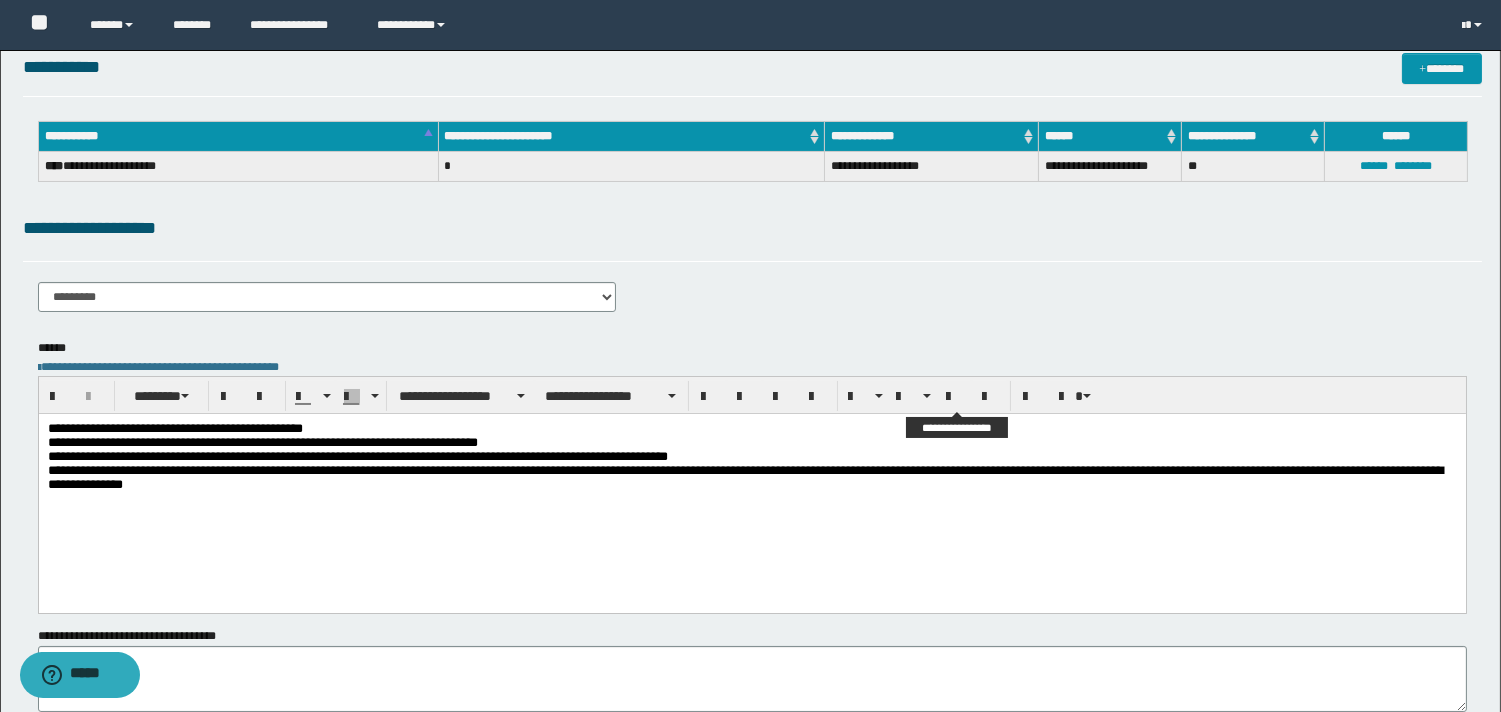scroll, scrollTop: 0, scrollLeft: 0, axis: both 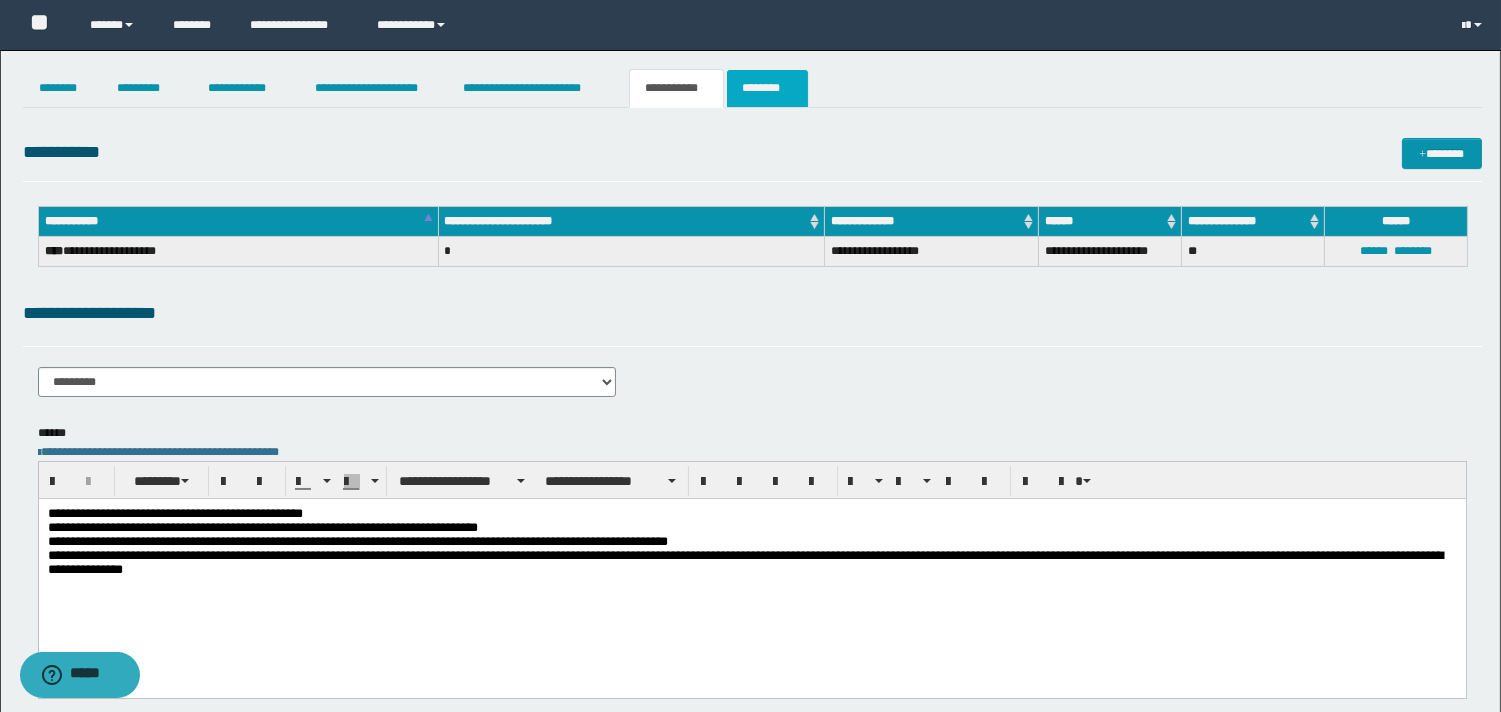 click on "********" at bounding box center (767, 88) 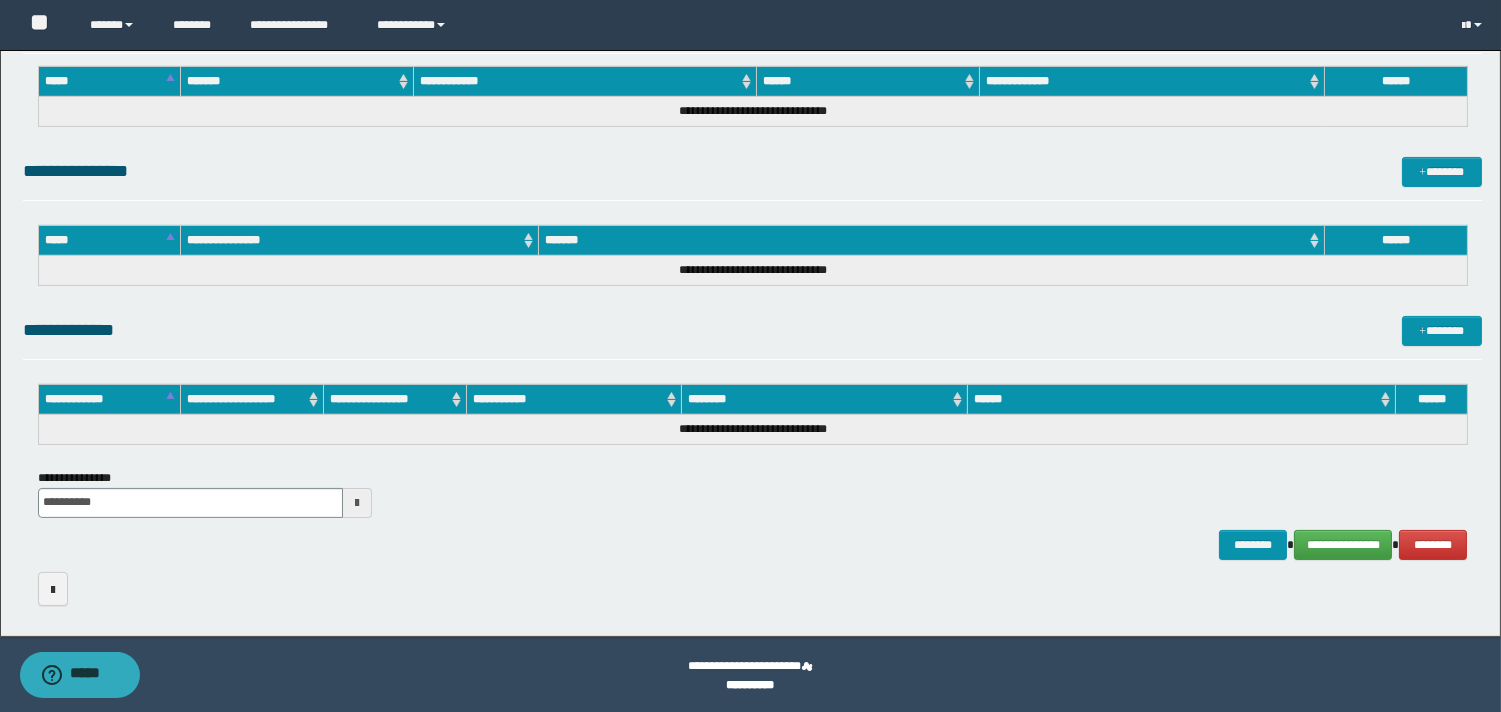 scroll, scrollTop: 766, scrollLeft: 0, axis: vertical 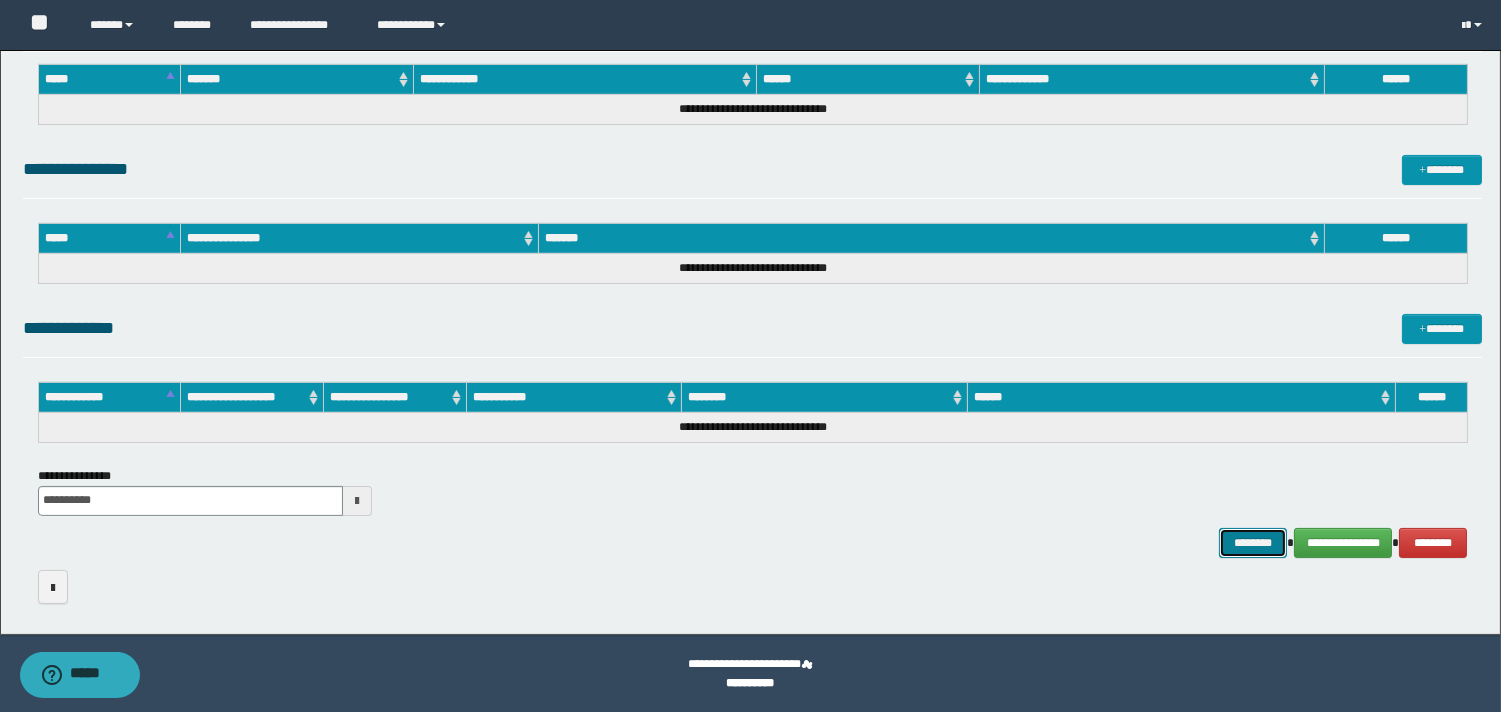 click on "********" at bounding box center (1253, 543) 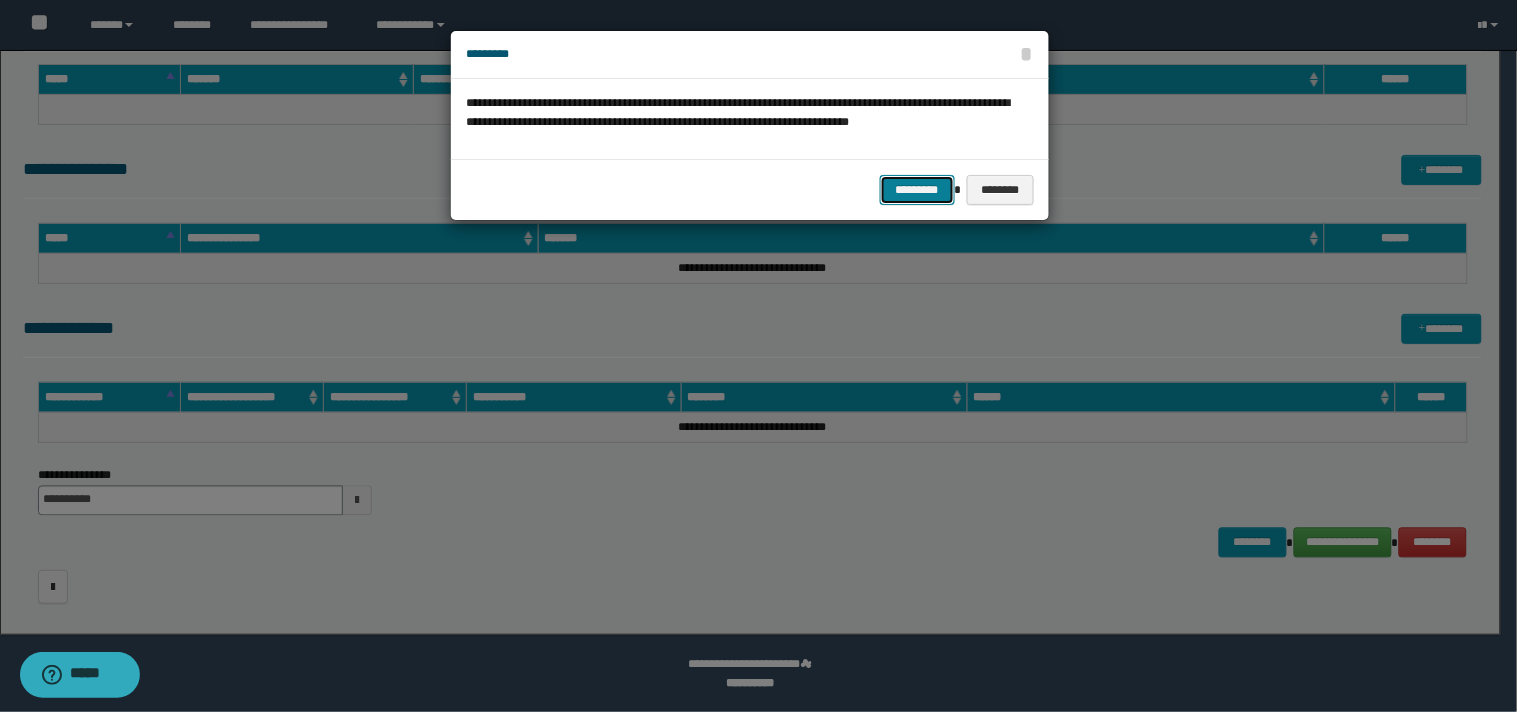 click on "*********" at bounding box center (917, 190) 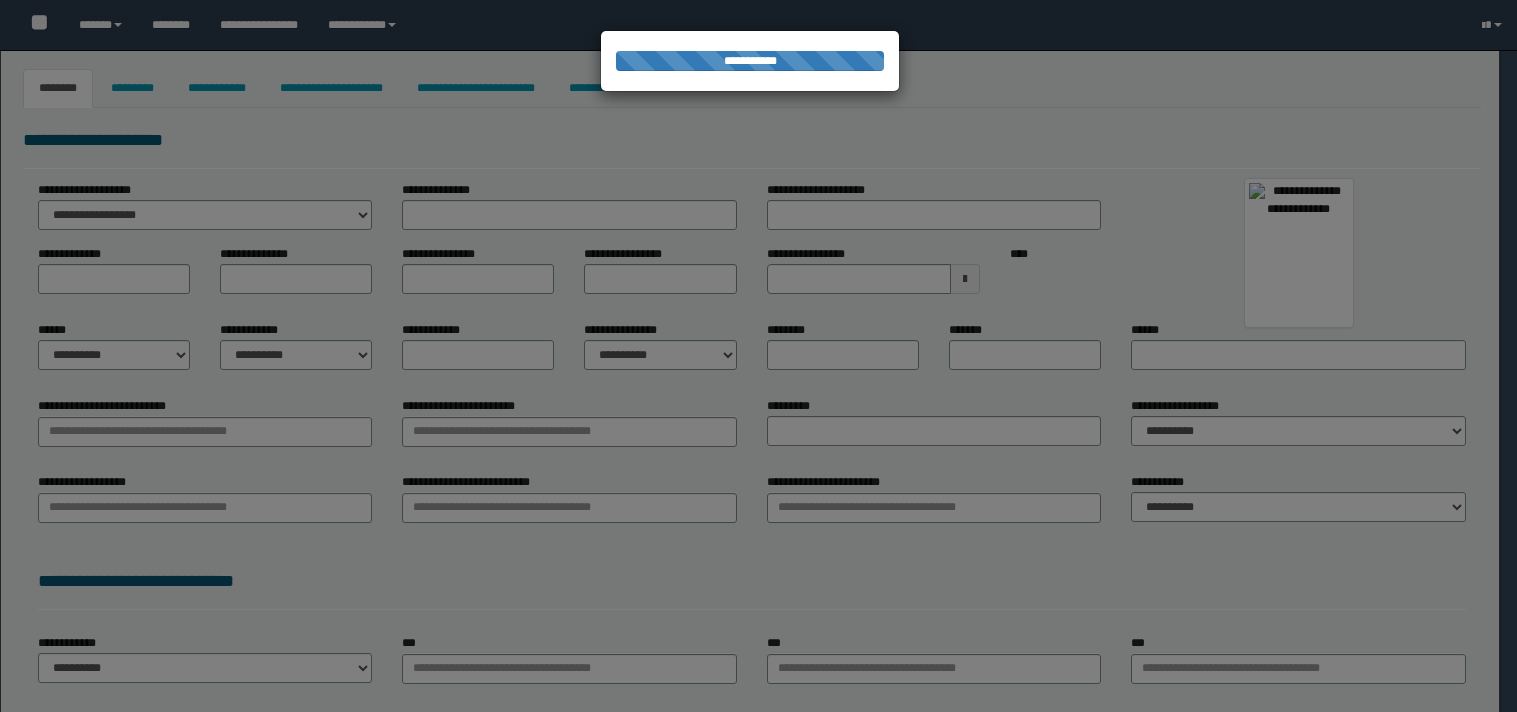 type on "******" 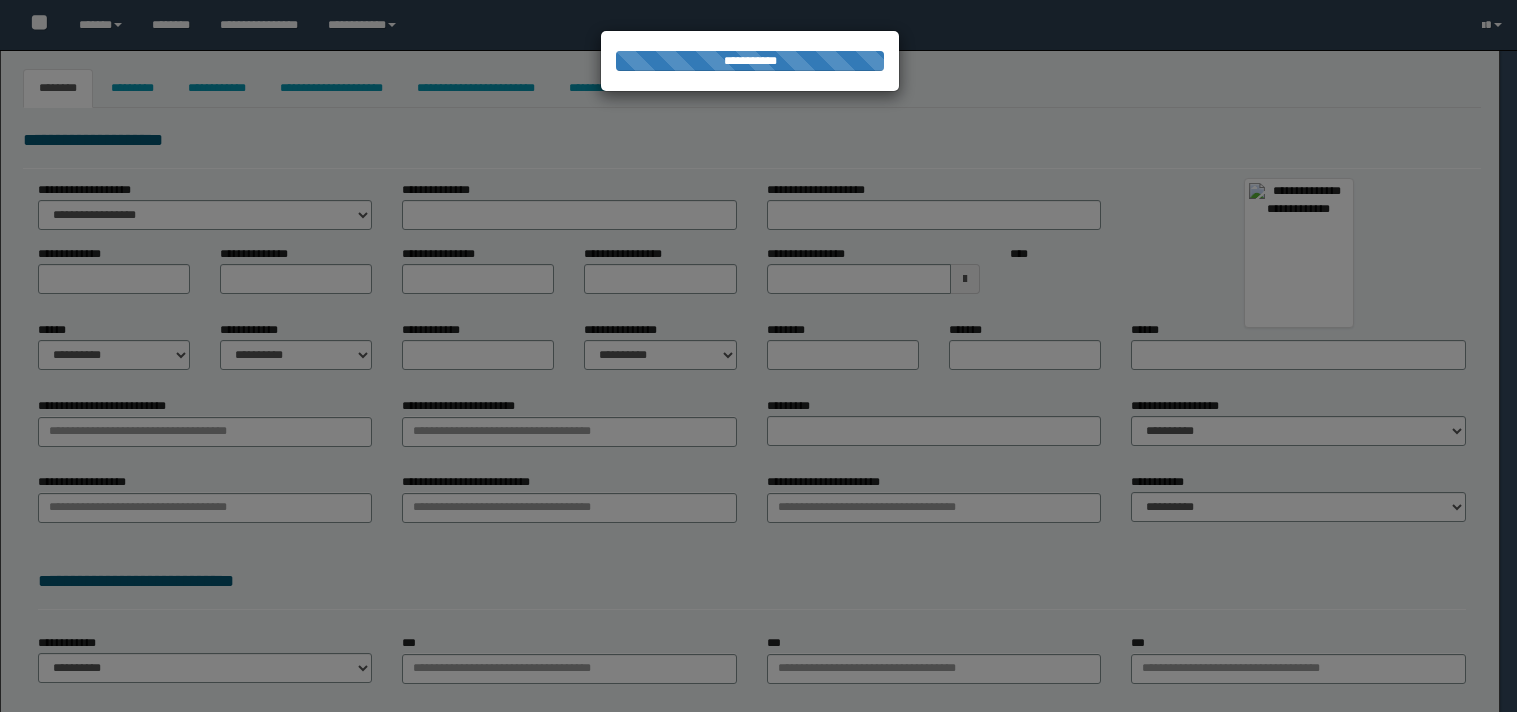 type on "*****" 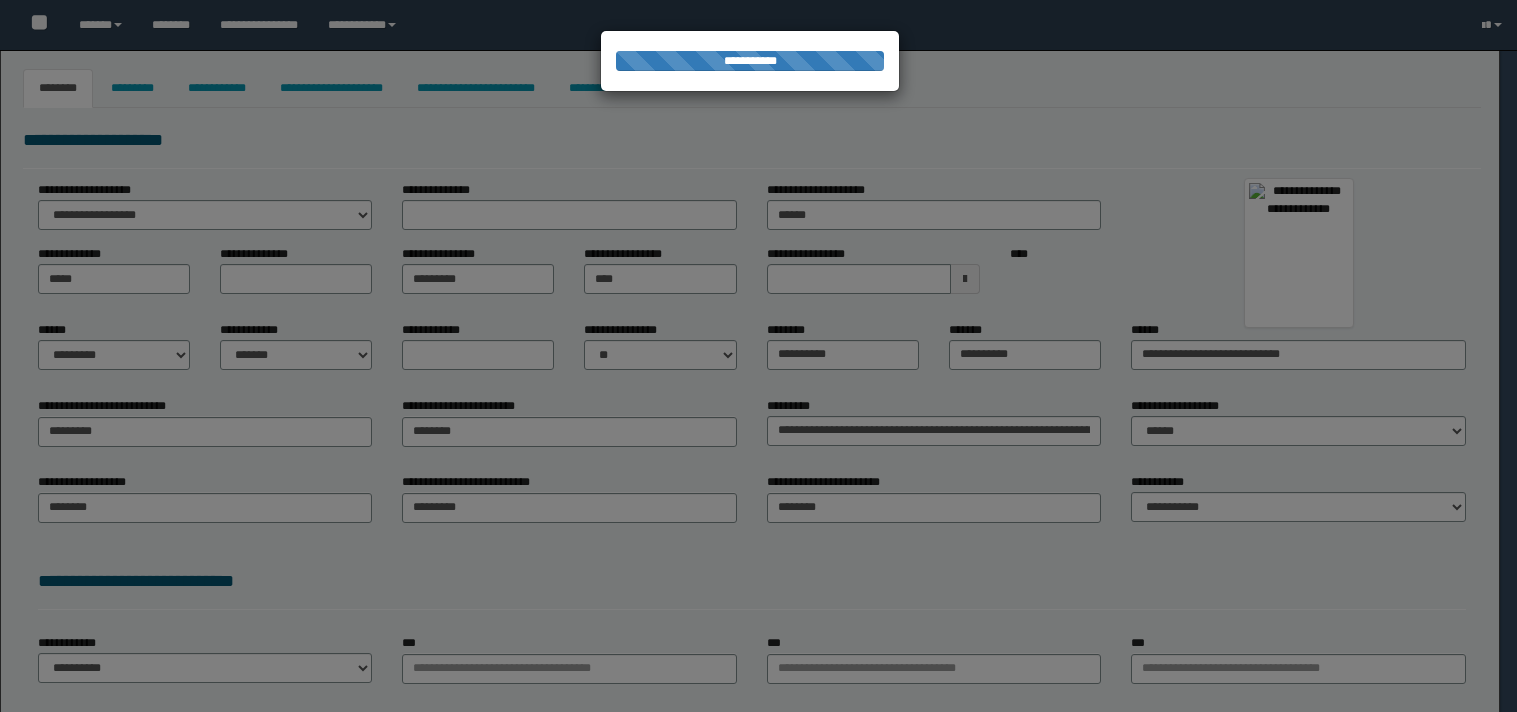 select on "**" 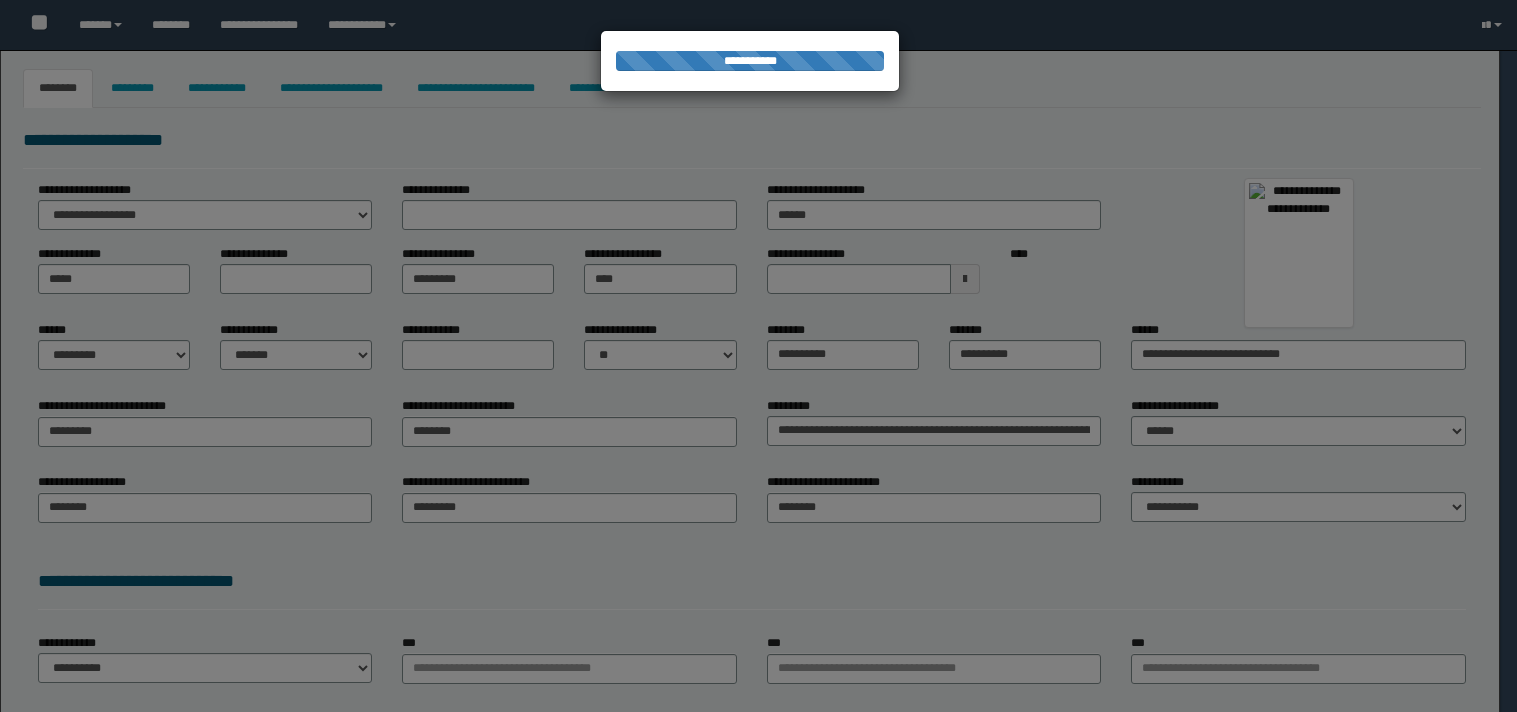 type on "********" 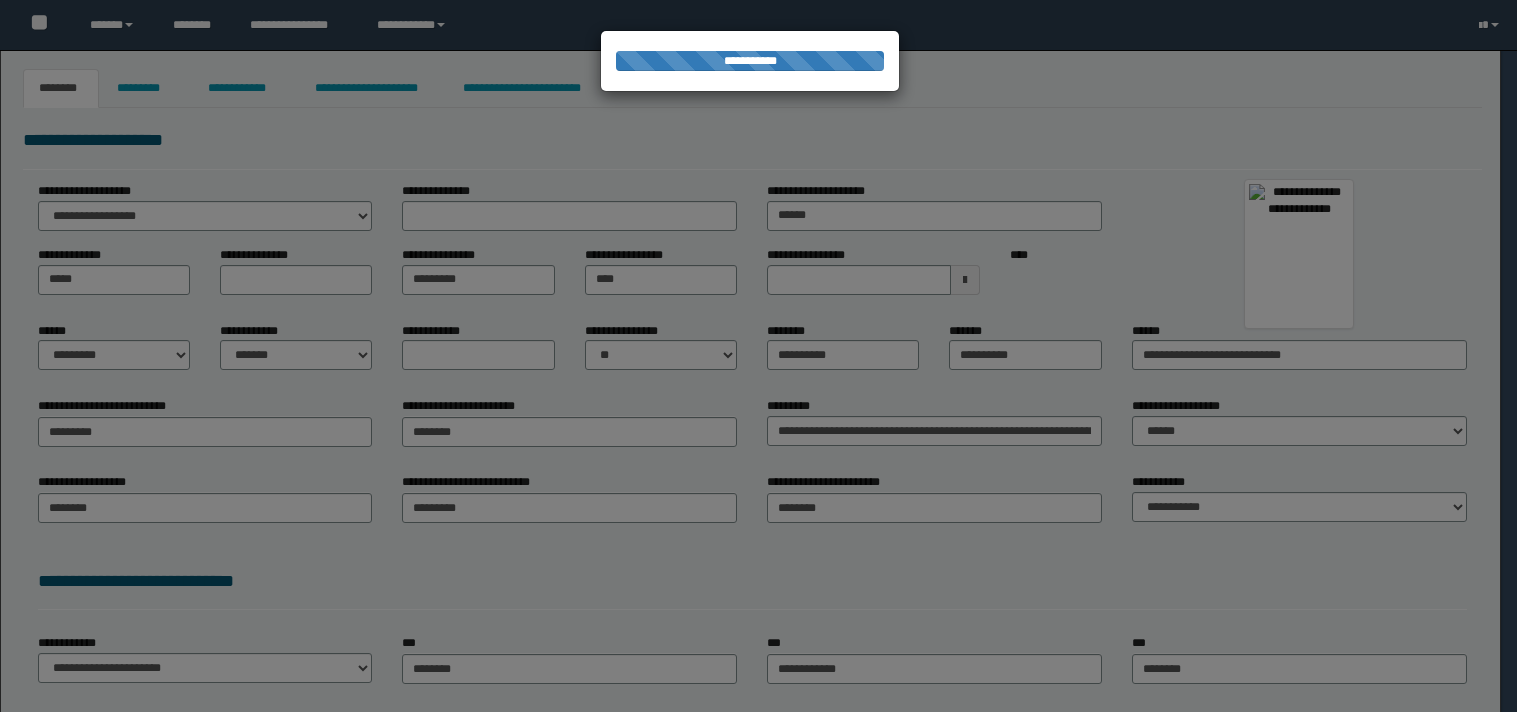 scroll, scrollTop: 0, scrollLeft: 0, axis: both 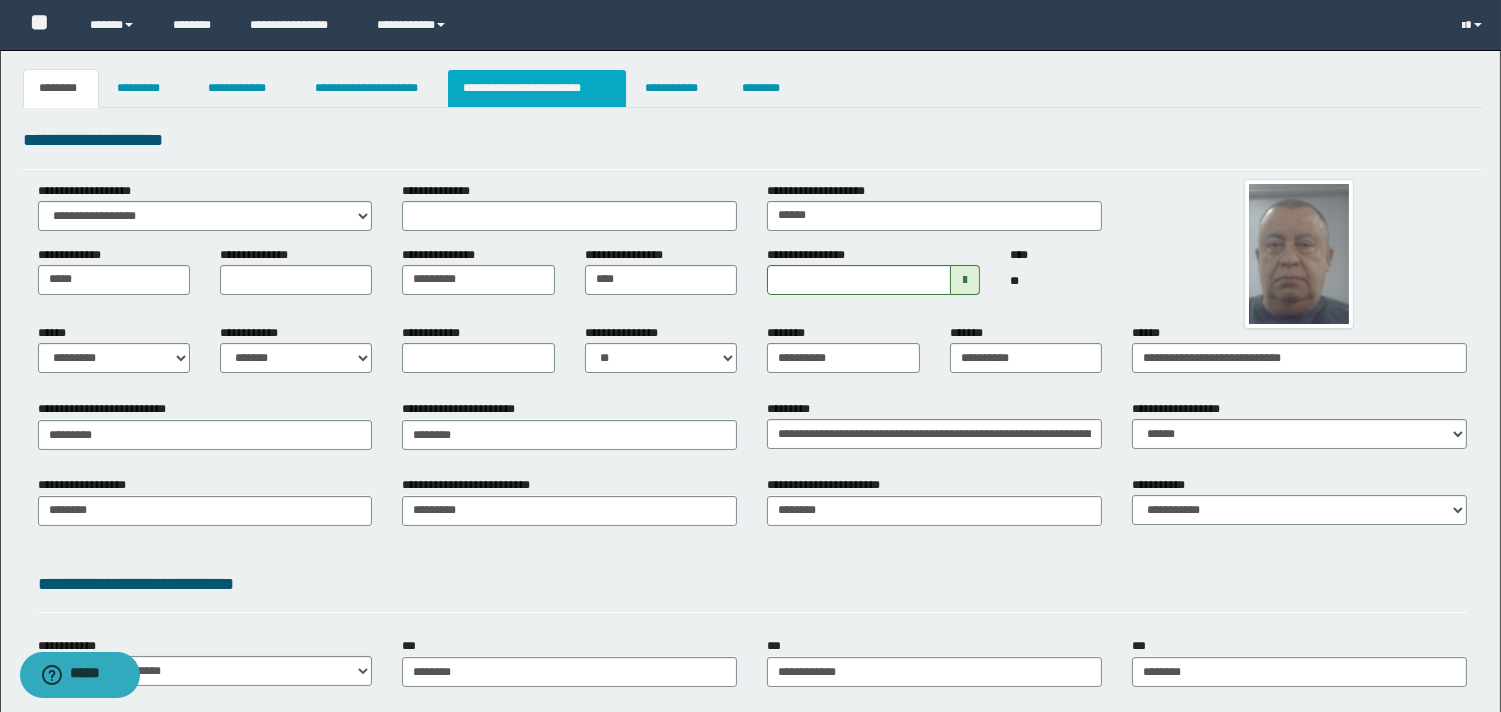 click on "**********" at bounding box center (537, 88) 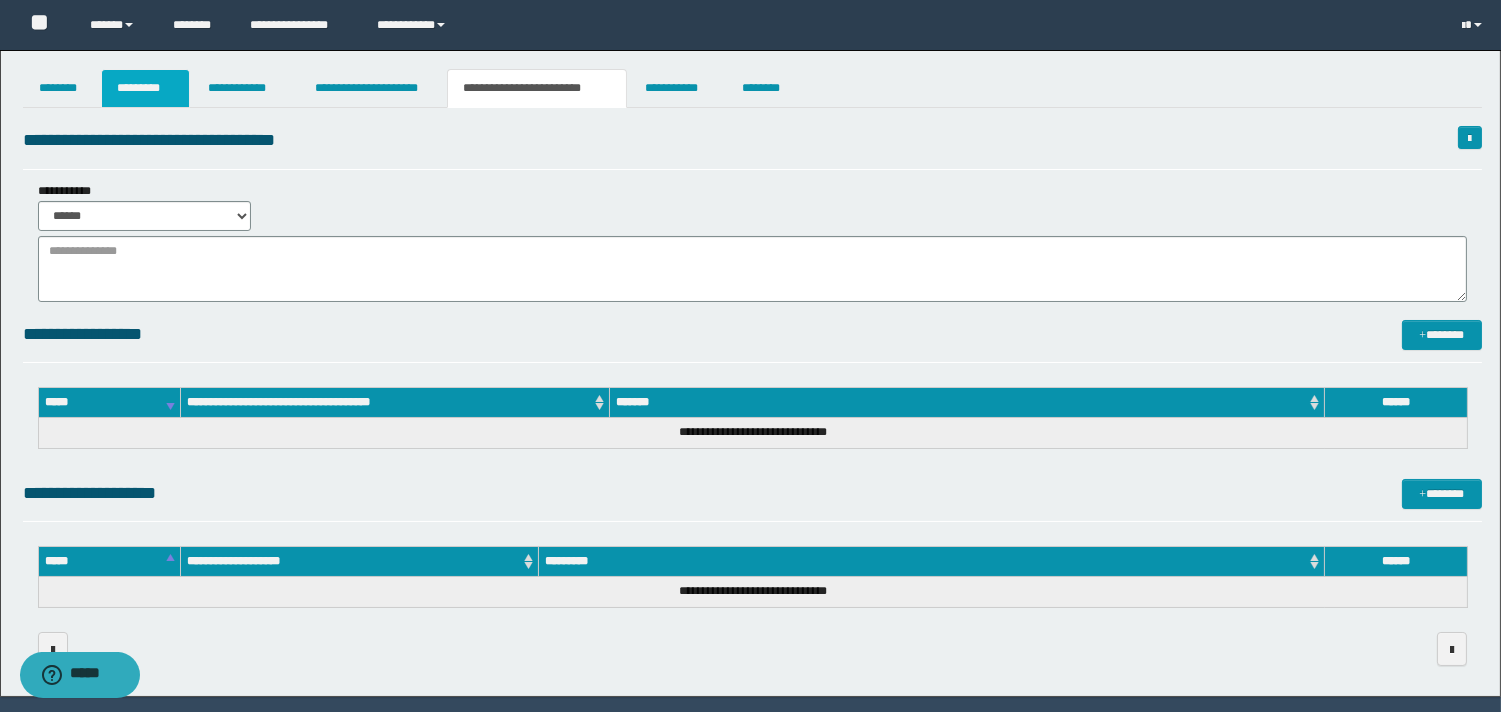 click on "*********" at bounding box center (145, 88) 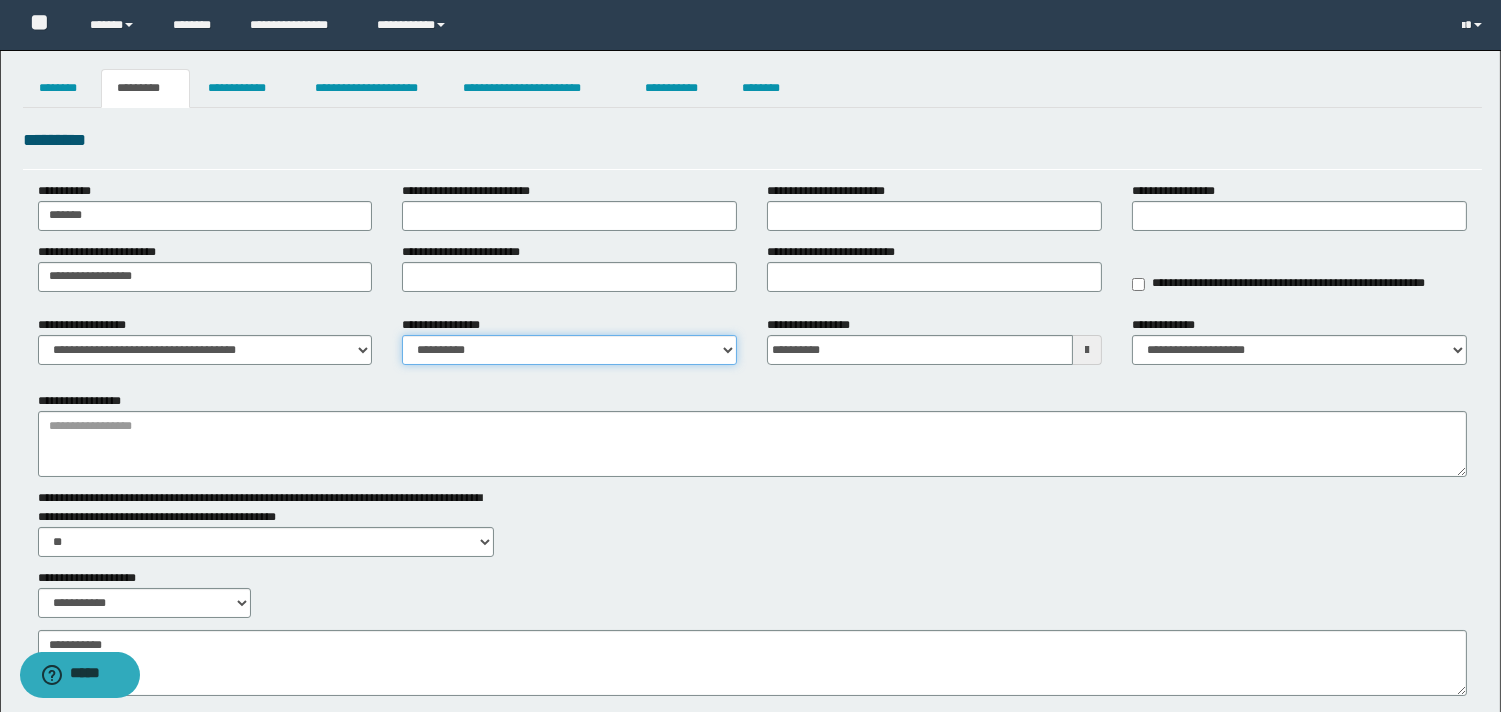 drag, startPoint x: 535, startPoint y: 347, endPoint x: 535, endPoint y: 362, distance: 15 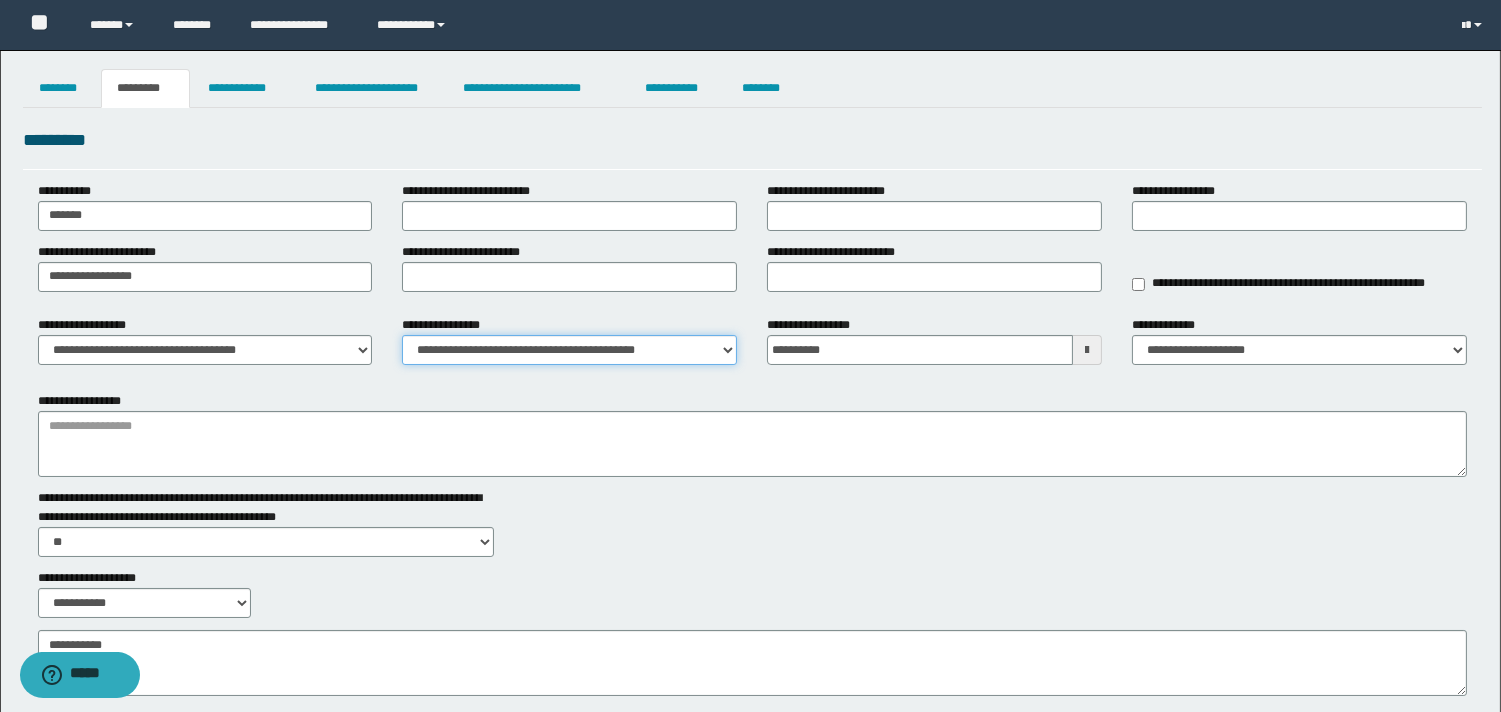 click on "**********" at bounding box center [569, 350] 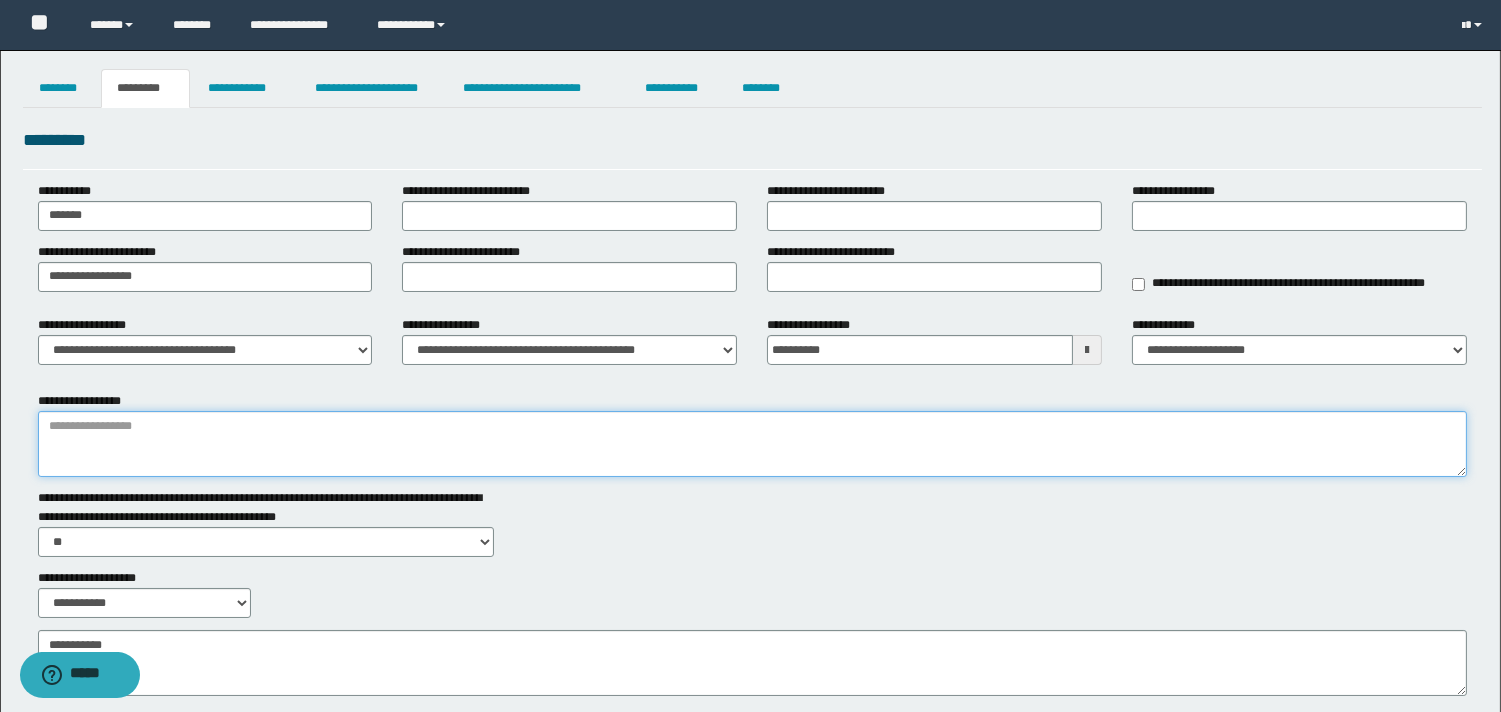 click on "**********" at bounding box center [752, 444] 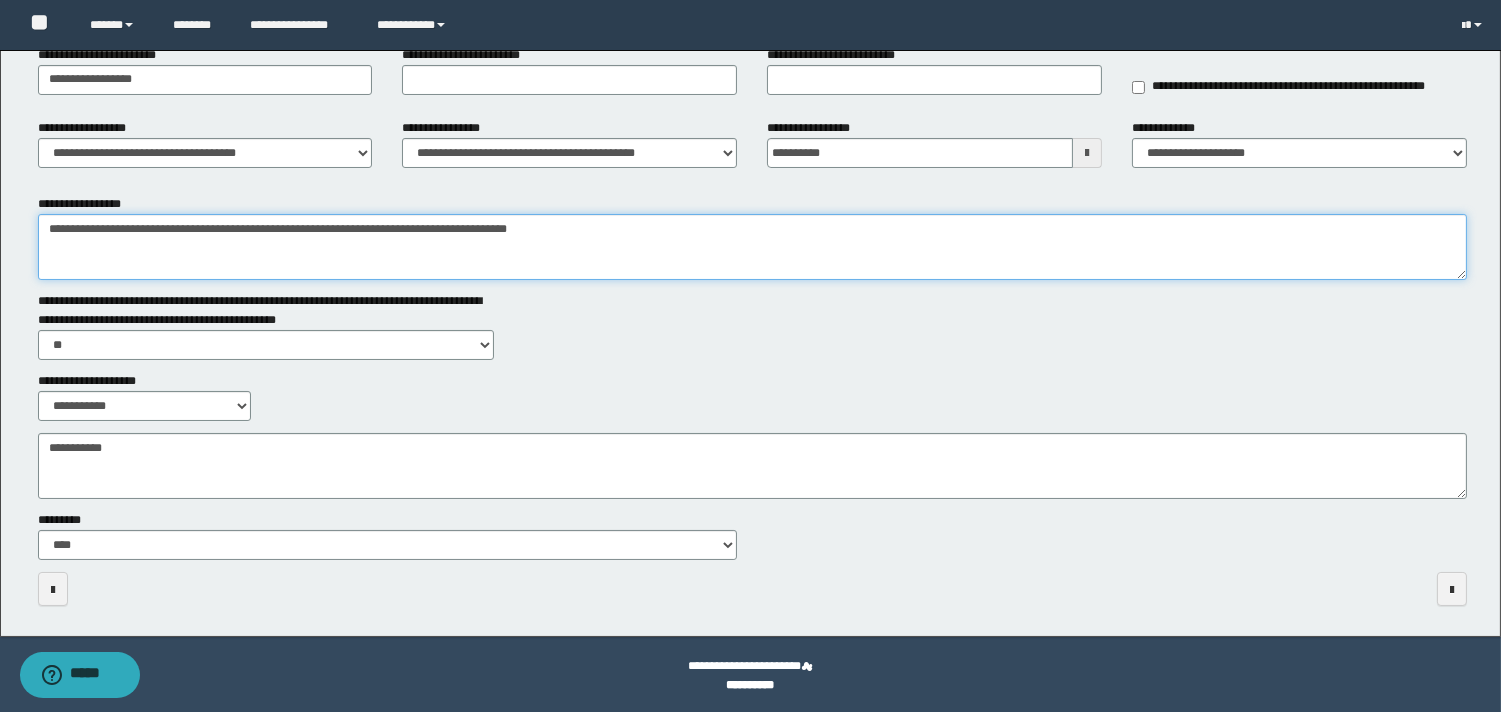 scroll, scrollTop: 200, scrollLeft: 0, axis: vertical 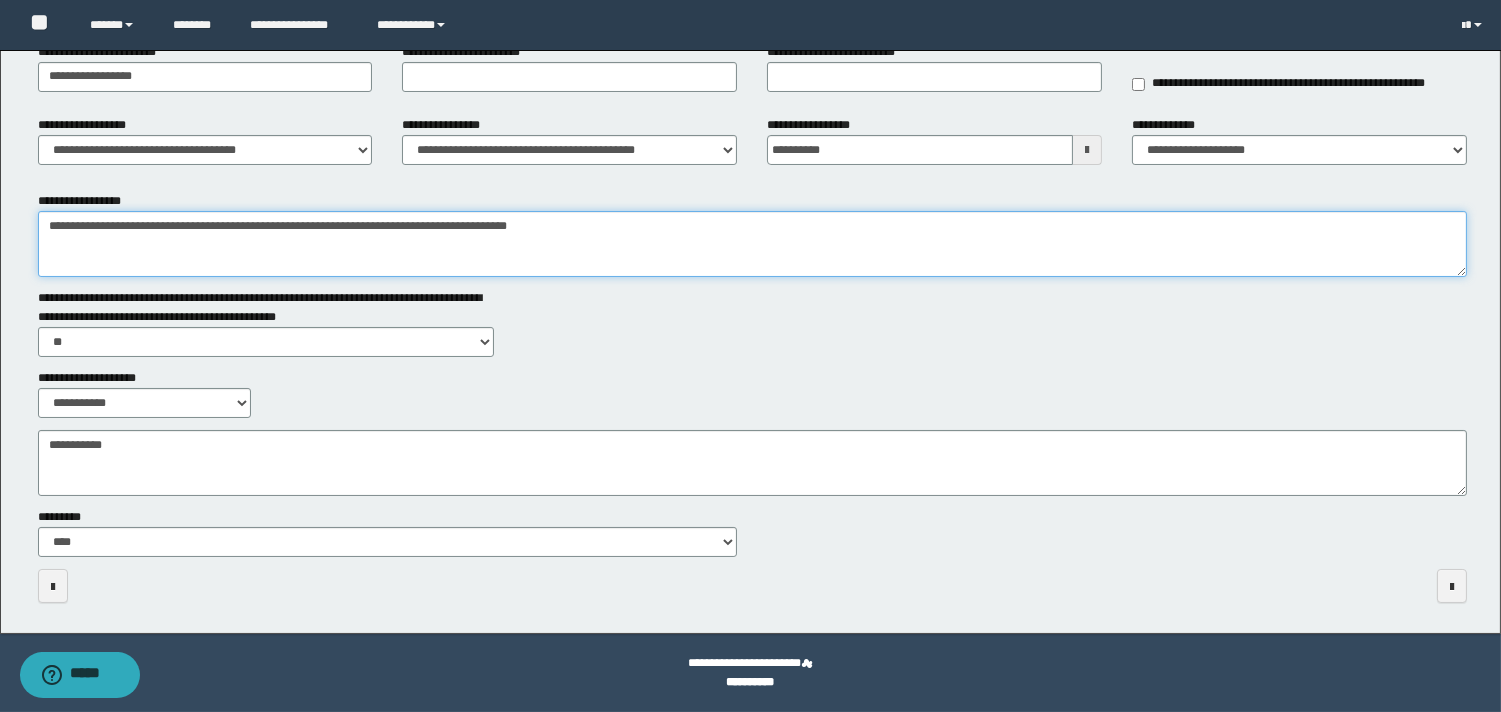 type on "**********" 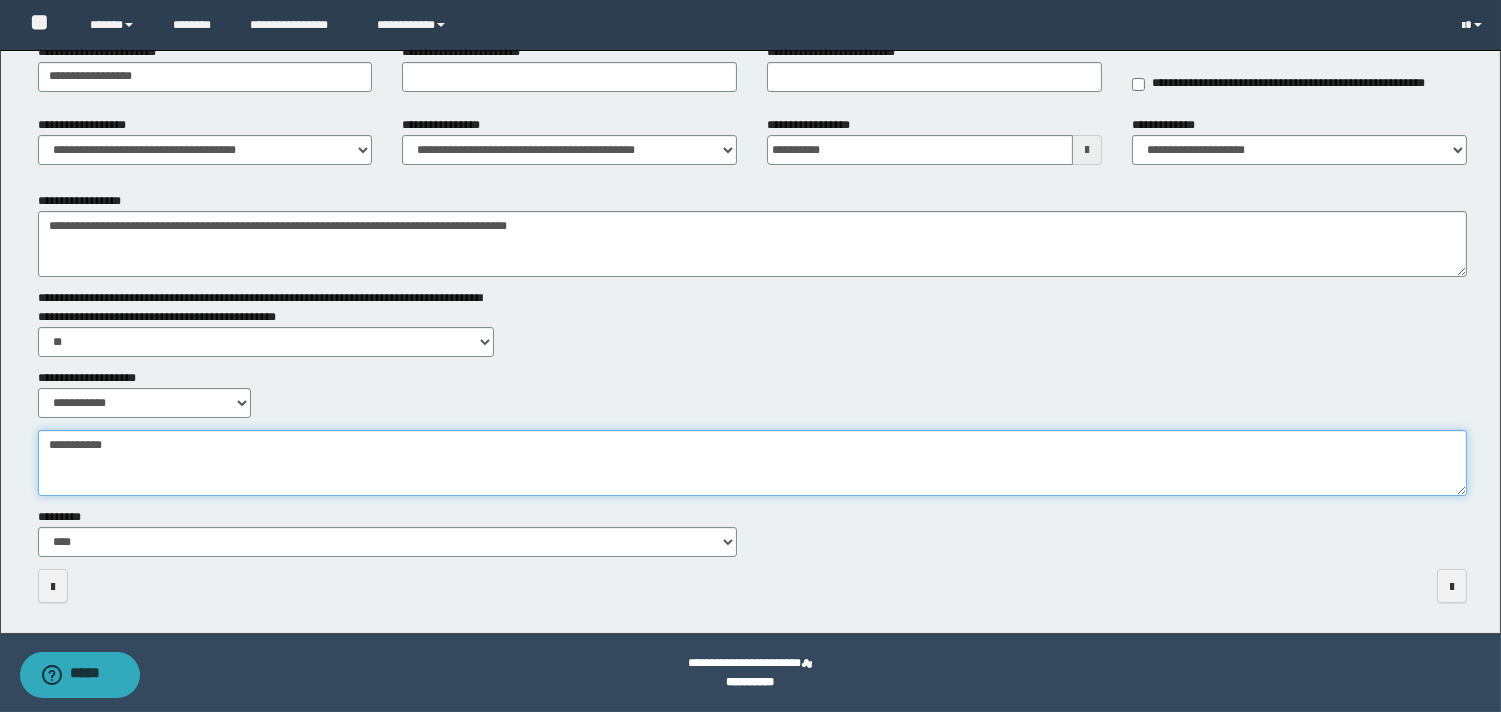 click on "**********" at bounding box center [752, 463] 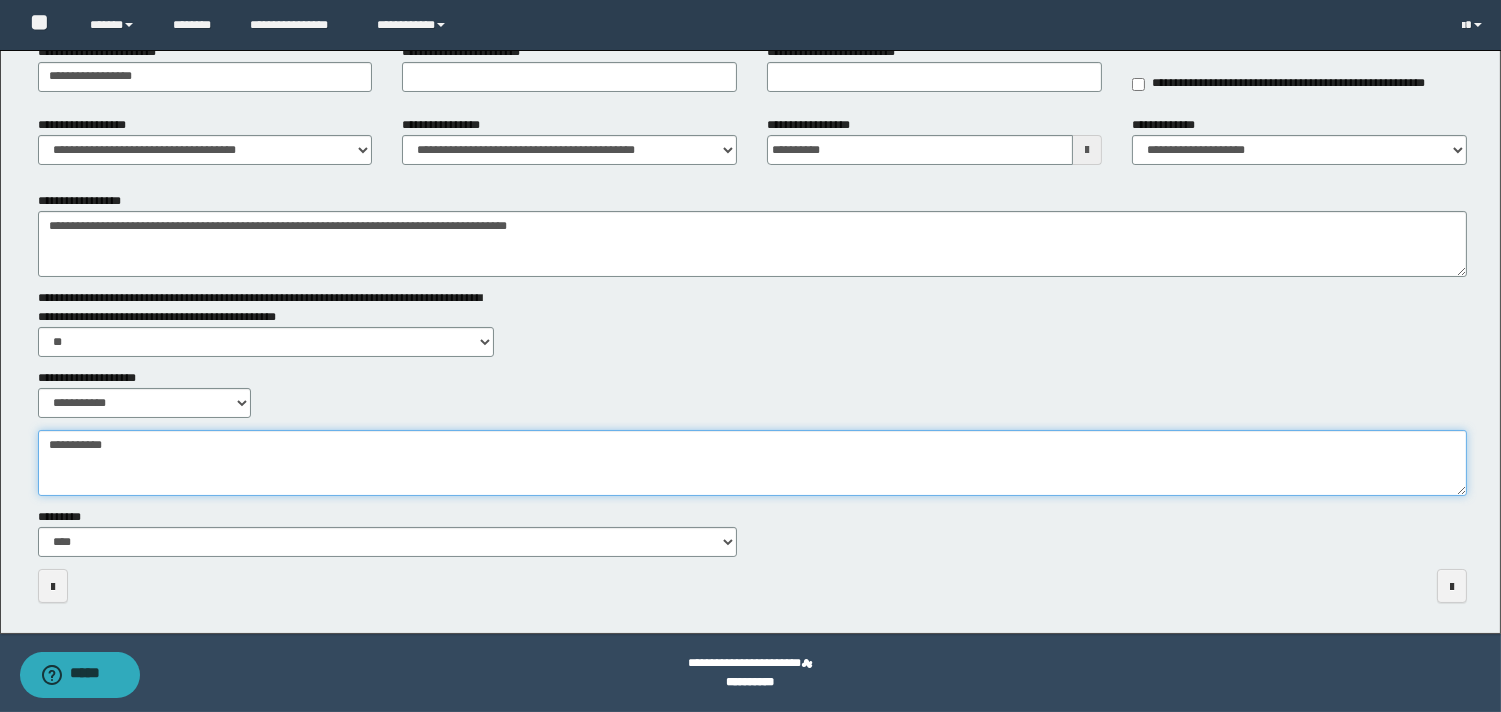 paste on "**********" 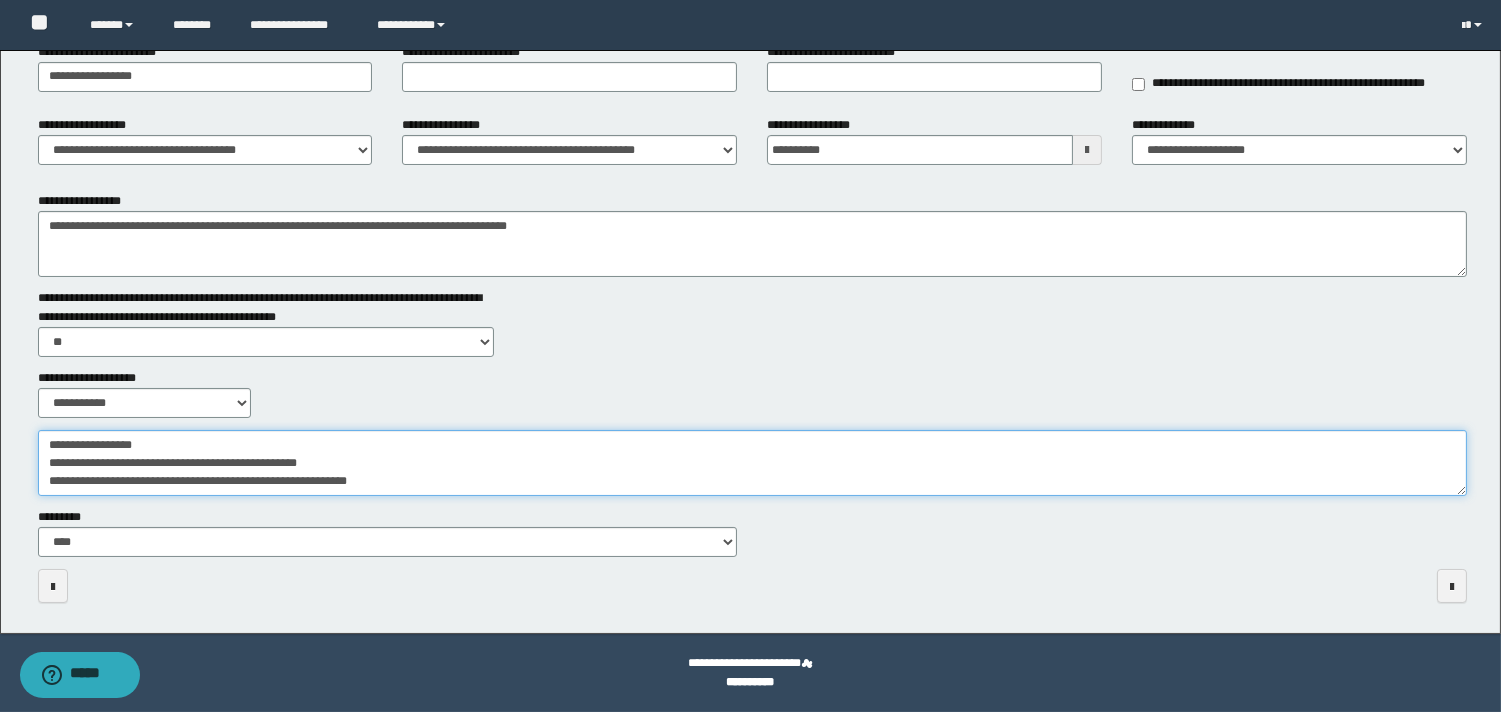 scroll, scrollTop: 17, scrollLeft: 0, axis: vertical 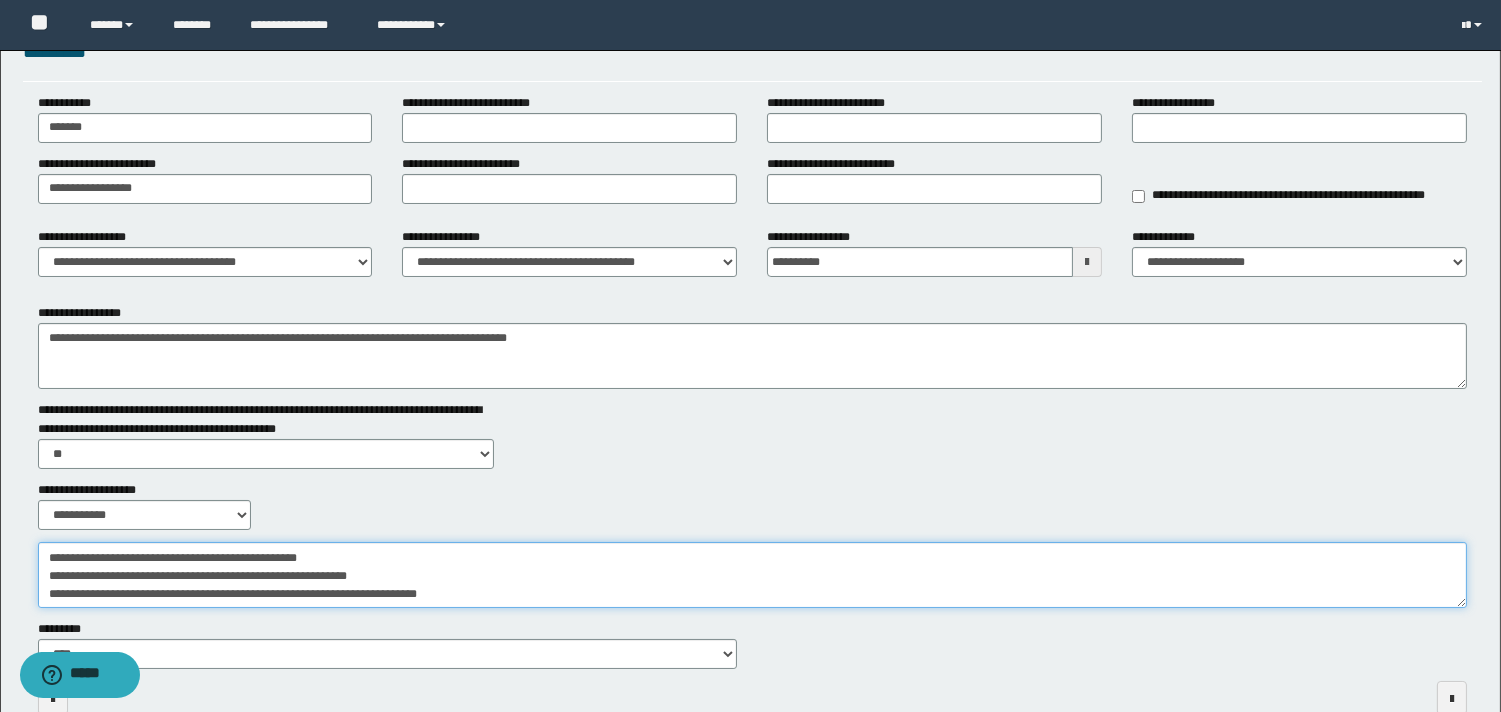 type on "**********" 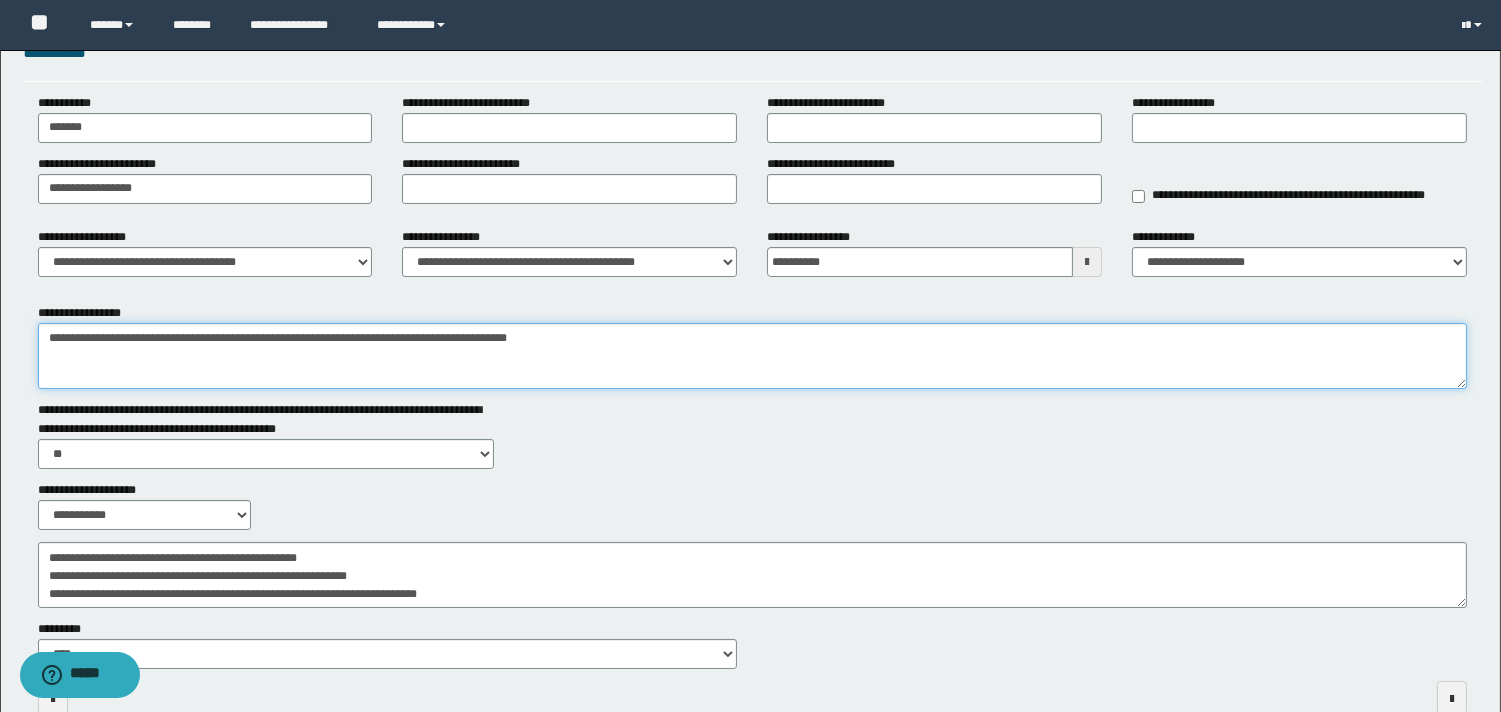 click on "**********" at bounding box center [752, 356] 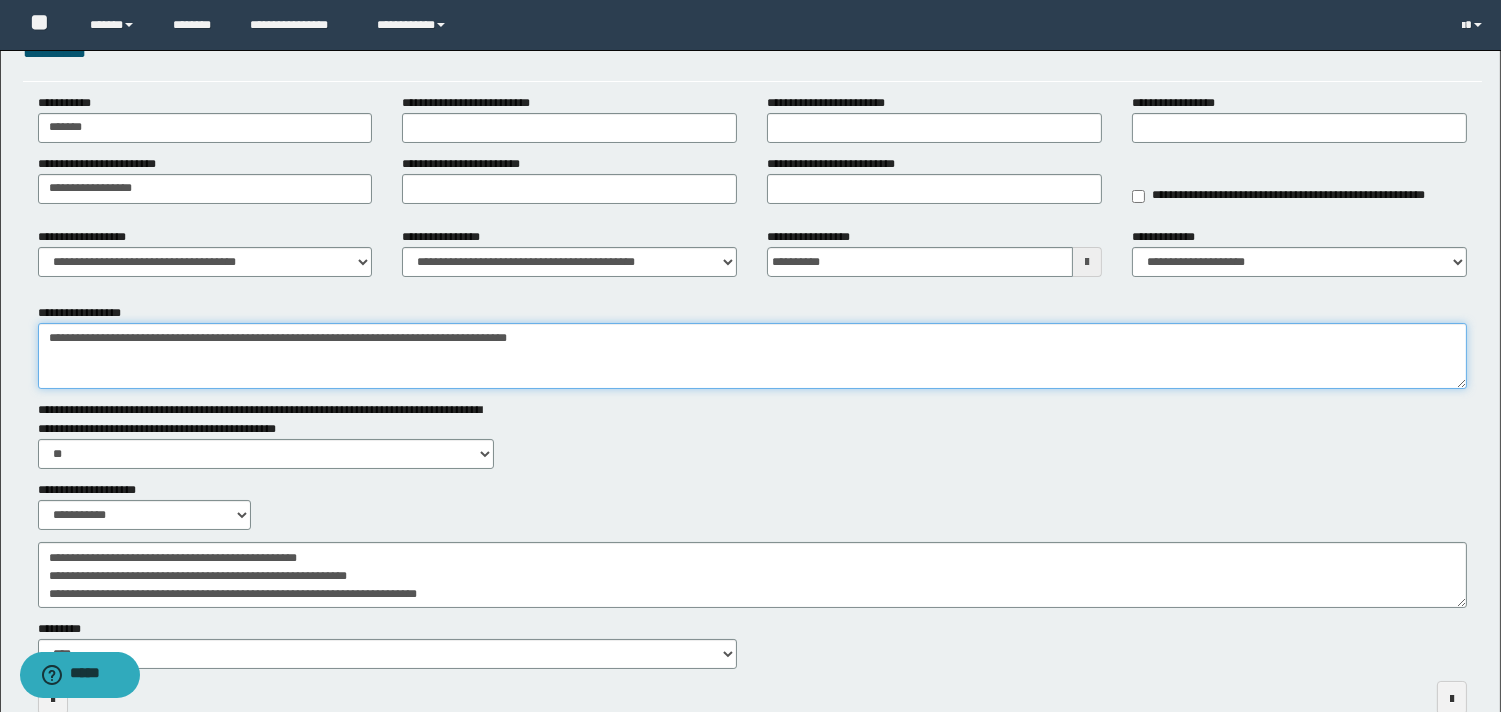 paste on "**********" 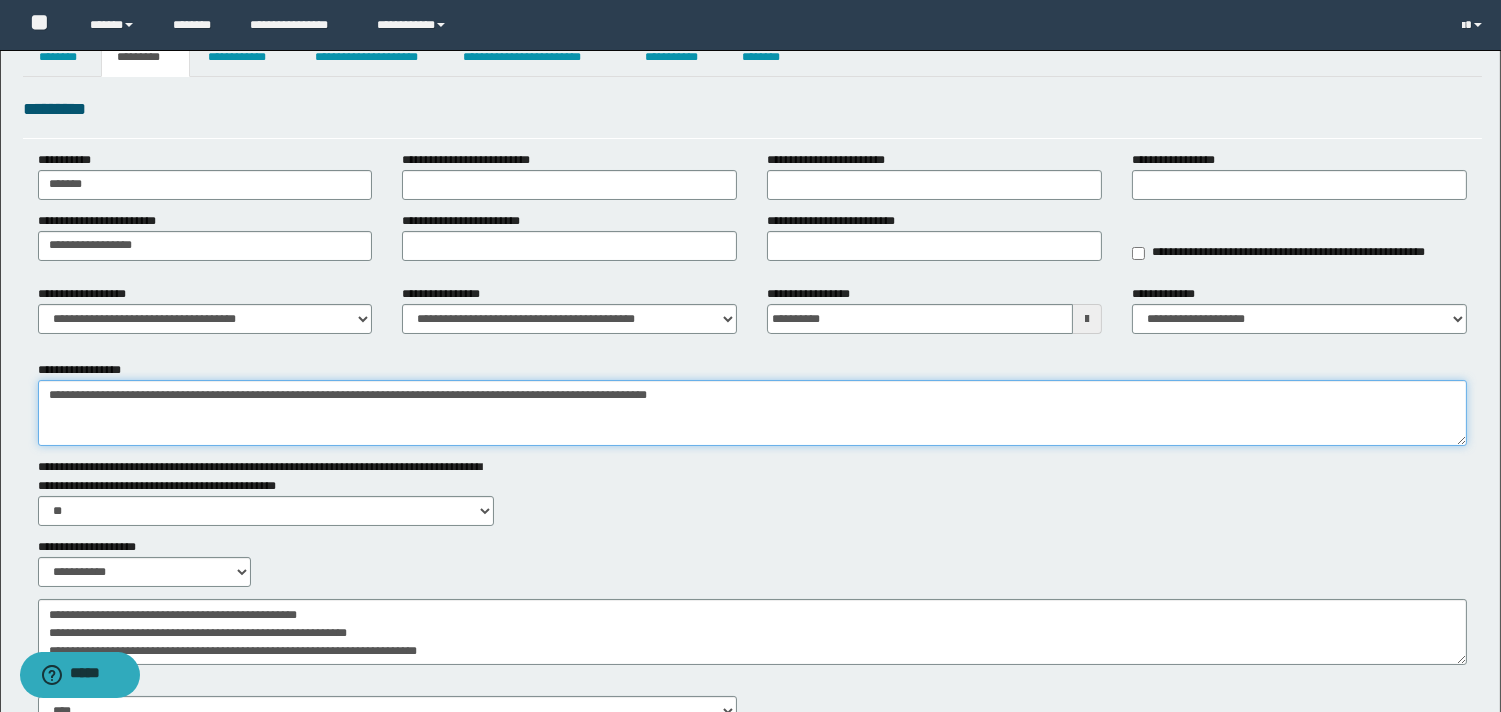 scroll, scrollTop: 0, scrollLeft: 0, axis: both 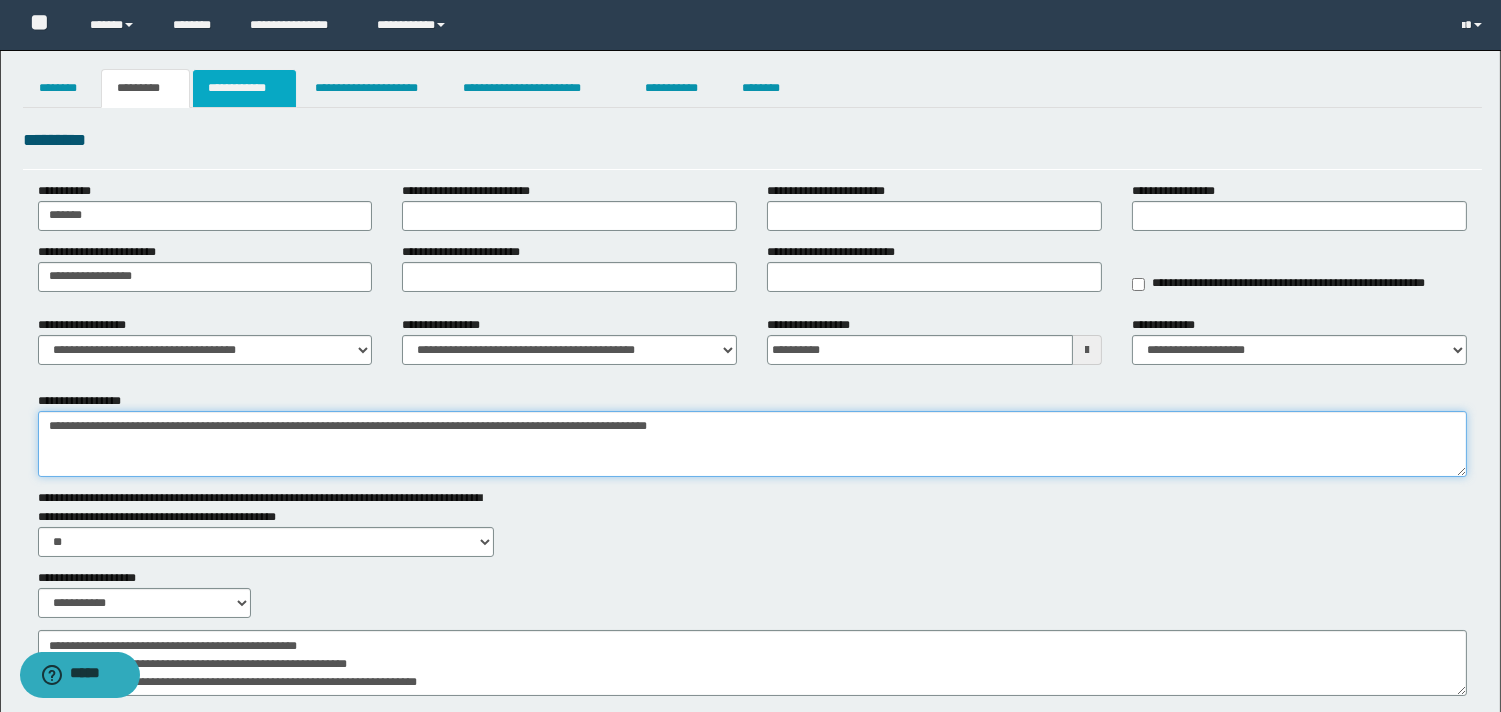 type on "**********" 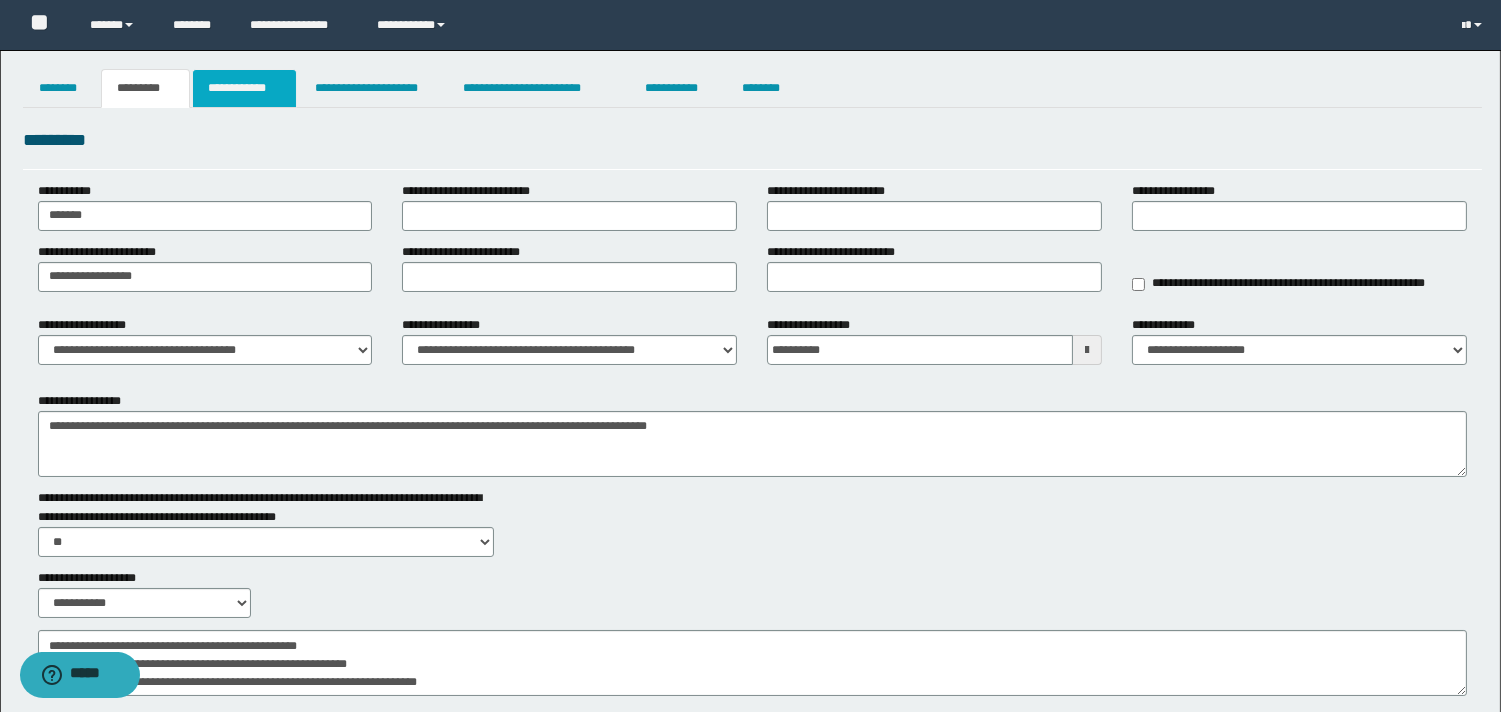 click on "**********" at bounding box center [244, 88] 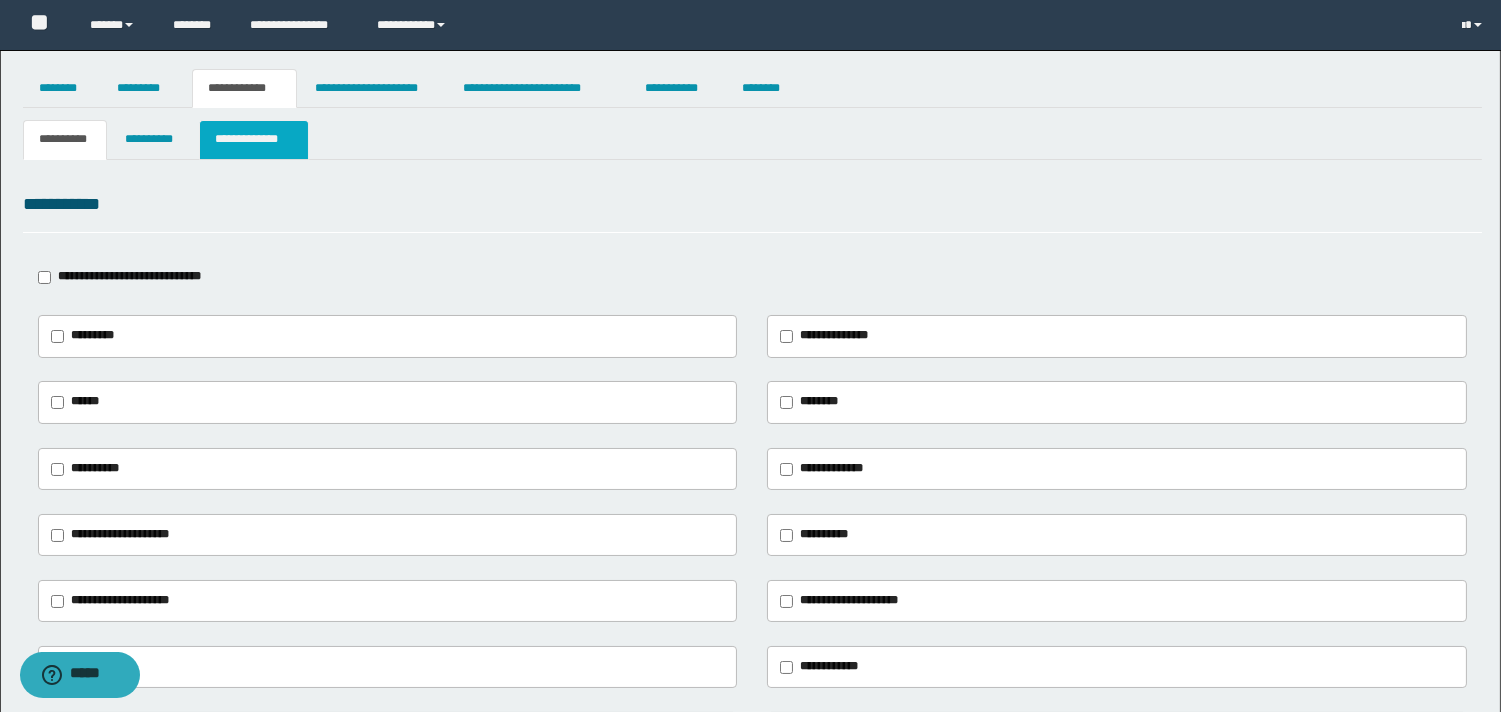 click on "**********" at bounding box center [253, 139] 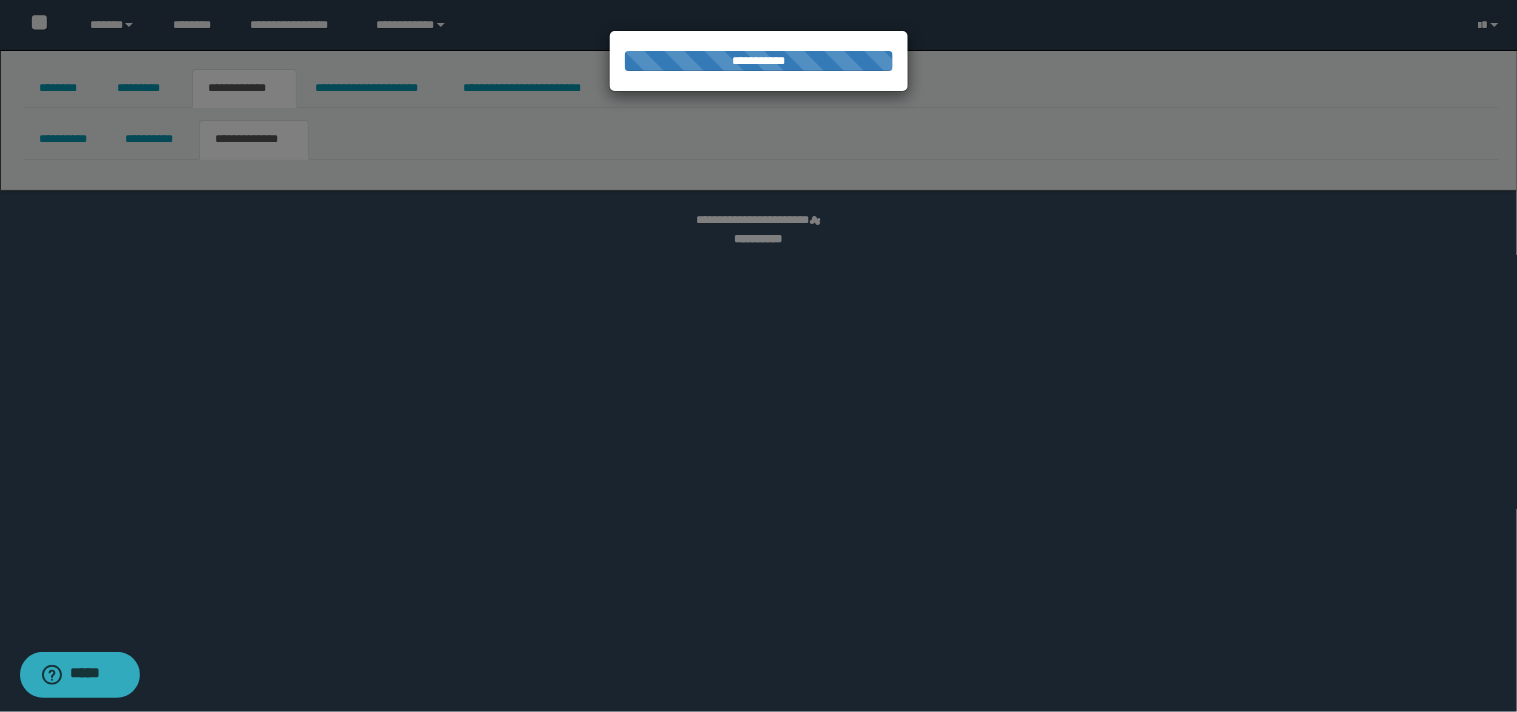 select on "*" 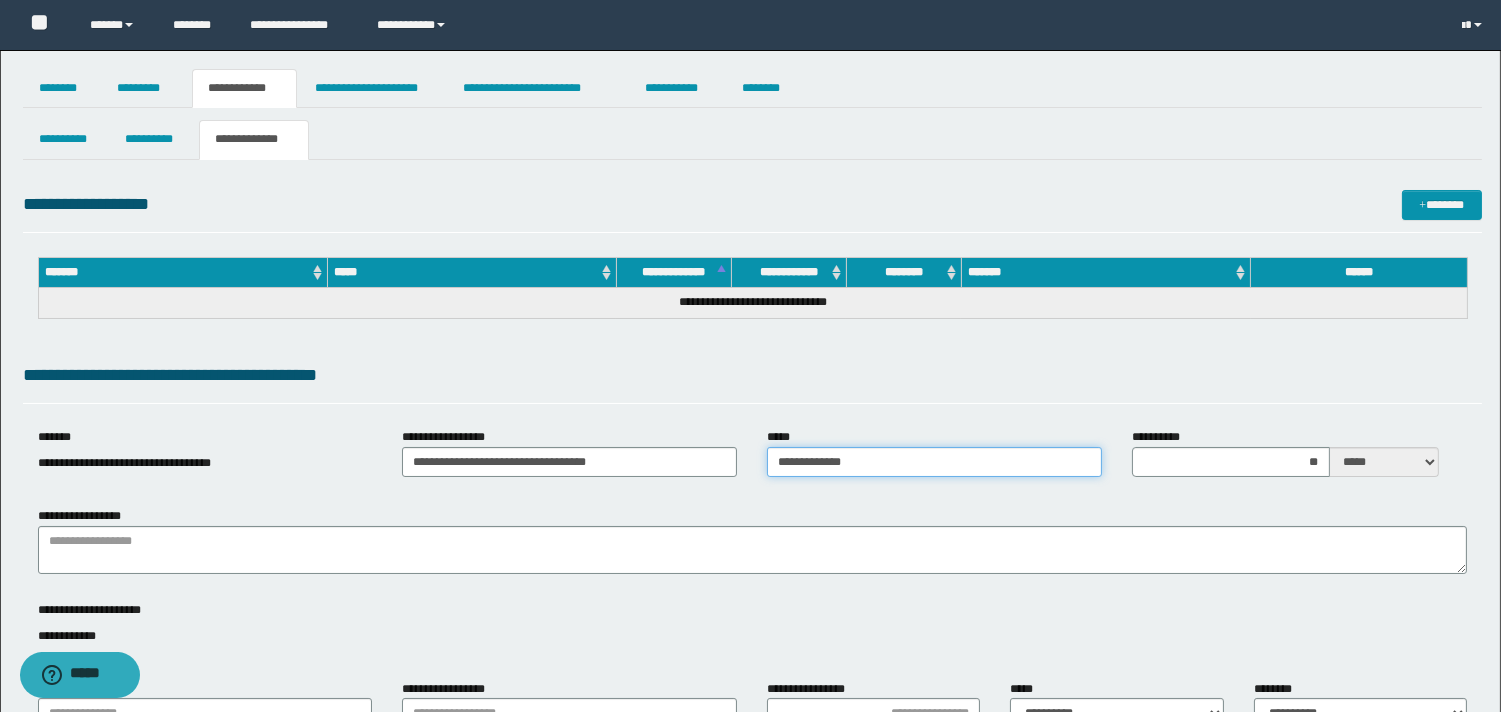 click on "**********" at bounding box center [934, 462] 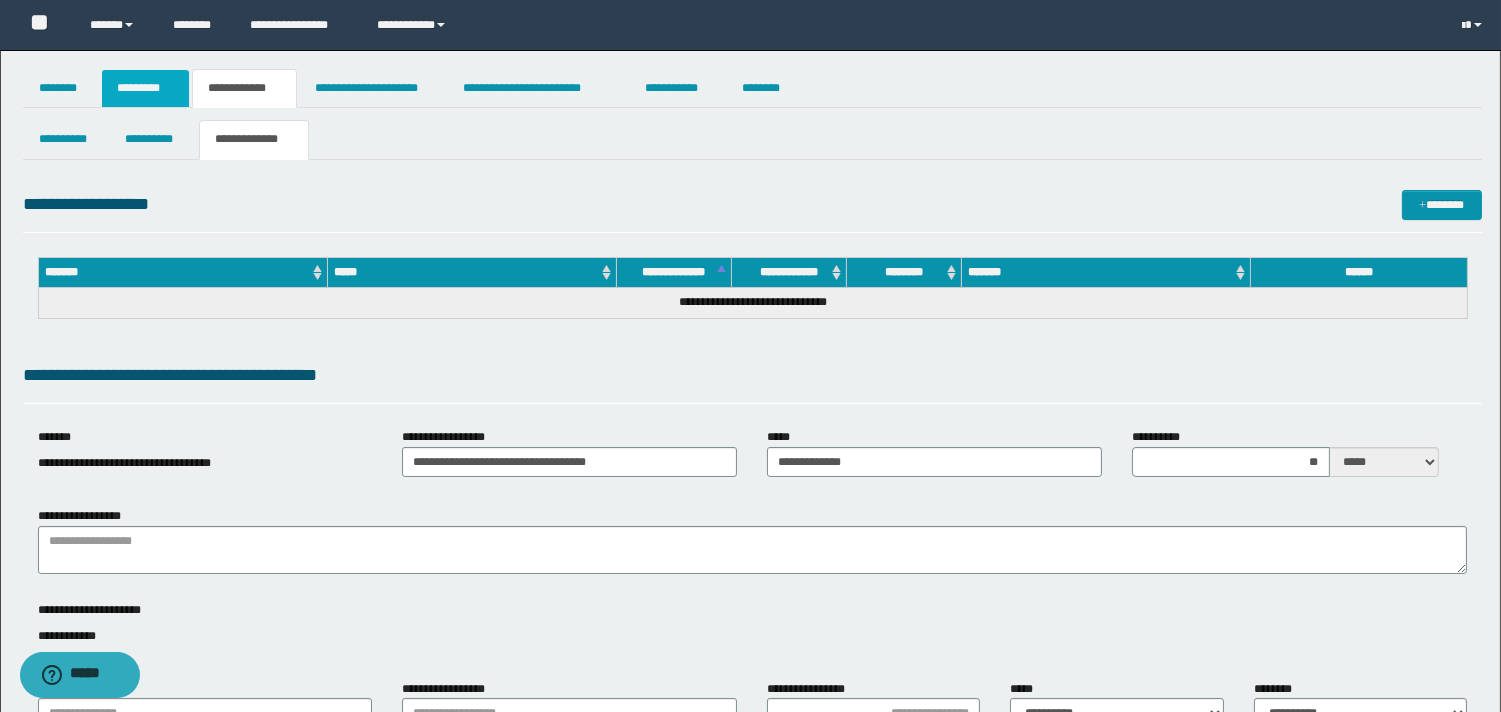click on "*********" at bounding box center [145, 88] 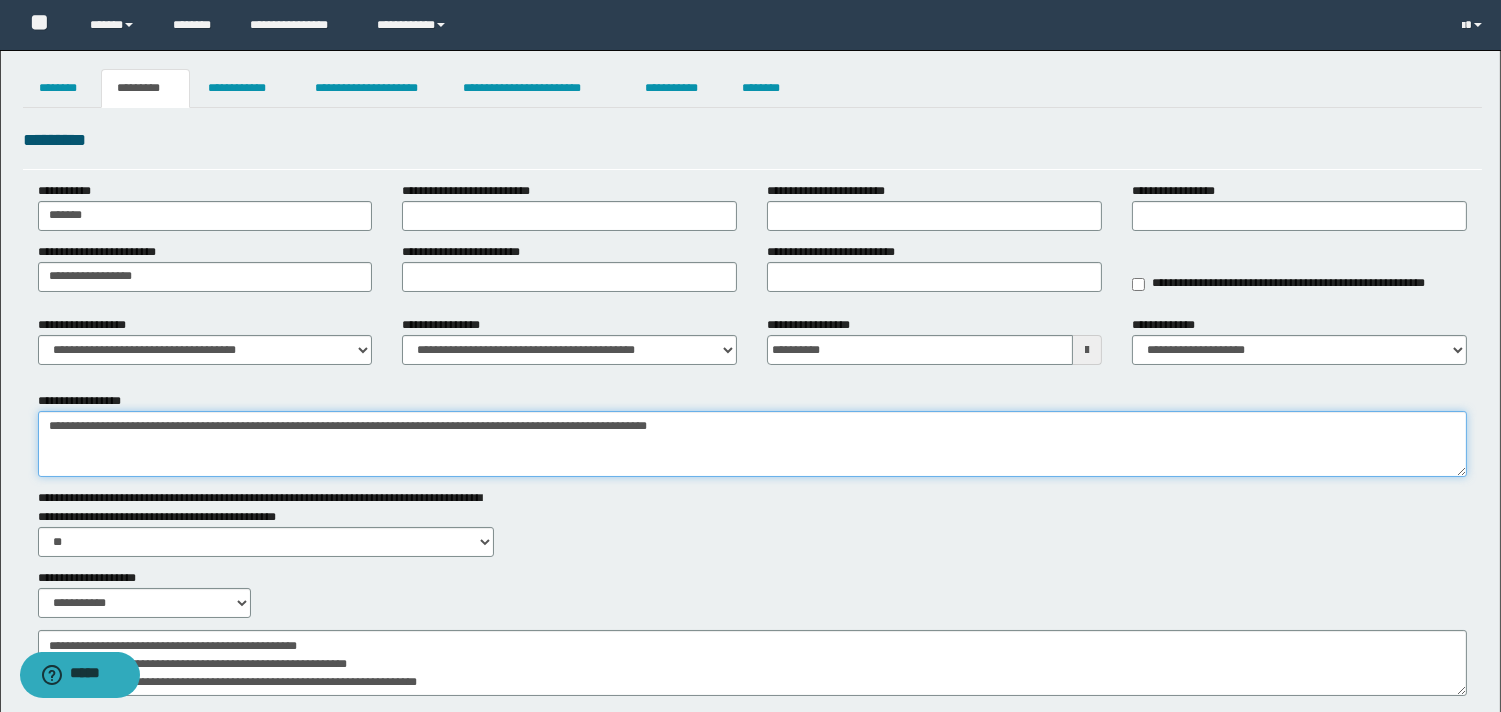 click on "**********" at bounding box center (752, 444) 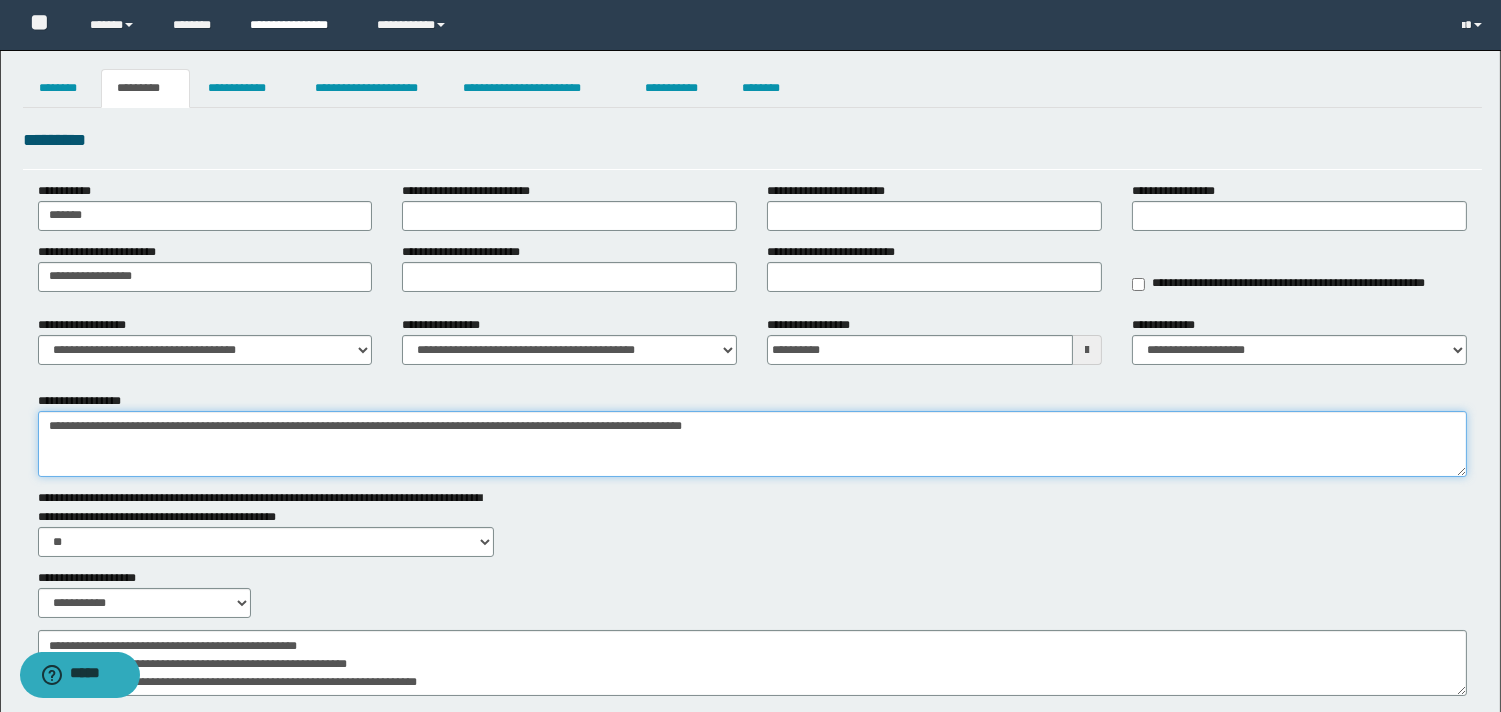 type on "**********" 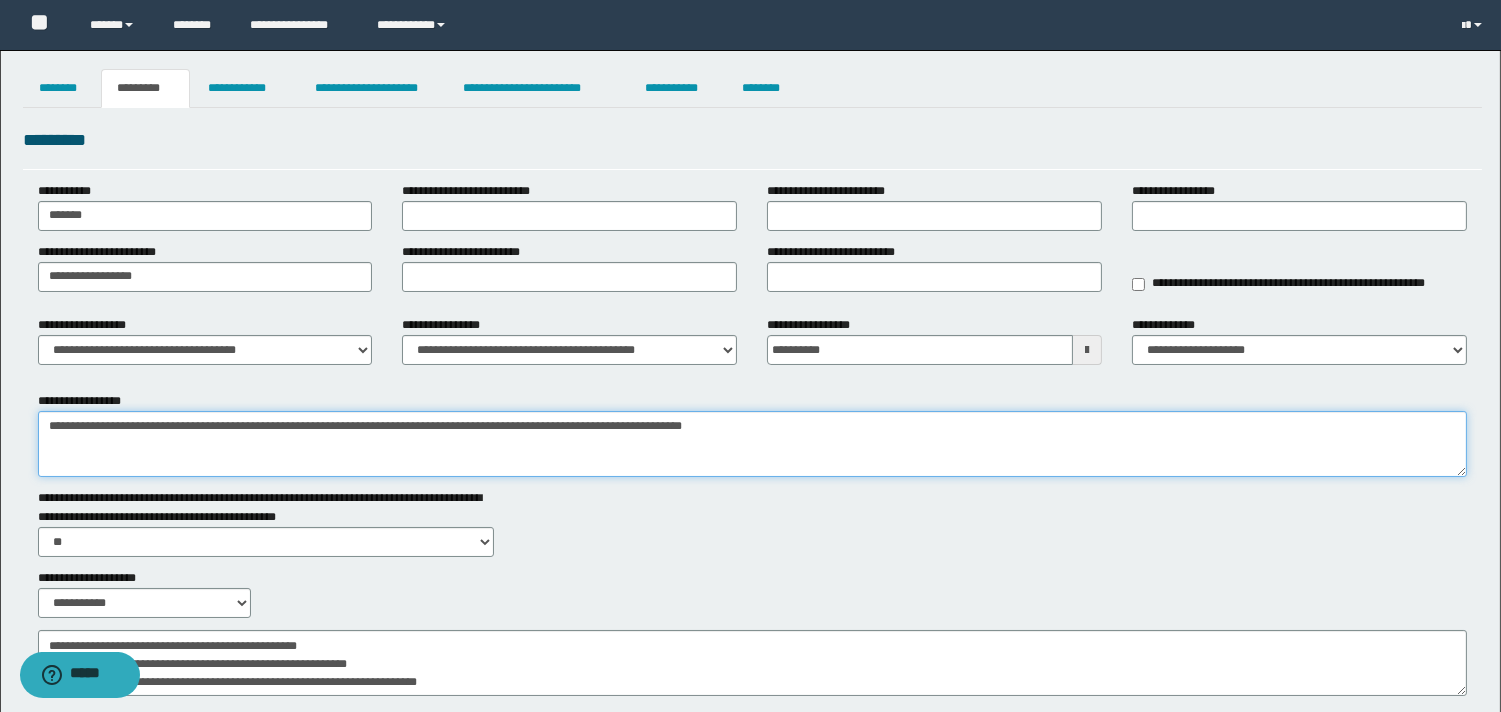click on "**********" at bounding box center [752, 444] 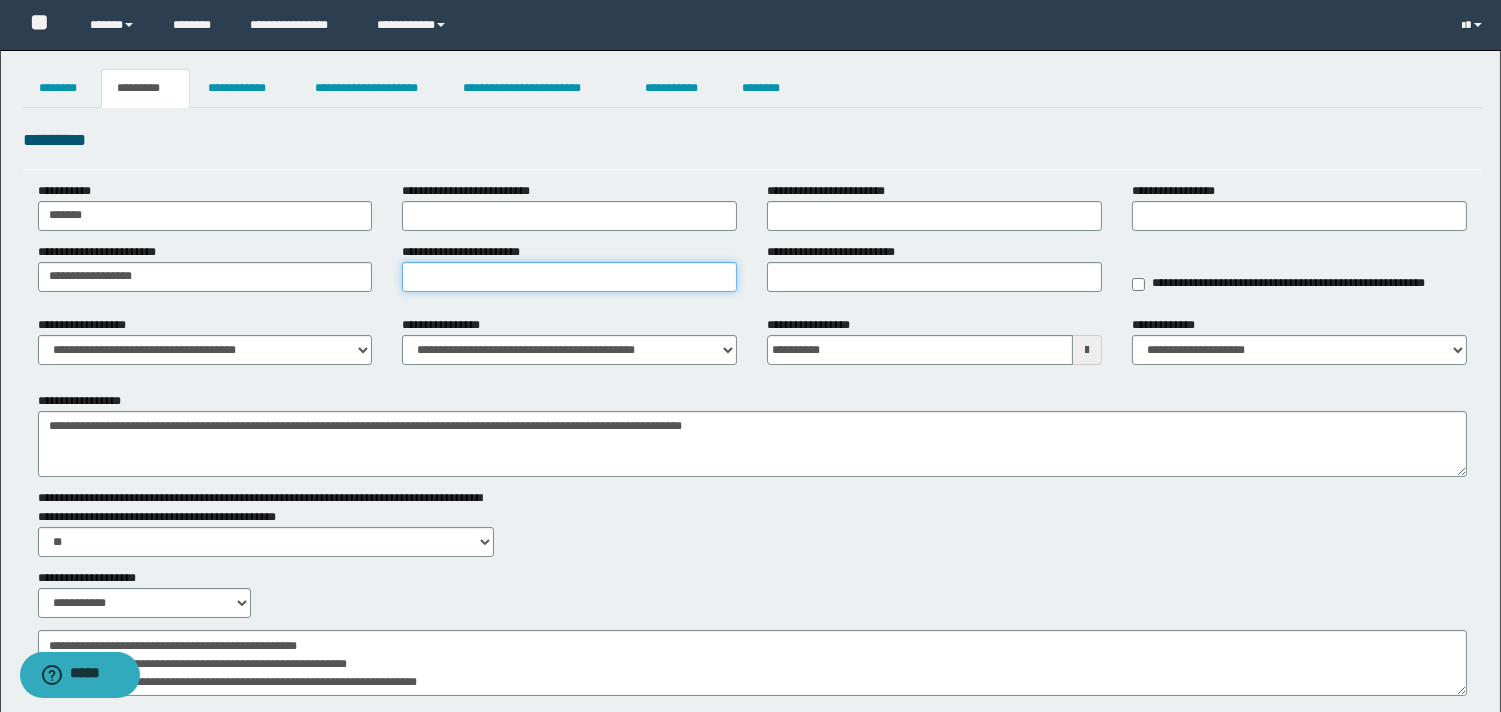 click on "**********" at bounding box center [569, 277] 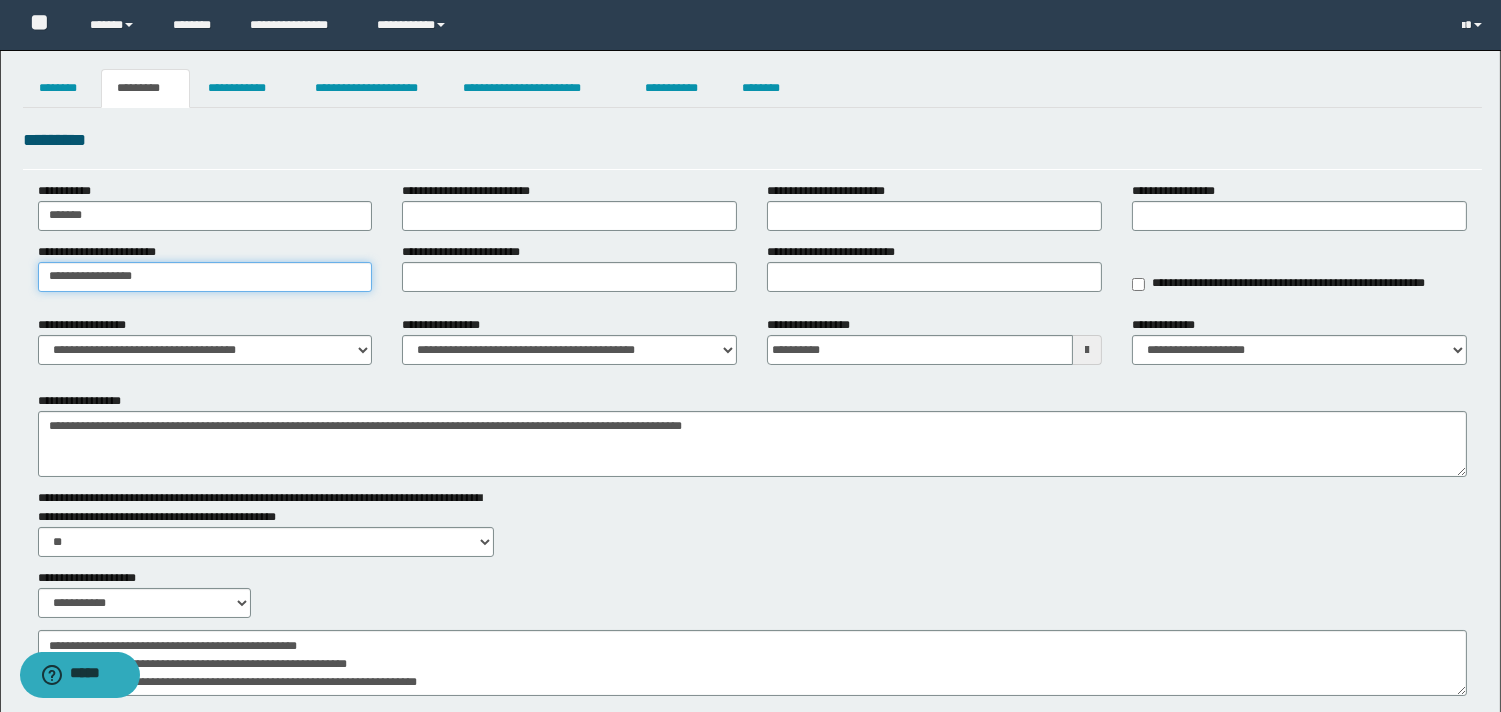click on "**********" at bounding box center [205, 277] 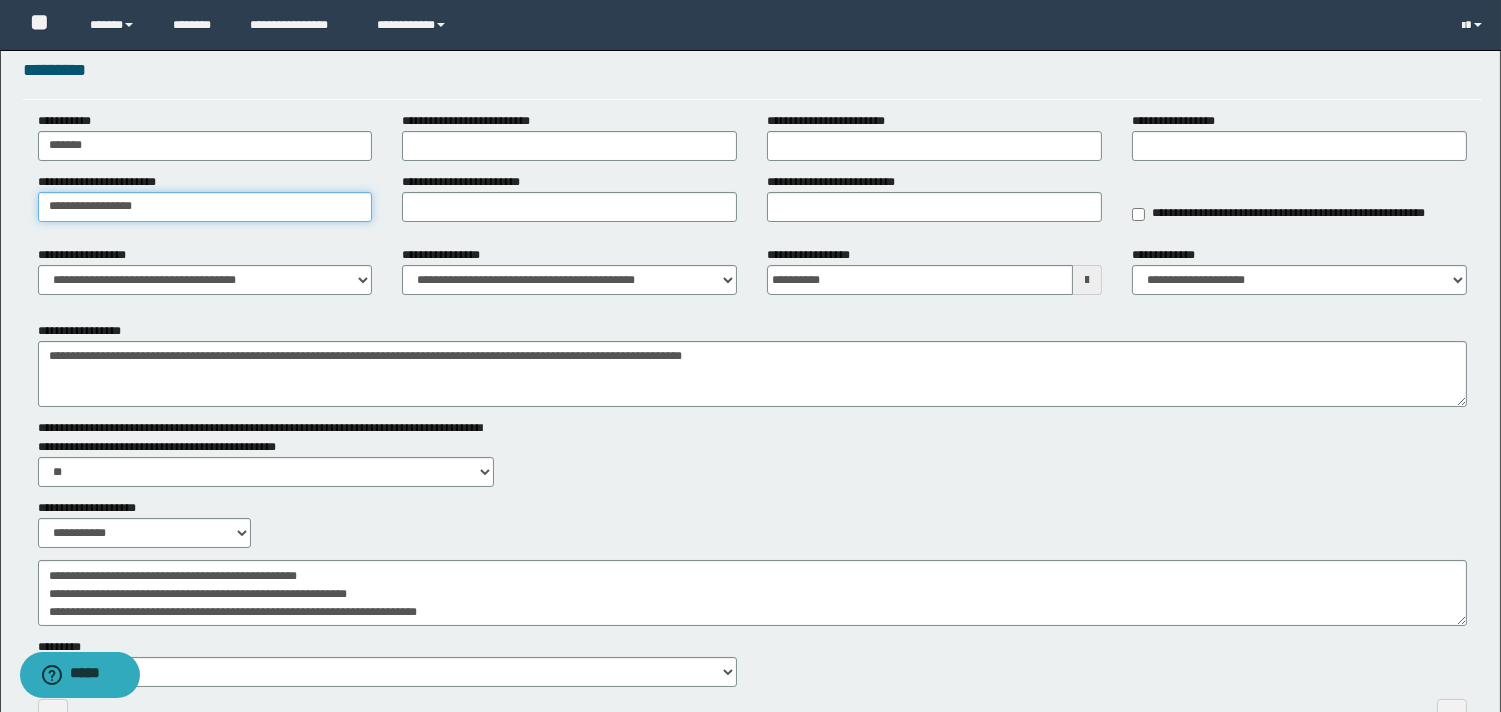 scroll, scrollTop: 200, scrollLeft: 0, axis: vertical 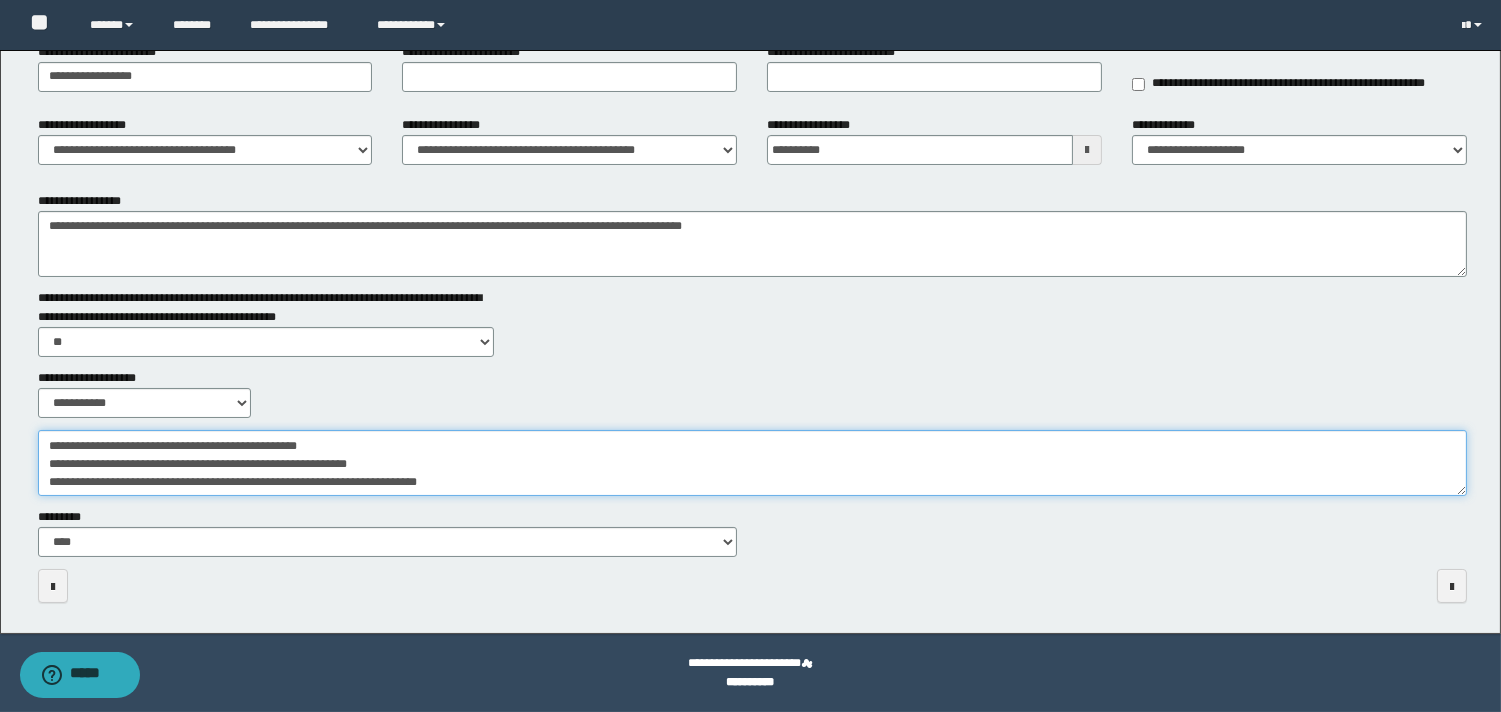 drag, startPoint x: 225, startPoint y: 472, endPoint x: 228, endPoint y: 462, distance: 10.440307 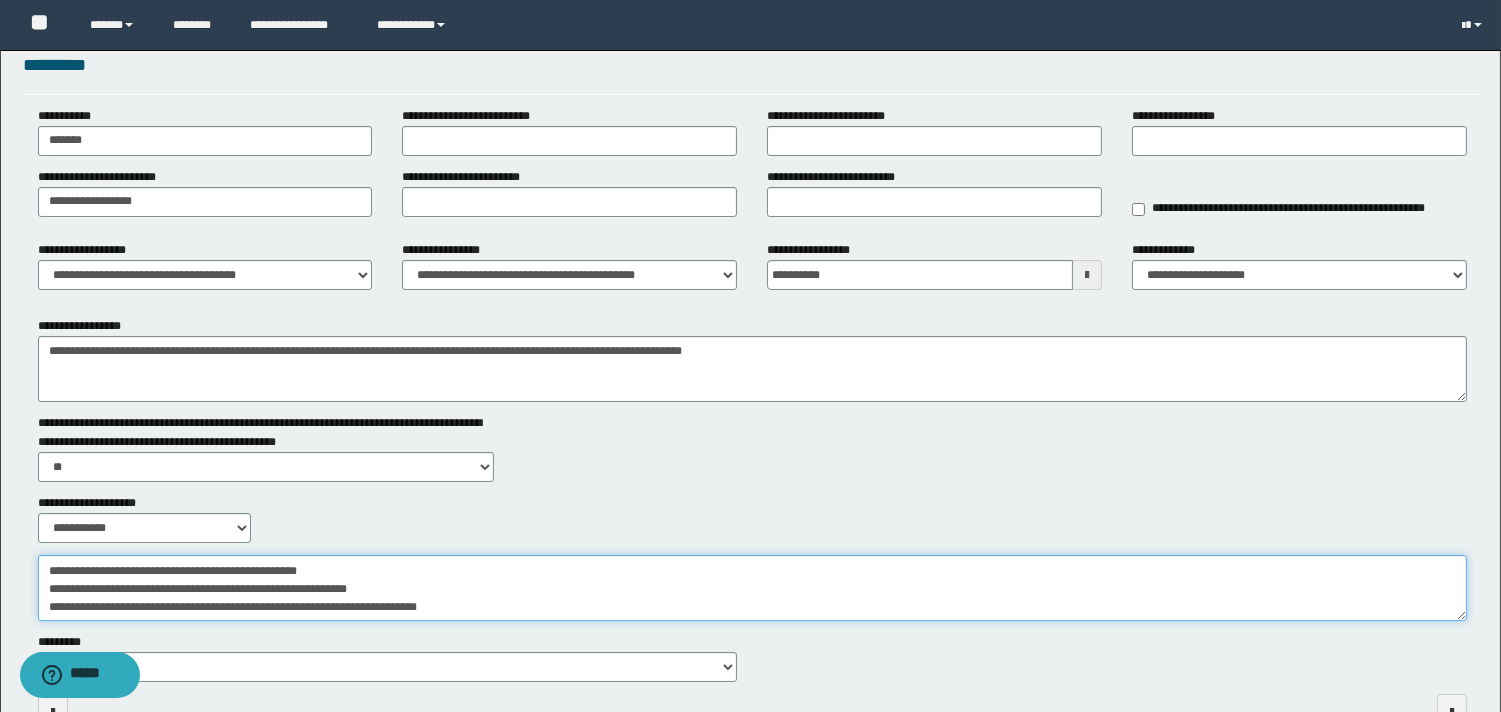 scroll, scrollTop: 200, scrollLeft: 0, axis: vertical 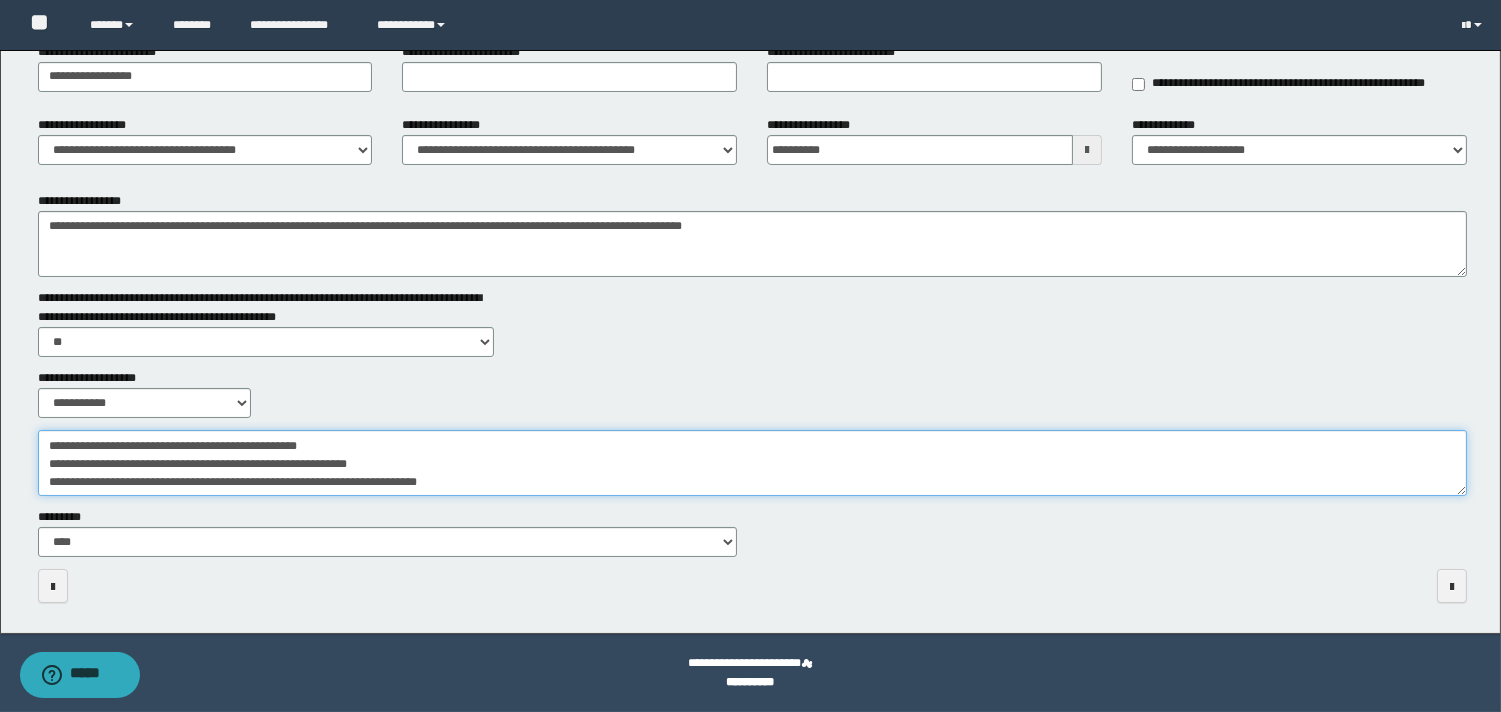 click on "**********" at bounding box center (752, 463) 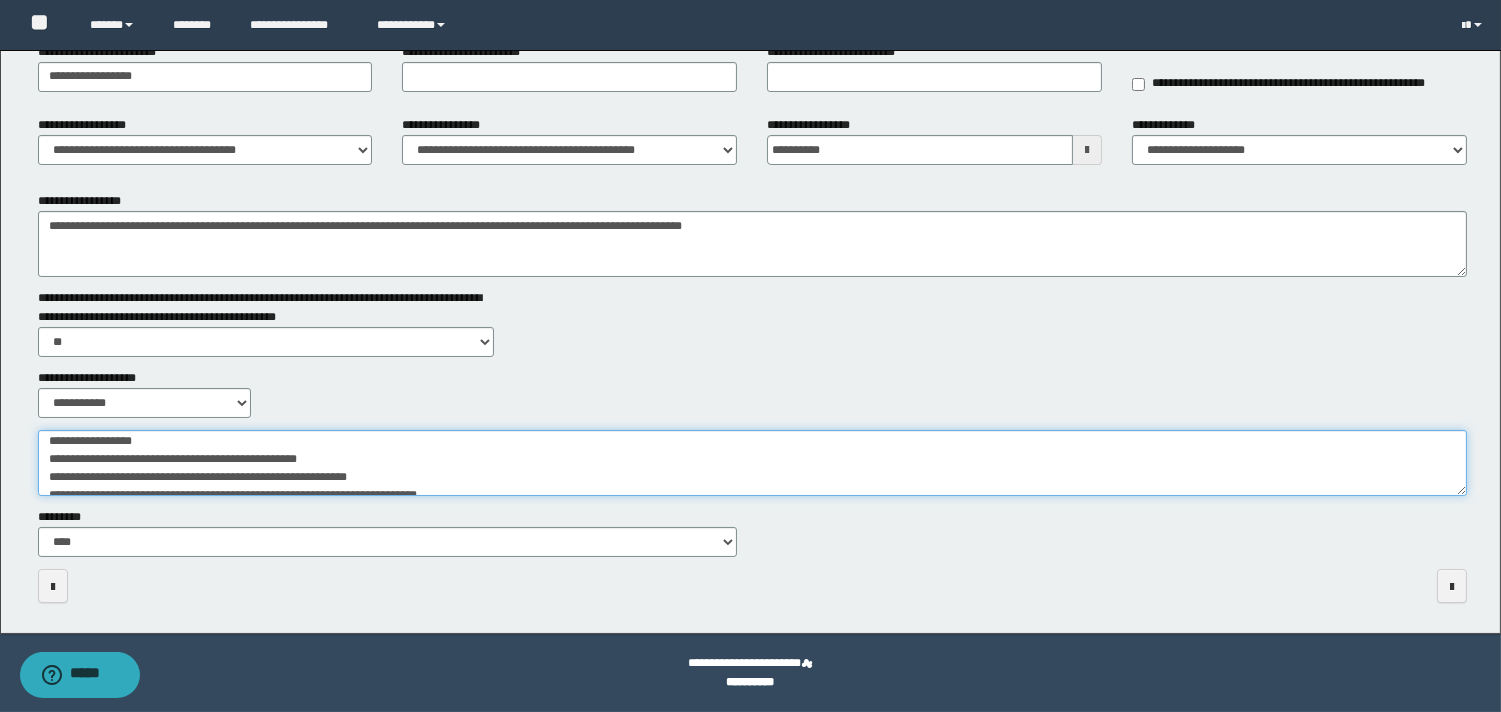 scroll, scrollTop: 0, scrollLeft: 0, axis: both 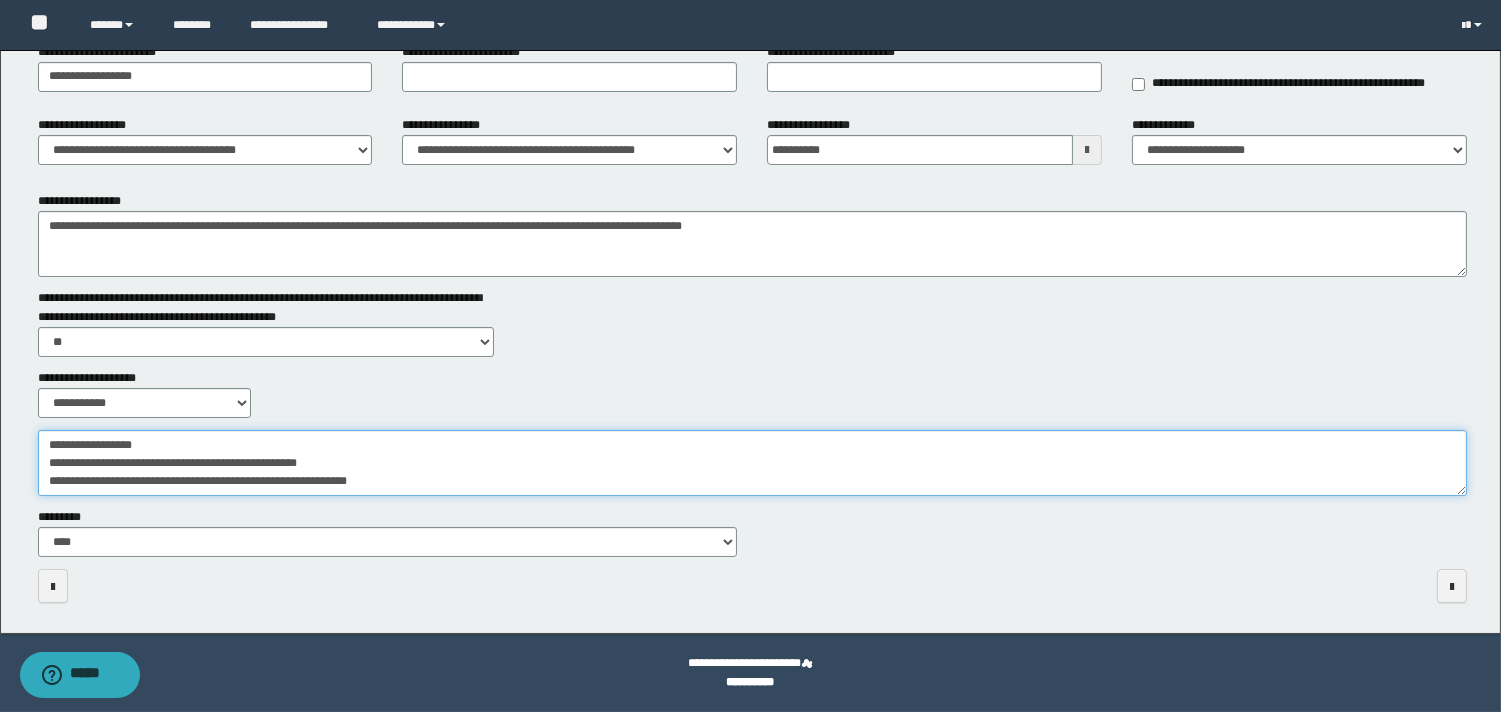 click on "**********" at bounding box center (752, 463) 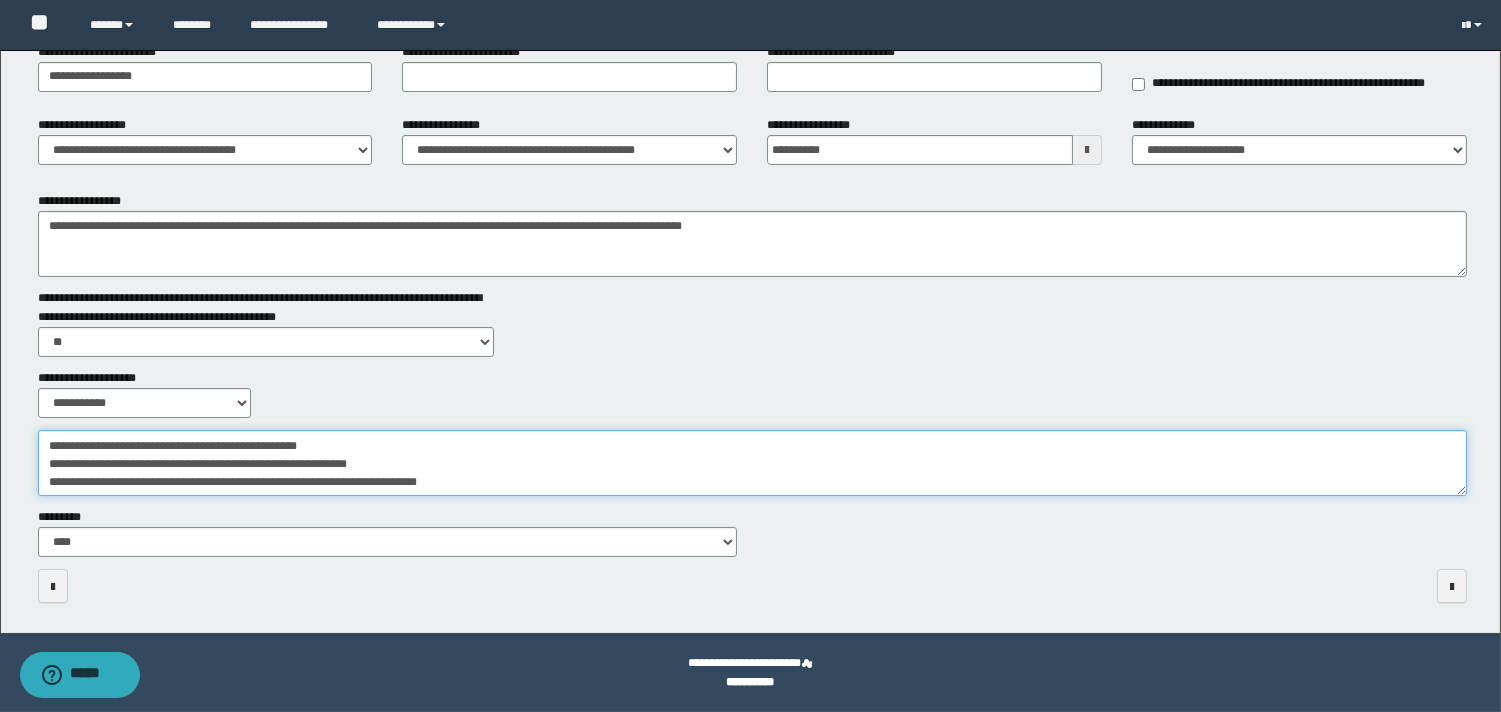 click on "**********" at bounding box center [752, 463] 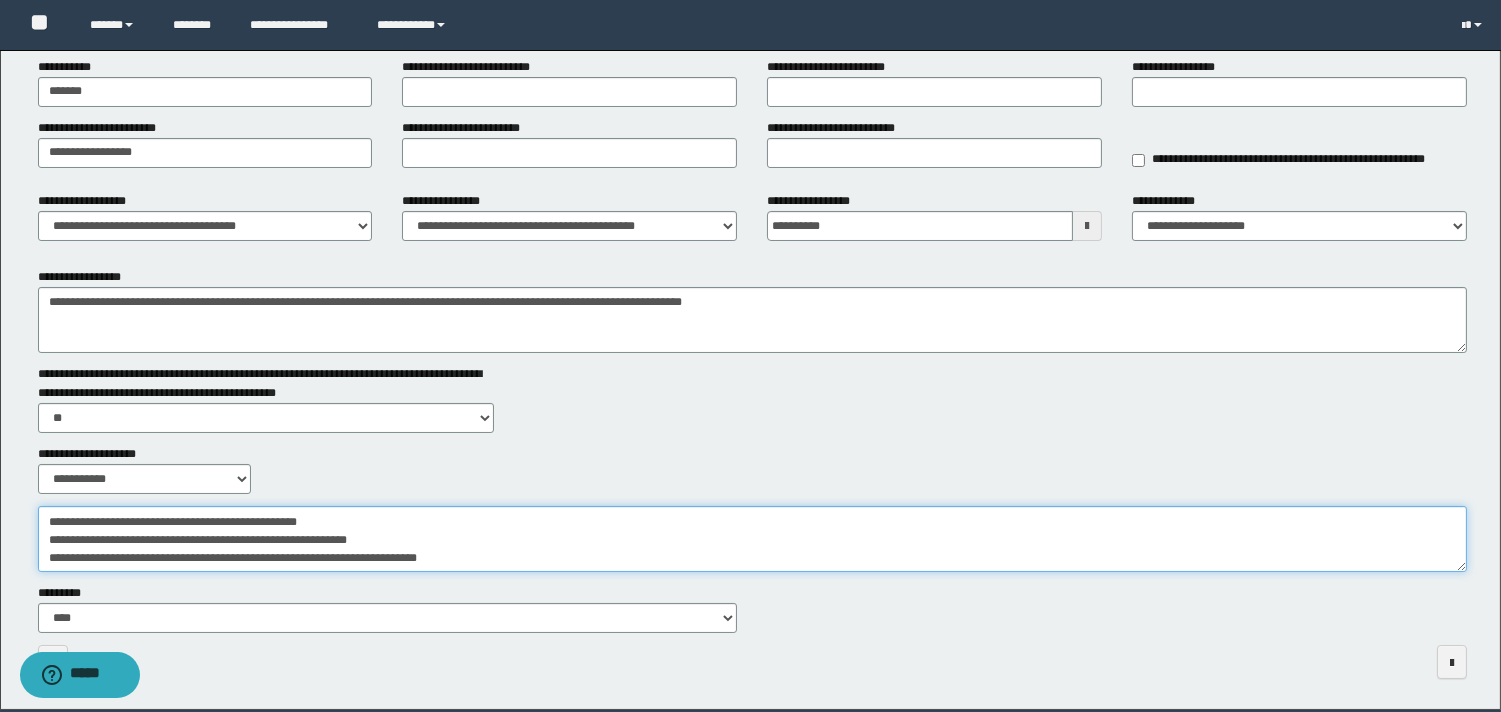 scroll, scrollTop: 200, scrollLeft: 0, axis: vertical 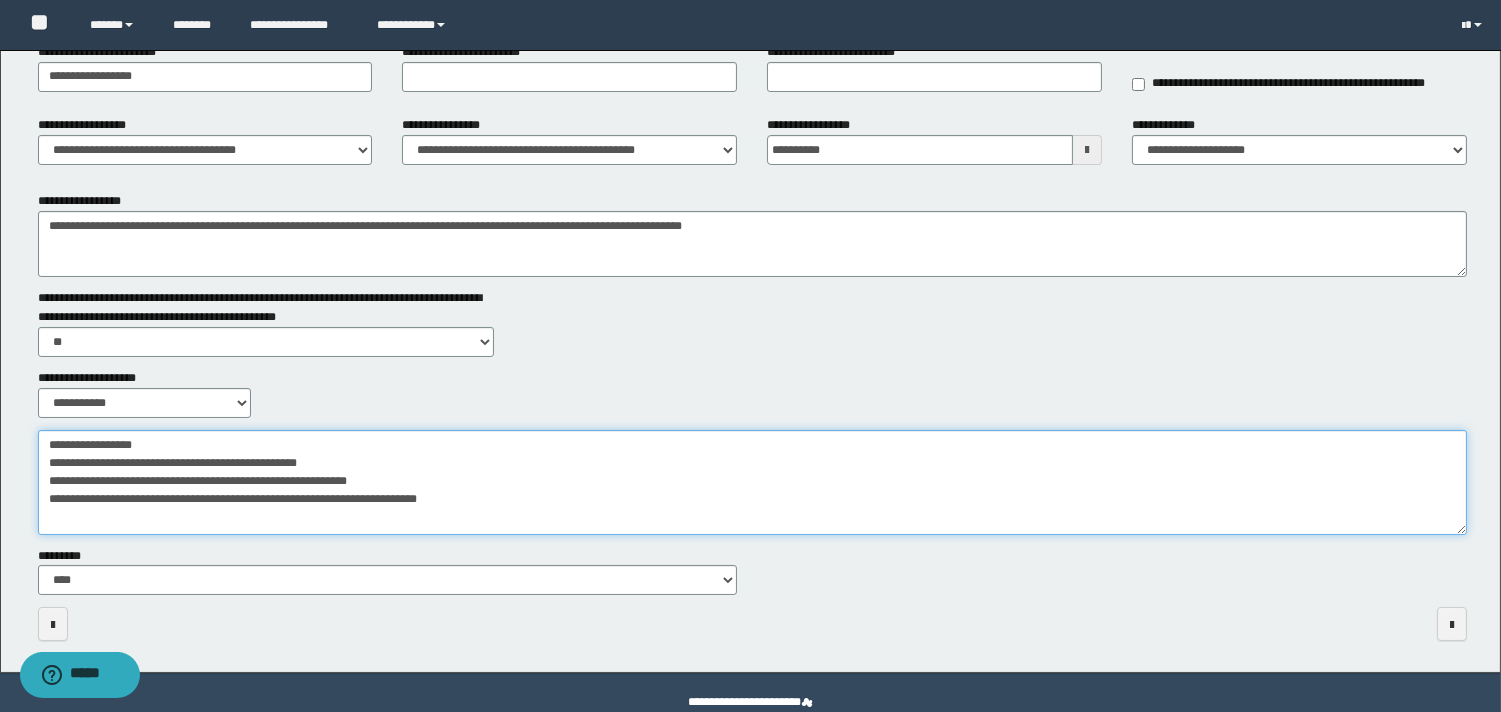 drag, startPoint x: 1460, startPoint y: 485, endPoint x: 1480, endPoint y: 530, distance: 49.24429 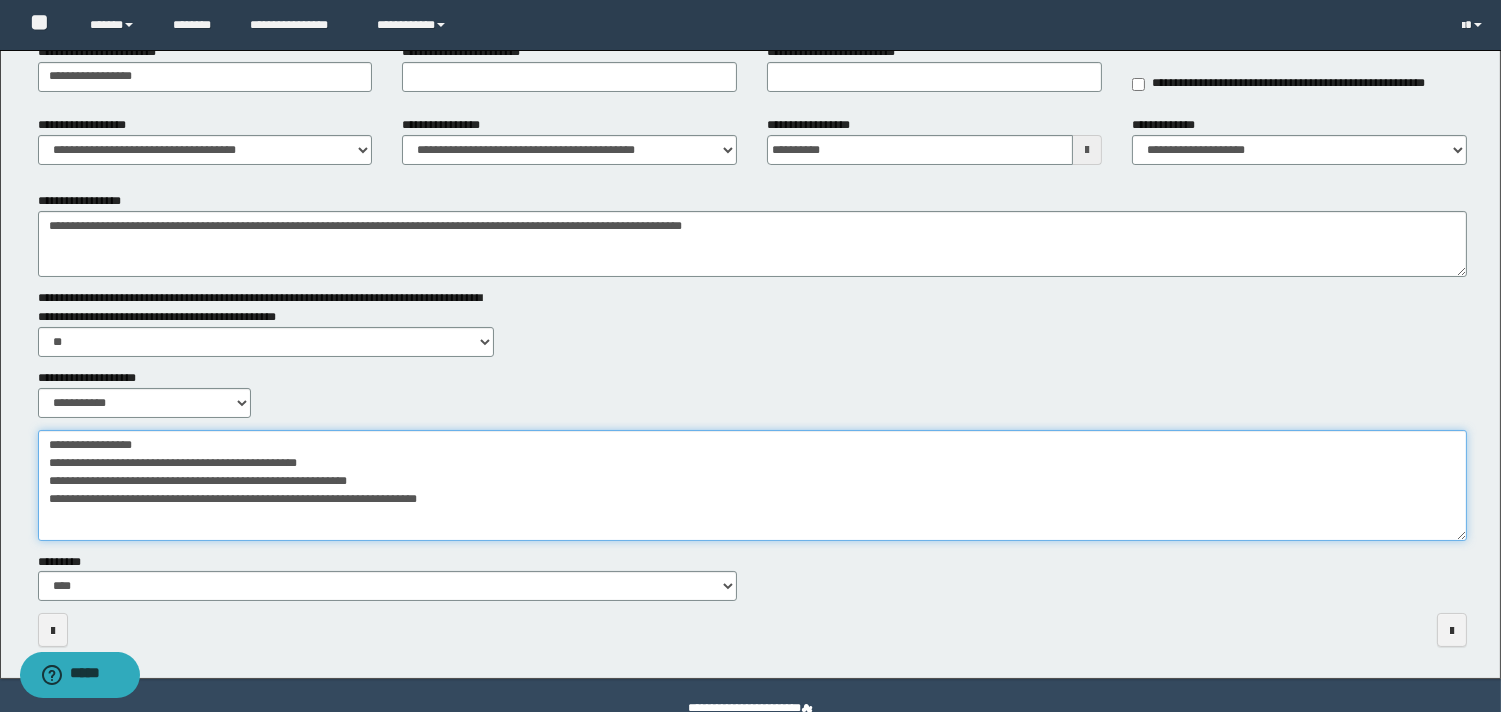 click on "**********" at bounding box center [752, 485] 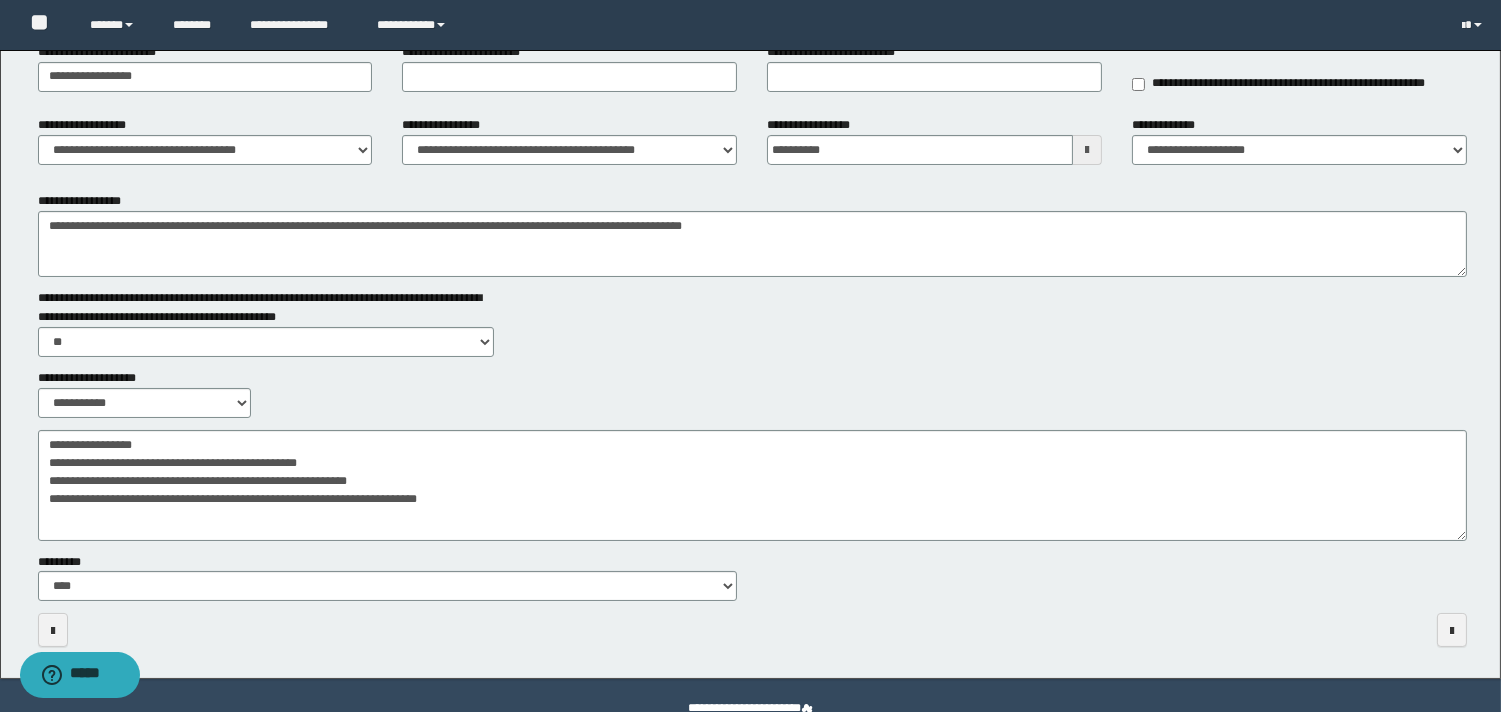 click on "**********" at bounding box center [752, 286] 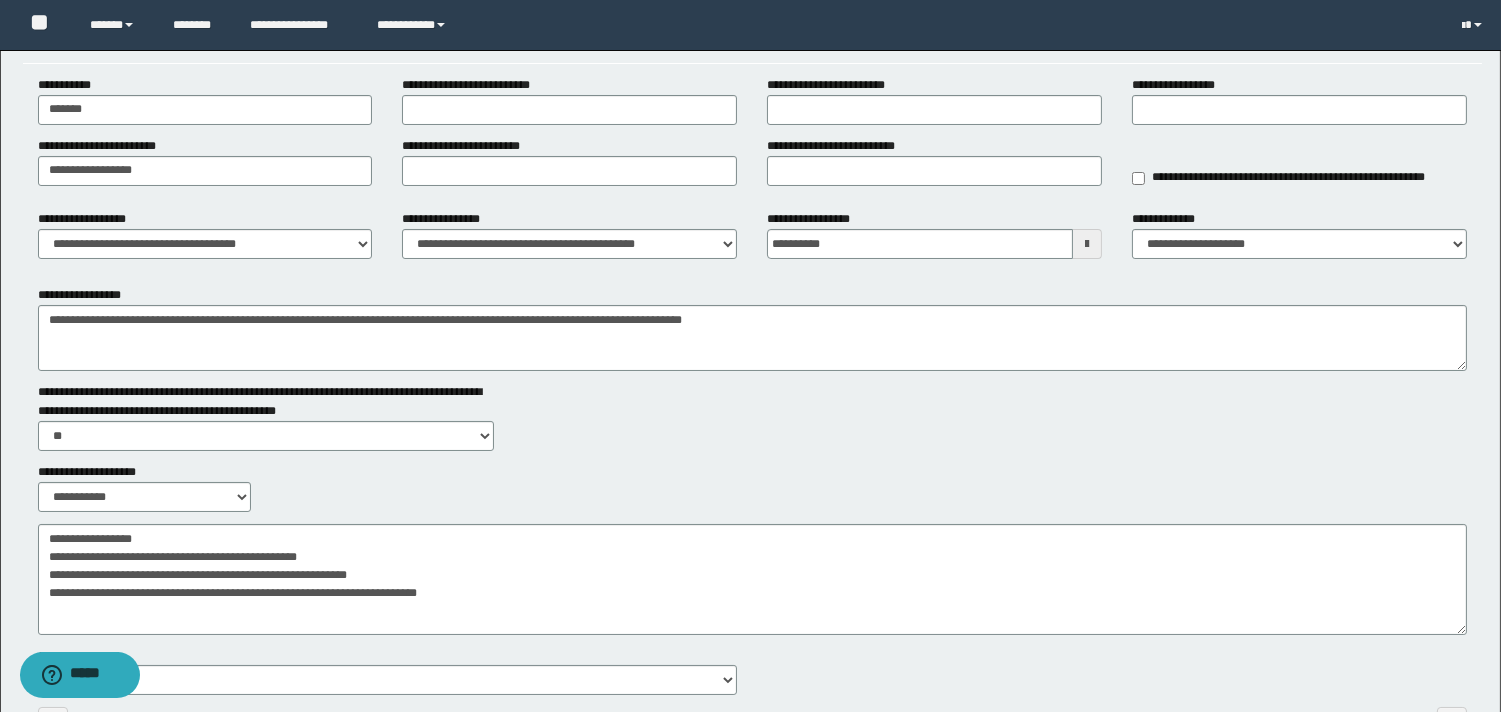 scroll, scrollTop: 0, scrollLeft: 0, axis: both 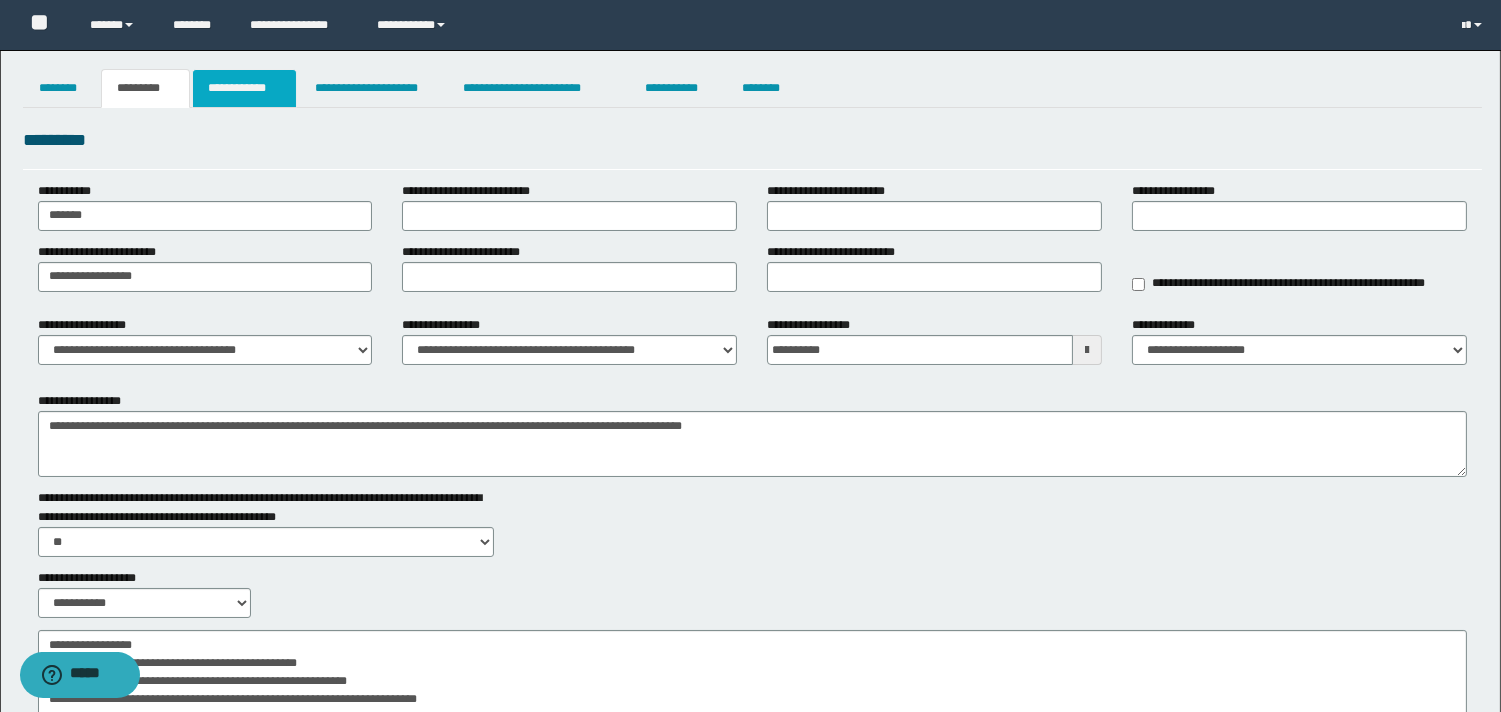 click on "**********" at bounding box center (244, 88) 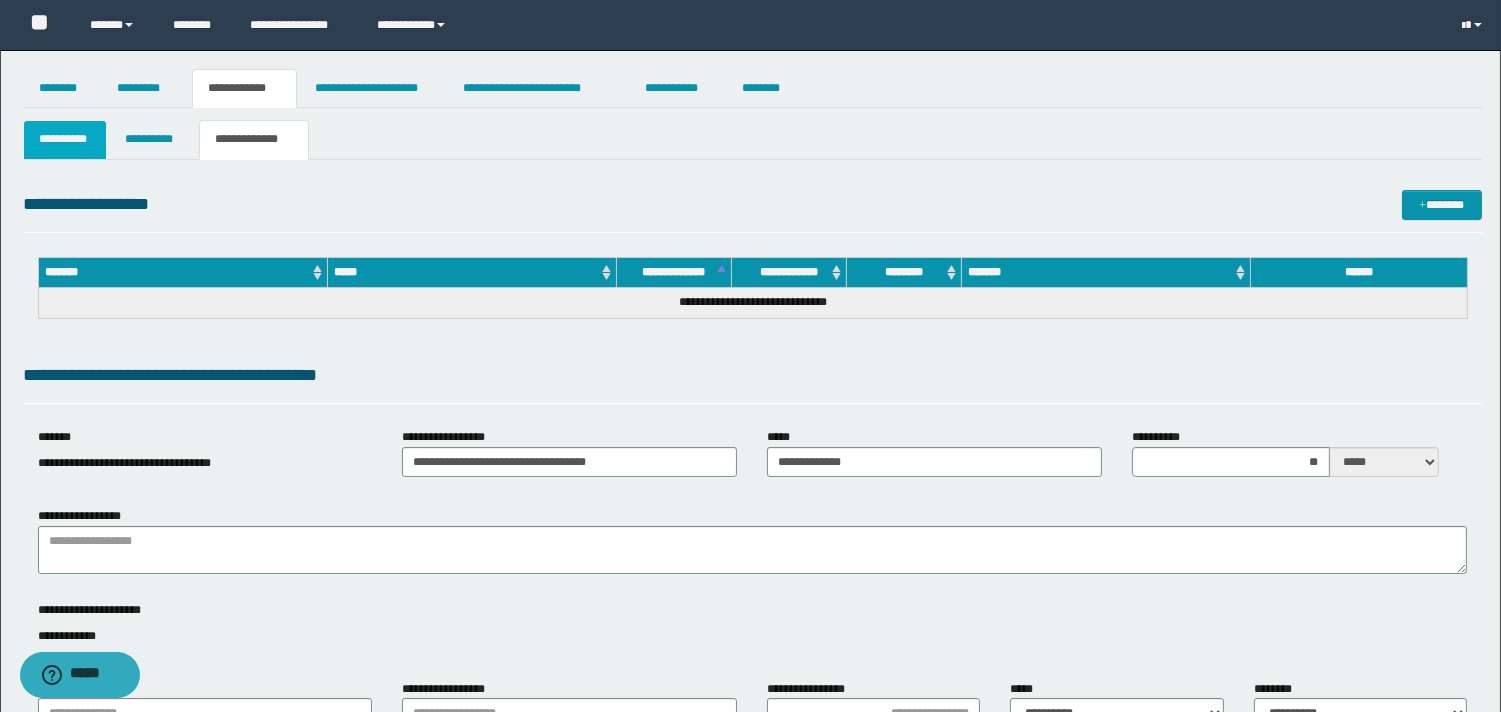 click on "**********" at bounding box center (65, 139) 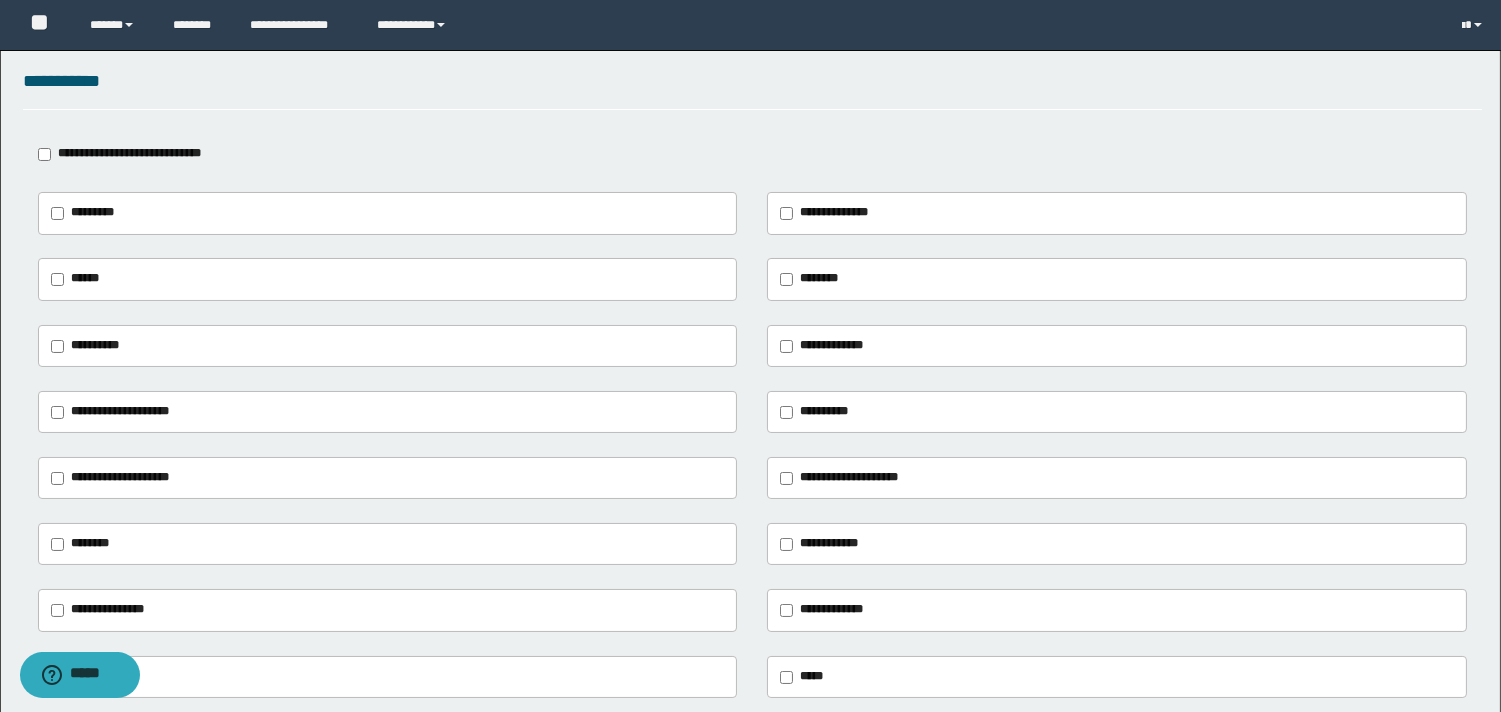 scroll, scrollTop: 282, scrollLeft: 0, axis: vertical 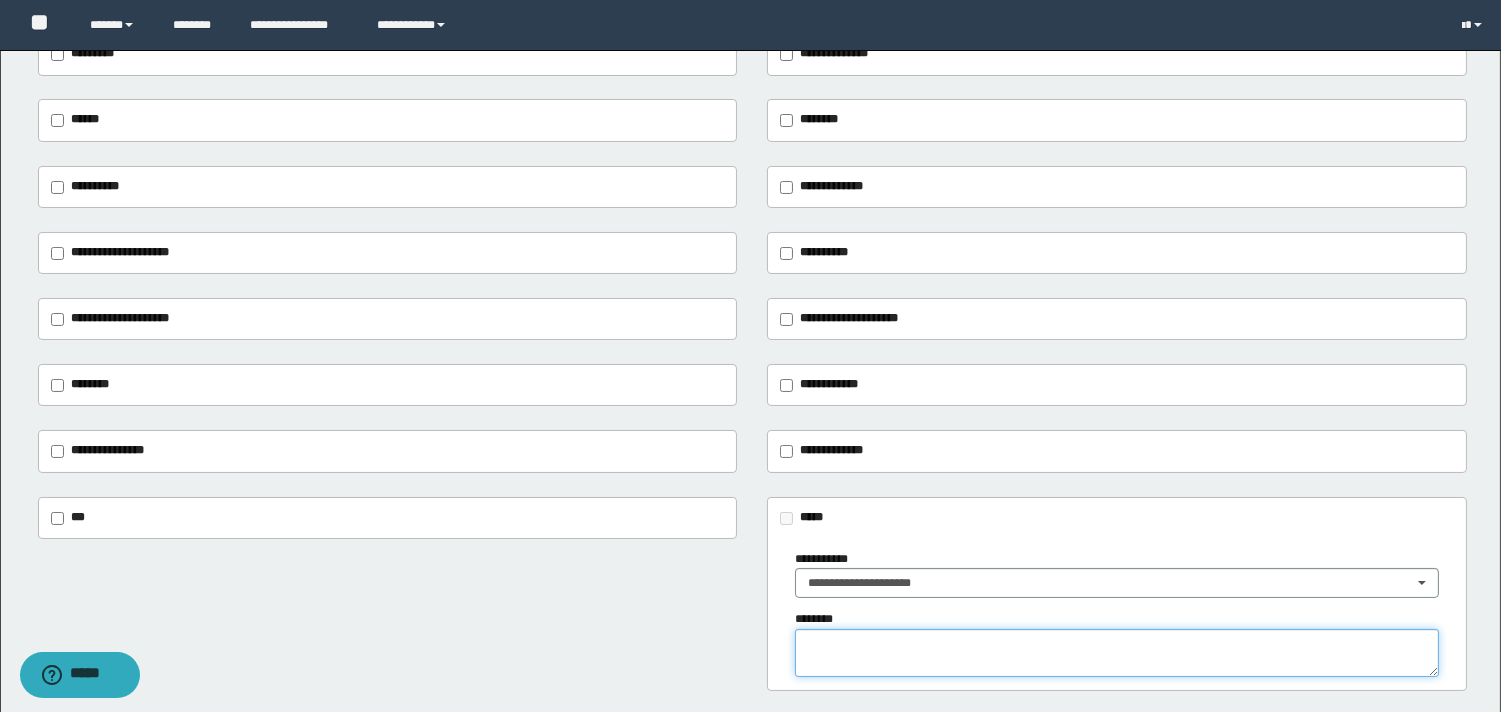 click at bounding box center (1116, 653) 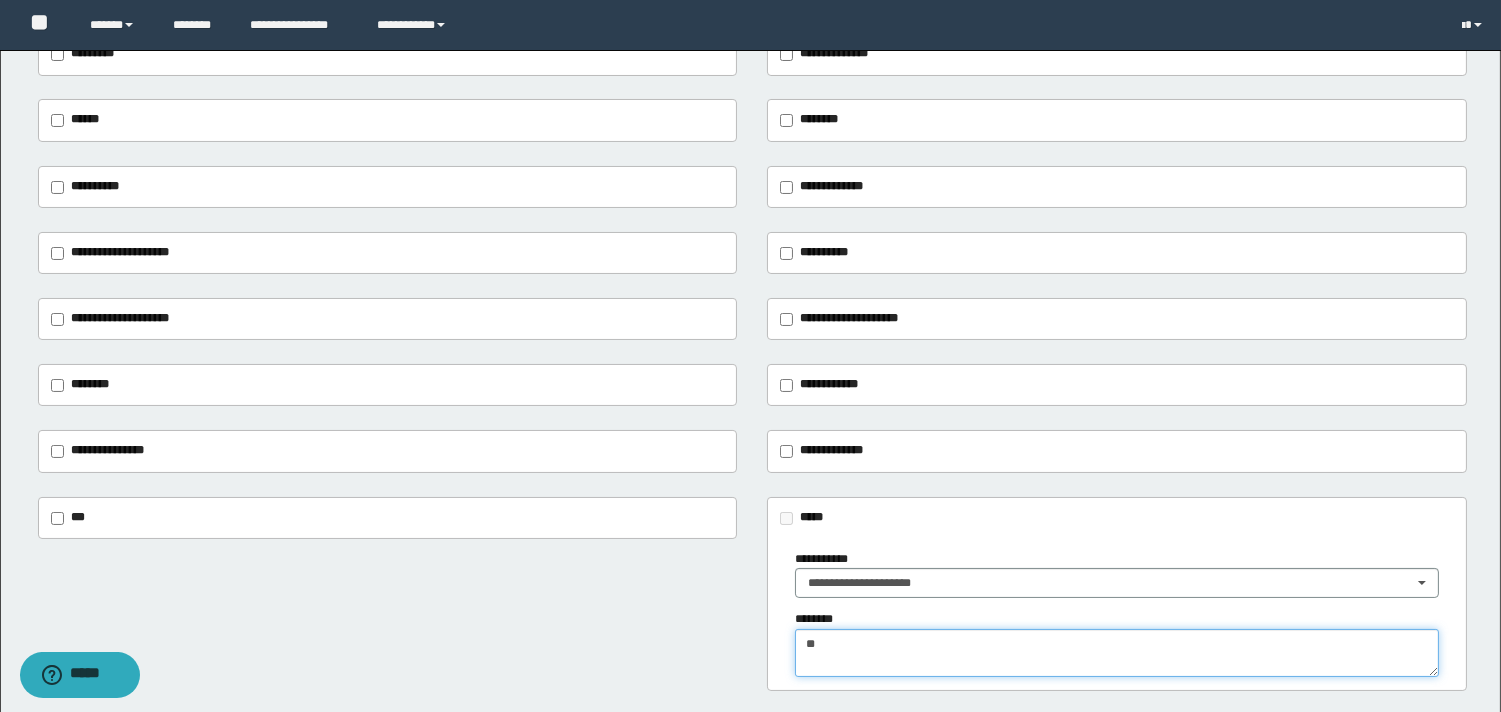 type on "*" 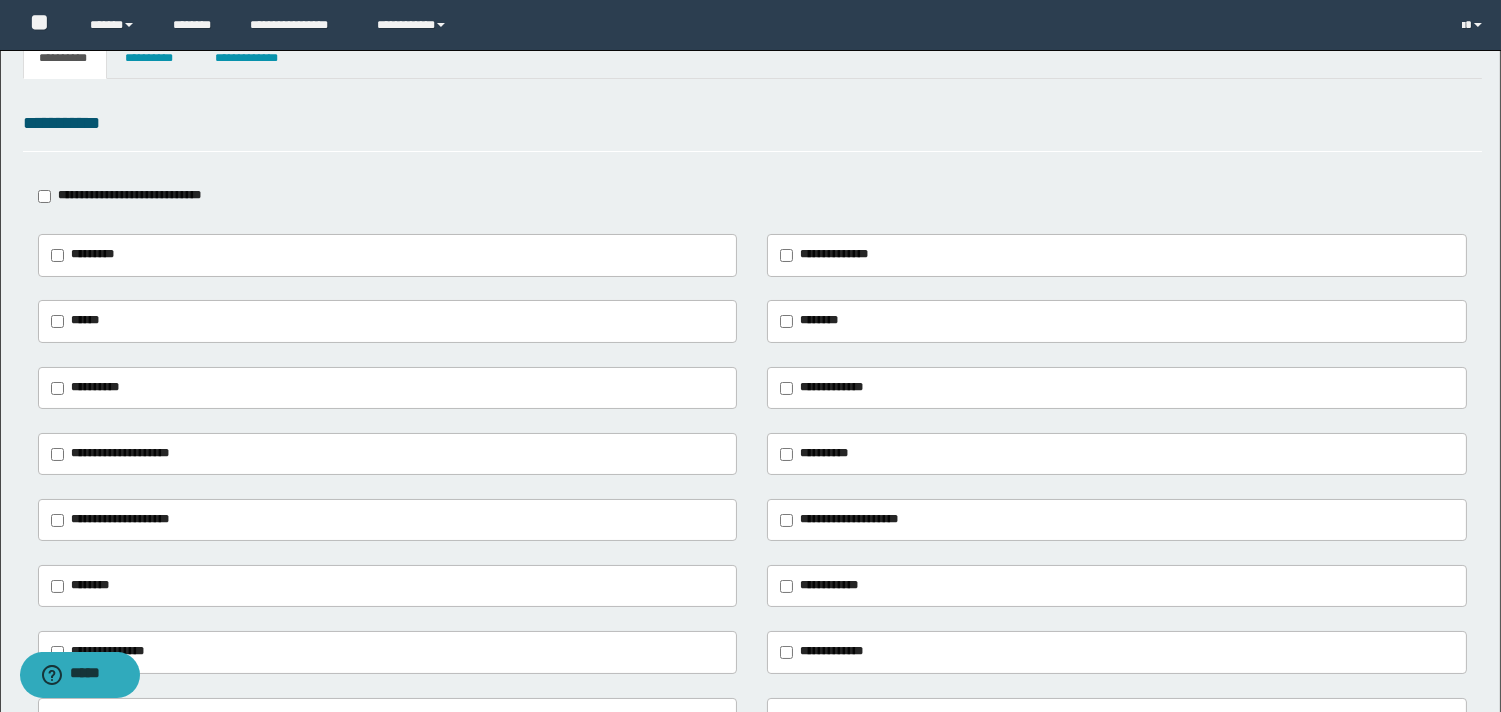 scroll, scrollTop: 0, scrollLeft: 0, axis: both 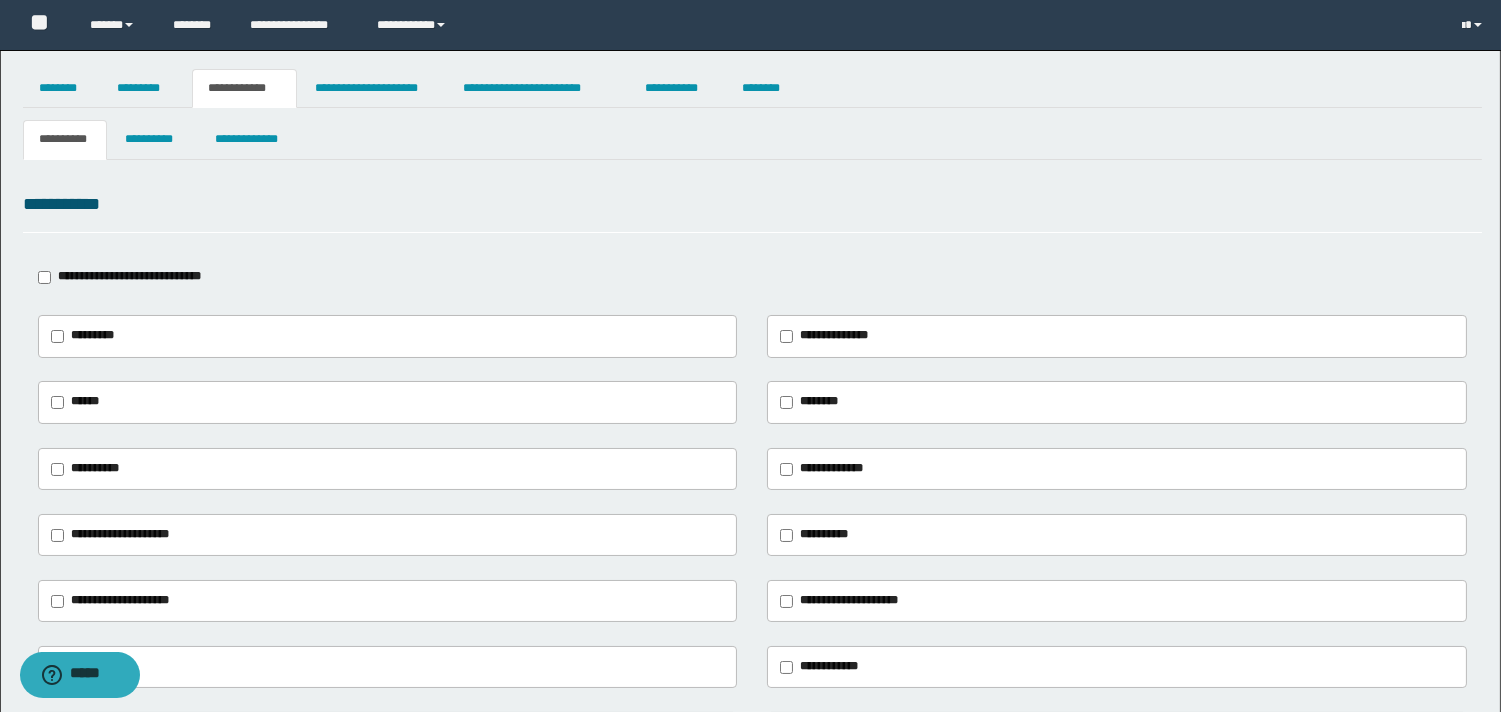 type on "*****" 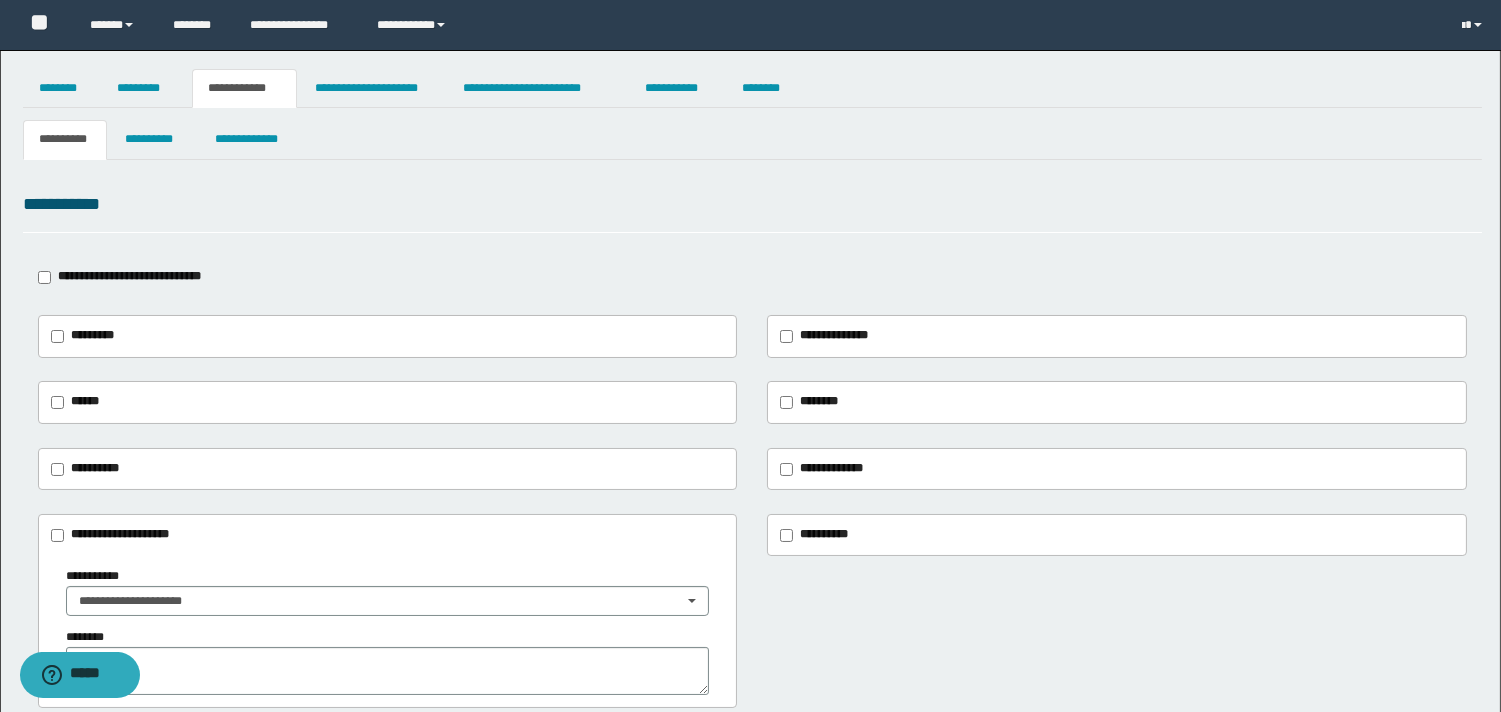 click on "**********" at bounding box center (116, 535) 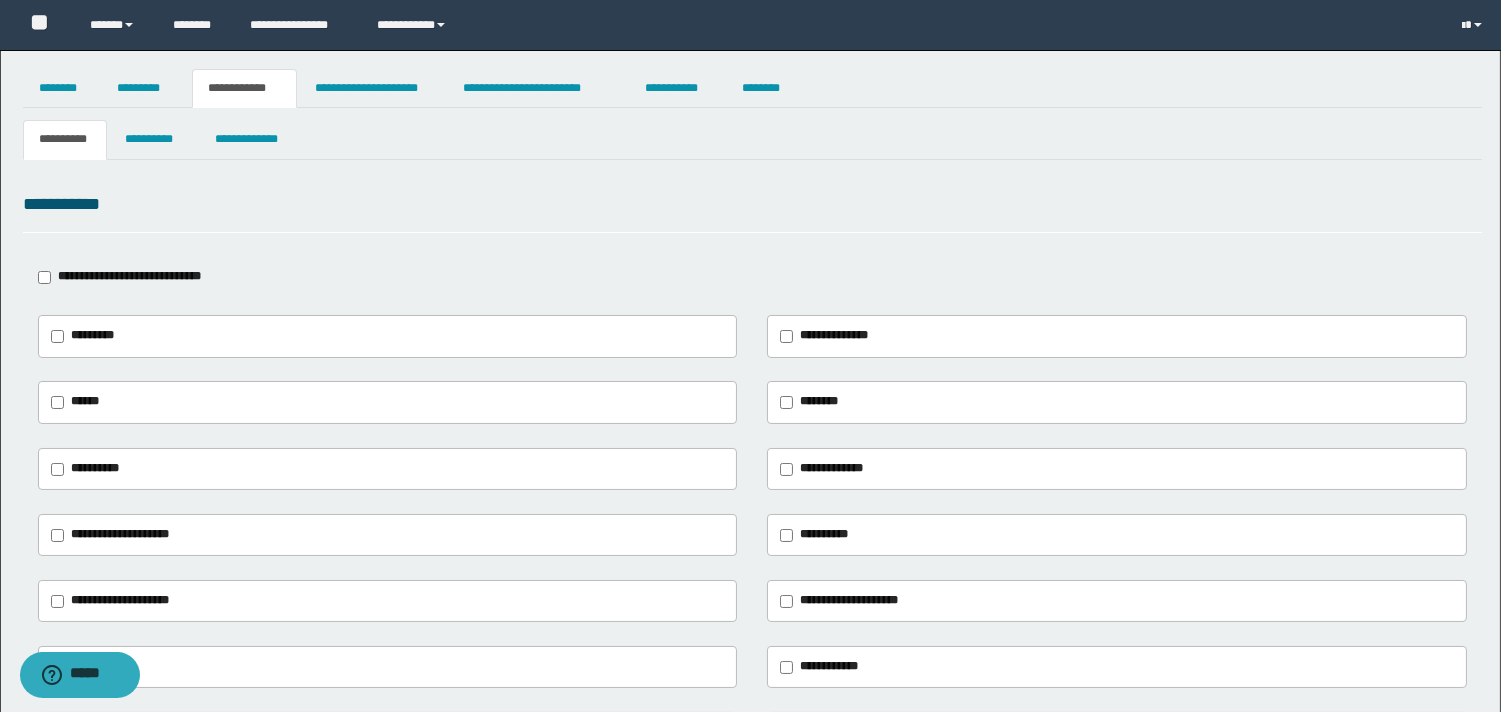 click on "**********" at bounding box center (116, 535) 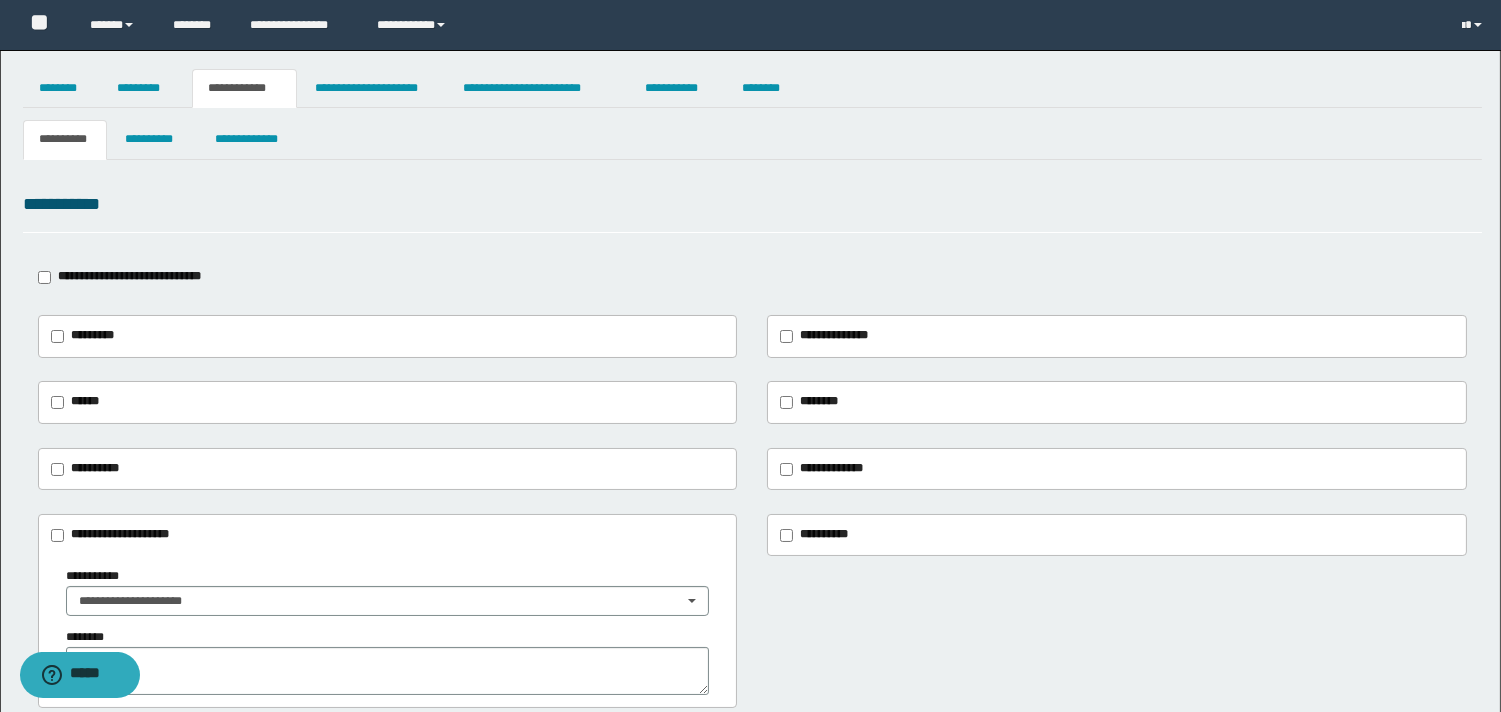 scroll, scrollTop: 444, scrollLeft: 0, axis: vertical 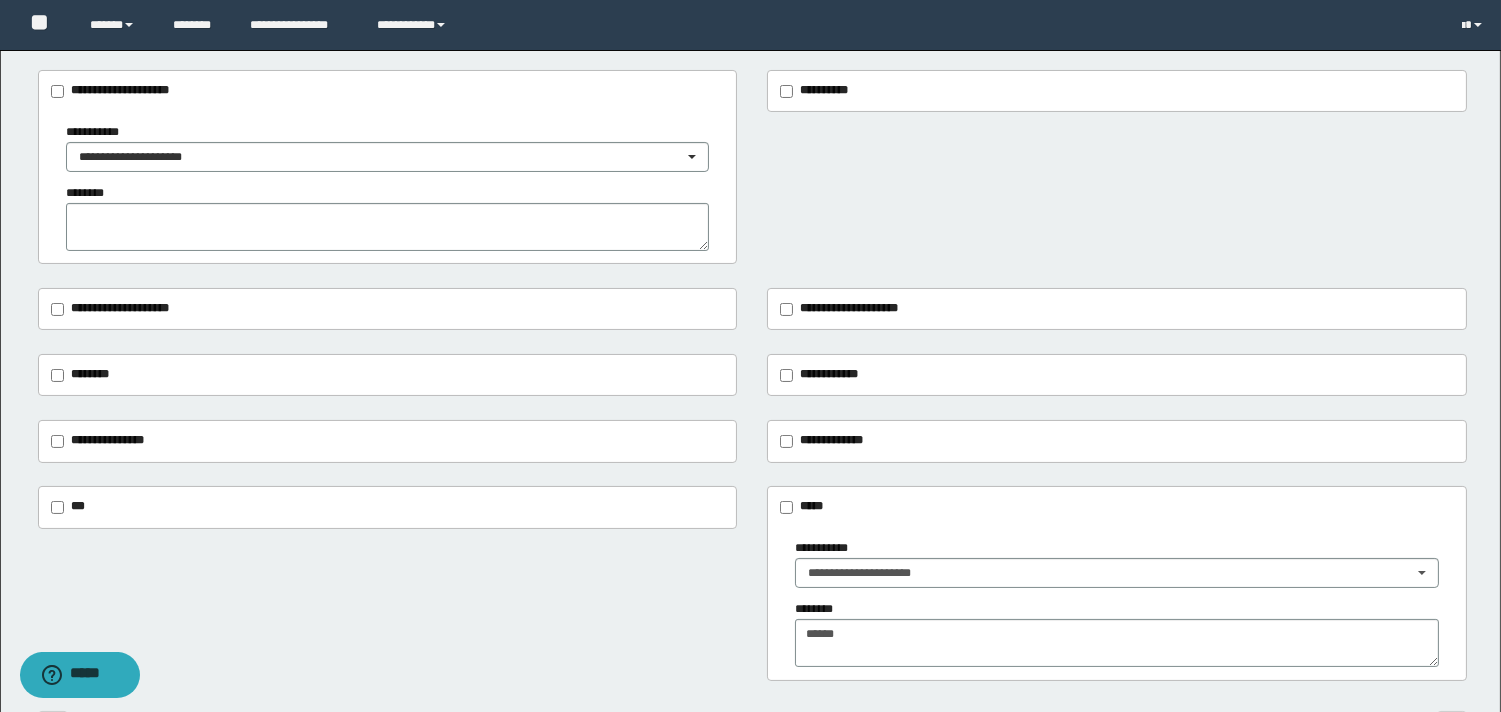 drag, startPoint x: 122, startPoint y: 121, endPoint x: 121, endPoint y: 145, distance: 24.020824 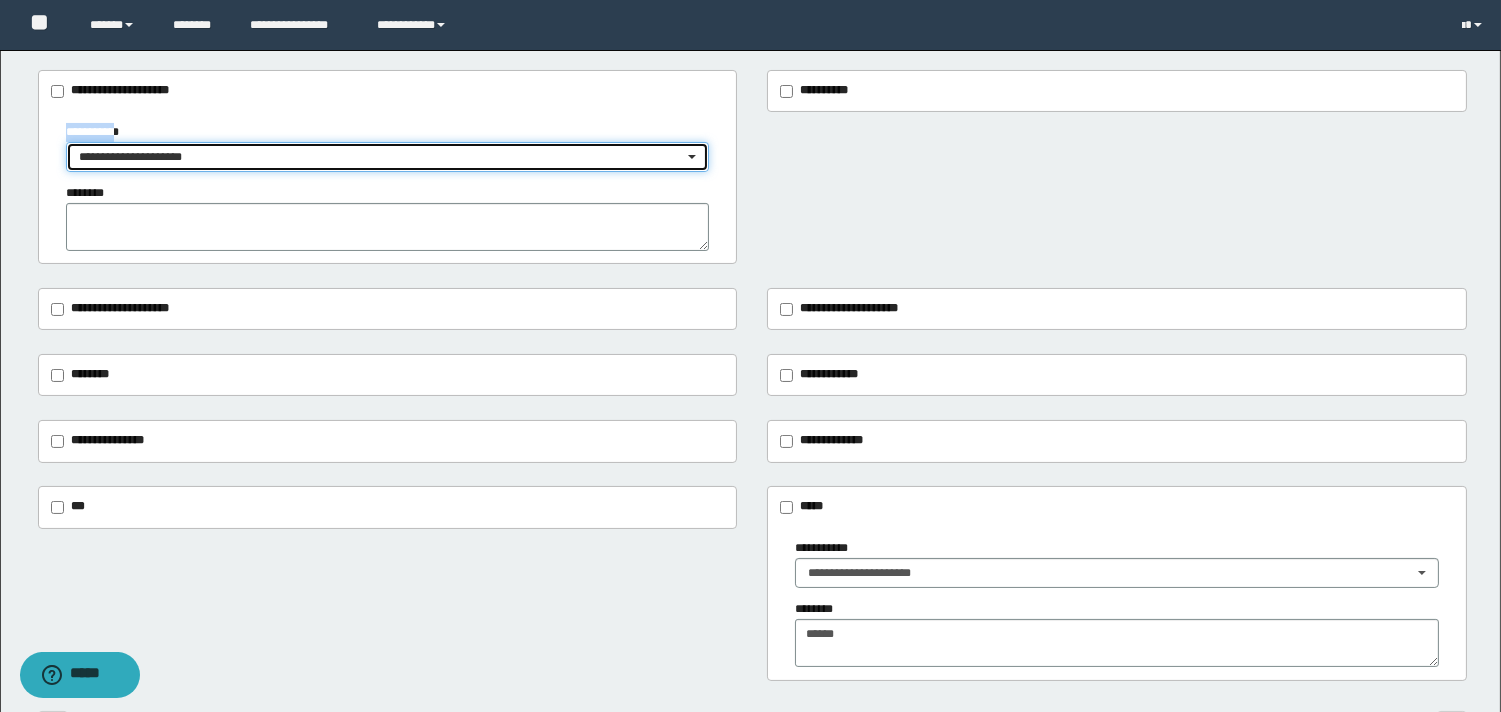 click on "**********" at bounding box center [387, 157] 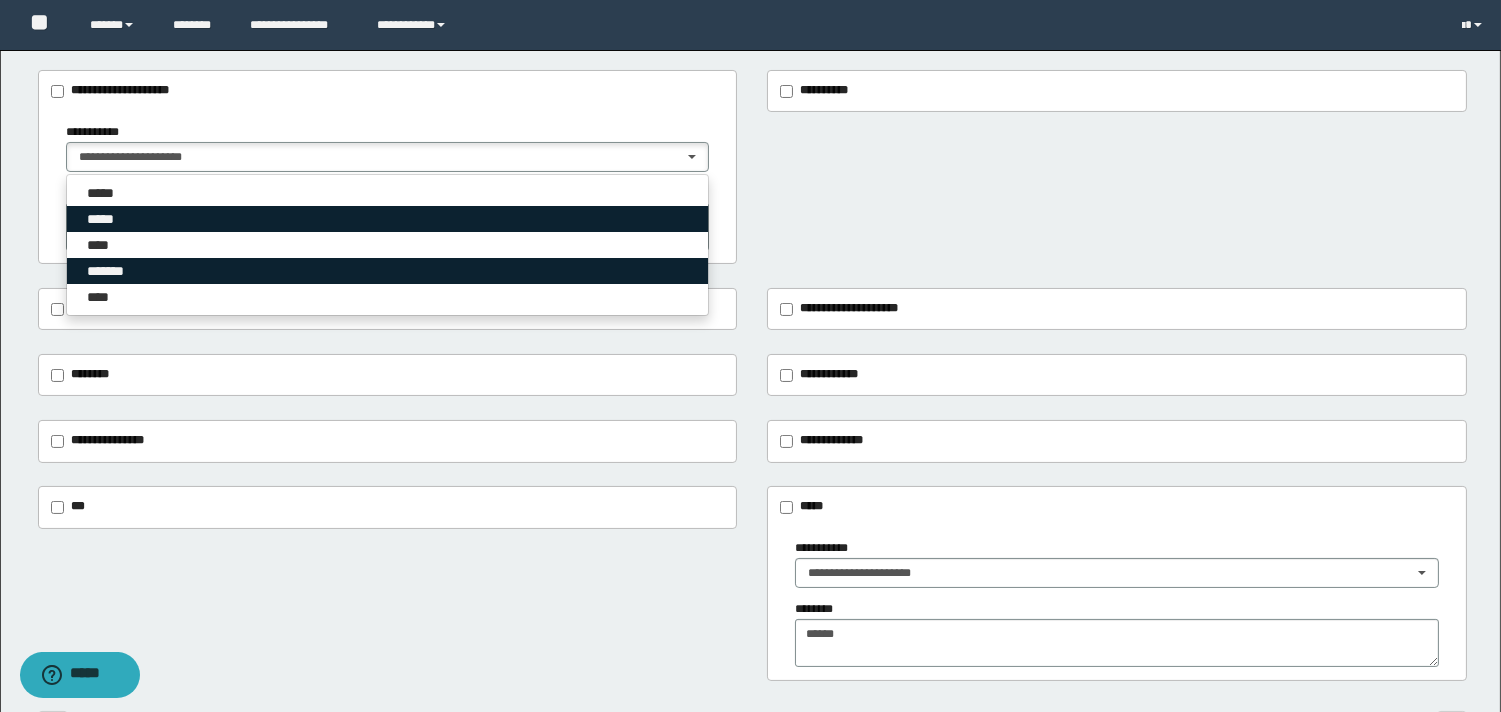 drag, startPoint x: 164, startPoint y: 230, endPoint x: 347, endPoint y: 263, distance: 185.9516 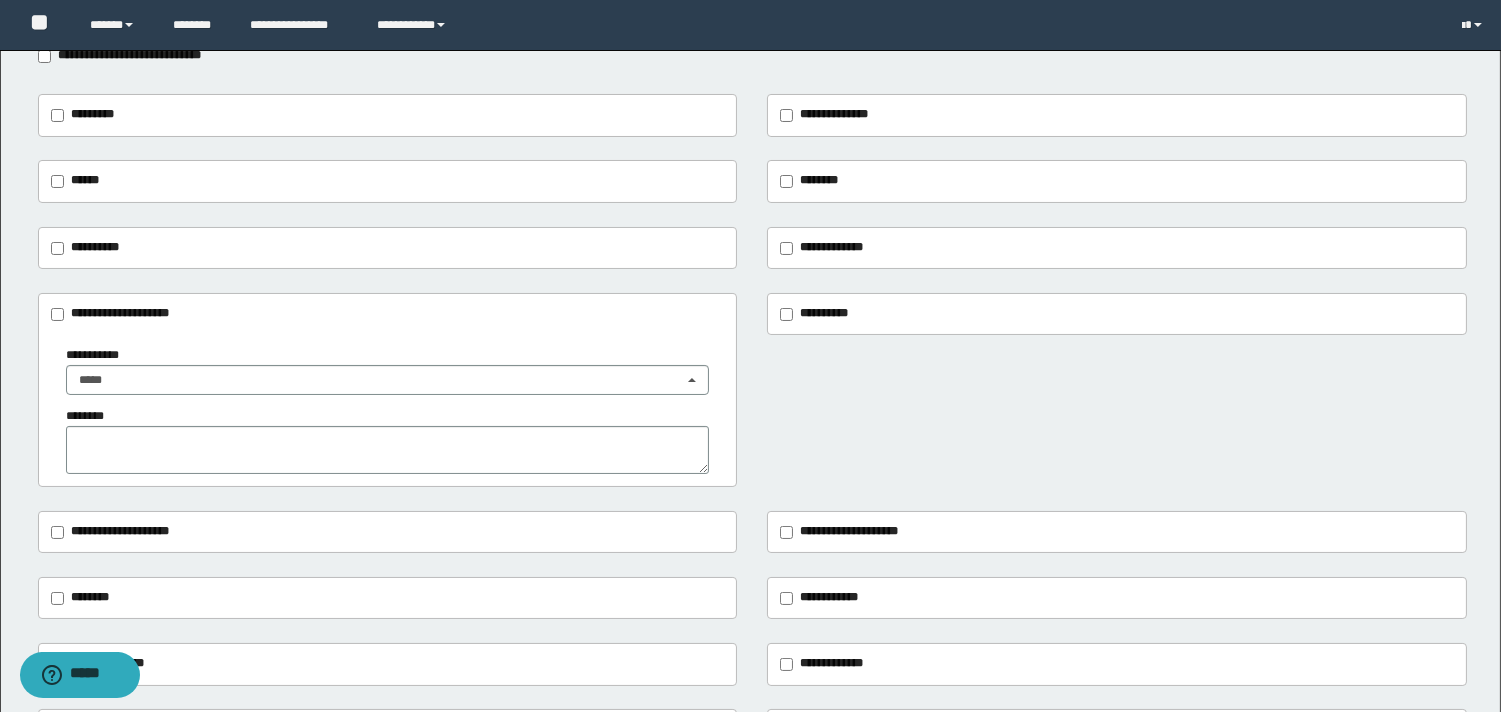 scroll, scrollTop: 0, scrollLeft: 0, axis: both 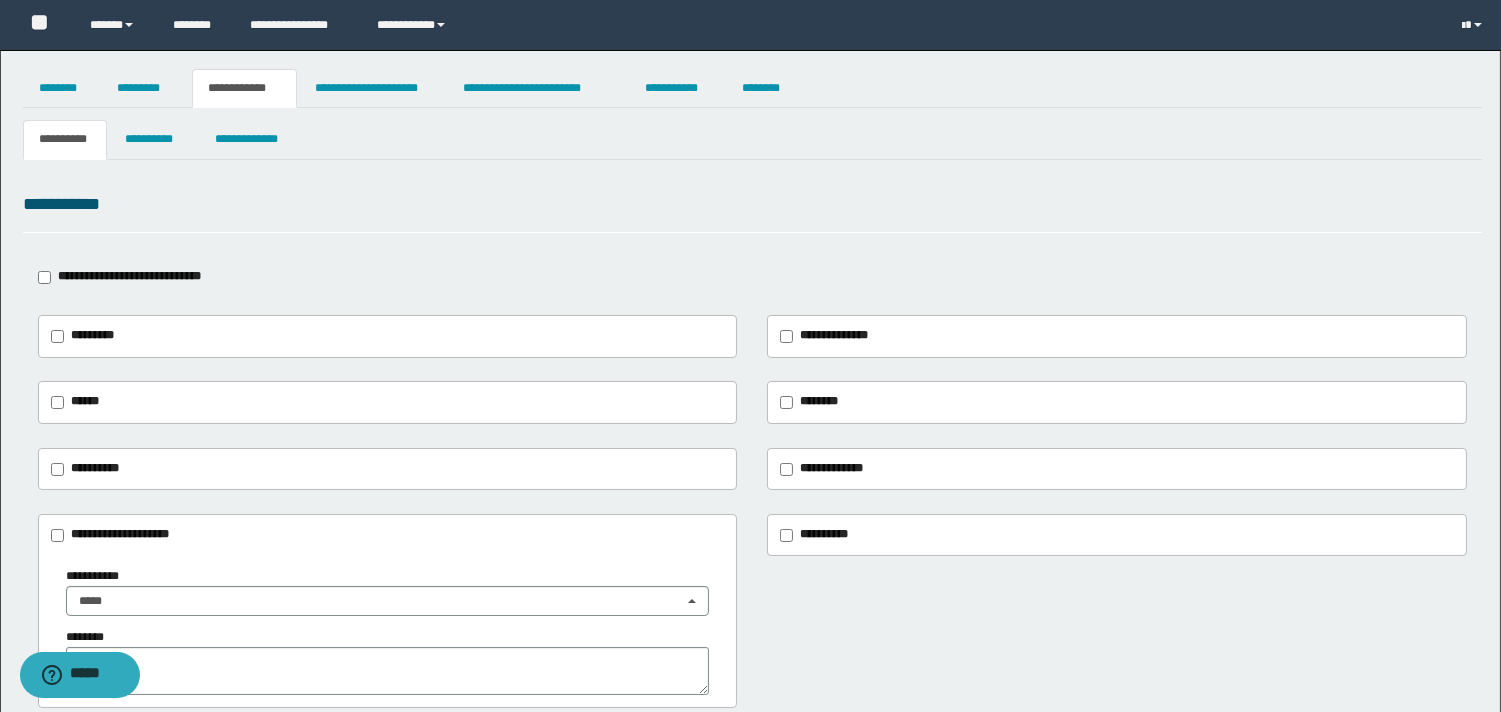 click on "**********" at bounding box center [752, 578] 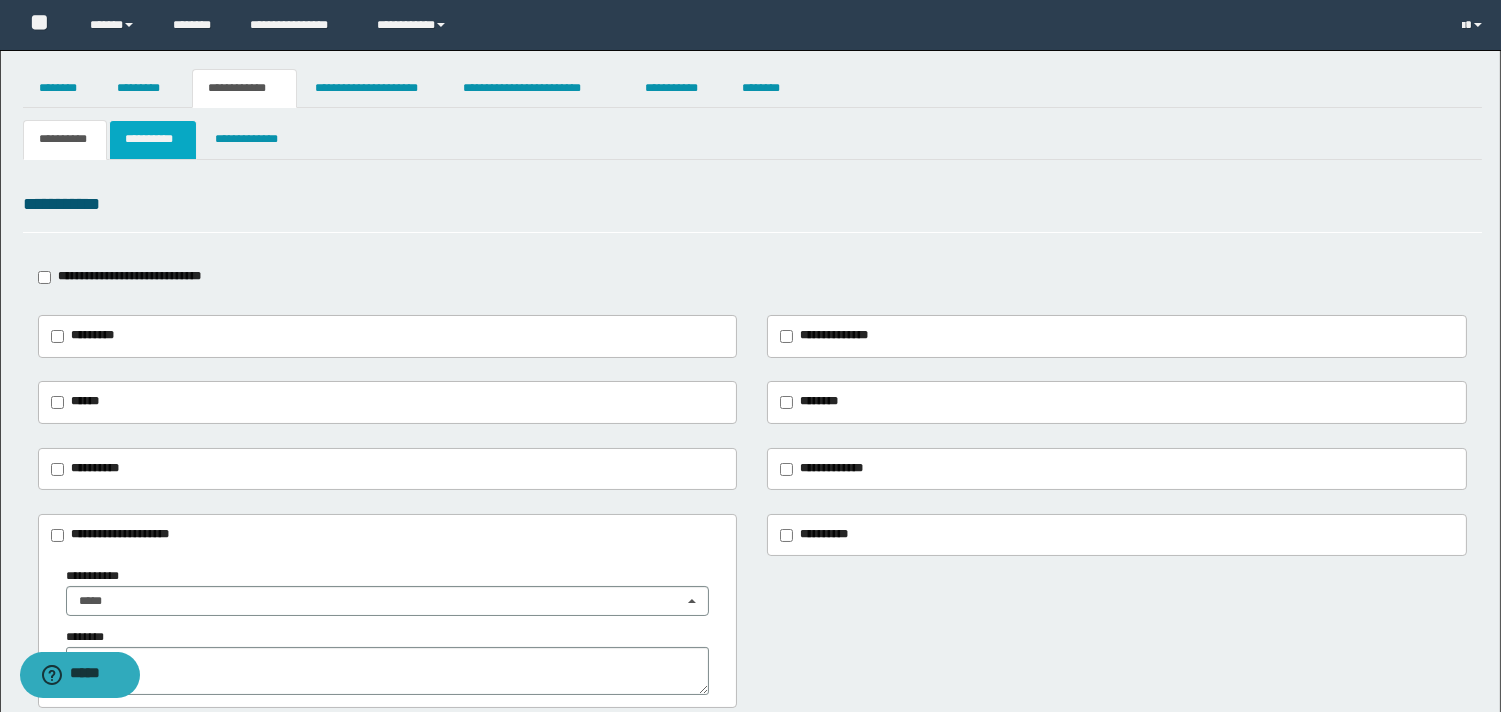 click on "**********" at bounding box center (153, 139) 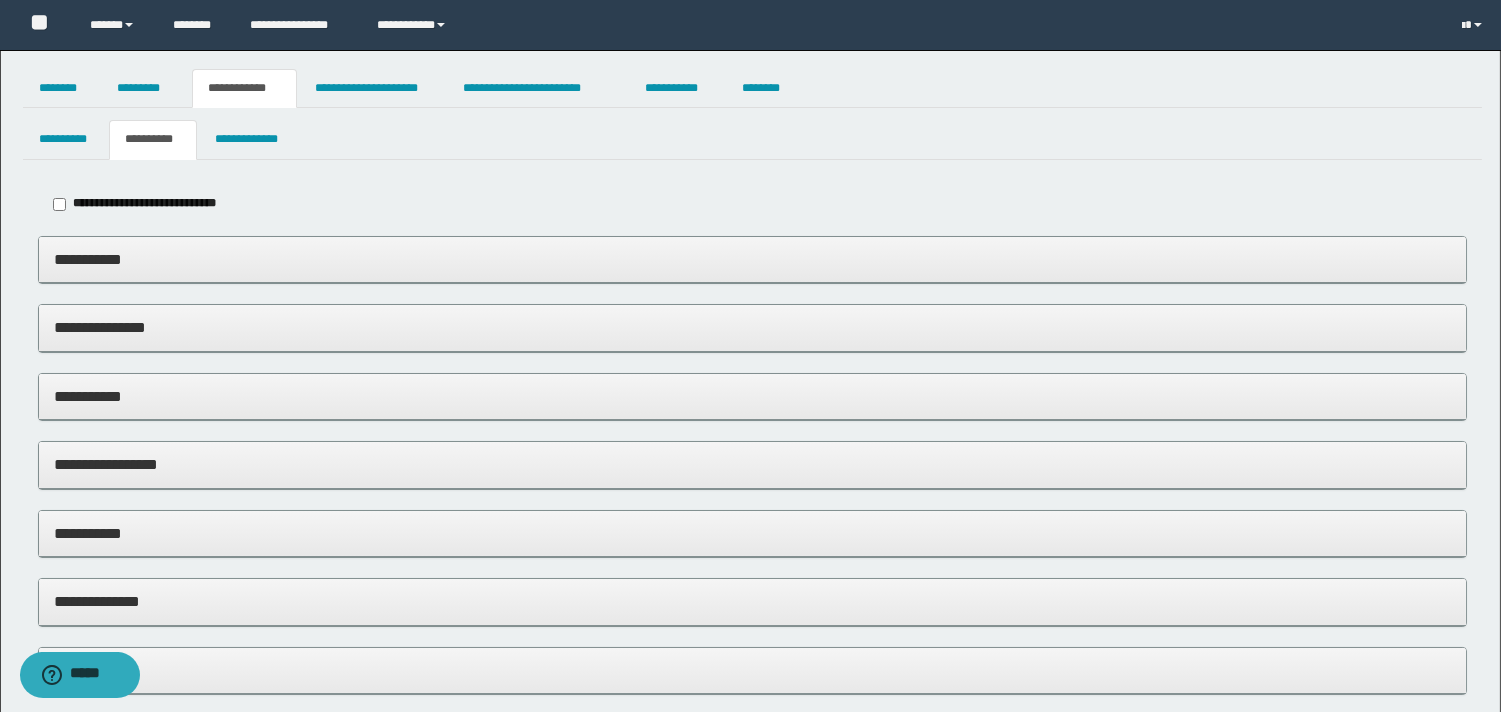 click on "**********" at bounding box center (752, 259) 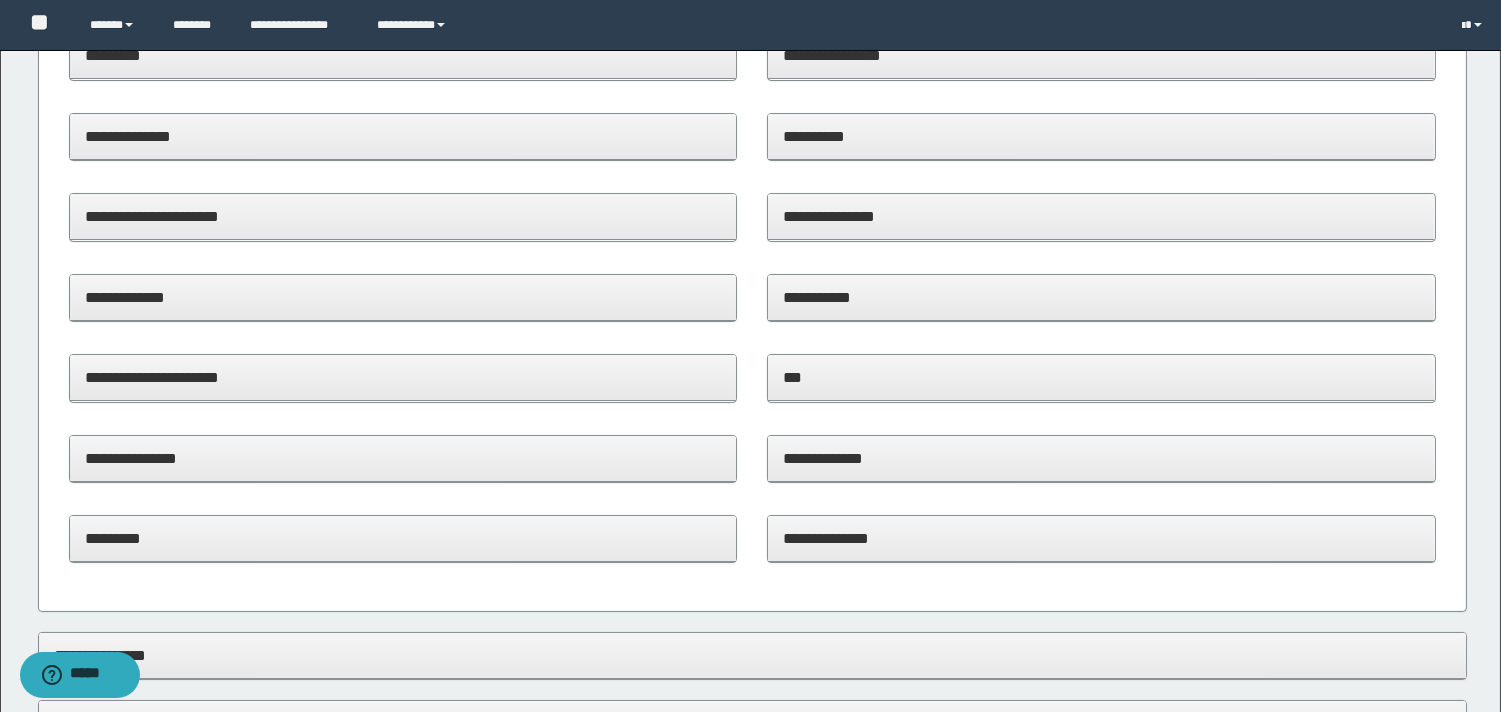 scroll, scrollTop: 222, scrollLeft: 0, axis: vertical 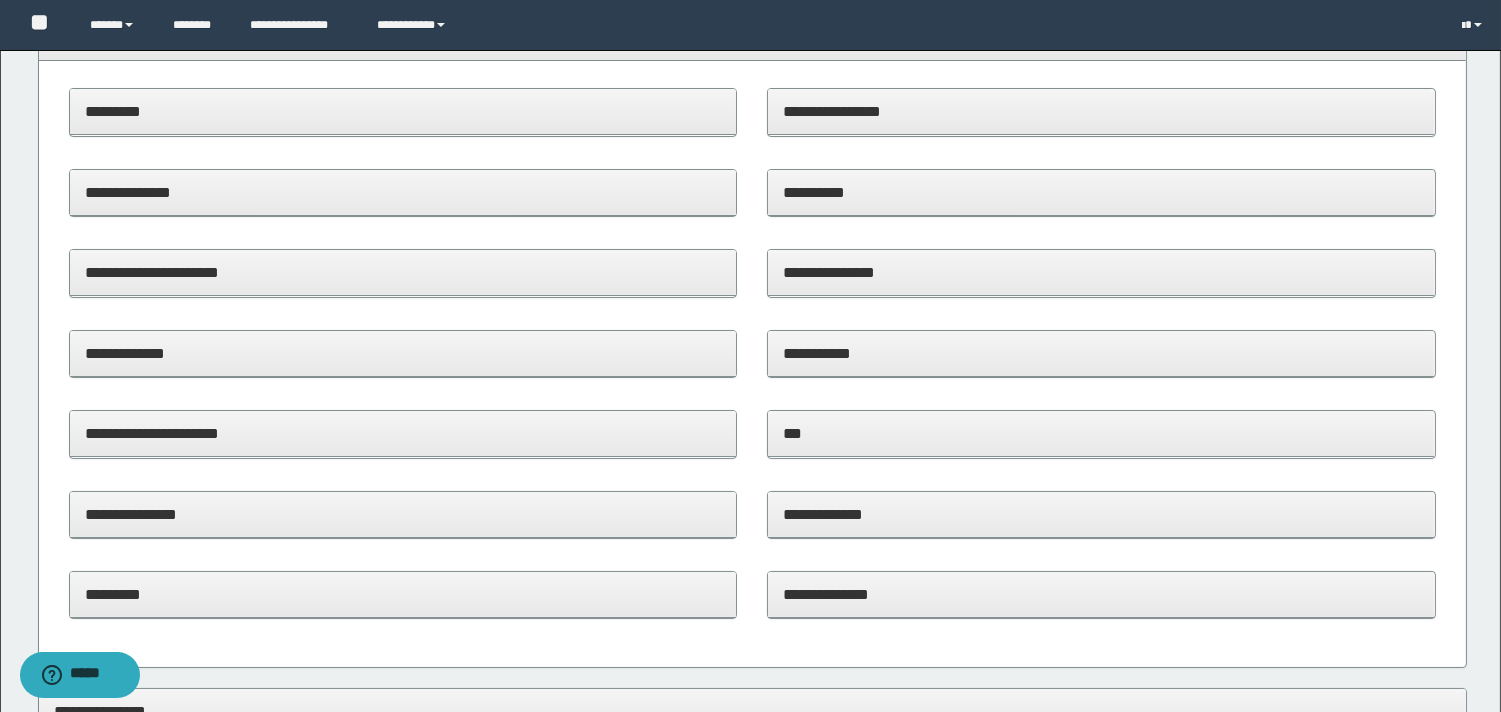 click on "**********" at bounding box center (1101, 273) 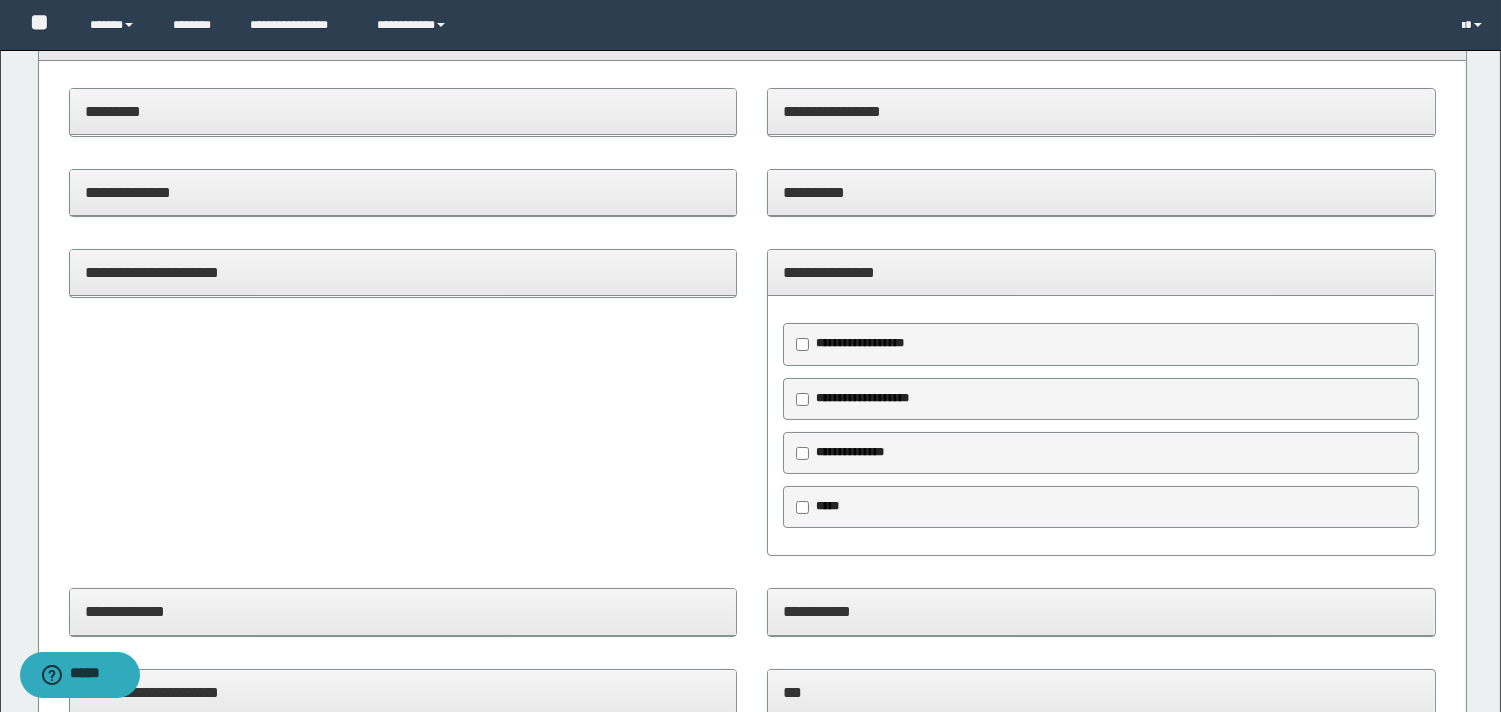 click on "*****" at bounding box center [827, 506] 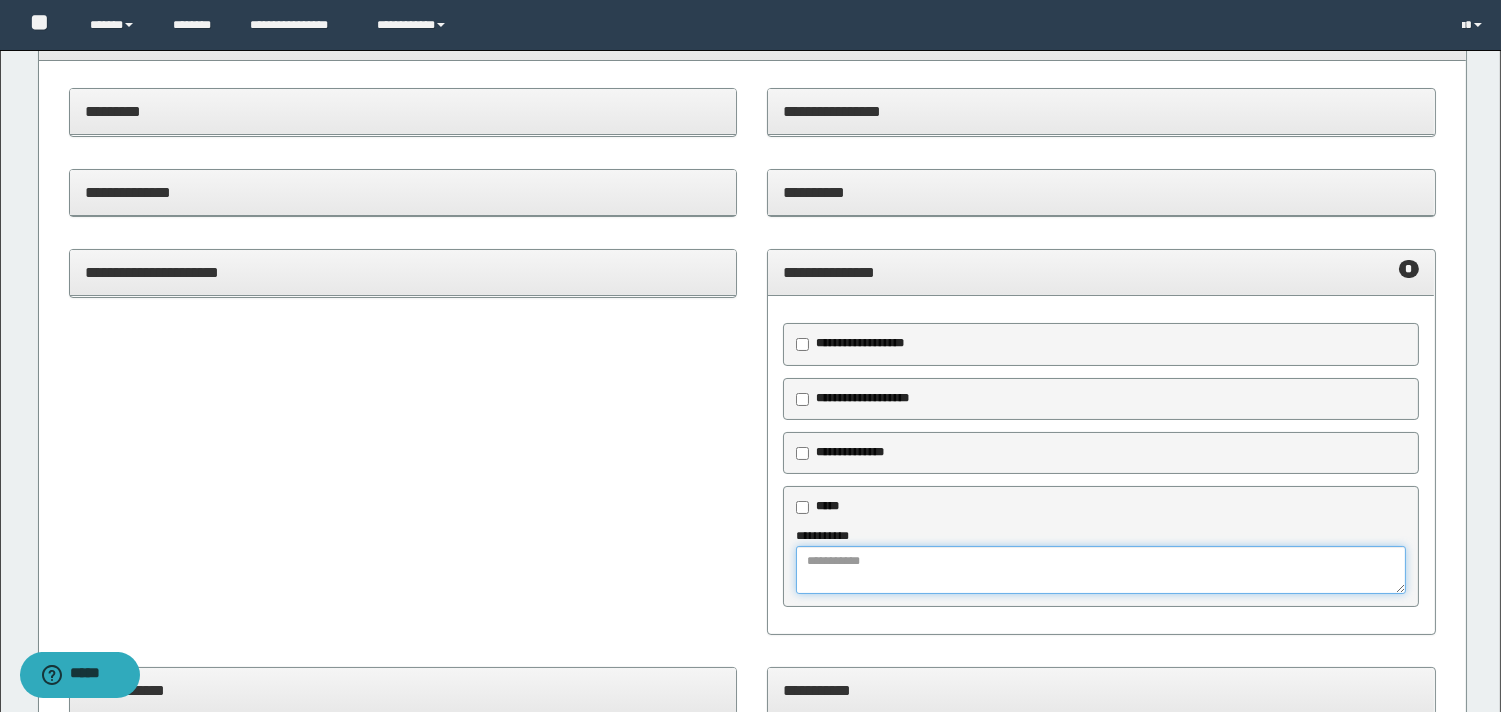 click at bounding box center (1101, 570) 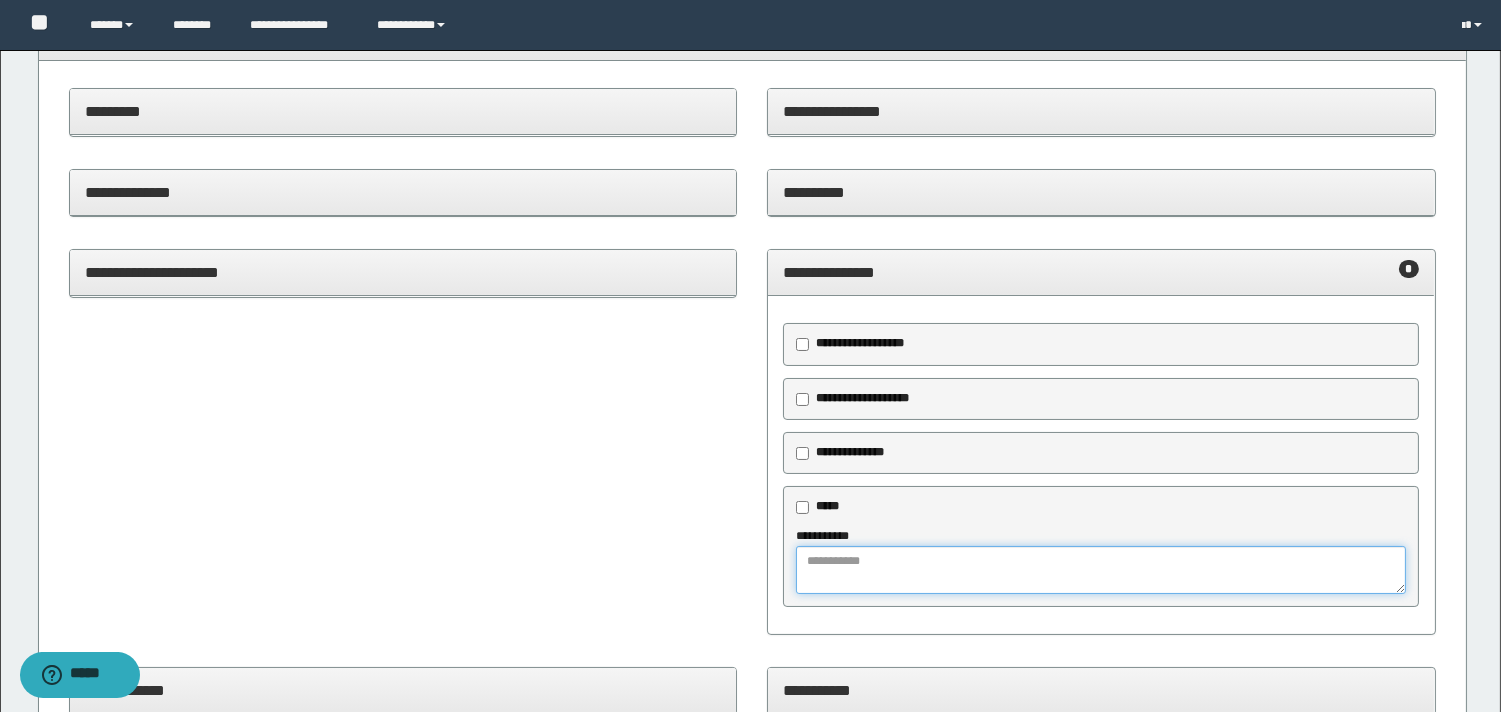type on "*" 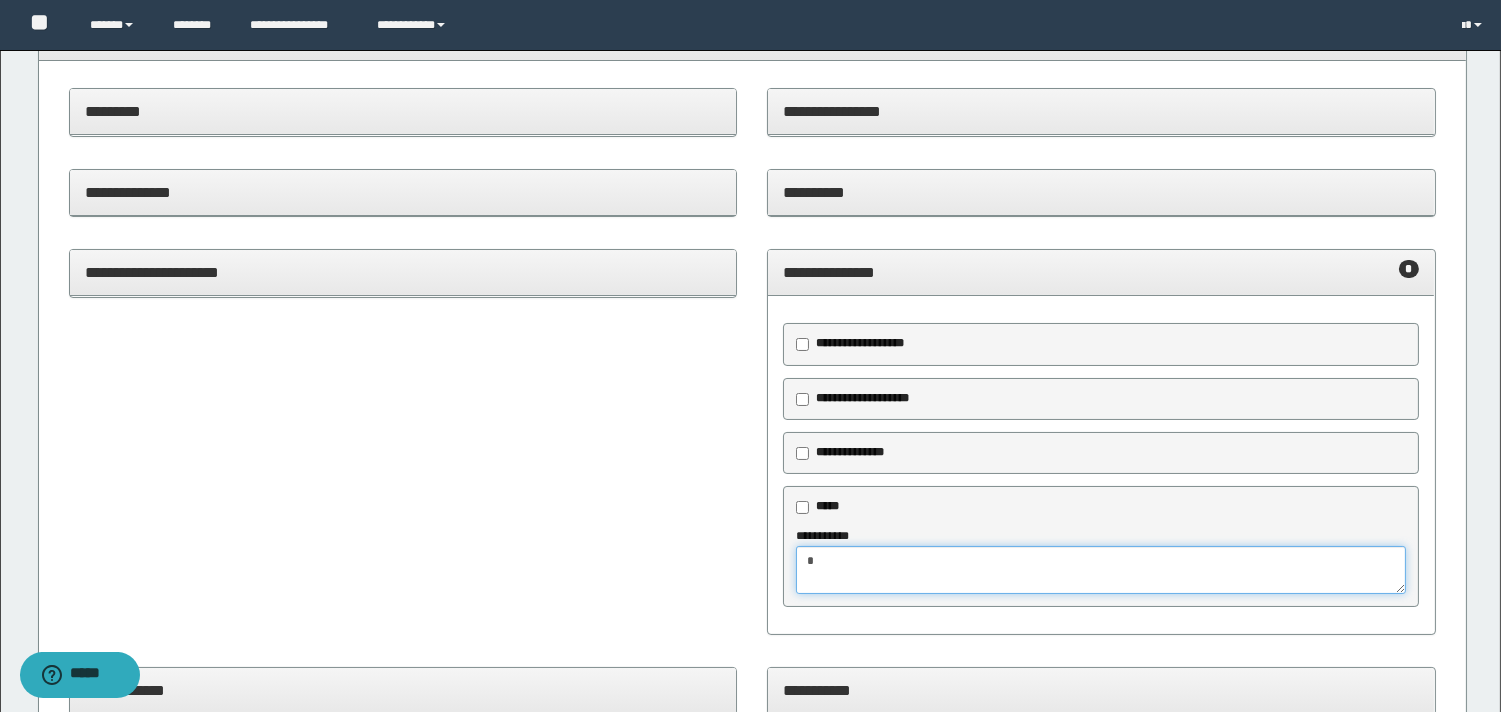 type 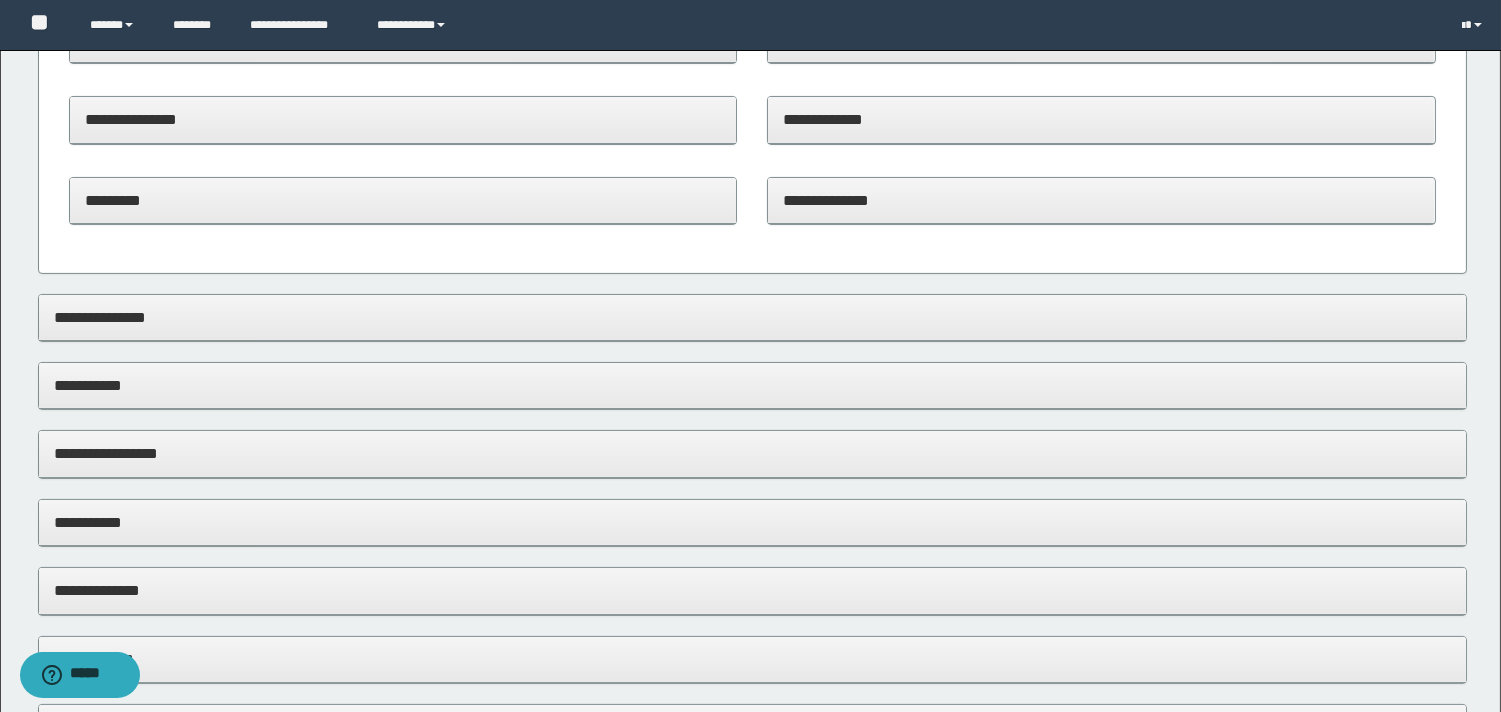 scroll, scrollTop: 666, scrollLeft: 0, axis: vertical 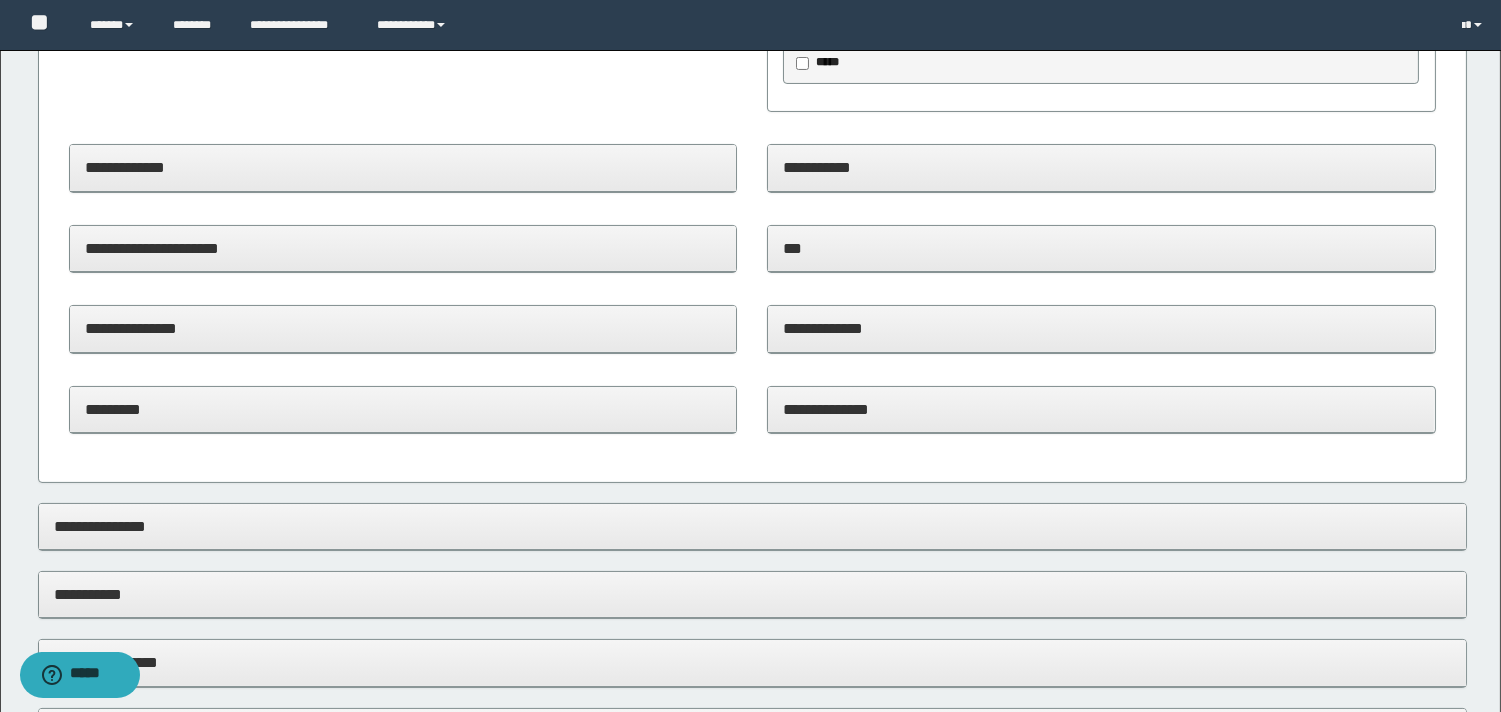 click on "*********" at bounding box center [403, 409] 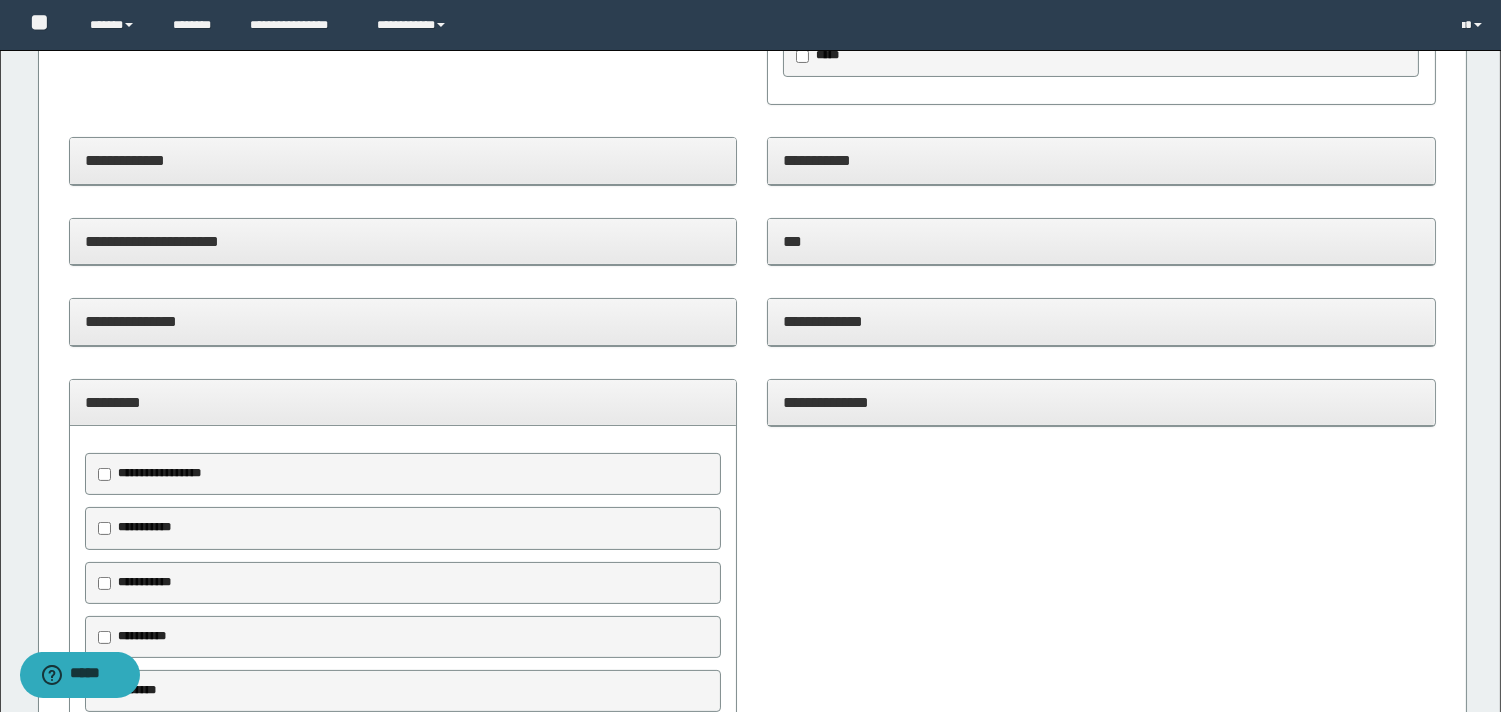 scroll, scrollTop: 777, scrollLeft: 0, axis: vertical 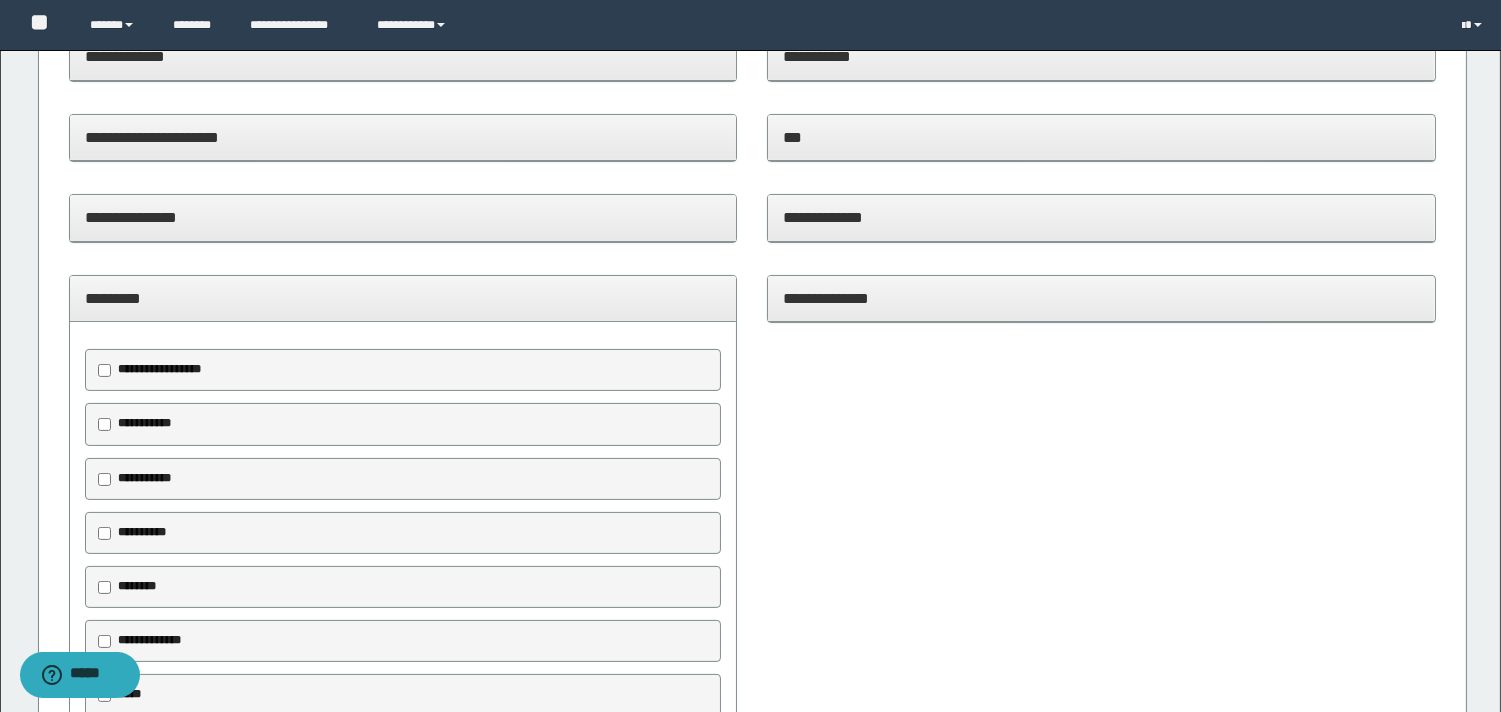 click on "**********" at bounding box center [403, 424] 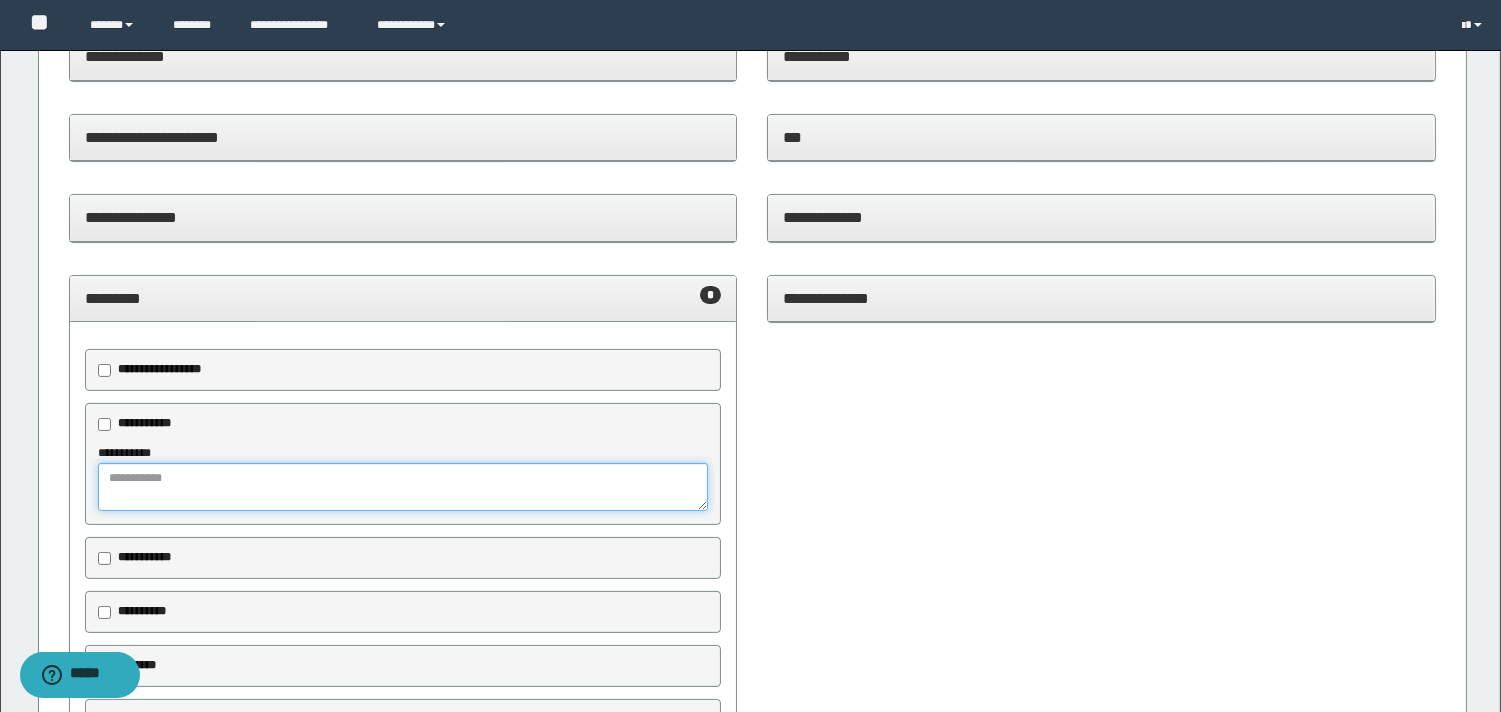 click at bounding box center (403, 487) 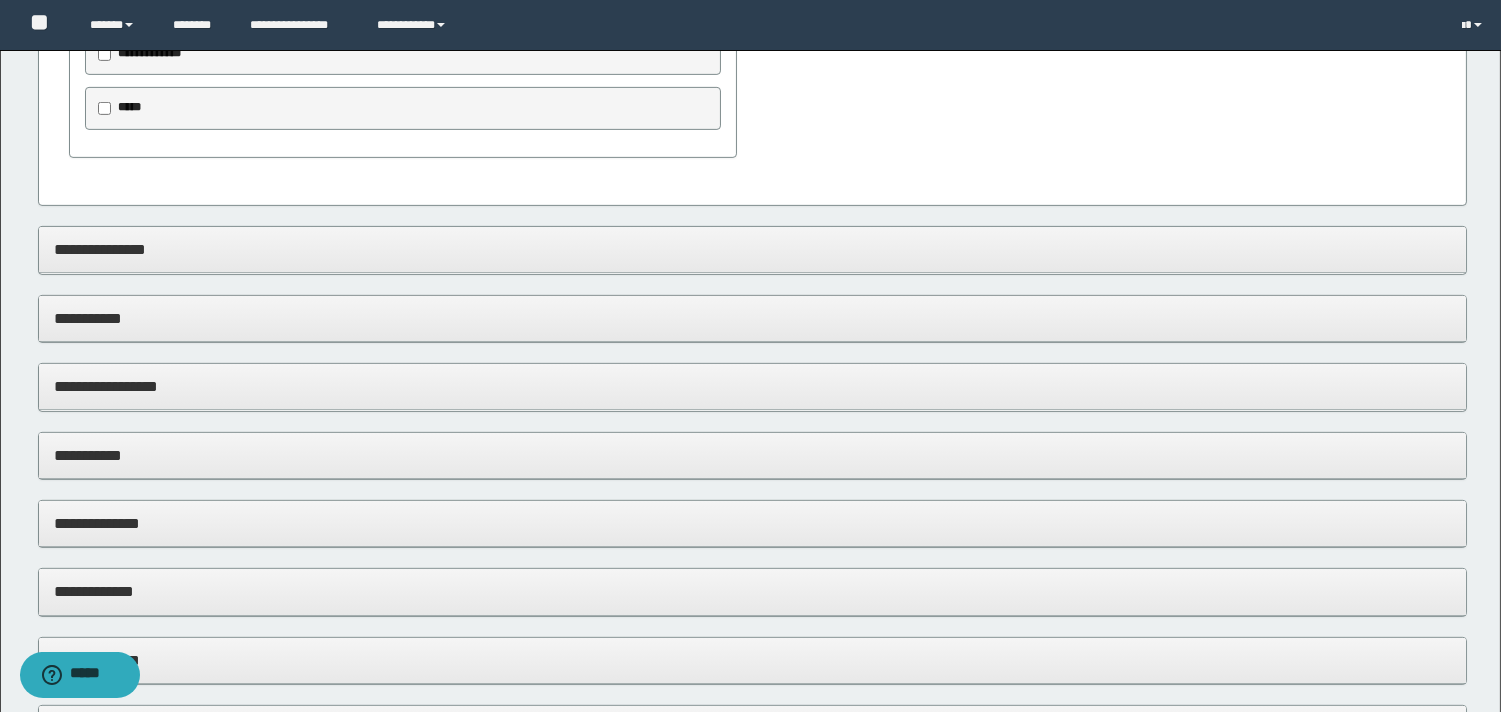 scroll, scrollTop: 1444, scrollLeft: 0, axis: vertical 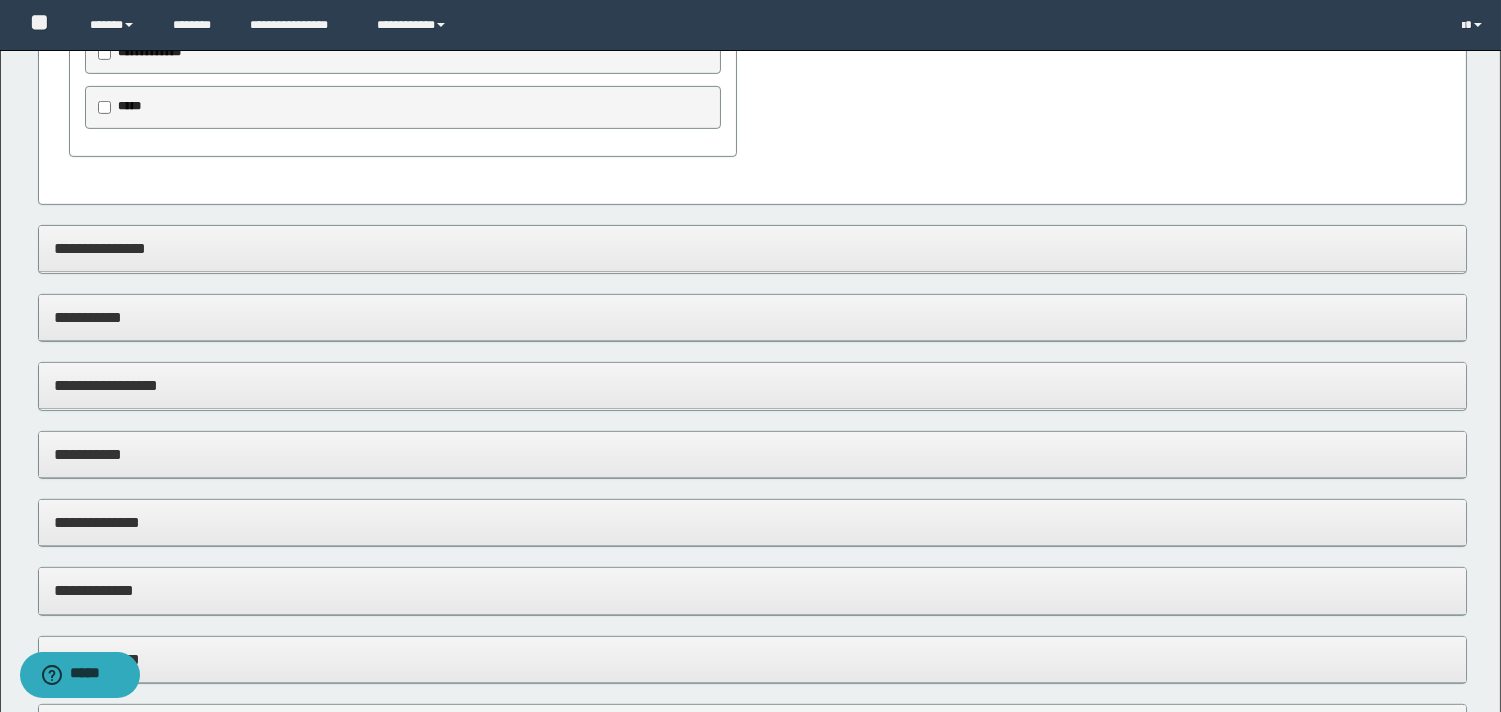type on "**********" 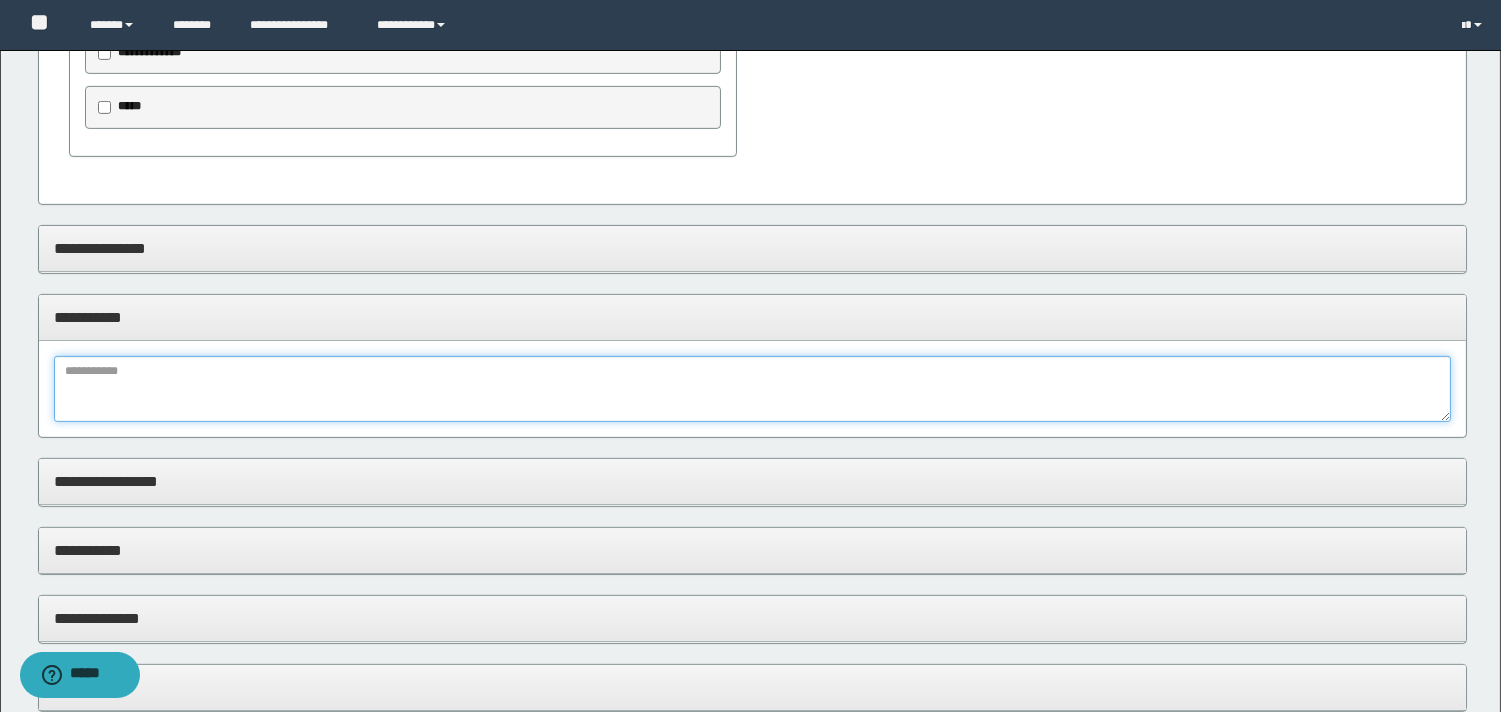 click at bounding box center (752, 389) 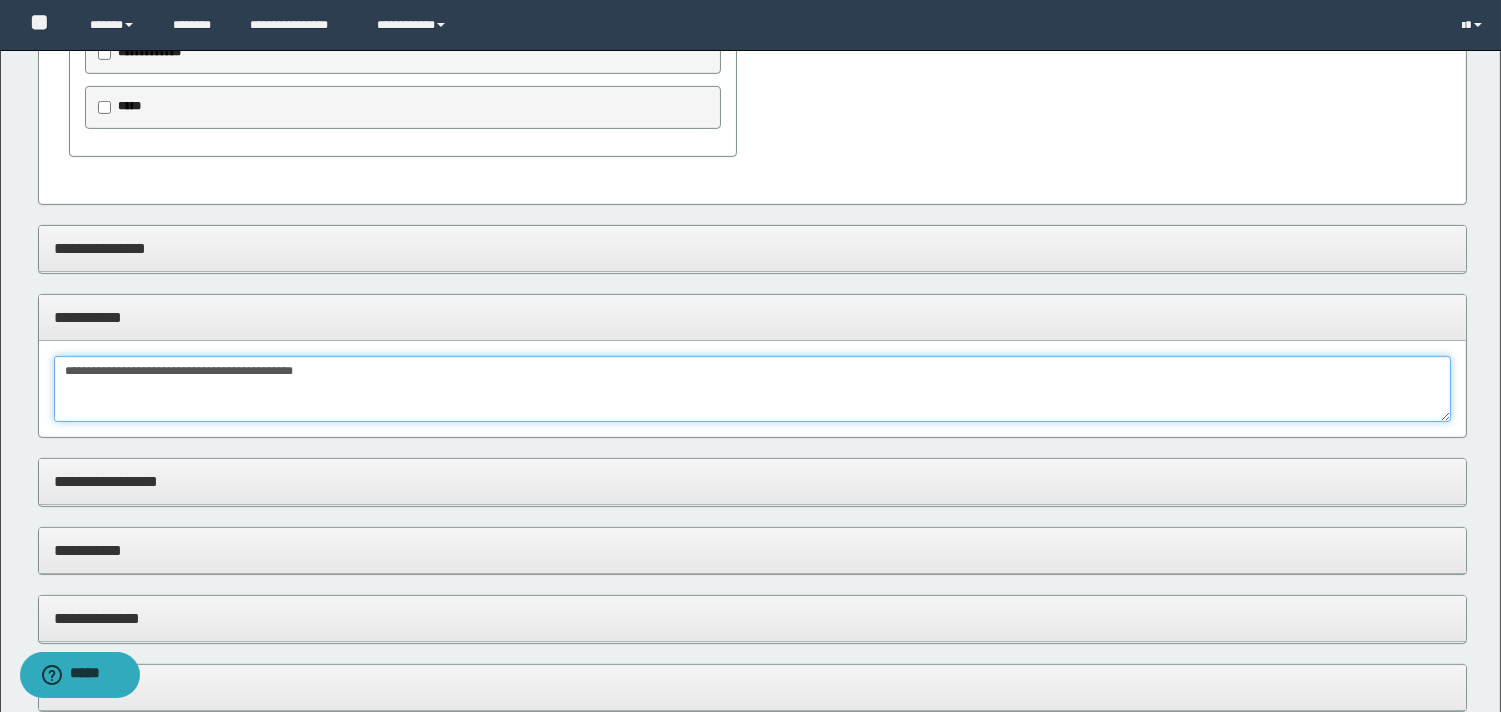 type on "**********" 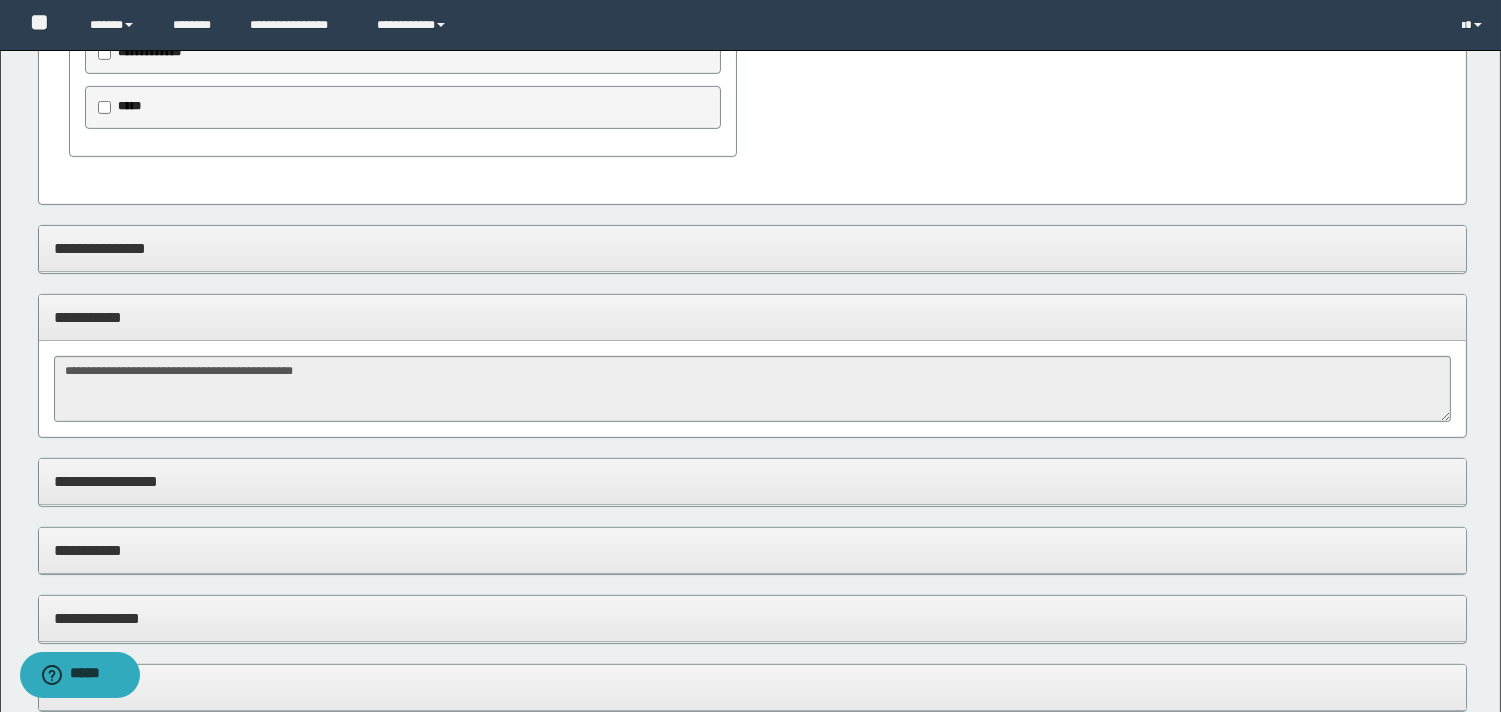drag, startPoint x: 60, startPoint y: 210, endPoint x: 72, endPoint y: 236, distance: 28.635643 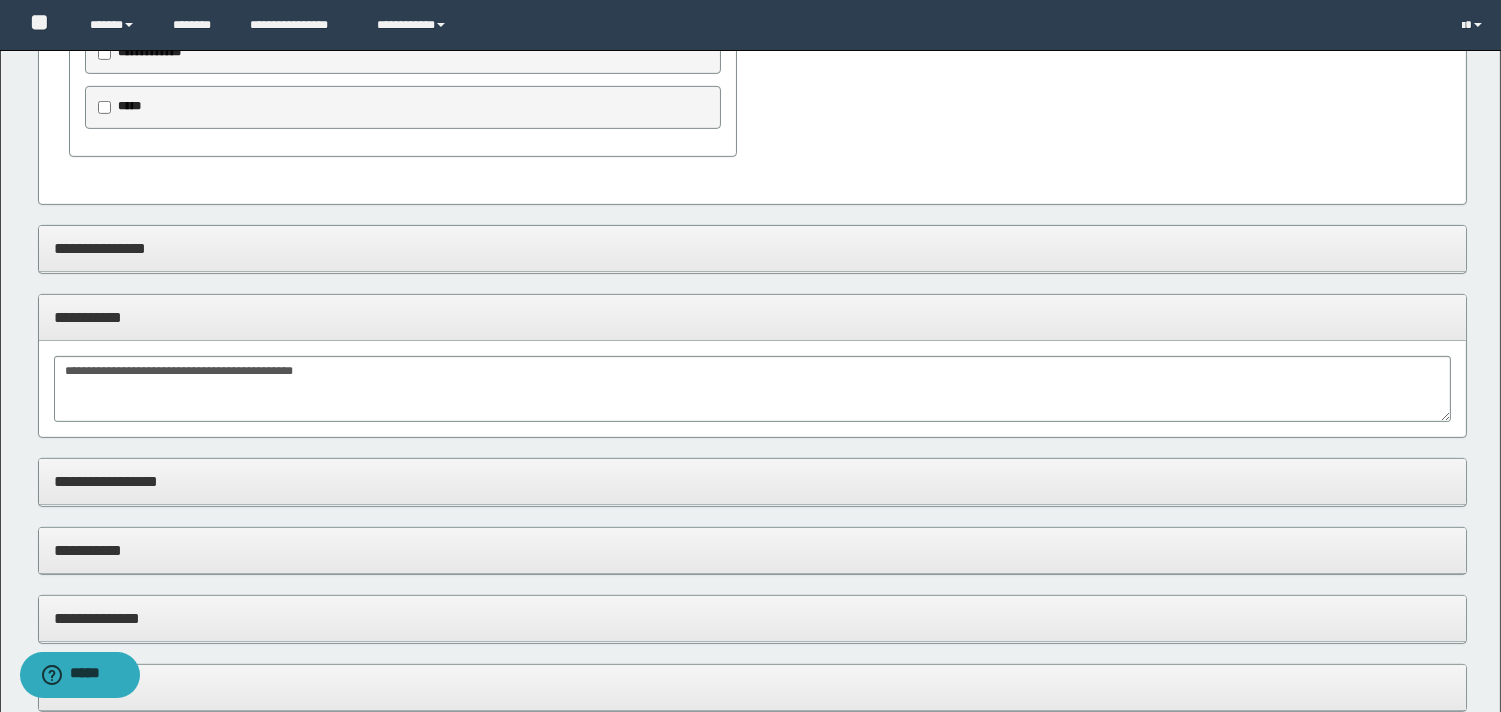 drag, startPoint x: 75, startPoint y: 236, endPoint x: 83, endPoint y: 247, distance: 13.601471 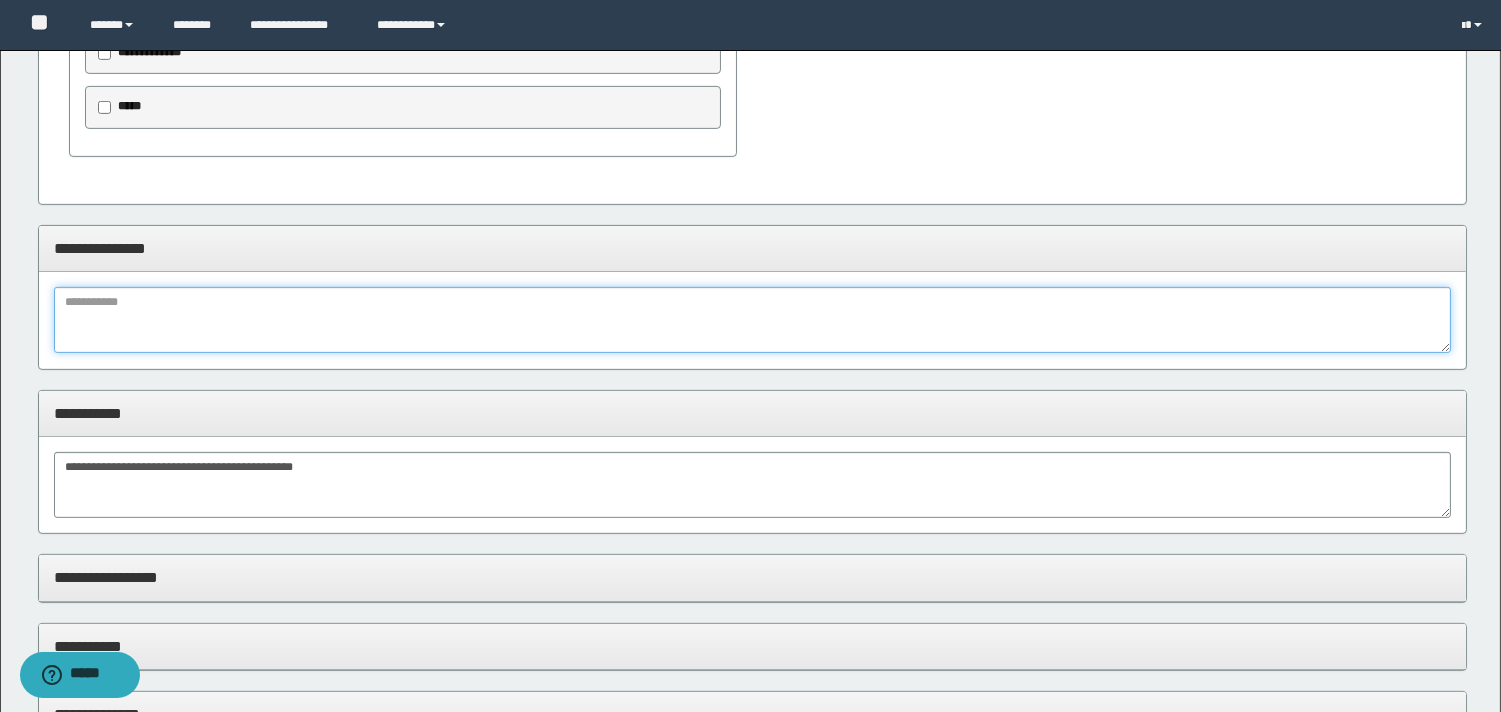 click at bounding box center [752, 320] 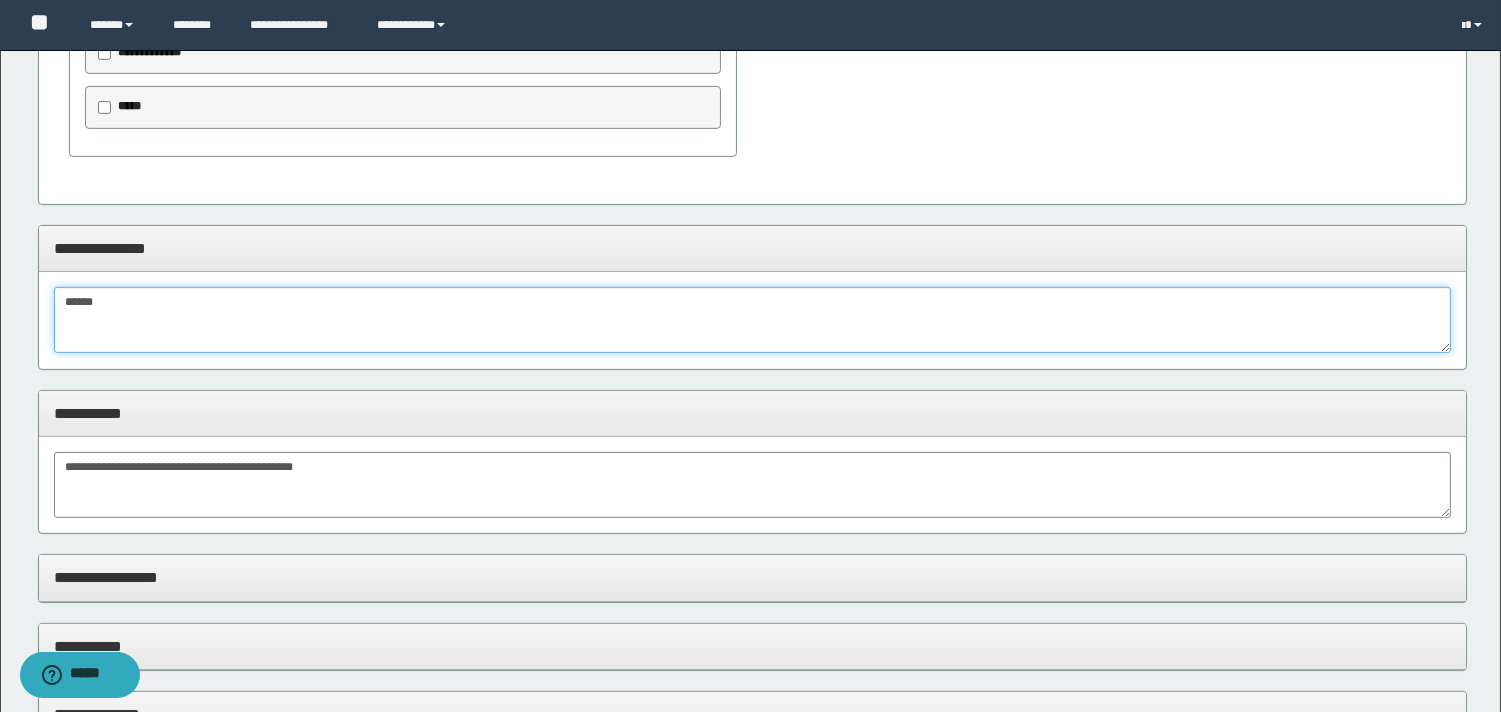 click on "*****" at bounding box center [752, 320] 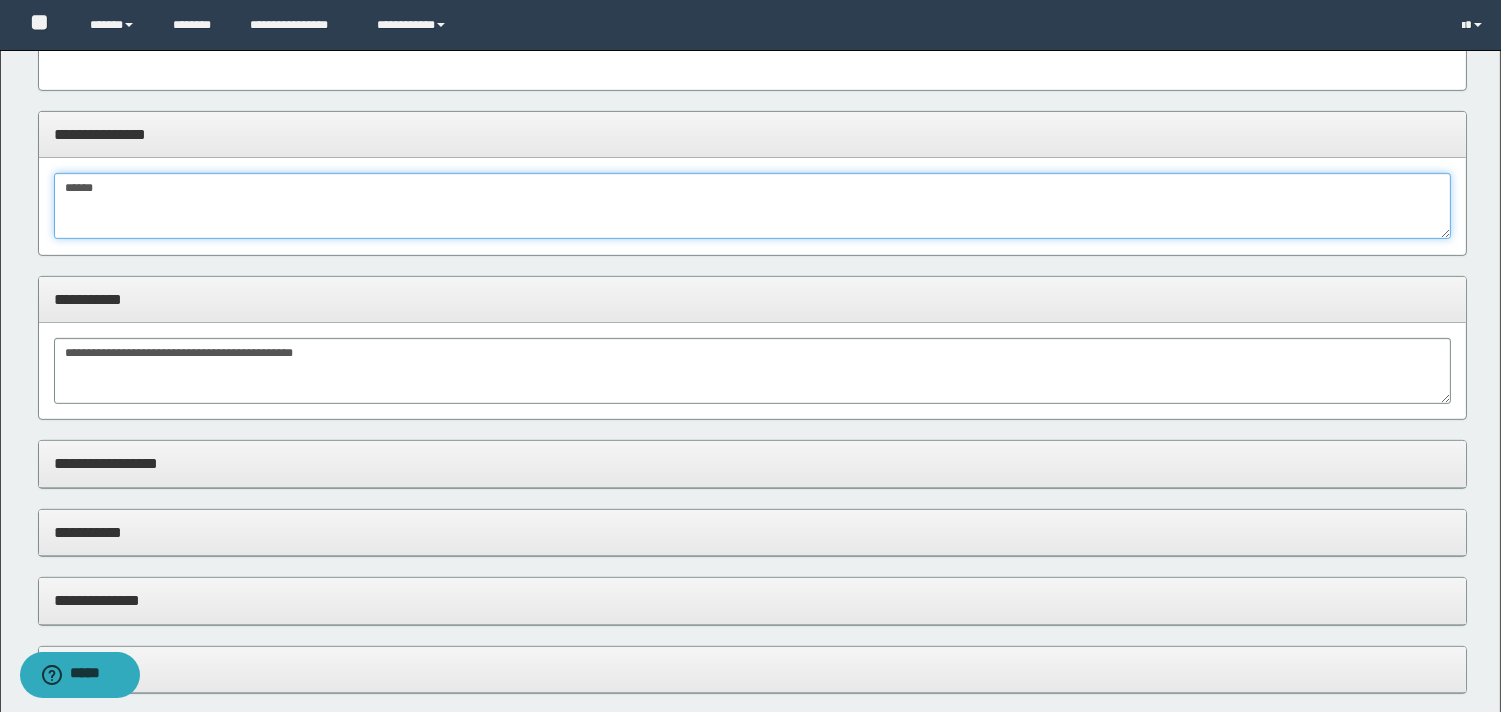 scroll, scrollTop: 1666, scrollLeft: 0, axis: vertical 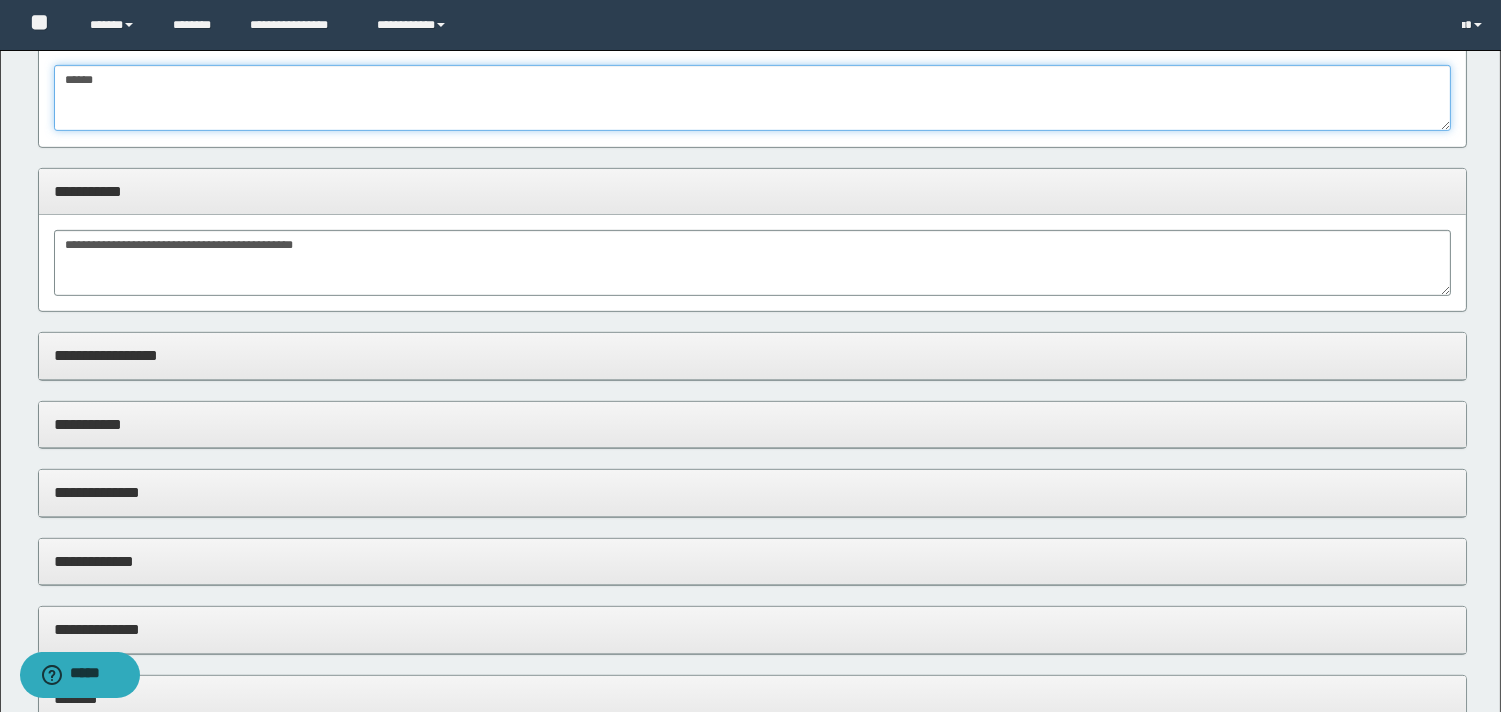 type on "*****" 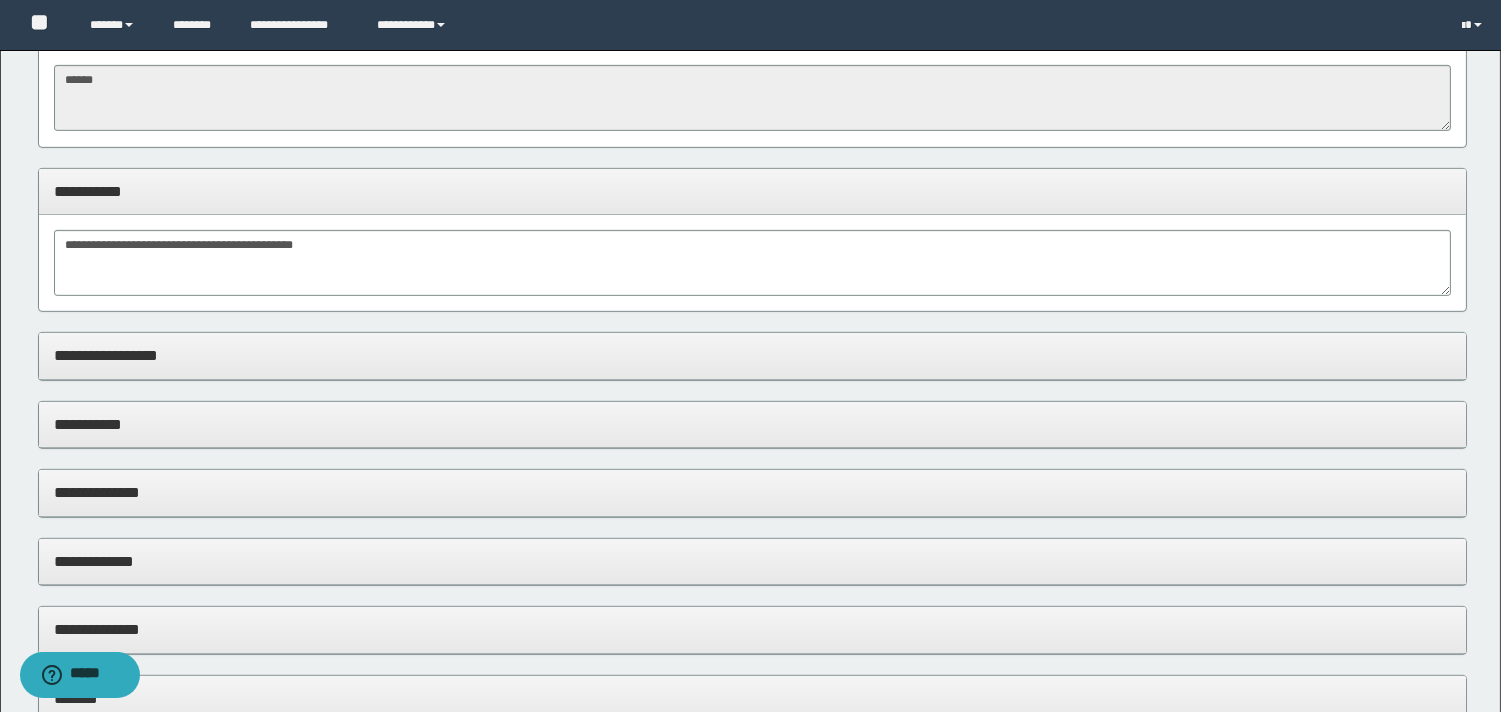 drag, startPoint x: 127, startPoint y: 334, endPoint x: 126, endPoint y: 346, distance: 12.0415945 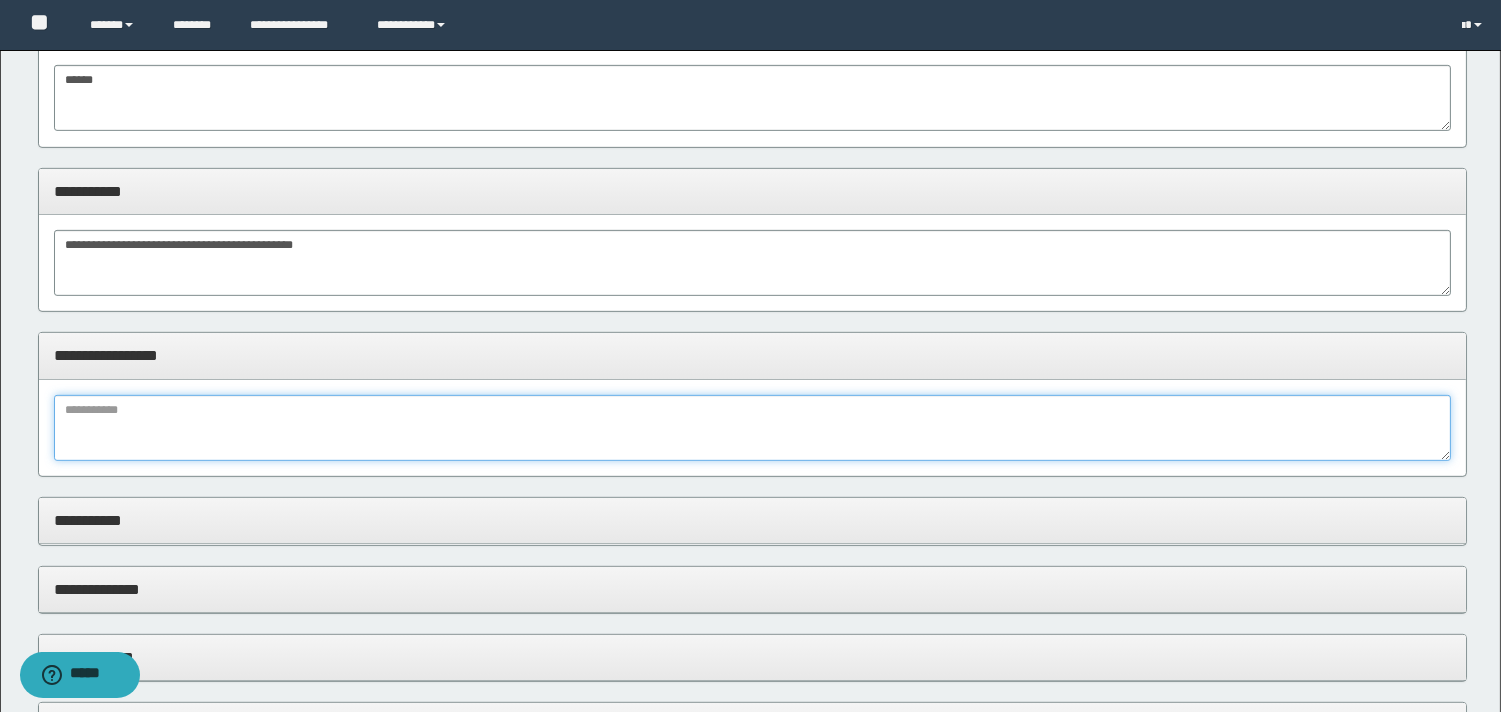 click at bounding box center [752, 428] 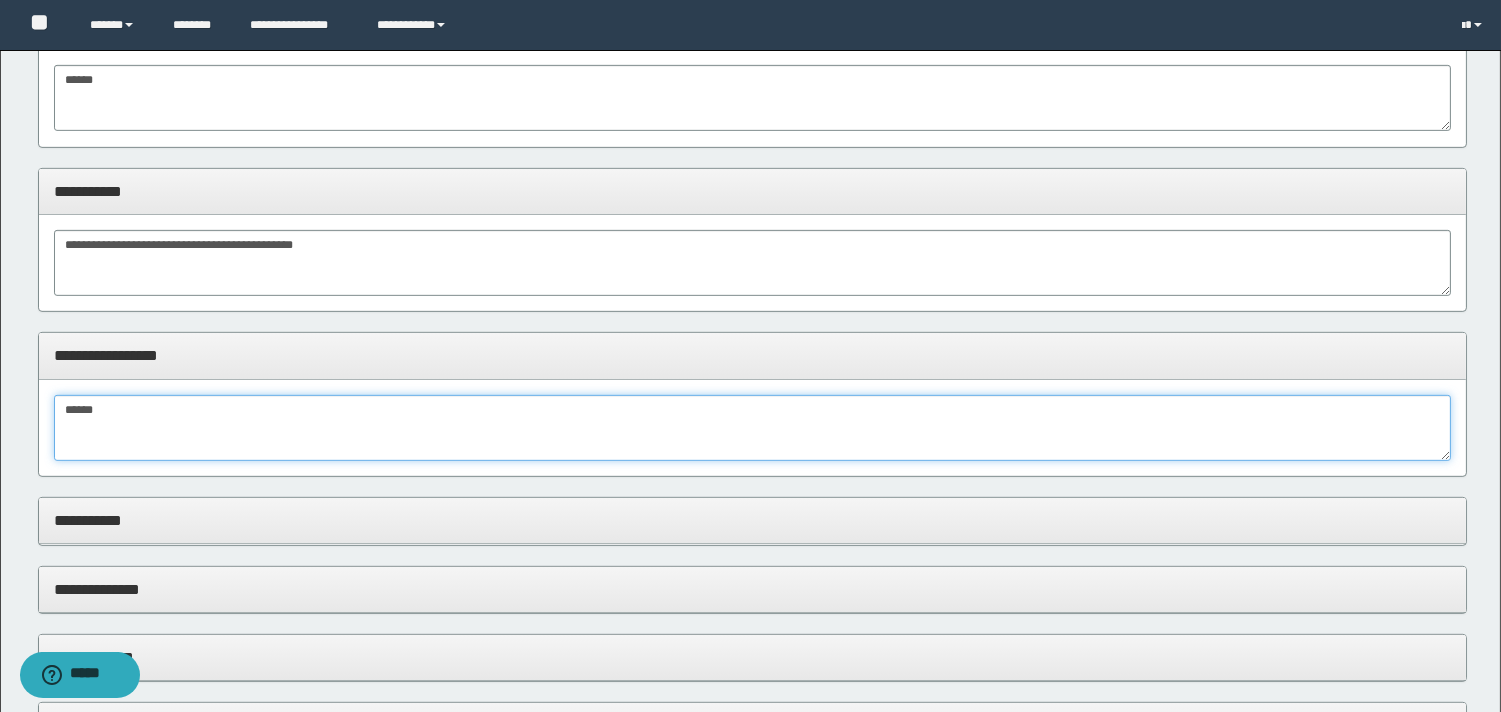 type on "*****" 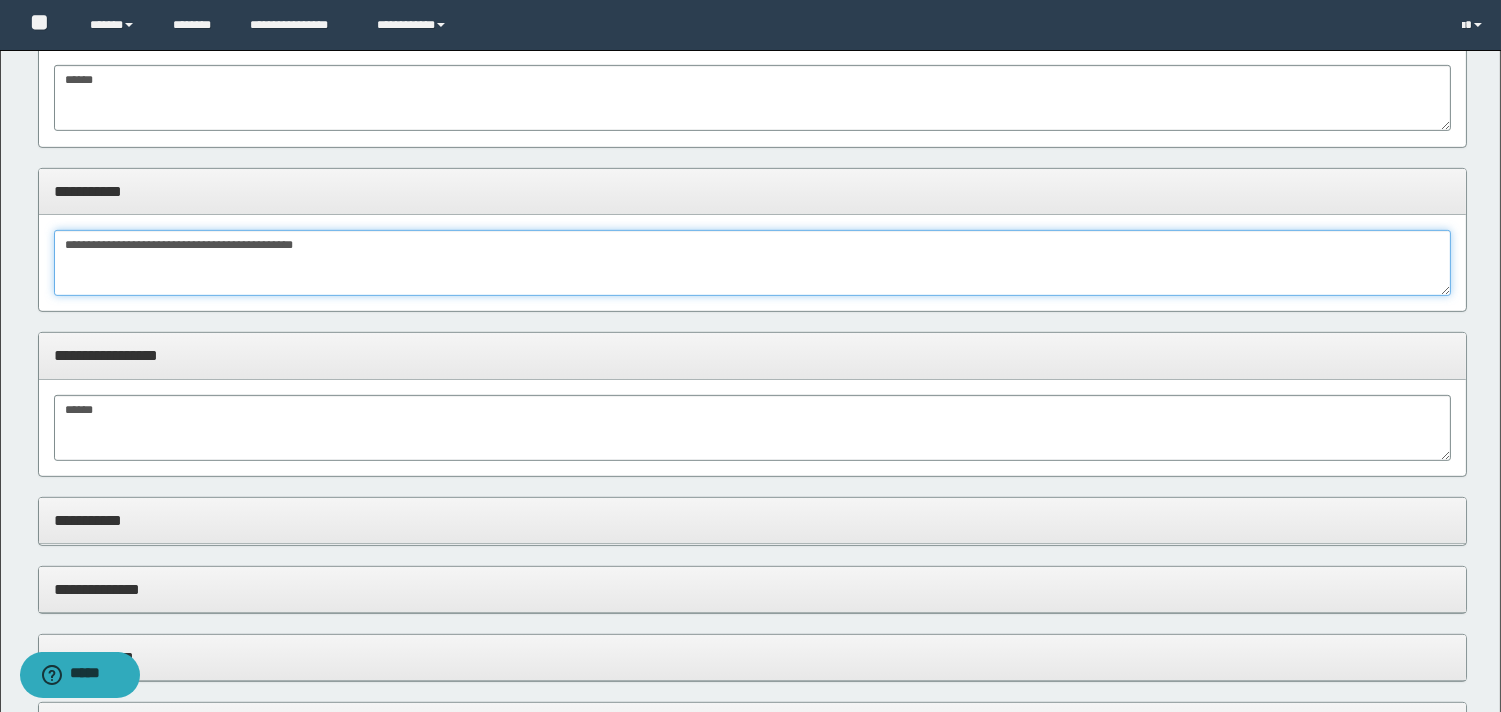 click on "**********" at bounding box center [752, 263] 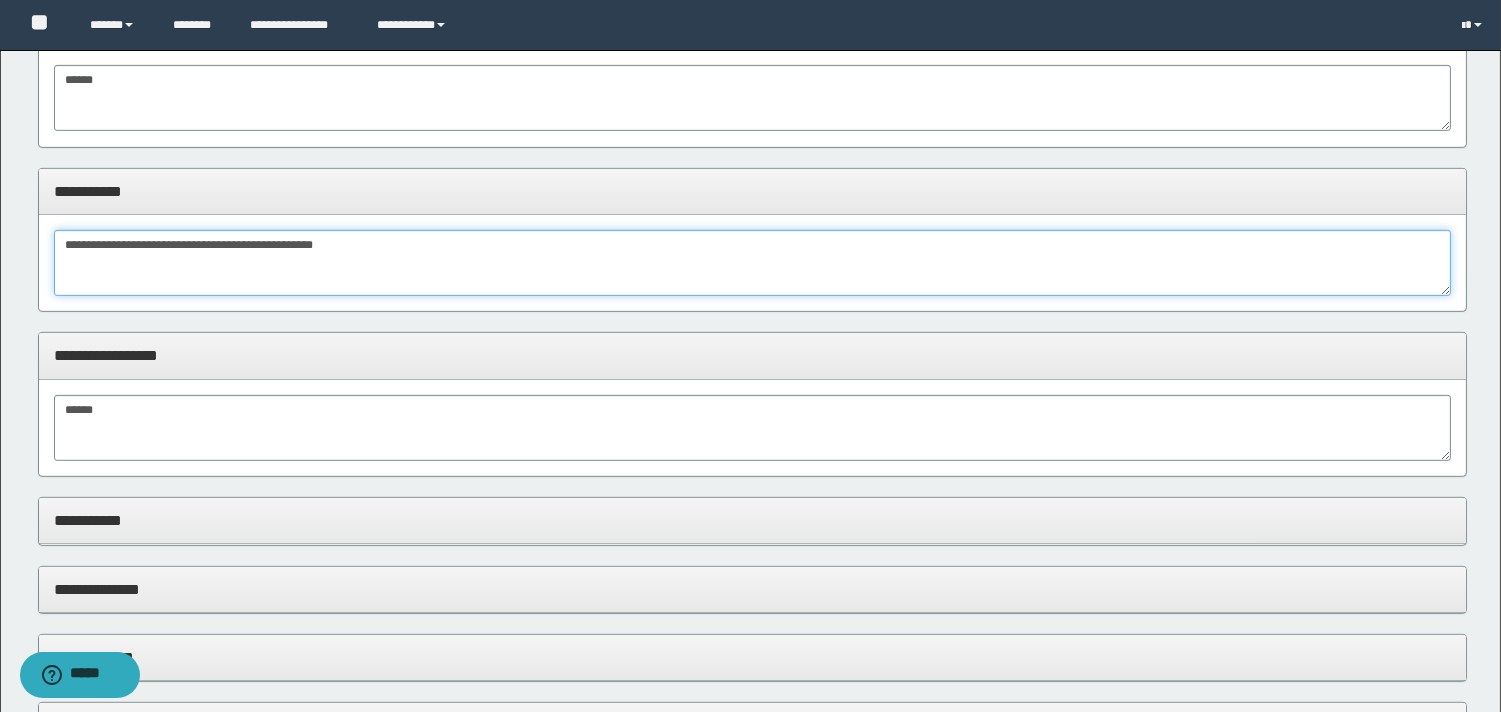 click on "**********" at bounding box center [752, 263] 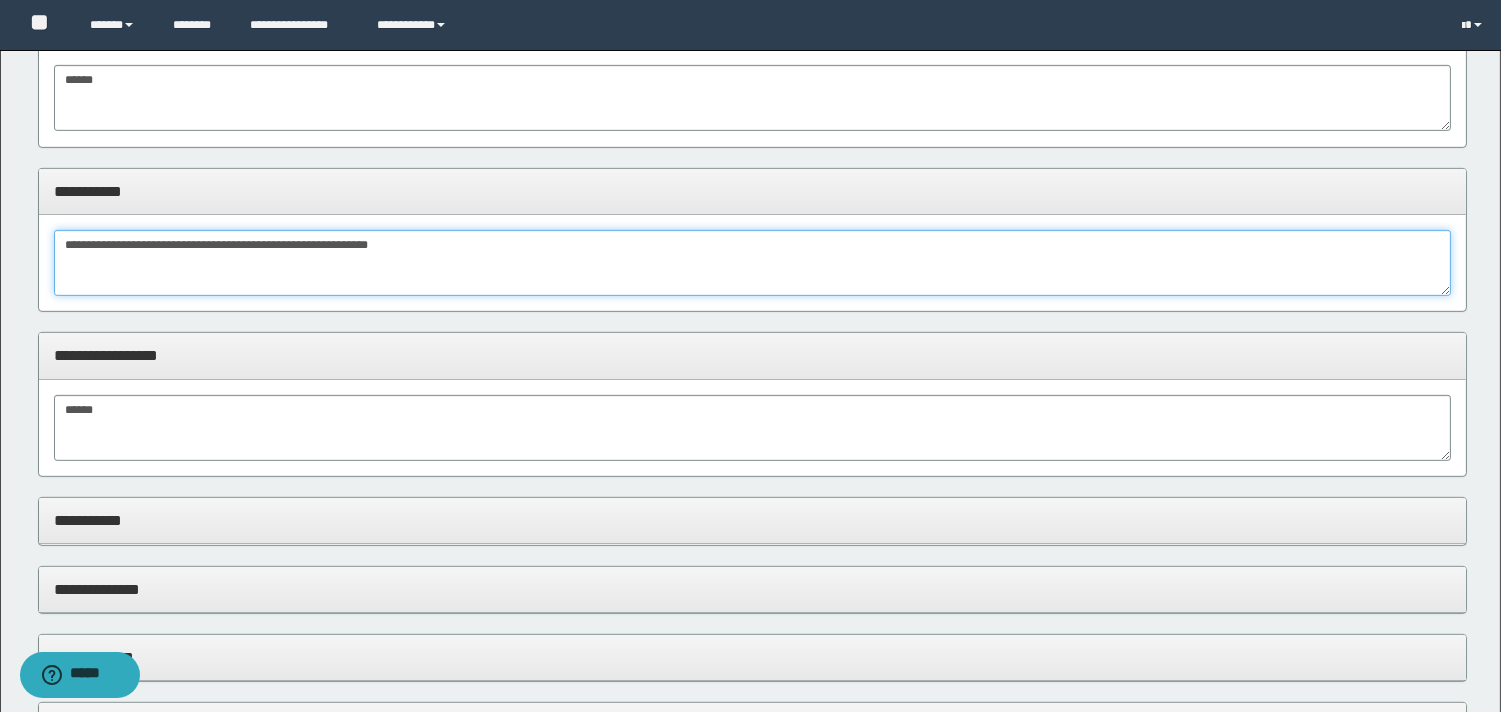 click on "**********" at bounding box center [752, 263] 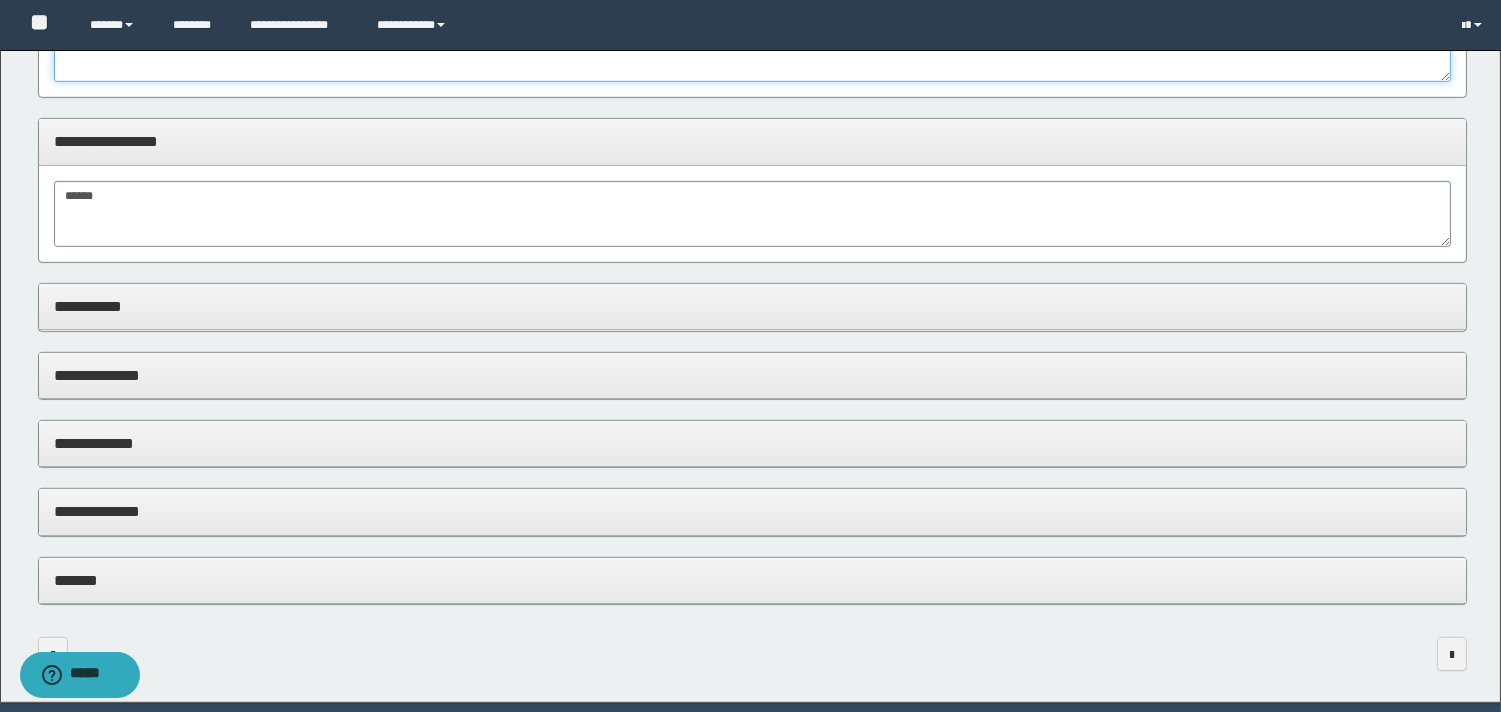 scroll, scrollTop: 1888, scrollLeft: 0, axis: vertical 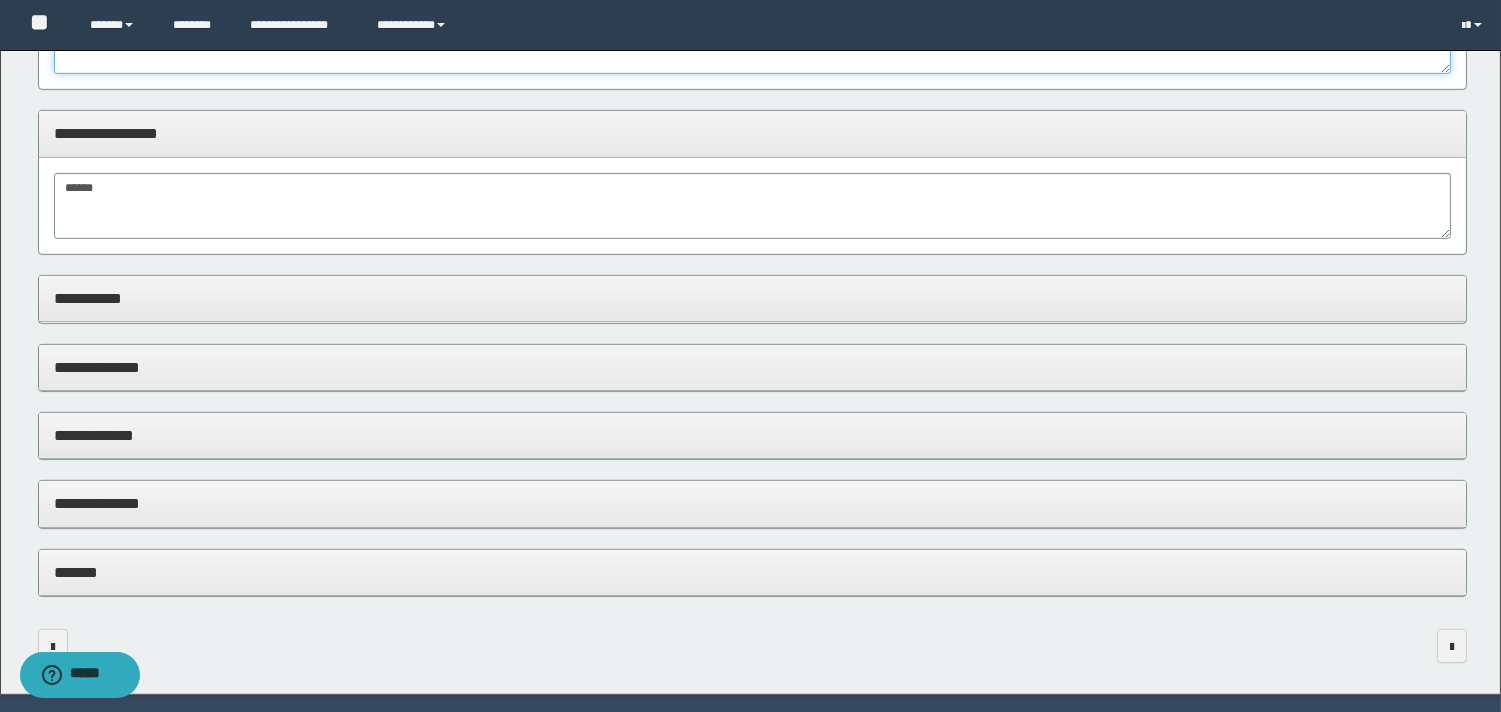 type on "**********" 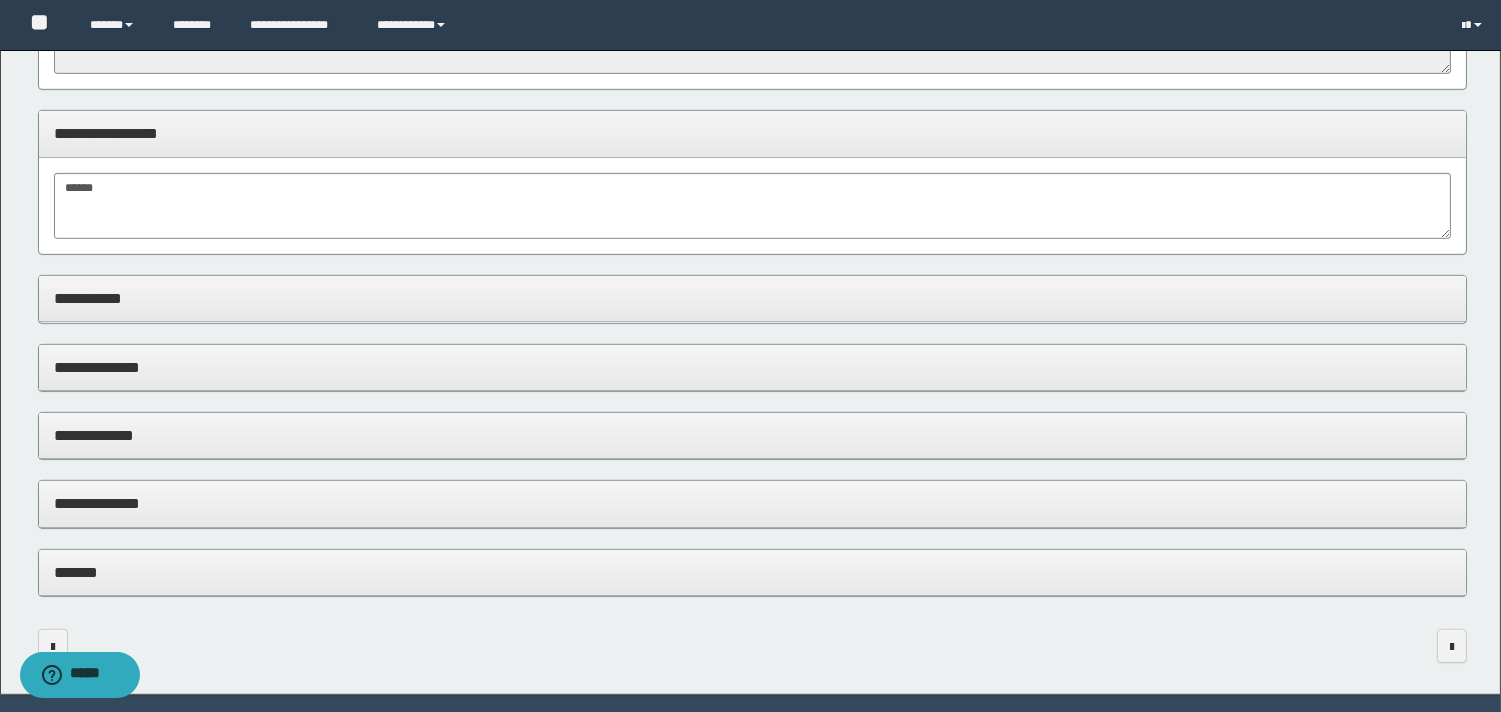 click on "**********" at bounding box center (752, 299) 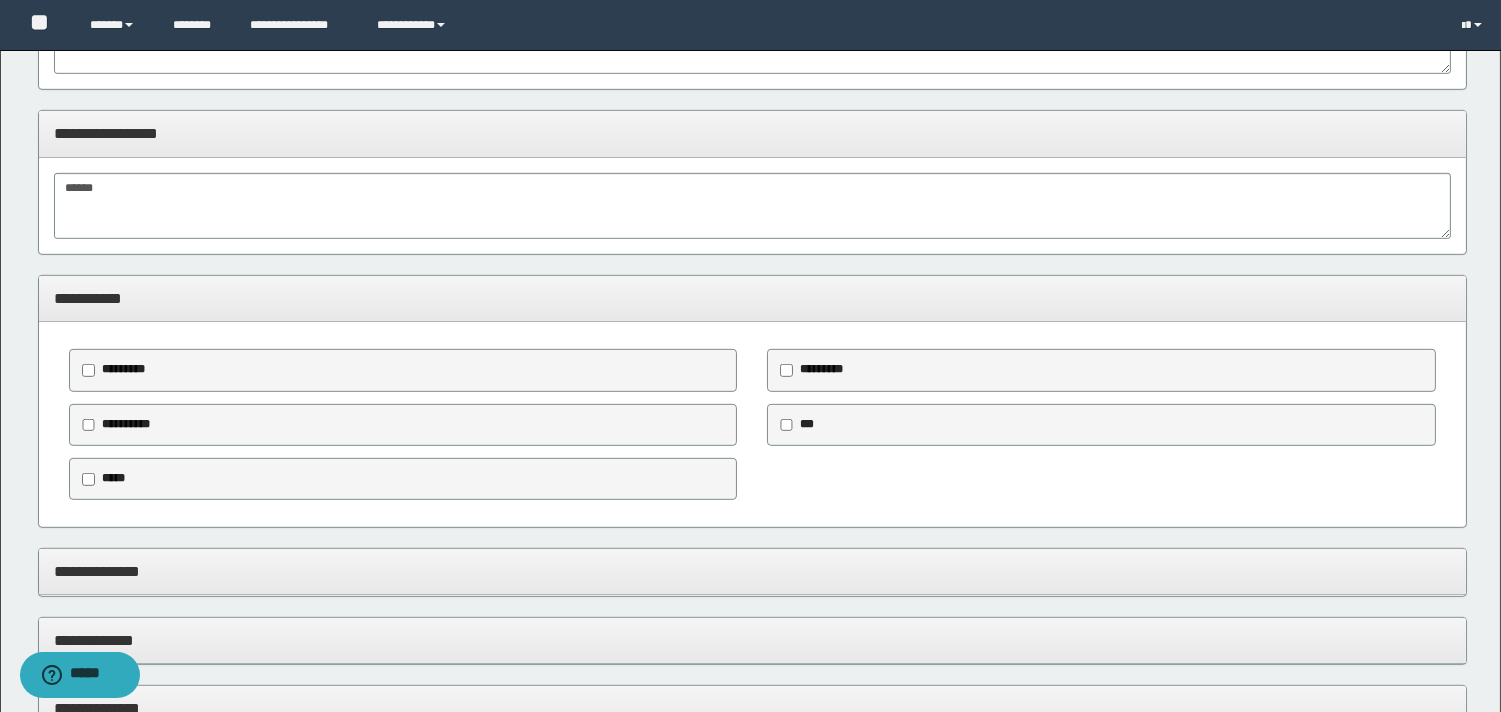 click on "*********" at bounding box center (816, 370) 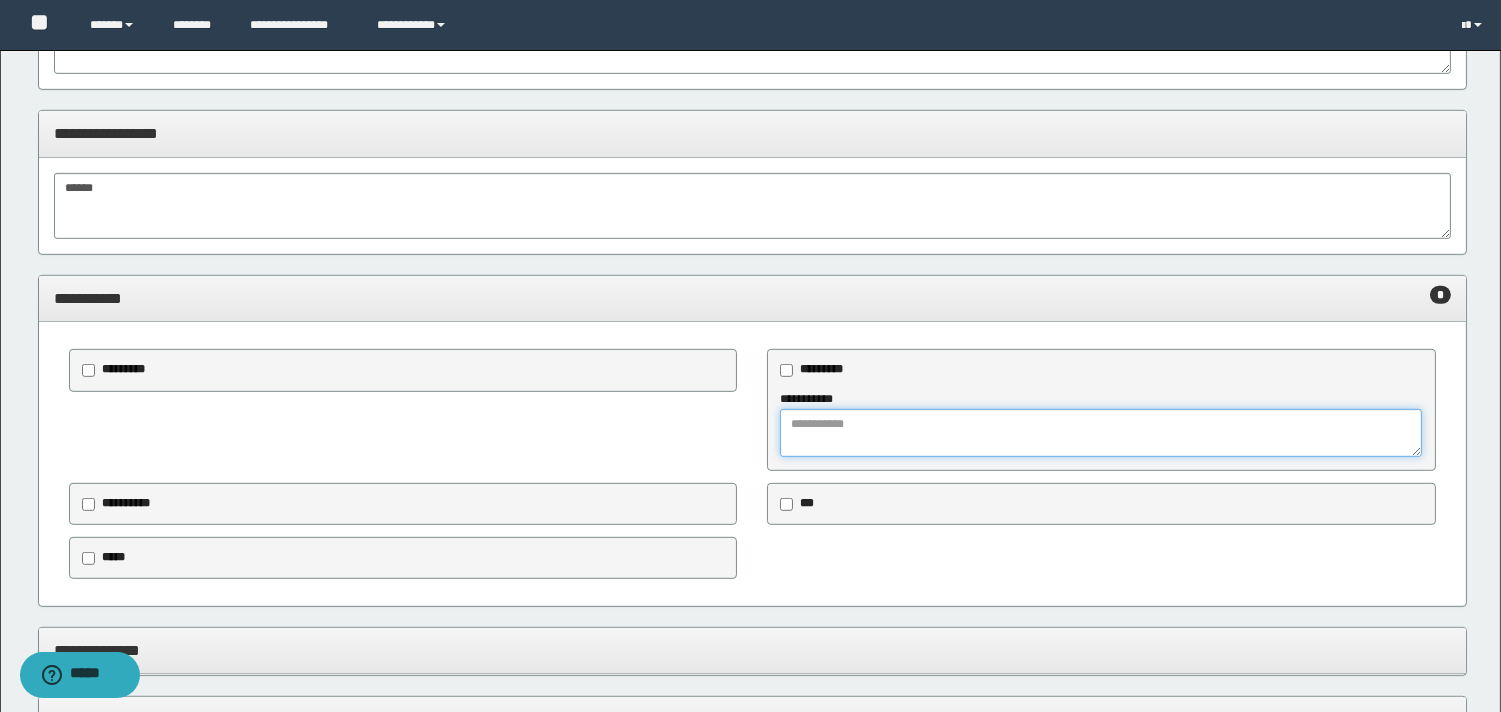 click at bounding box center (1101, 433) 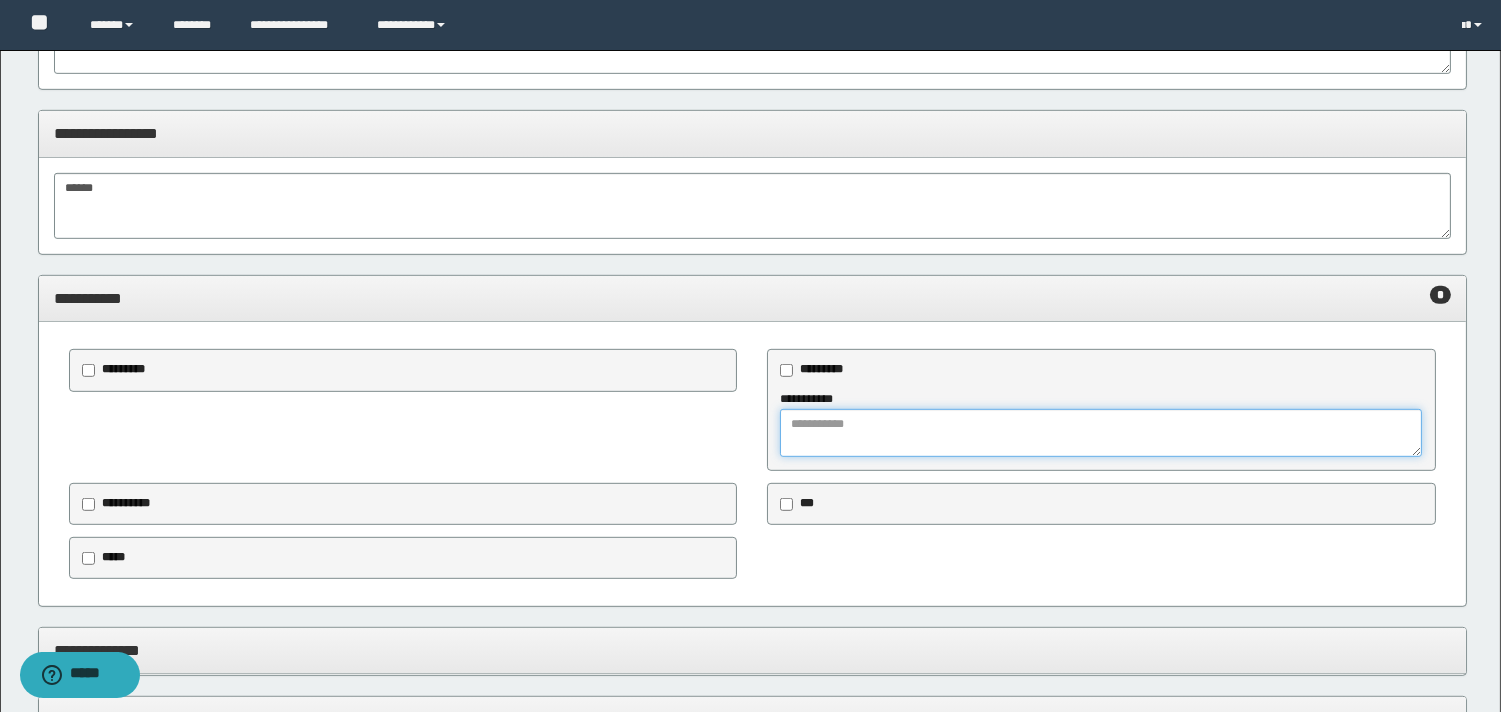 click at bounding box center [1101, 433] 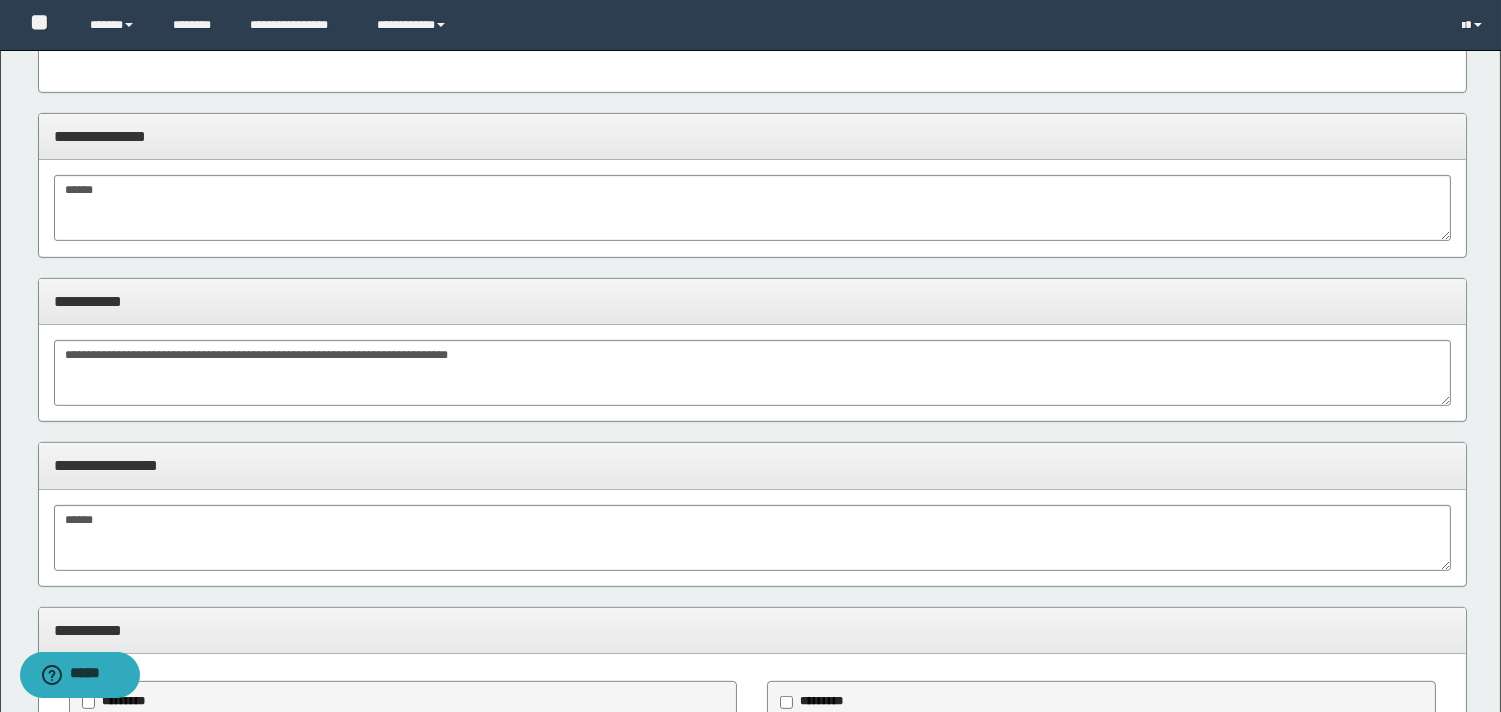 scroll, scrollTop: 1555, scrollLeft: 0, axis: vertical 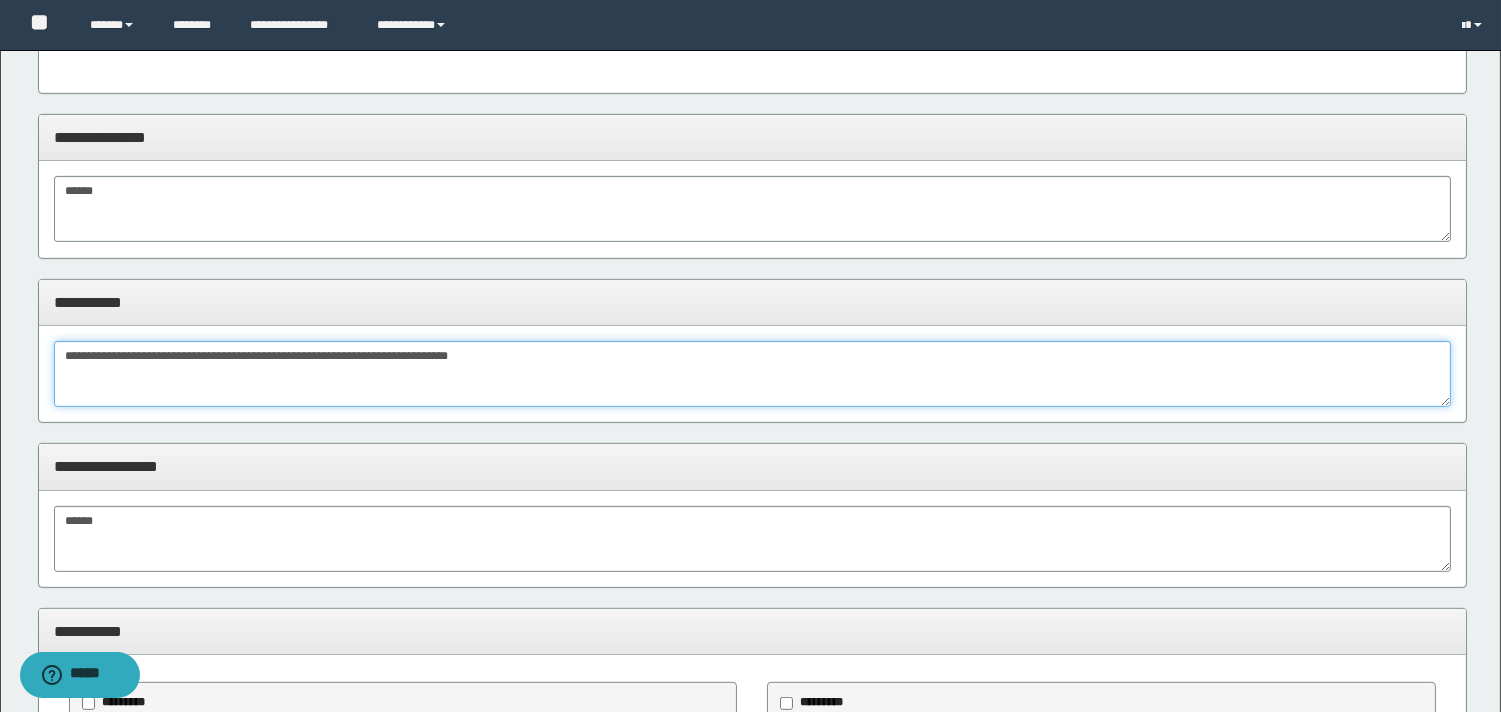 click on "**********" at bounding box center [752, 374] 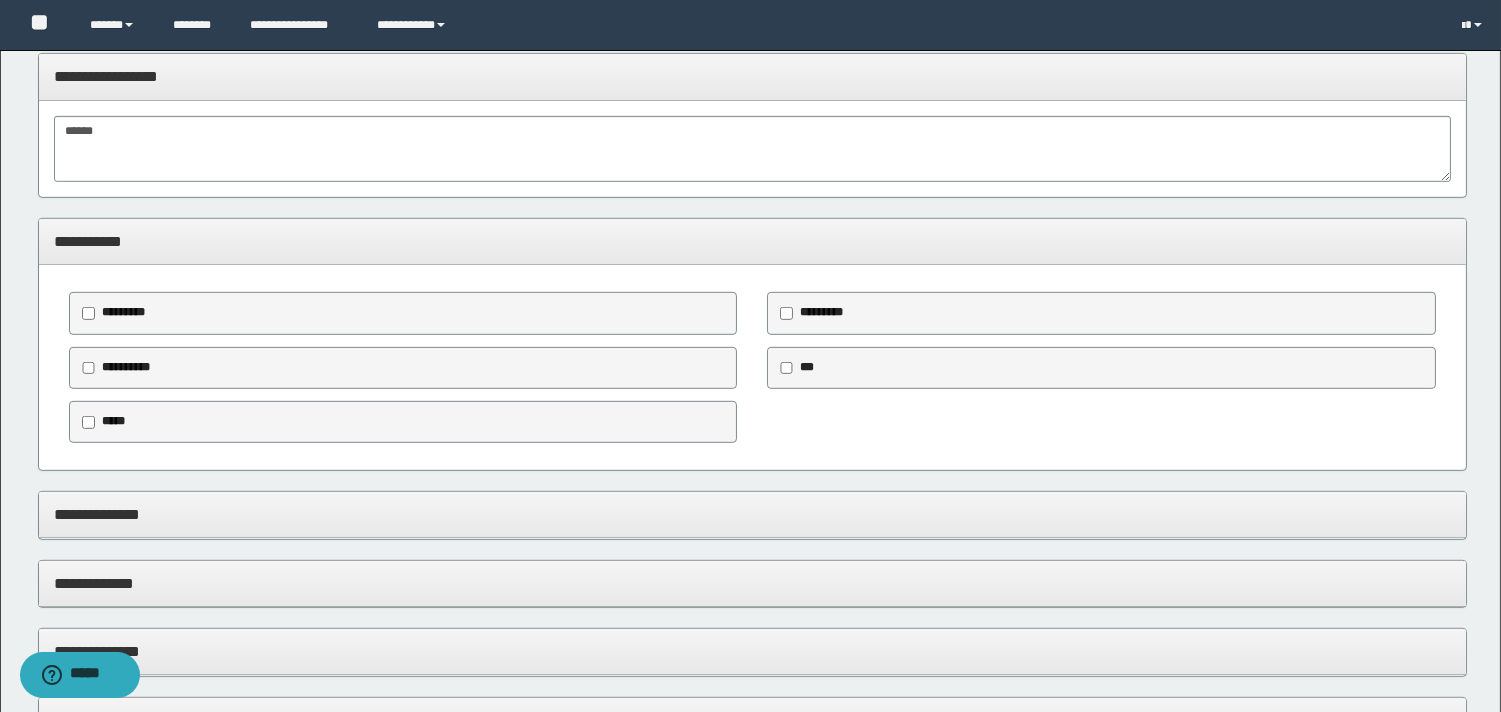 scroll, scrollTop: 2153, scrollLeft: 0, axis: vertical 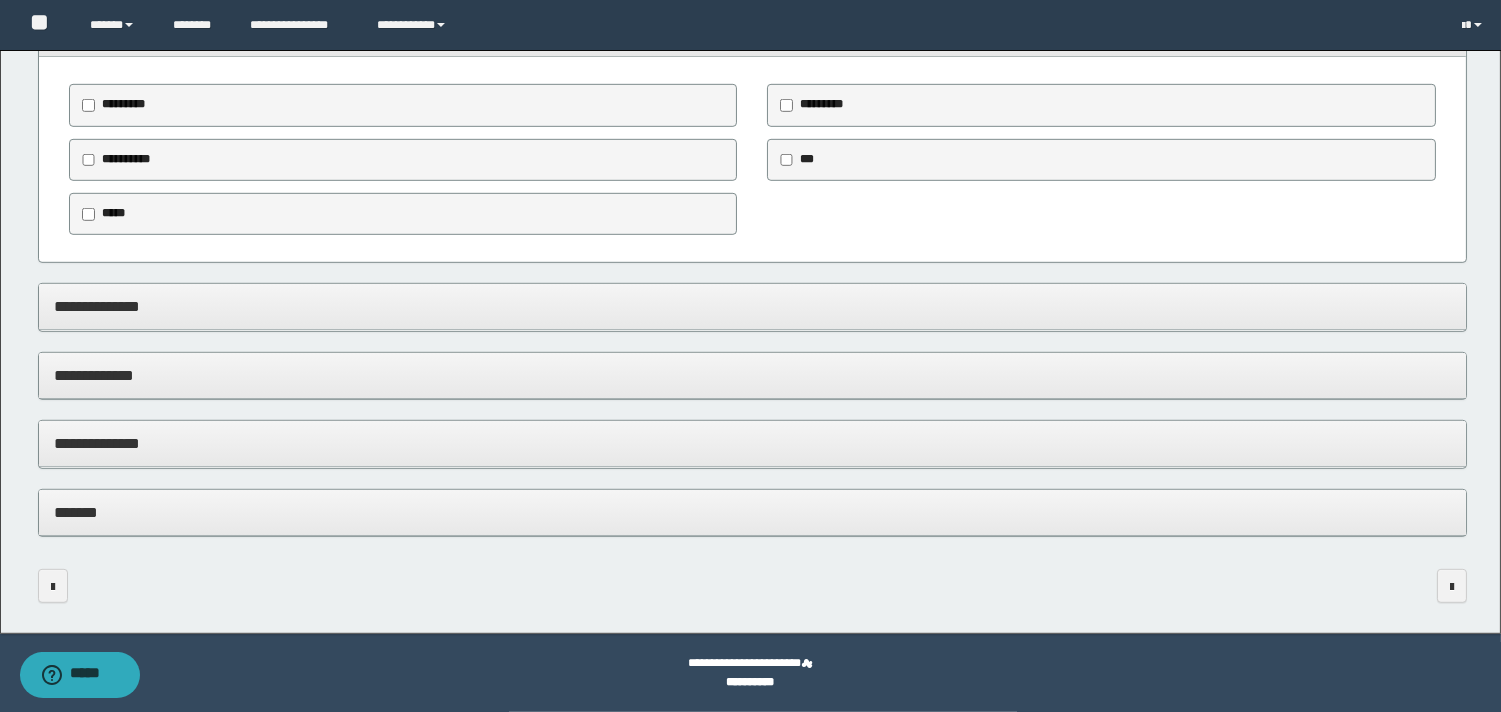 drag, startPoint x: 137, startPoint y: 317, endPoint x: 131, endPoint y: 326, distance: 10.816654 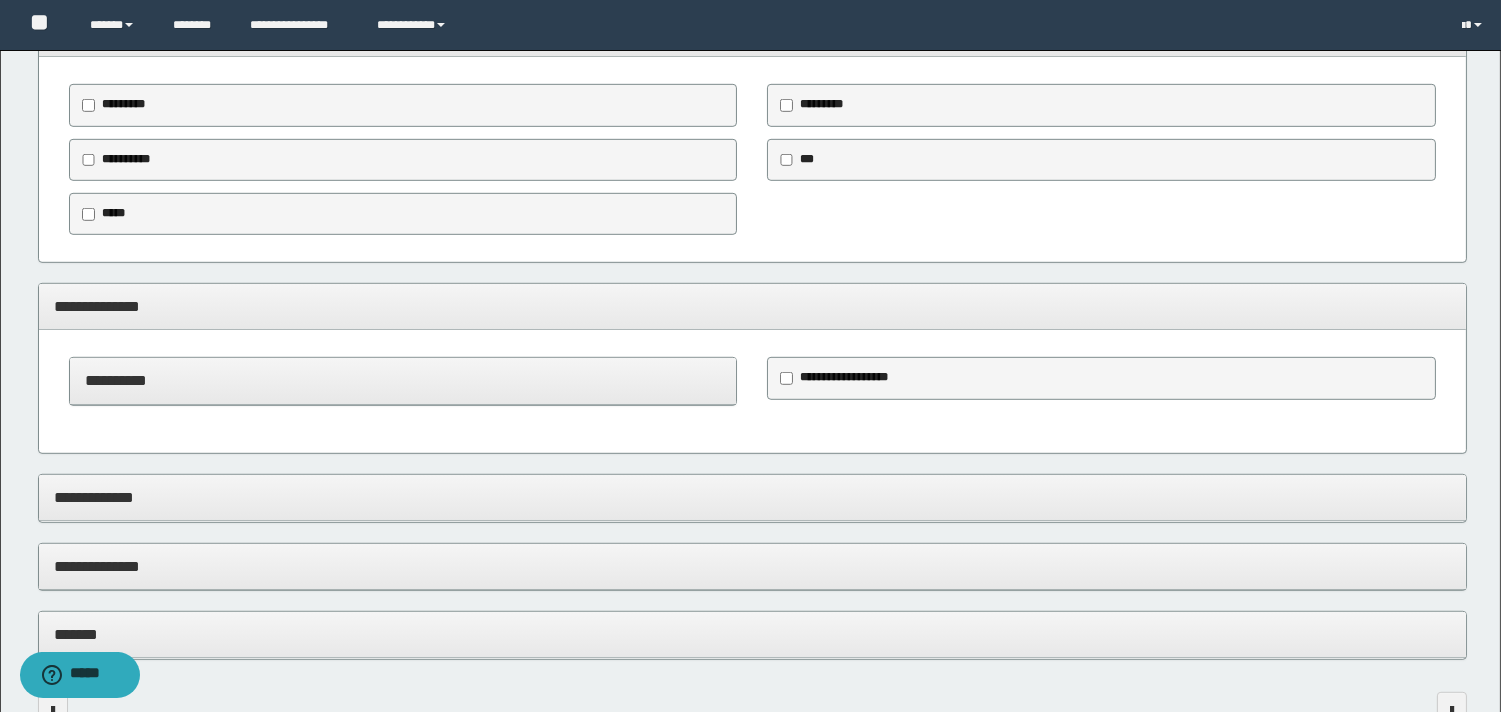 click on "**********" at bounding box center (844, 377) 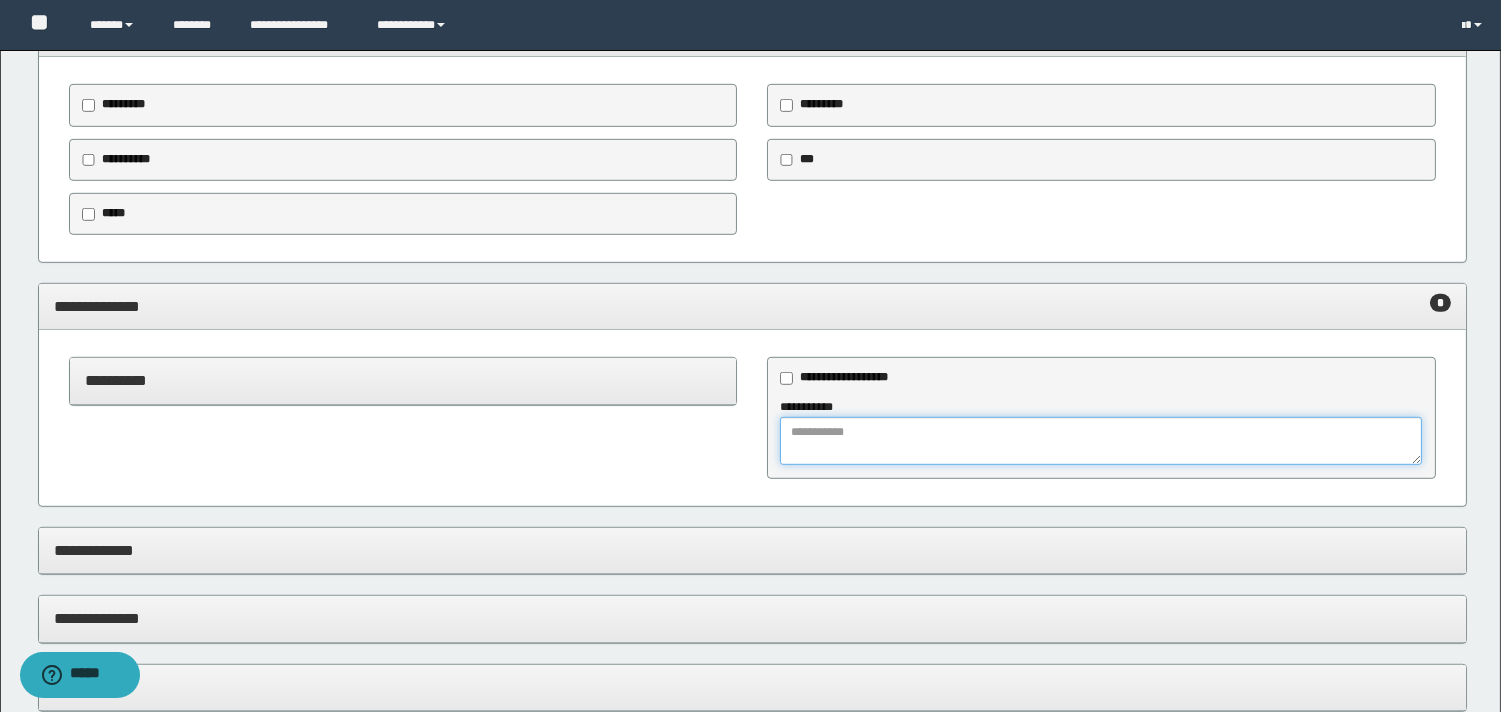 click at bounding box center (1101, 441) 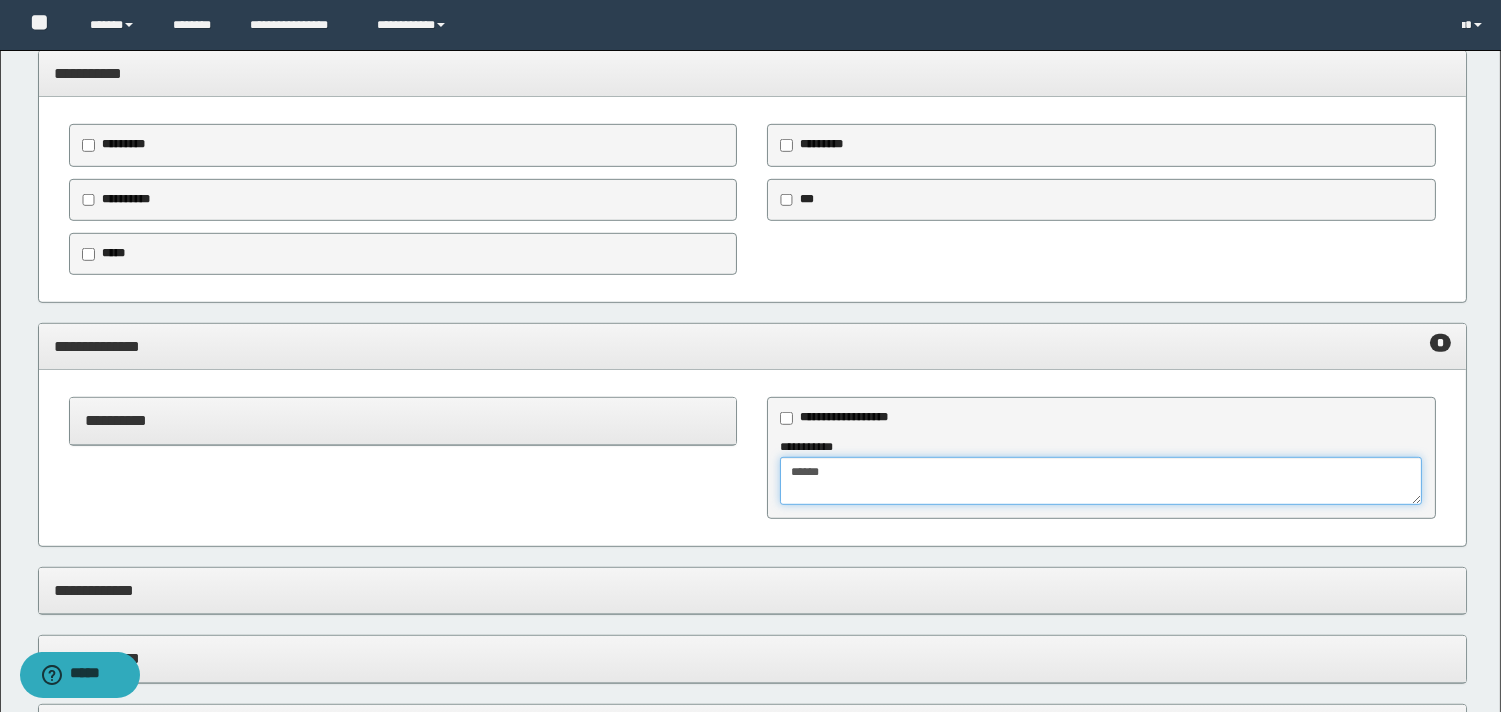 scroll, scrollTop: 2327, scrollLeft: 0, axis: vertical 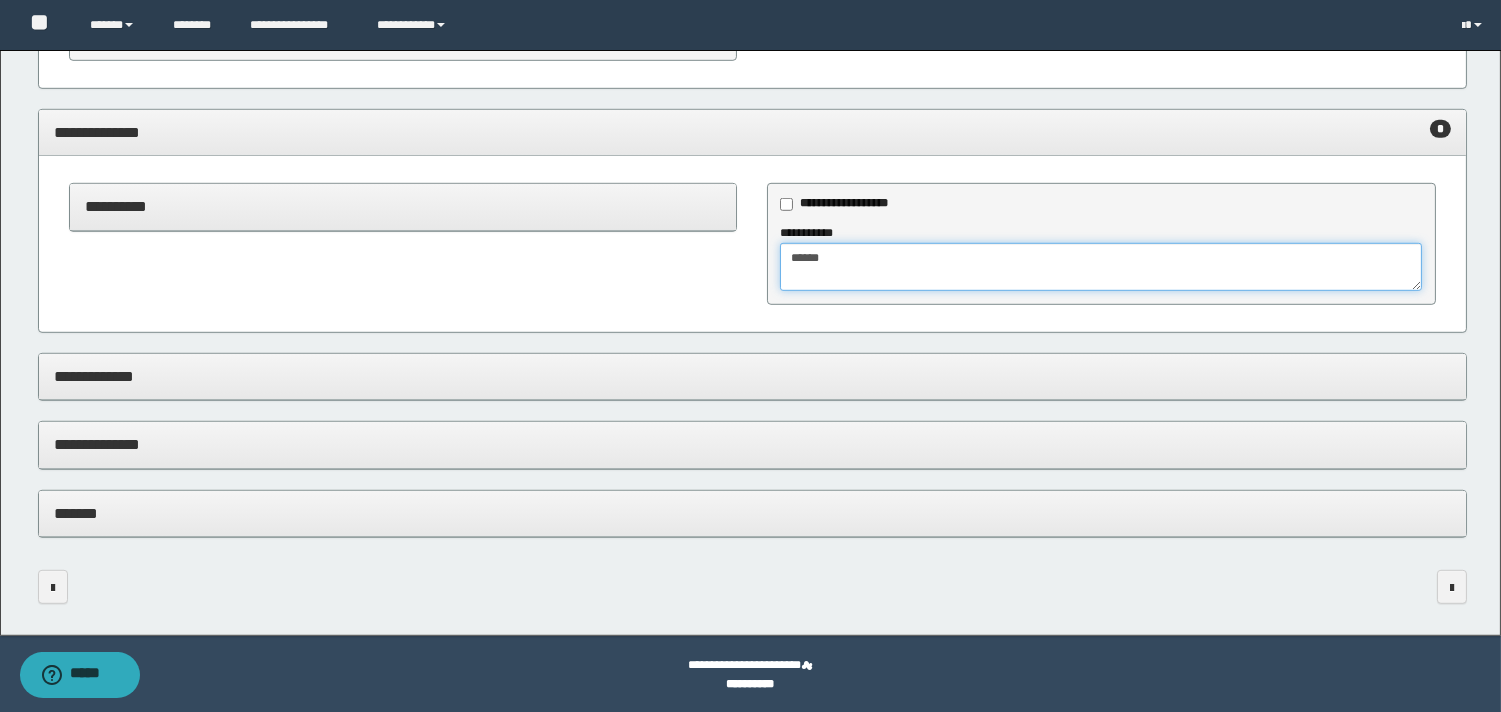 type on "*****" 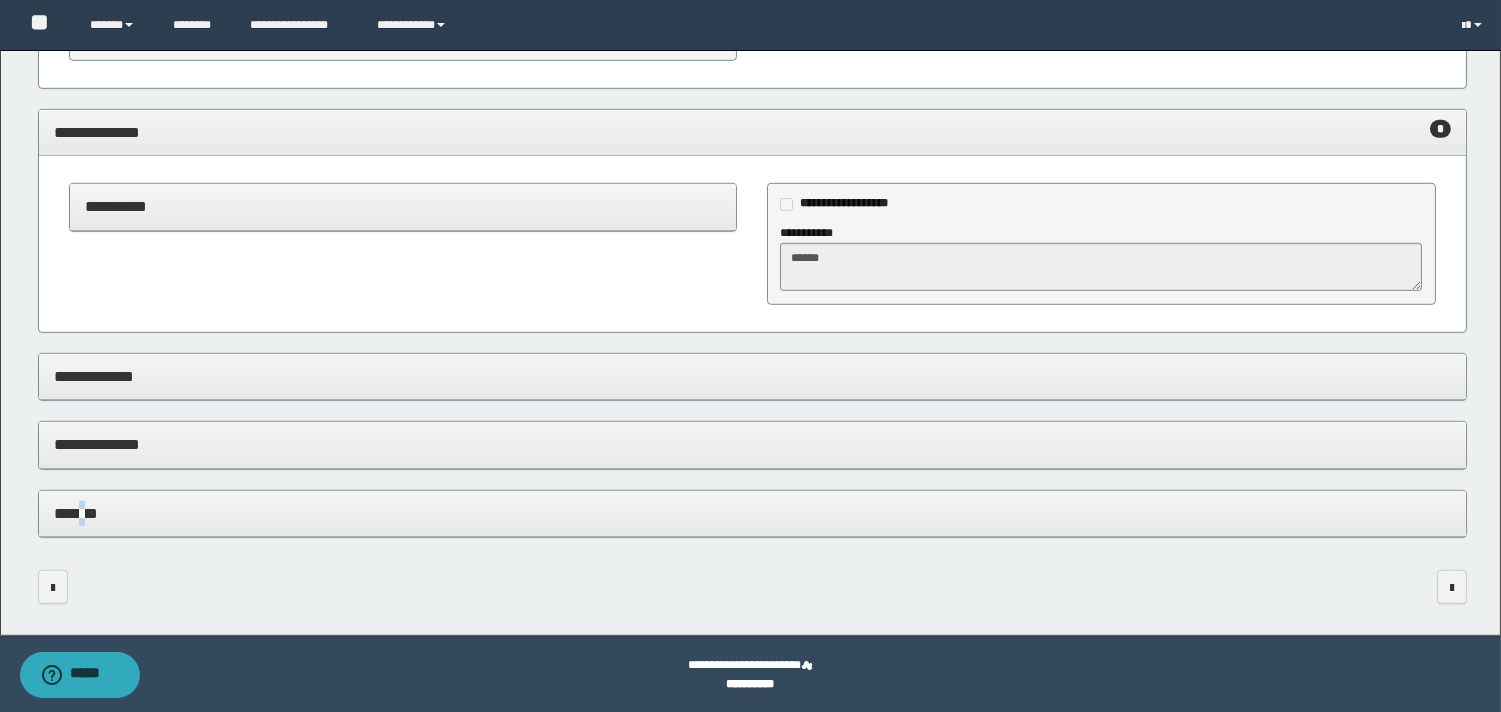 drag, startPoint x: 90, startPoint y: 522, endPoint x: 152, endPoint y: 501, distance: 65.459915 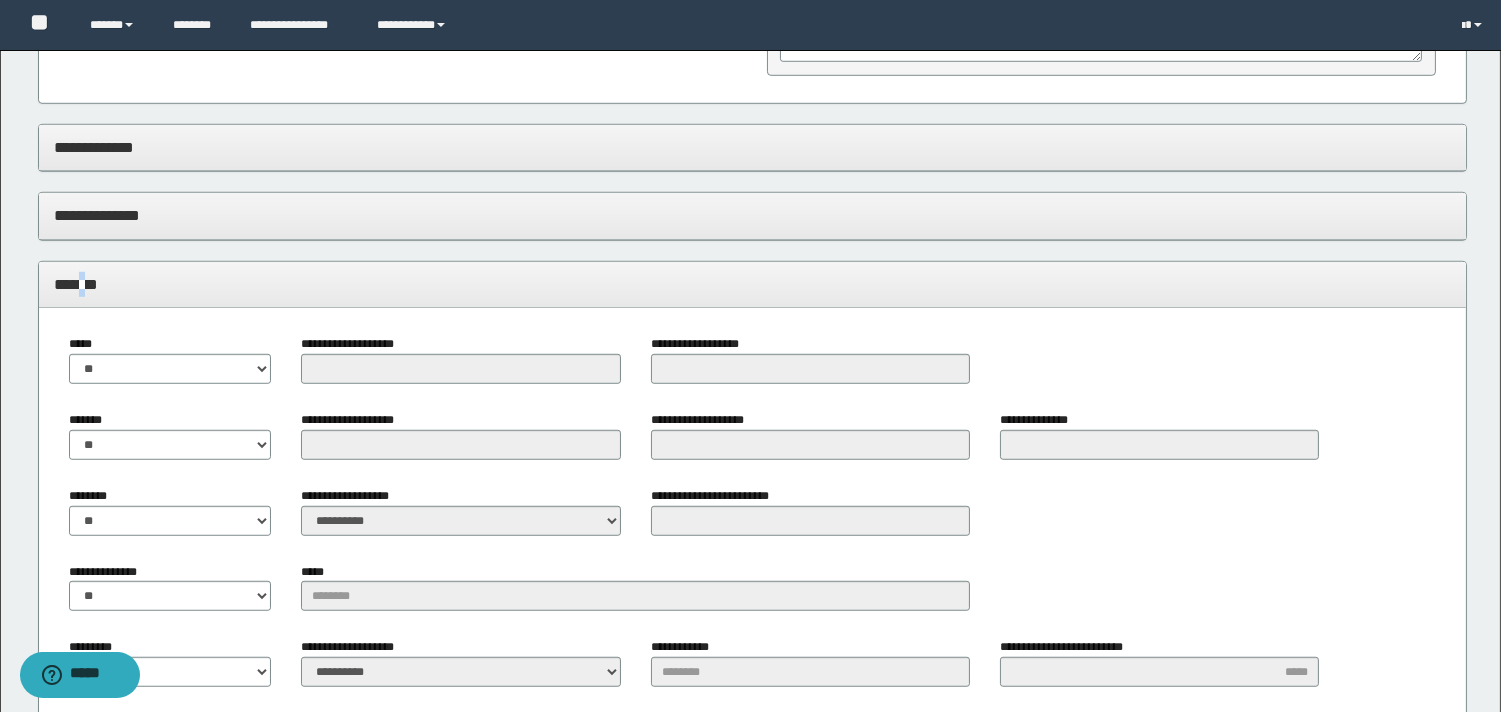 scroll, scrollTop: 2772, scrollLeft: 0, axis: vertical 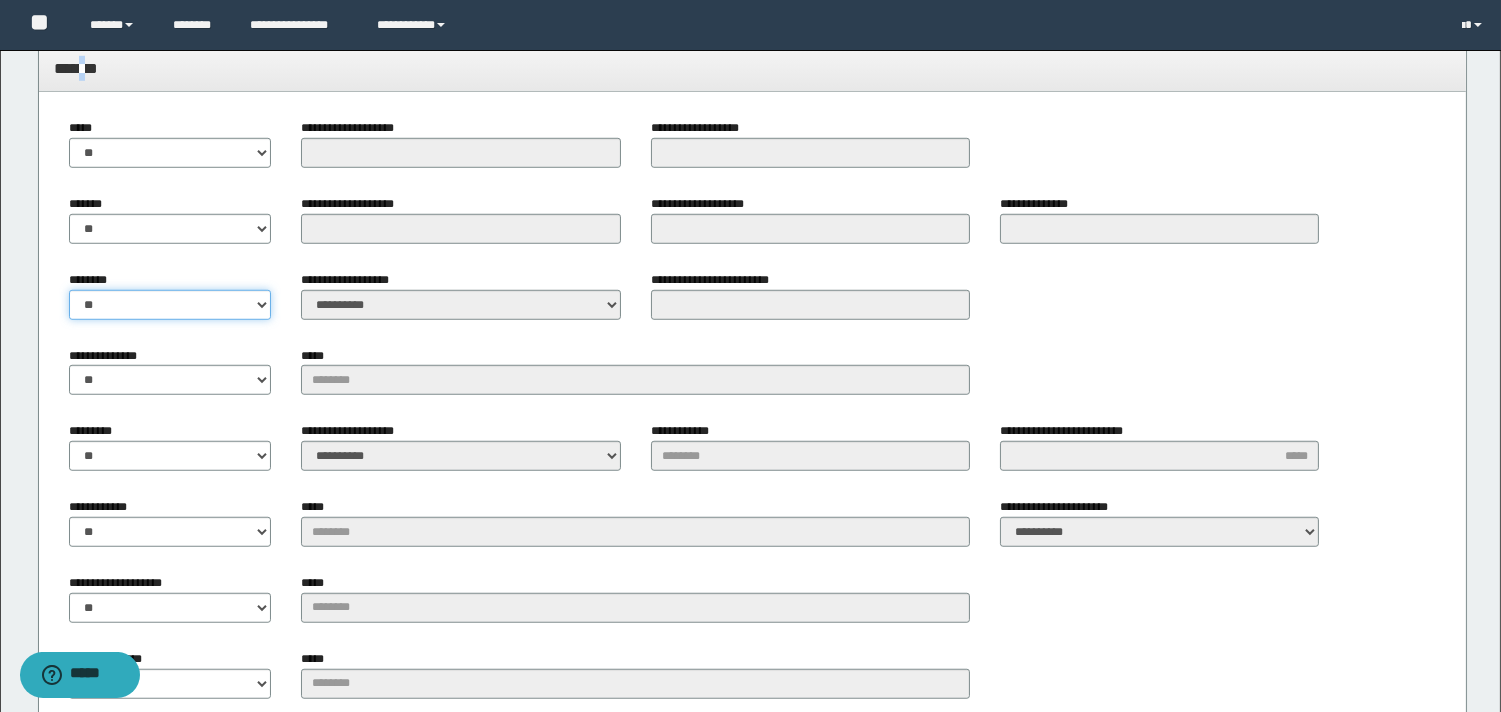 click on "**
**" at bounding box center [170, 305] 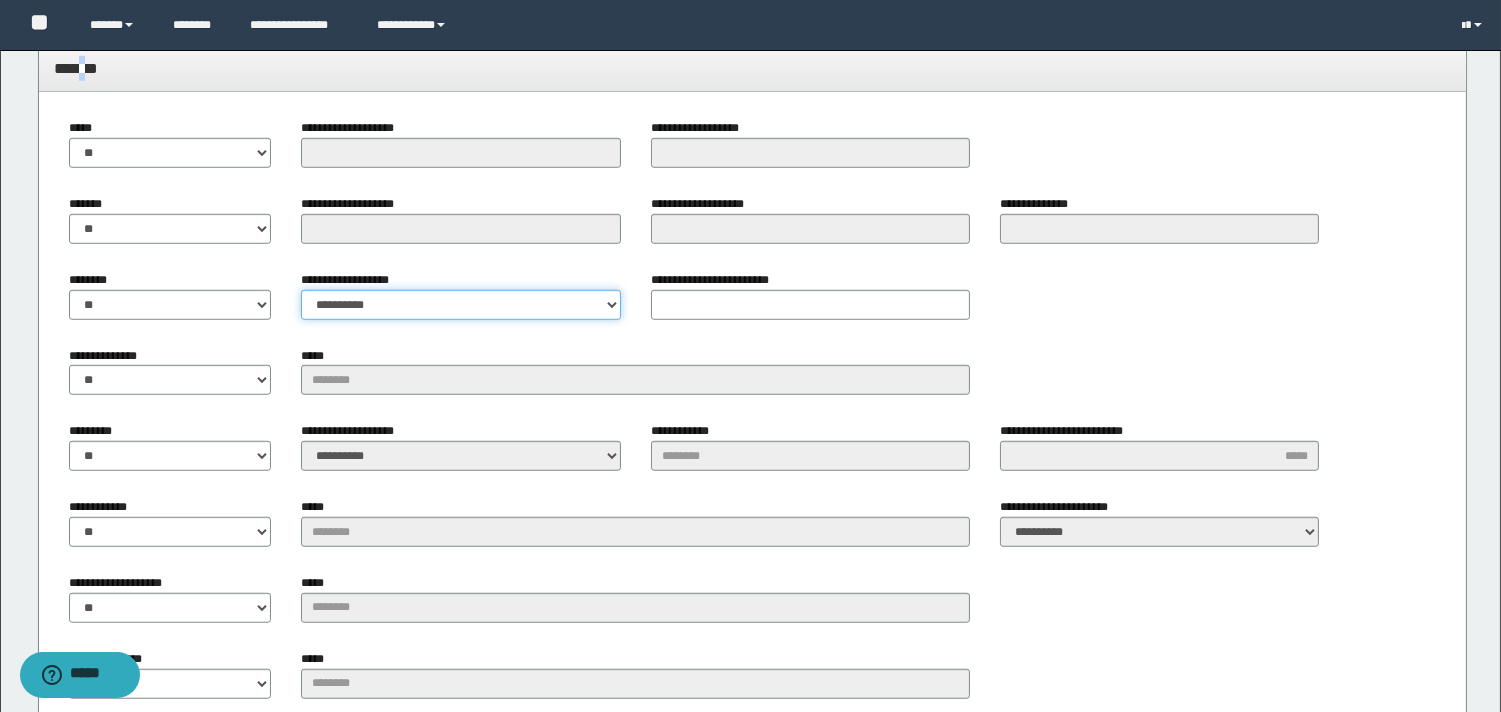 click on "**********" at bounding box center (460, 305) 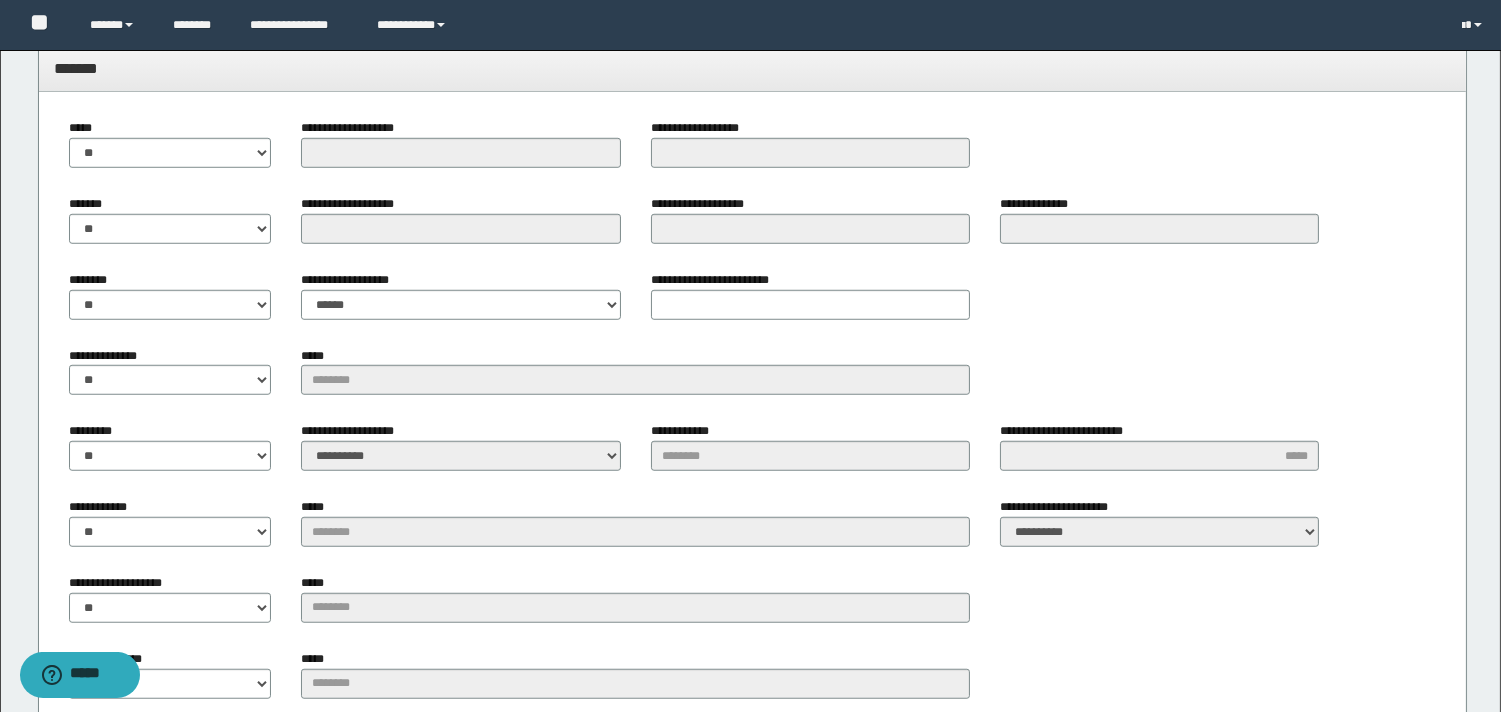 click on "**********" at bounding box center [750, -942] 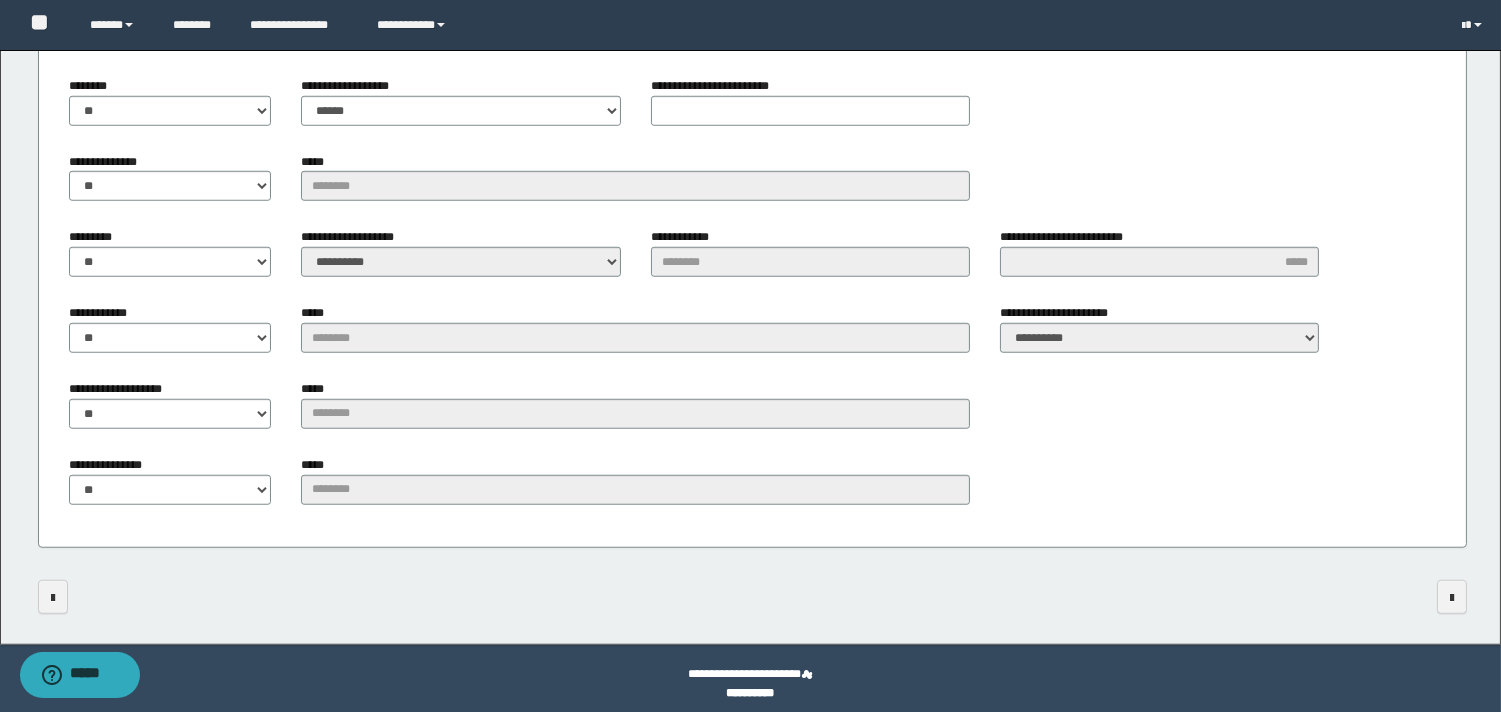 scroll, scrollTop: 2976, scrollLeft: 0, axis: vertical 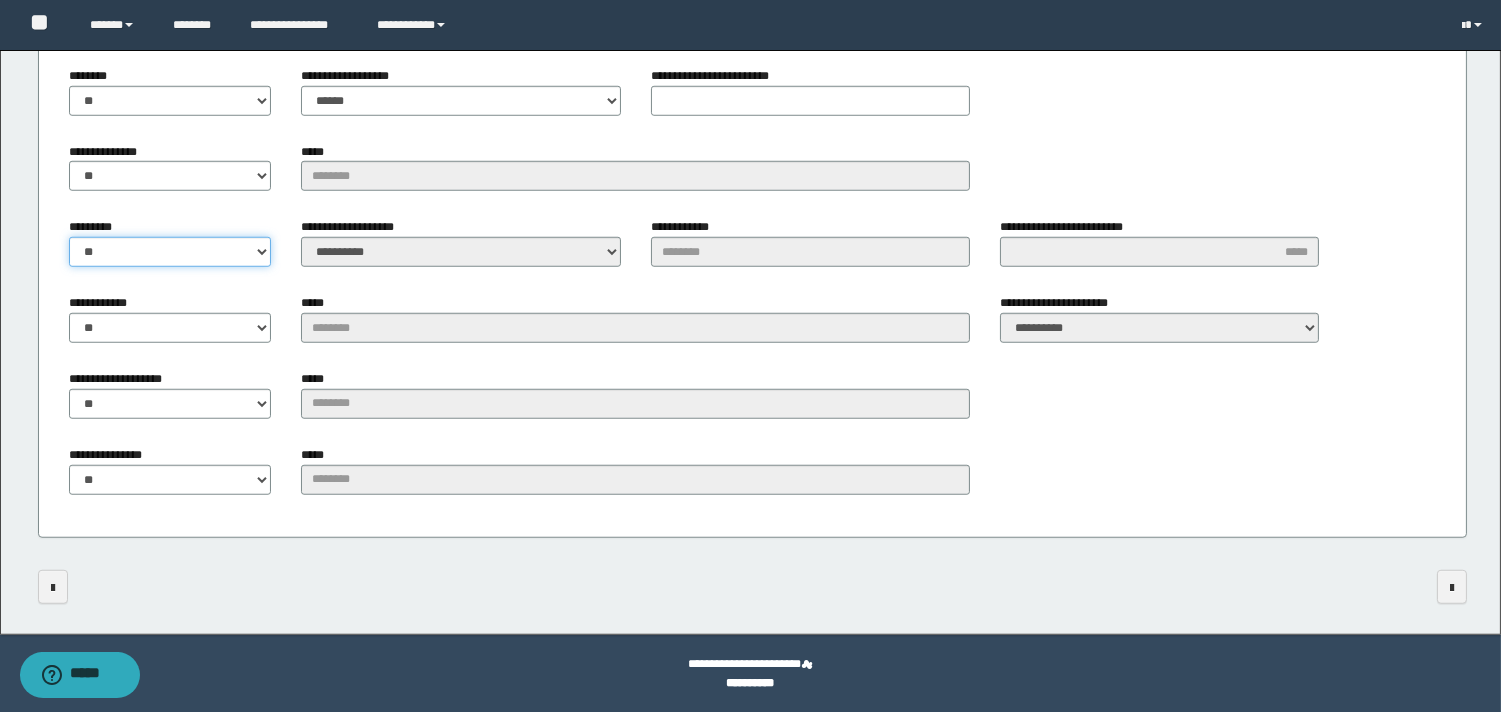 click on "**
**" at bounding box center [170, 252] 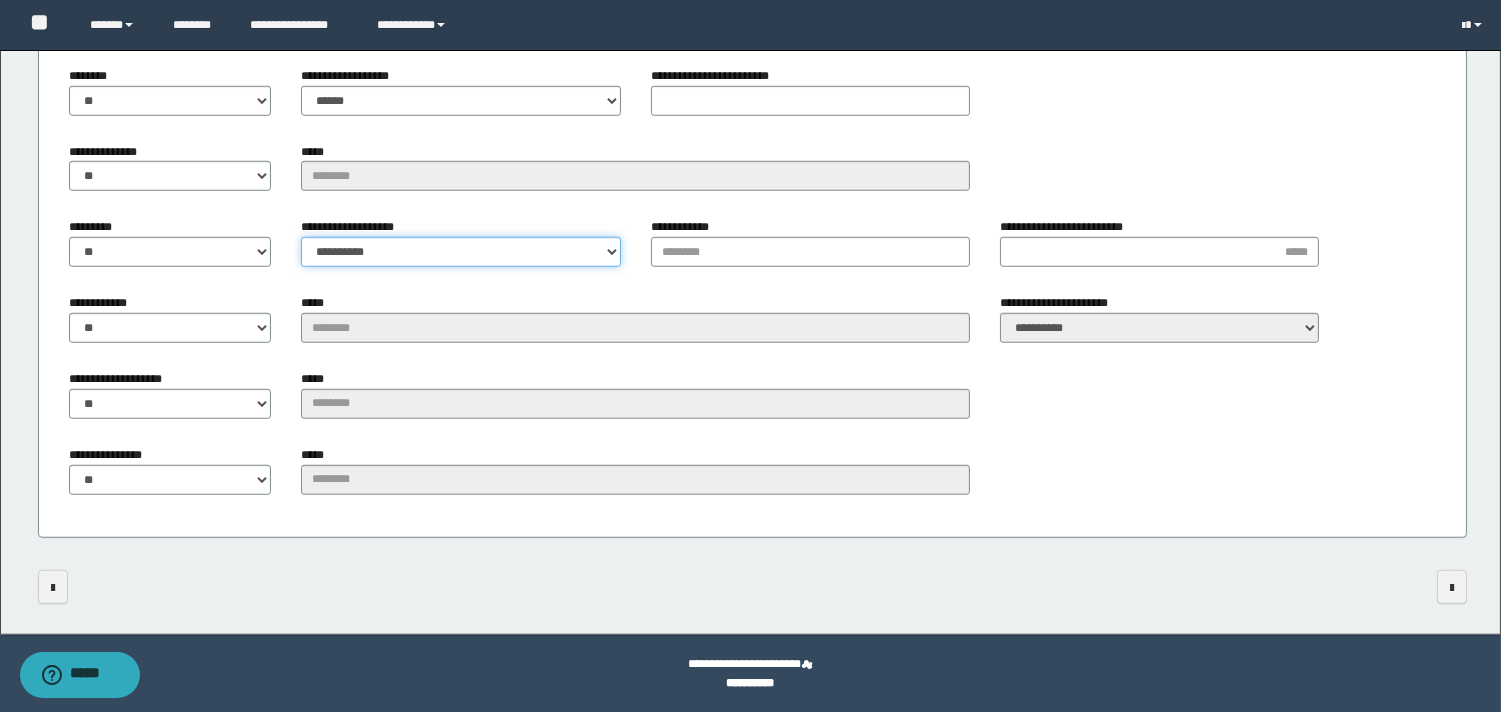 drag, startPoint x: 372, startPoint y: 248, endPoint x: 375, endPoint y: 263, distance: 15.297058 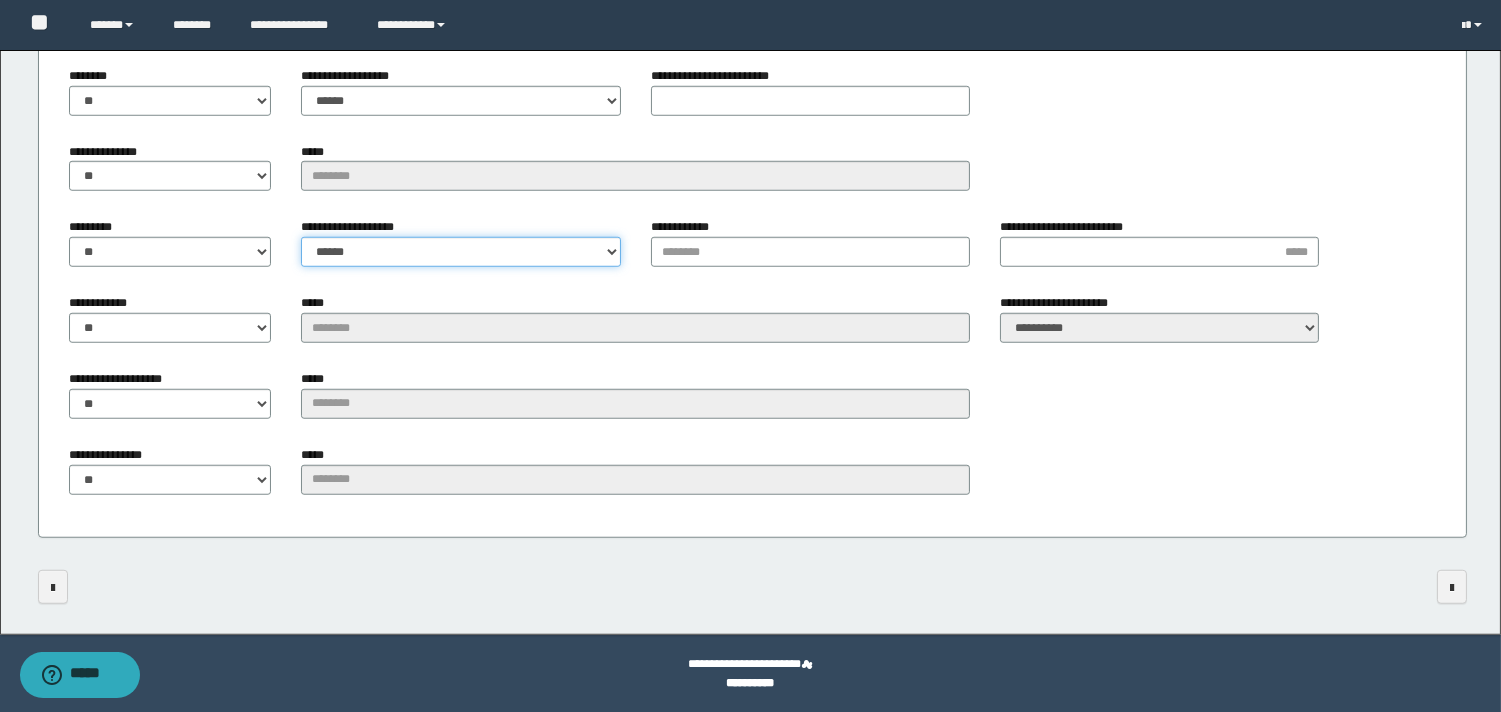 click on "**********" at bounding box center [460, 252] 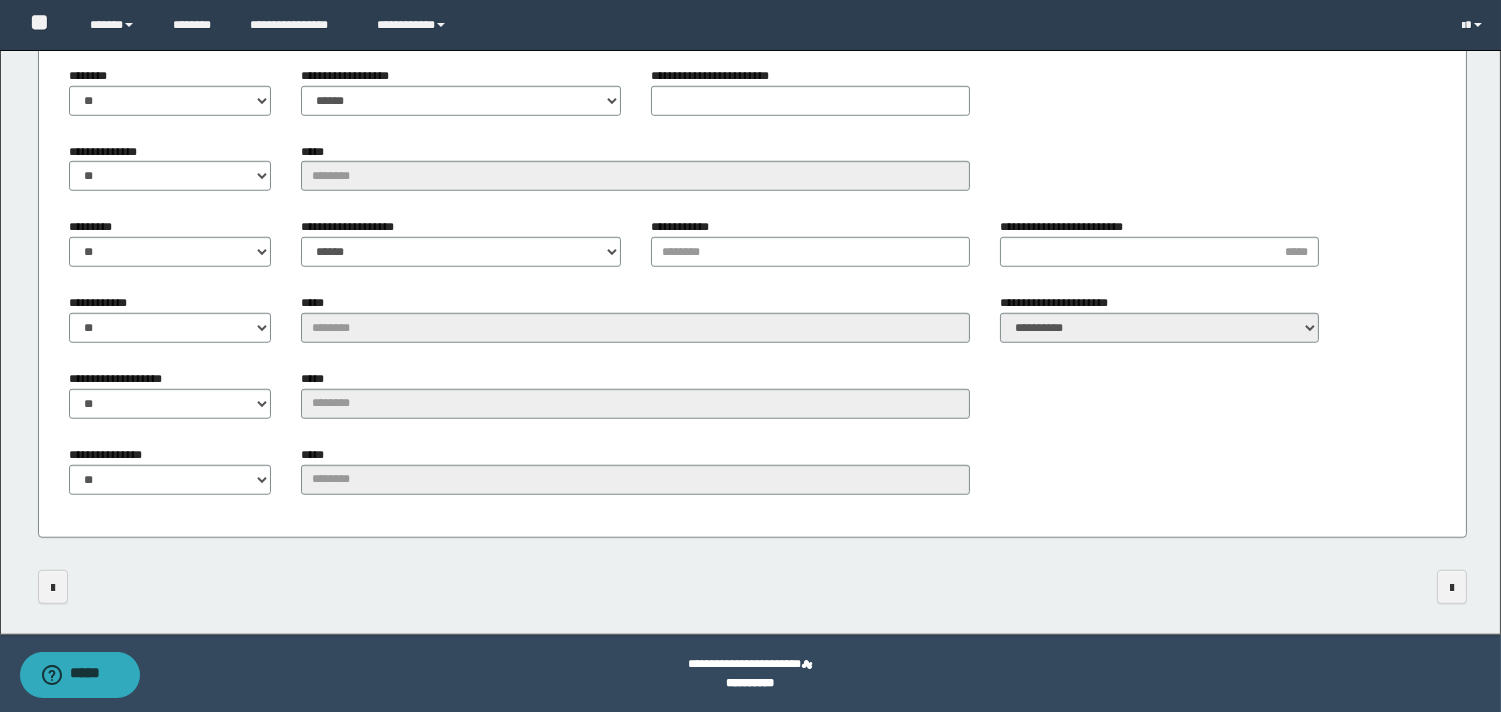 click on "**********" at bounding box center (810, 242) 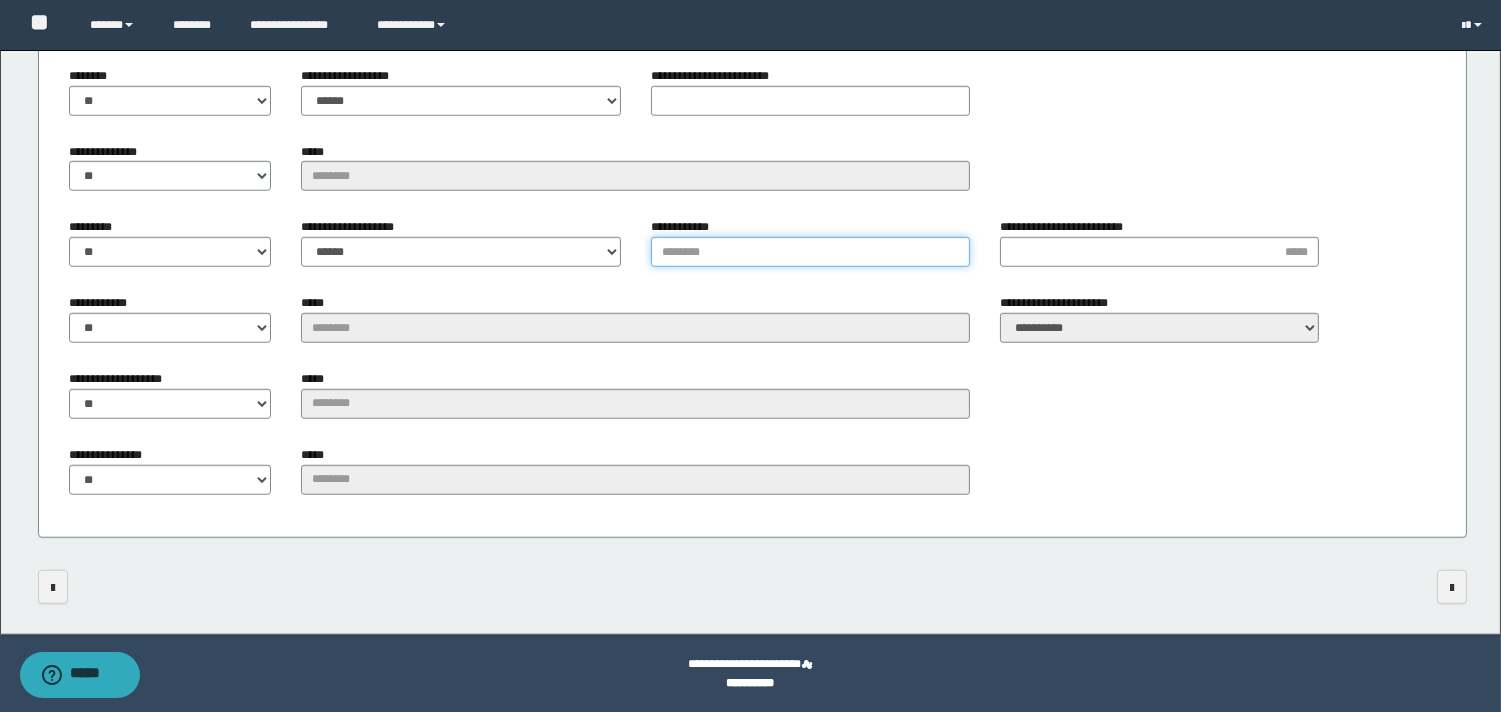 click on "**********" at bounding box center [810, 252] 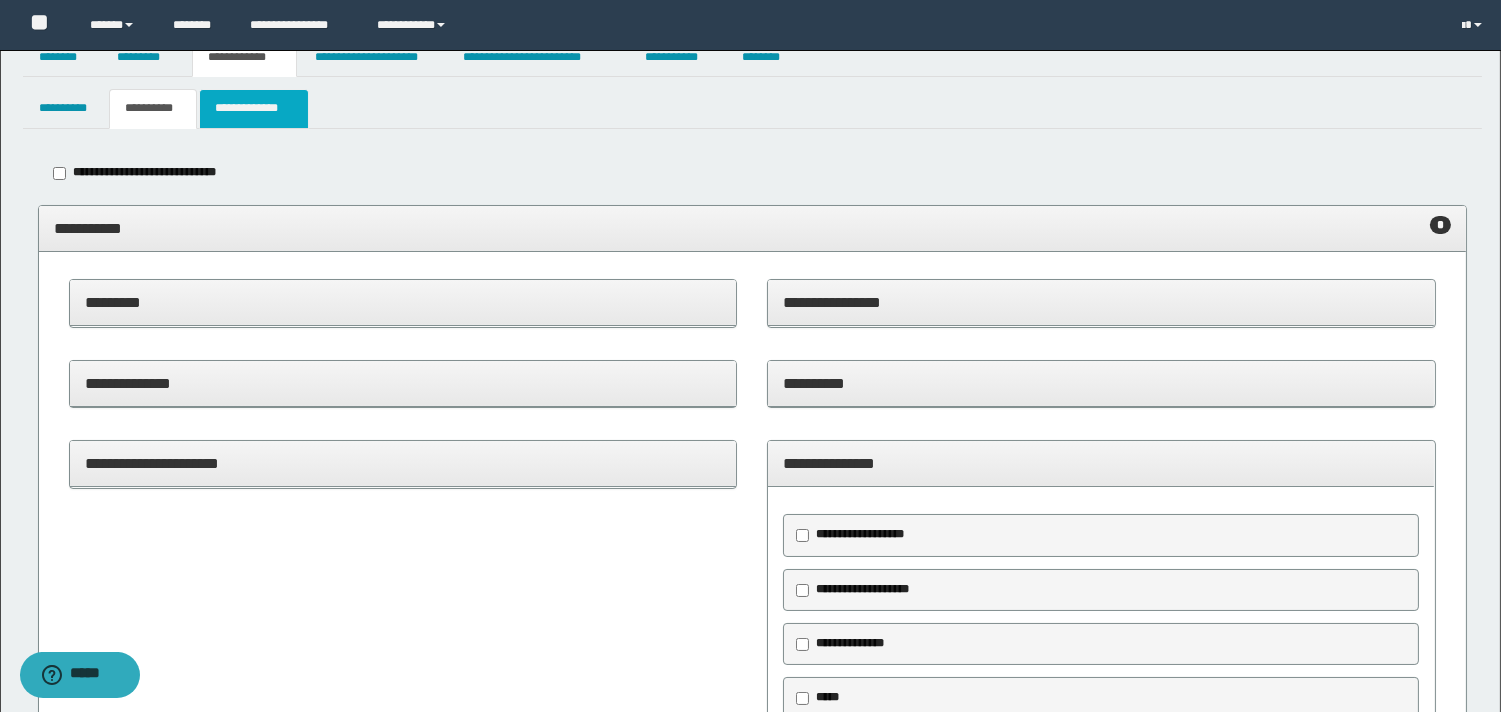 scroll, scrollTop: 0, scrollLeft: 0, axis: both 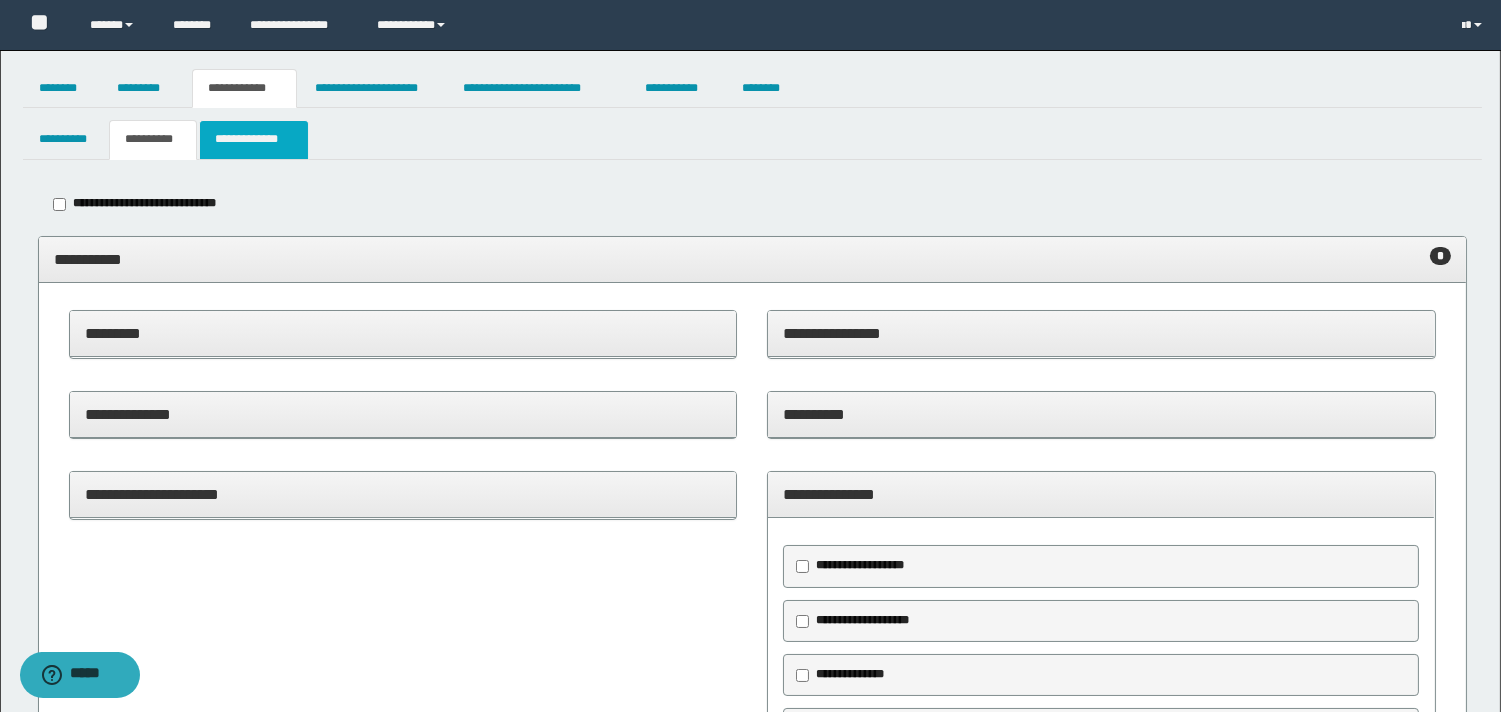 type on "********" 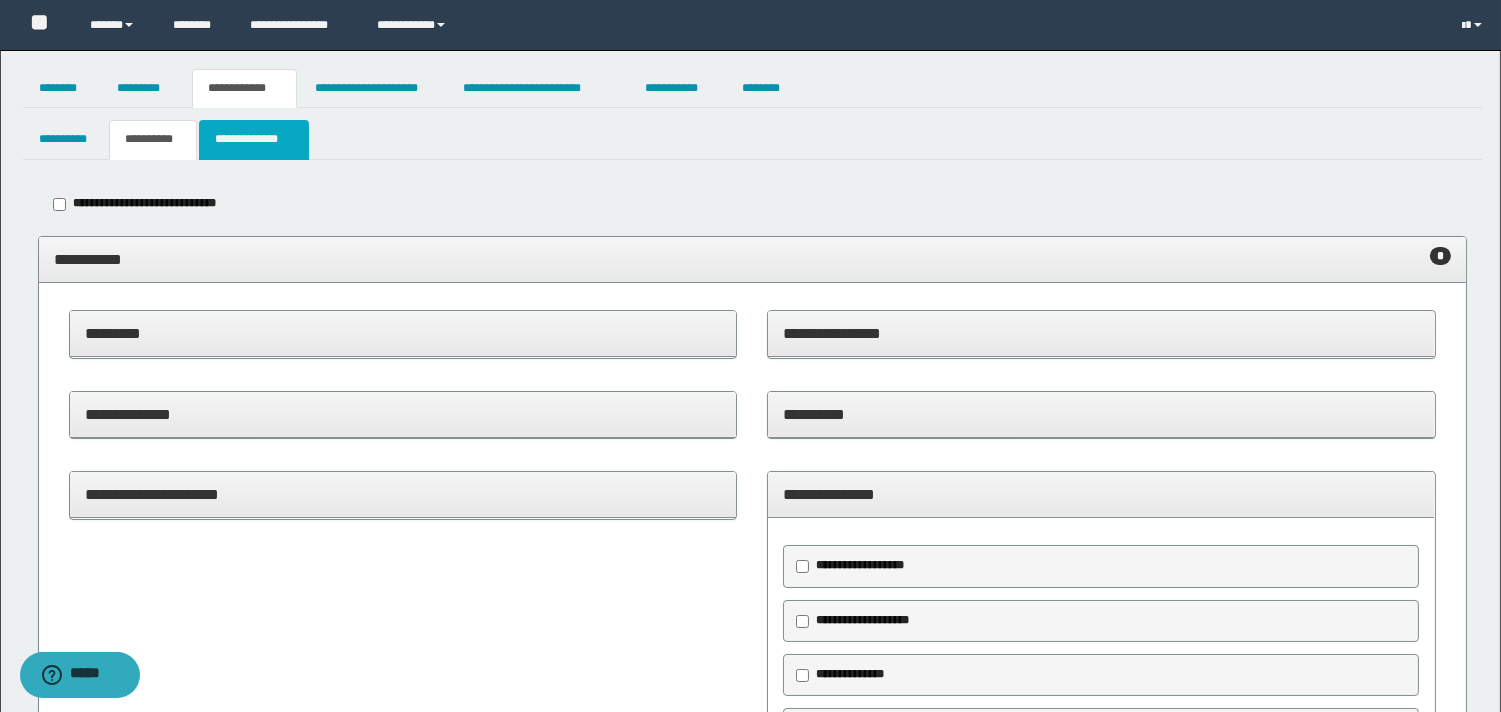 drag, startPoint x: 250, startPoint y: 124, endPoint x: 334, endPoint y: 171, distance: 96.25487 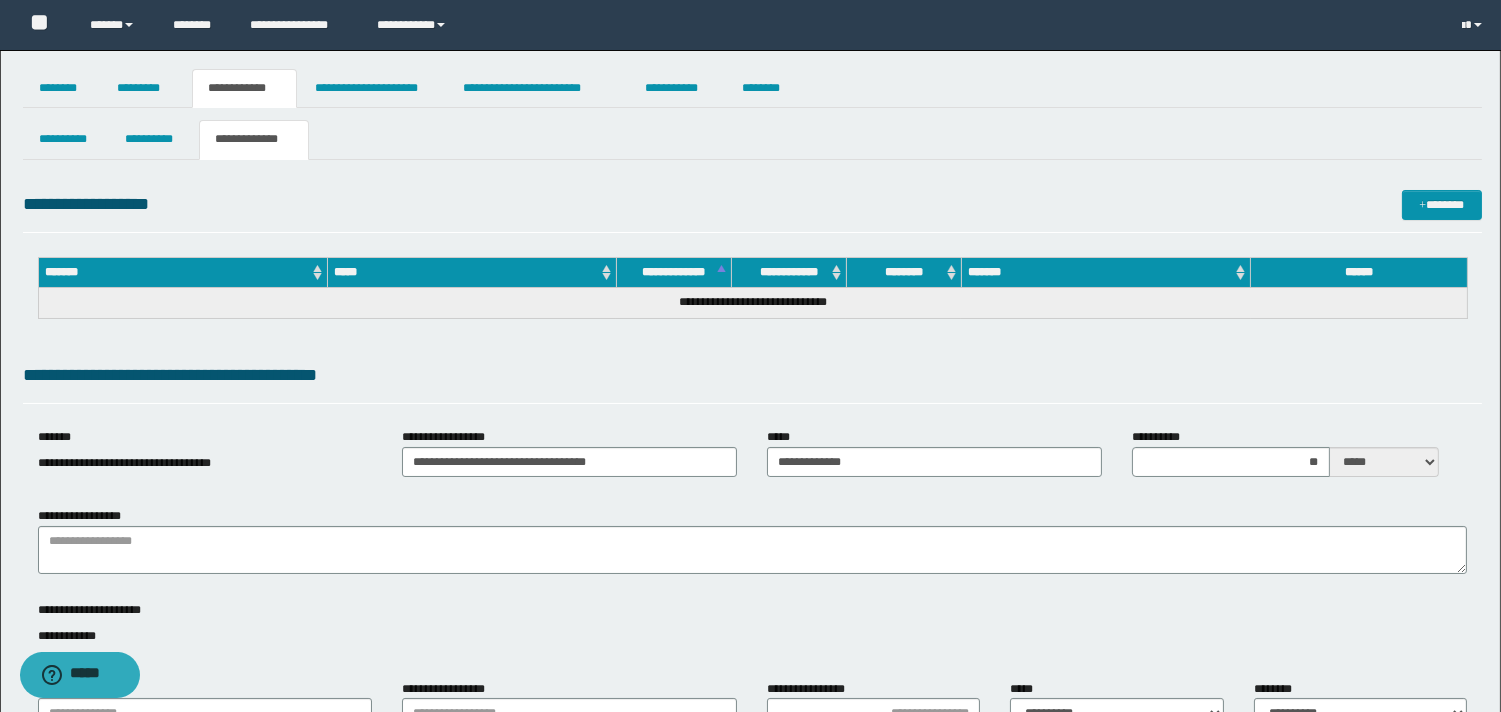 click on "**********" at bounding box center [205, 463] 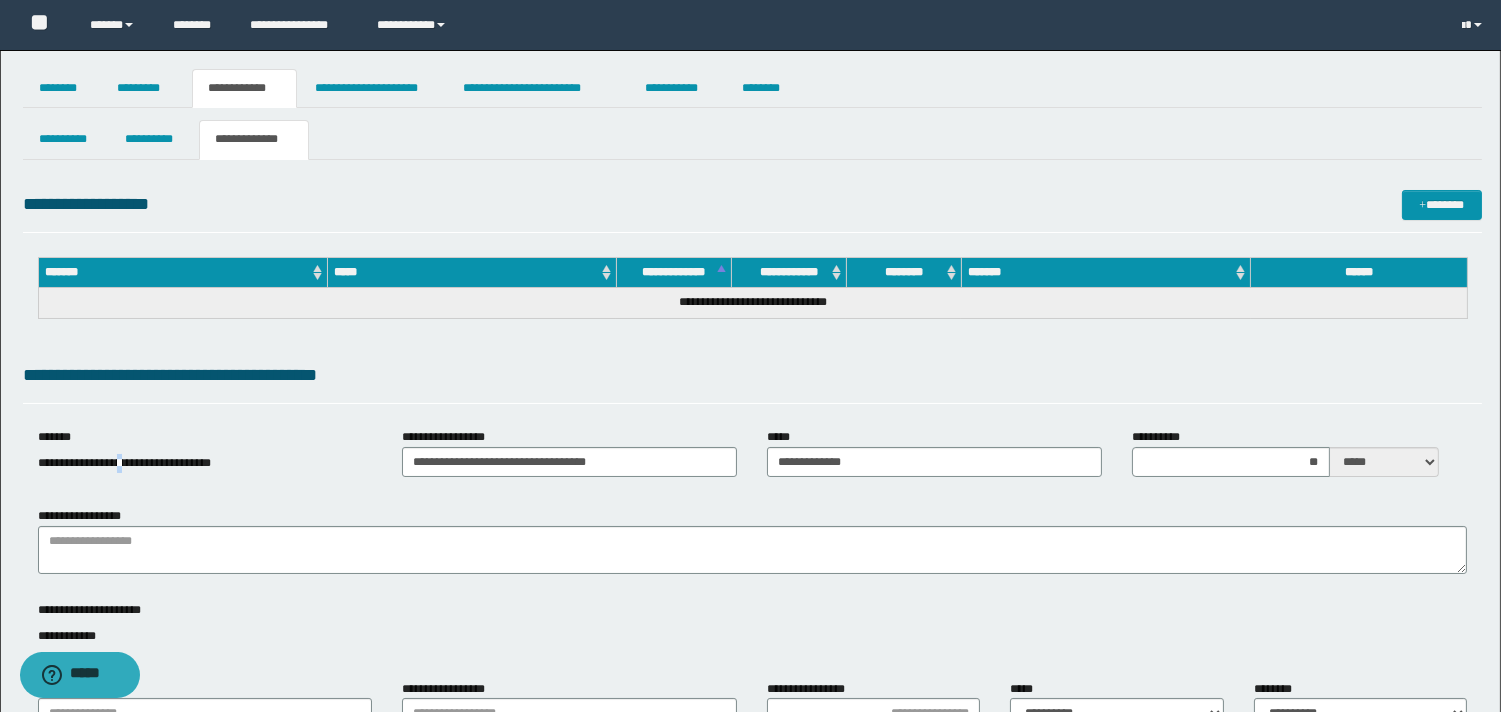 click on "**********" at bounding box center [124, 463] 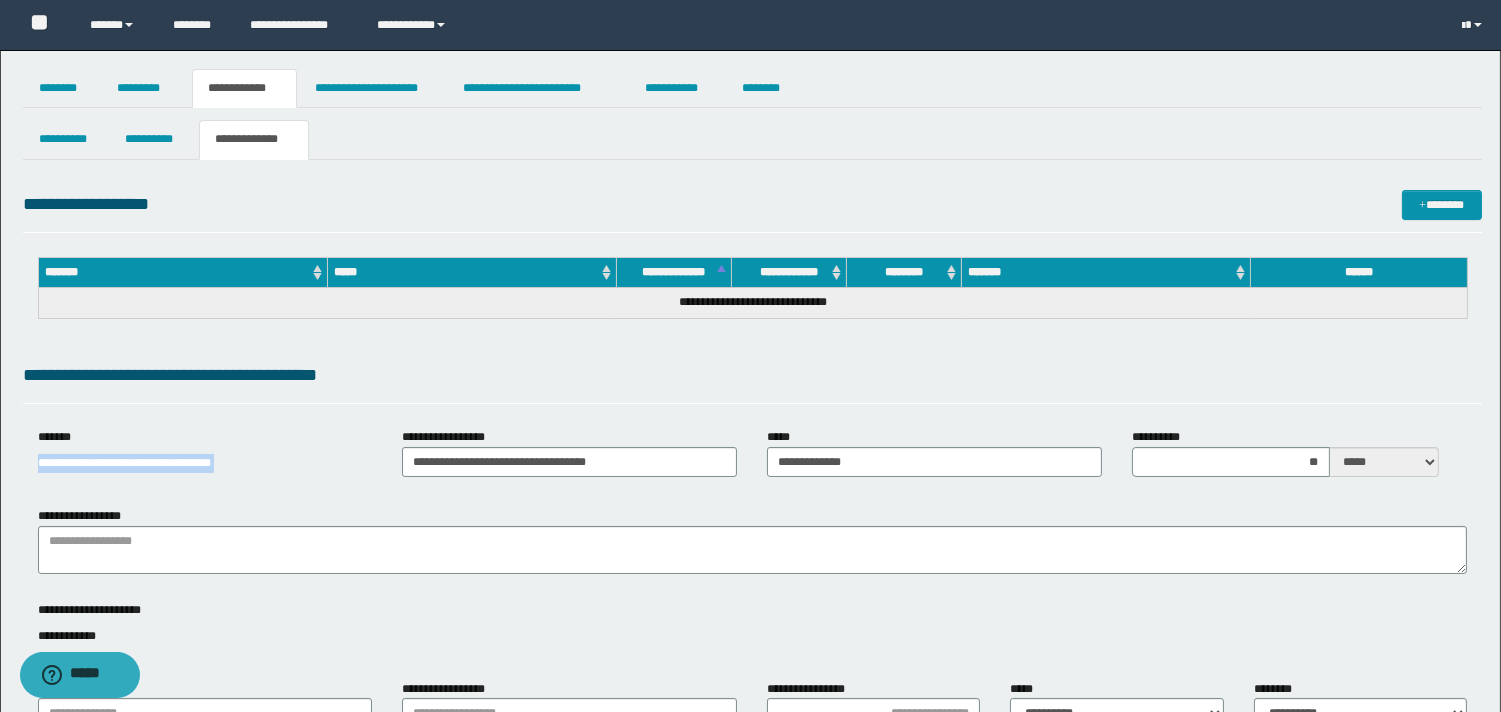 drag, startPoint x: 160, startPoint y: 454, endPoint x: 173, endPoint y: 462, distance: 15.264338 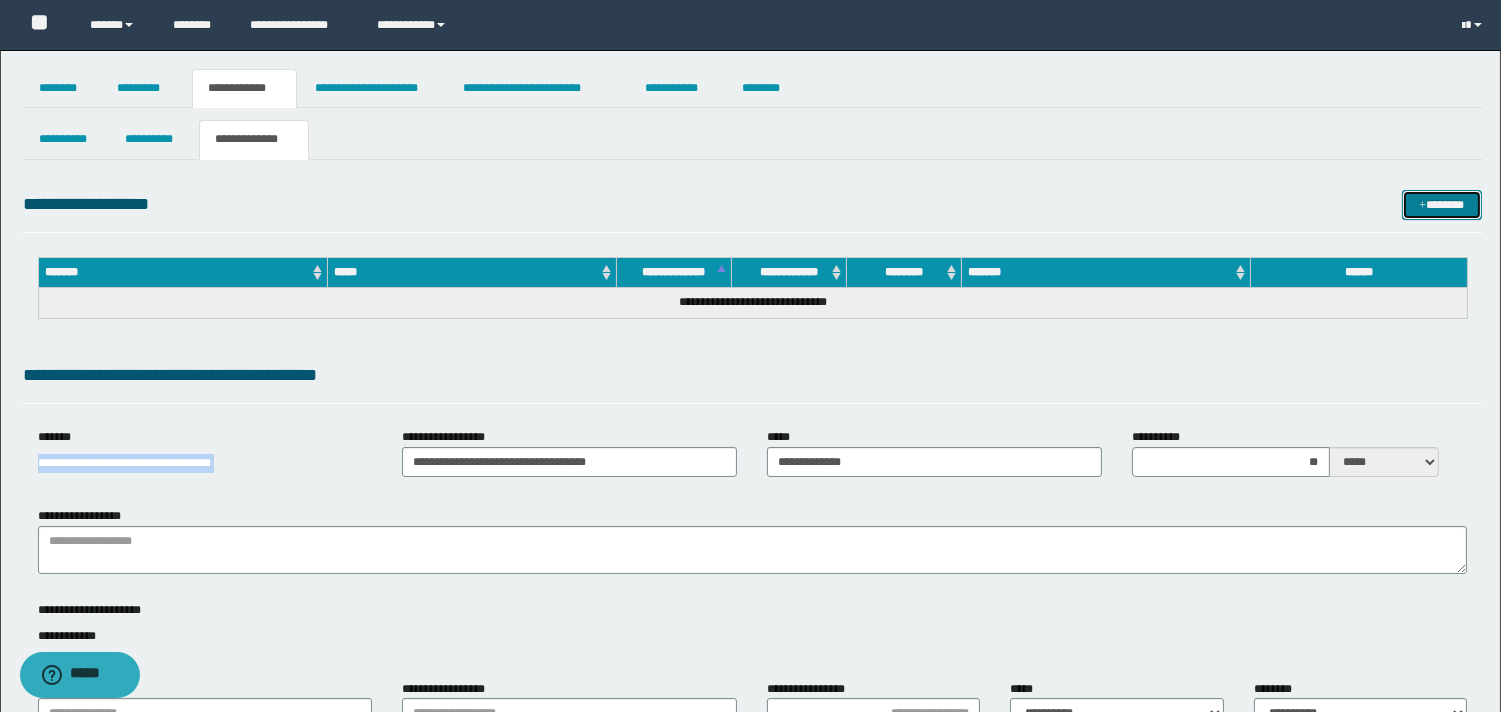 click on "*******" at bounding box center [1442, 205] 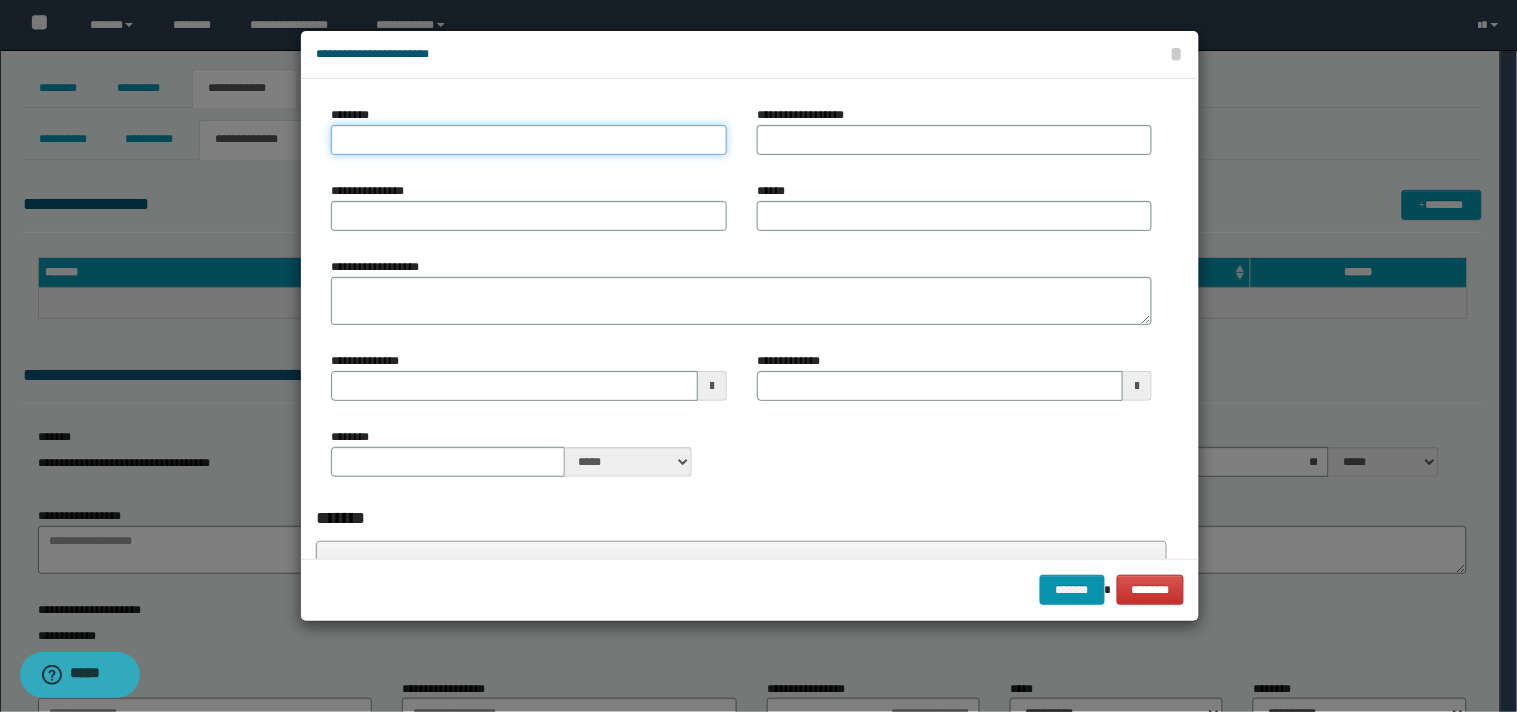 click on "********" at bounding box center [529, 140] 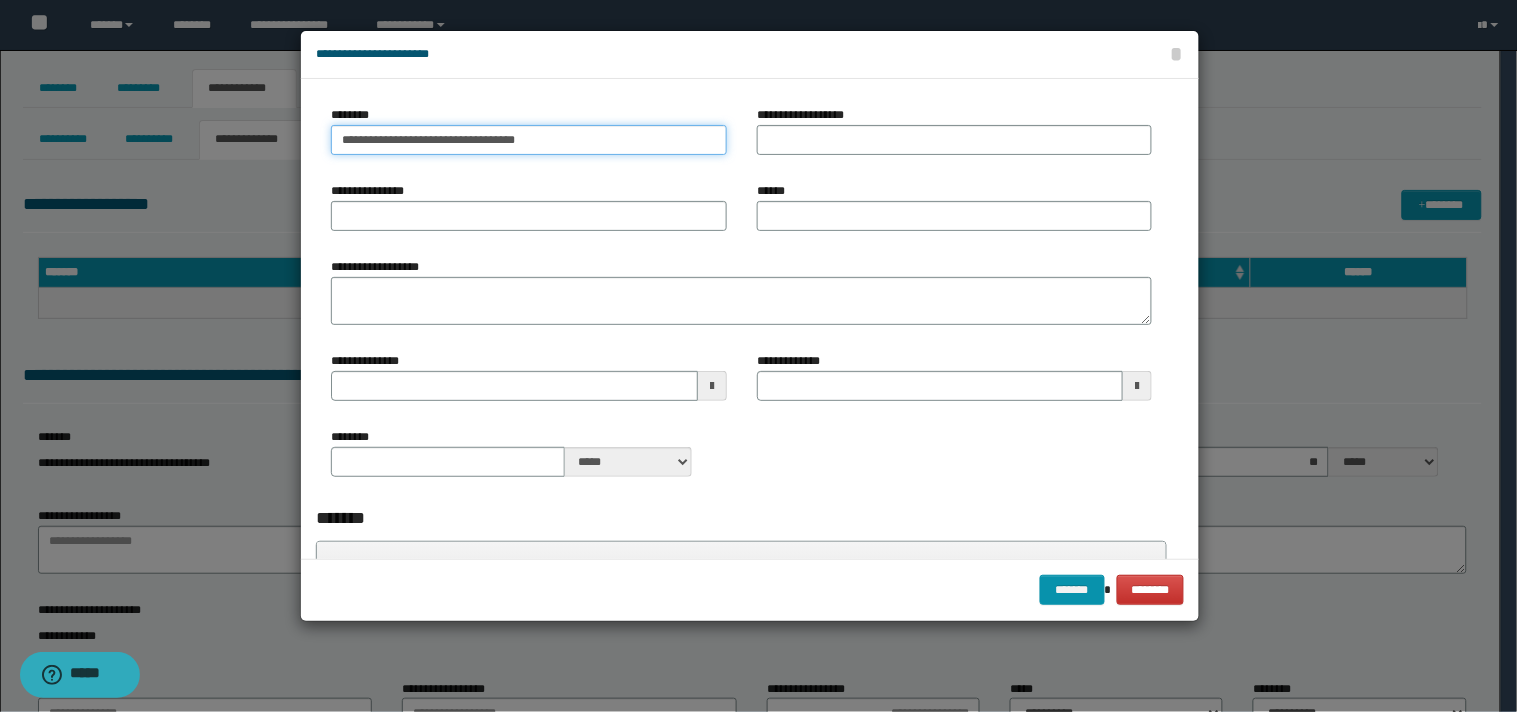 type 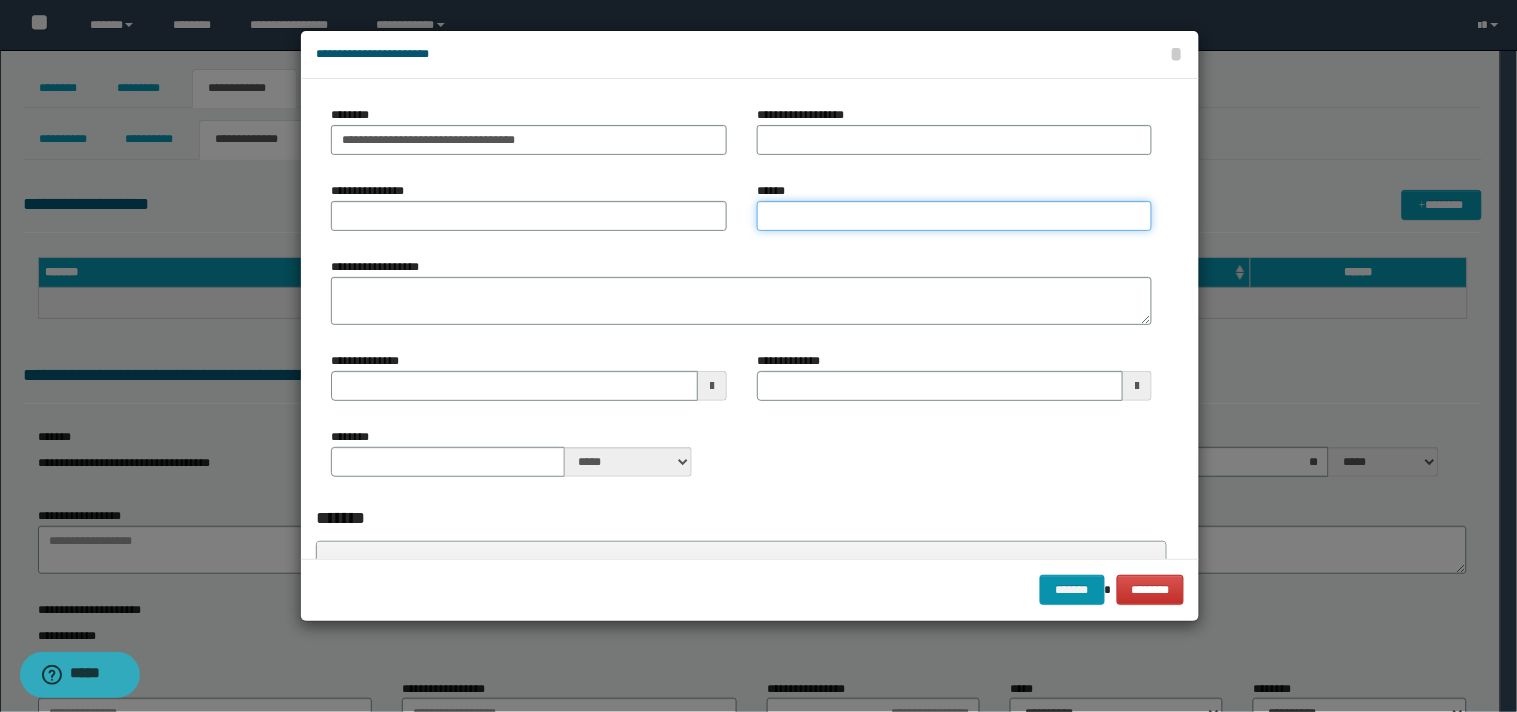 click on "******" at bounding box center [955, 216] 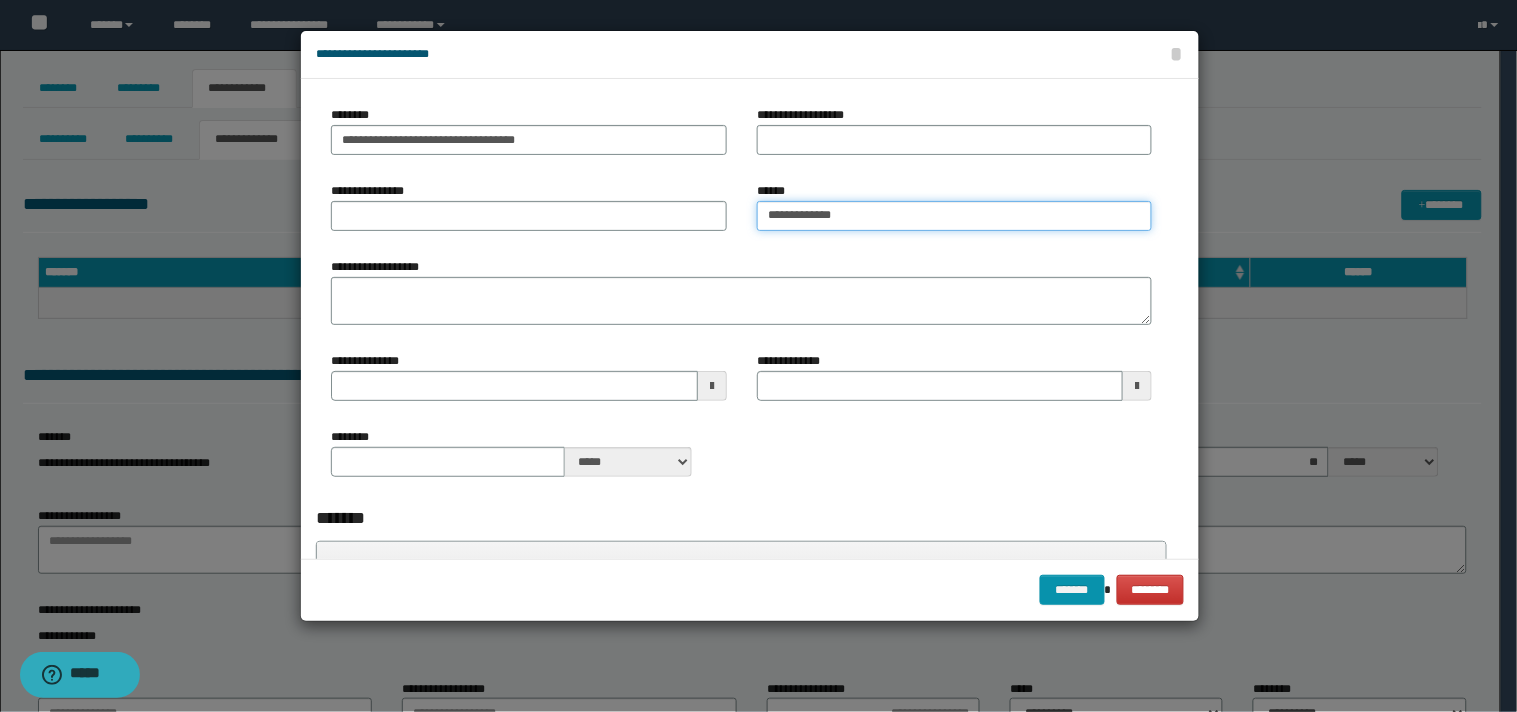 type on "**********" 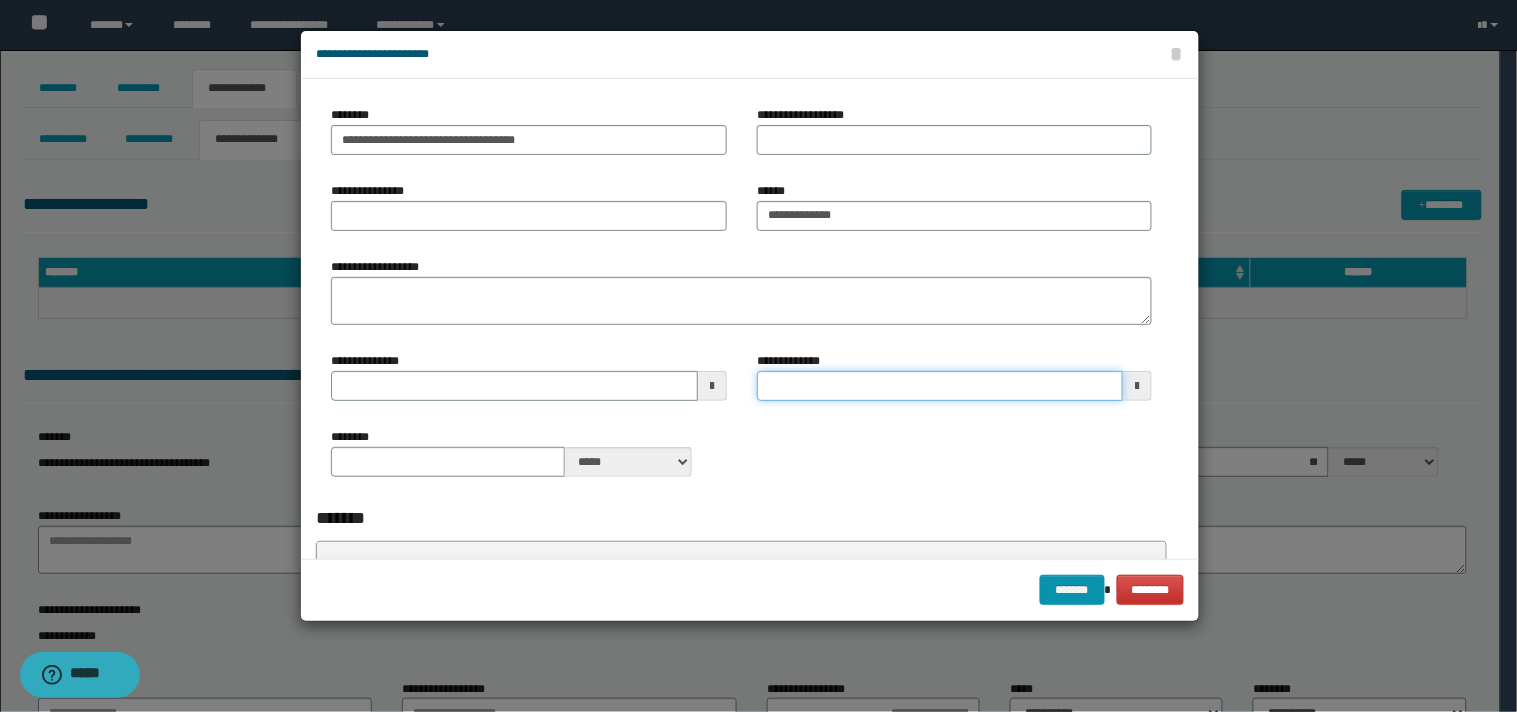 type 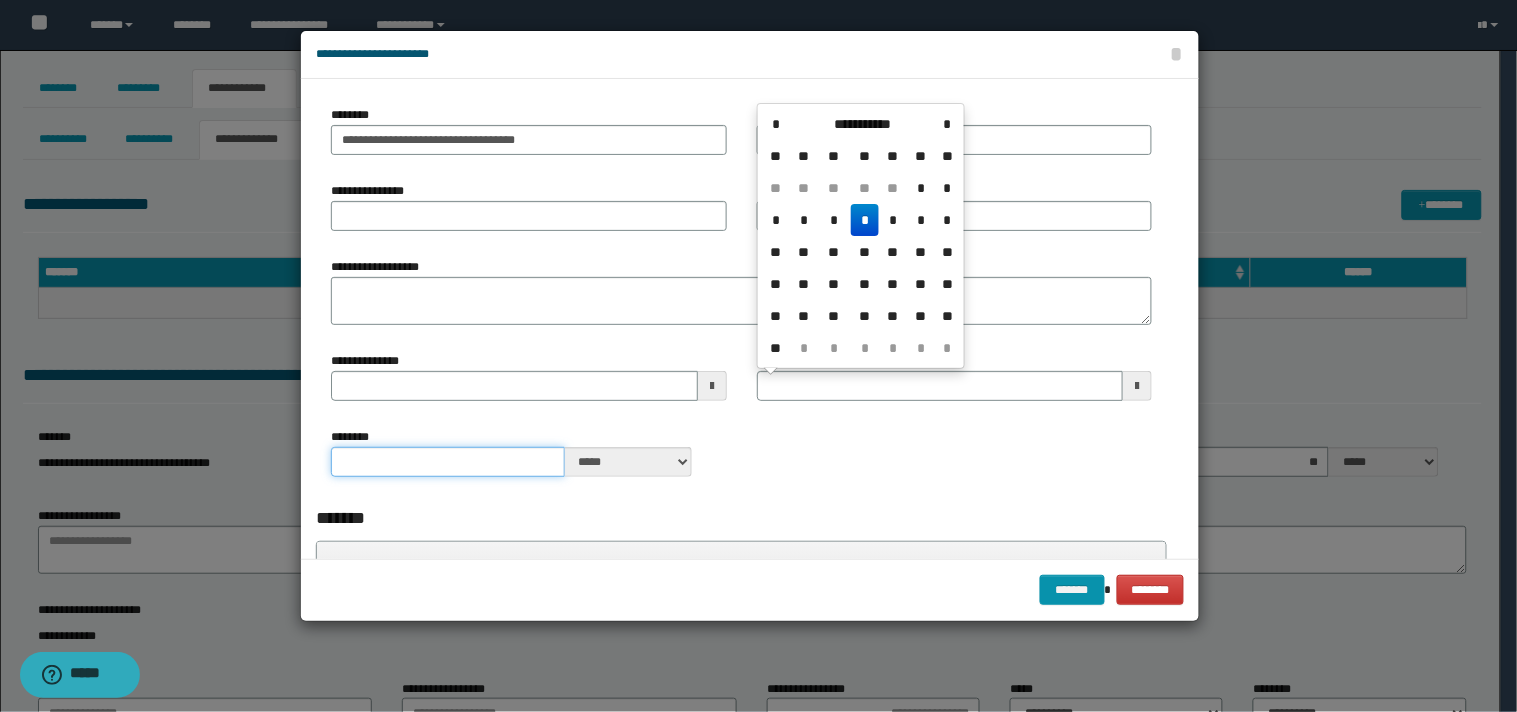 type 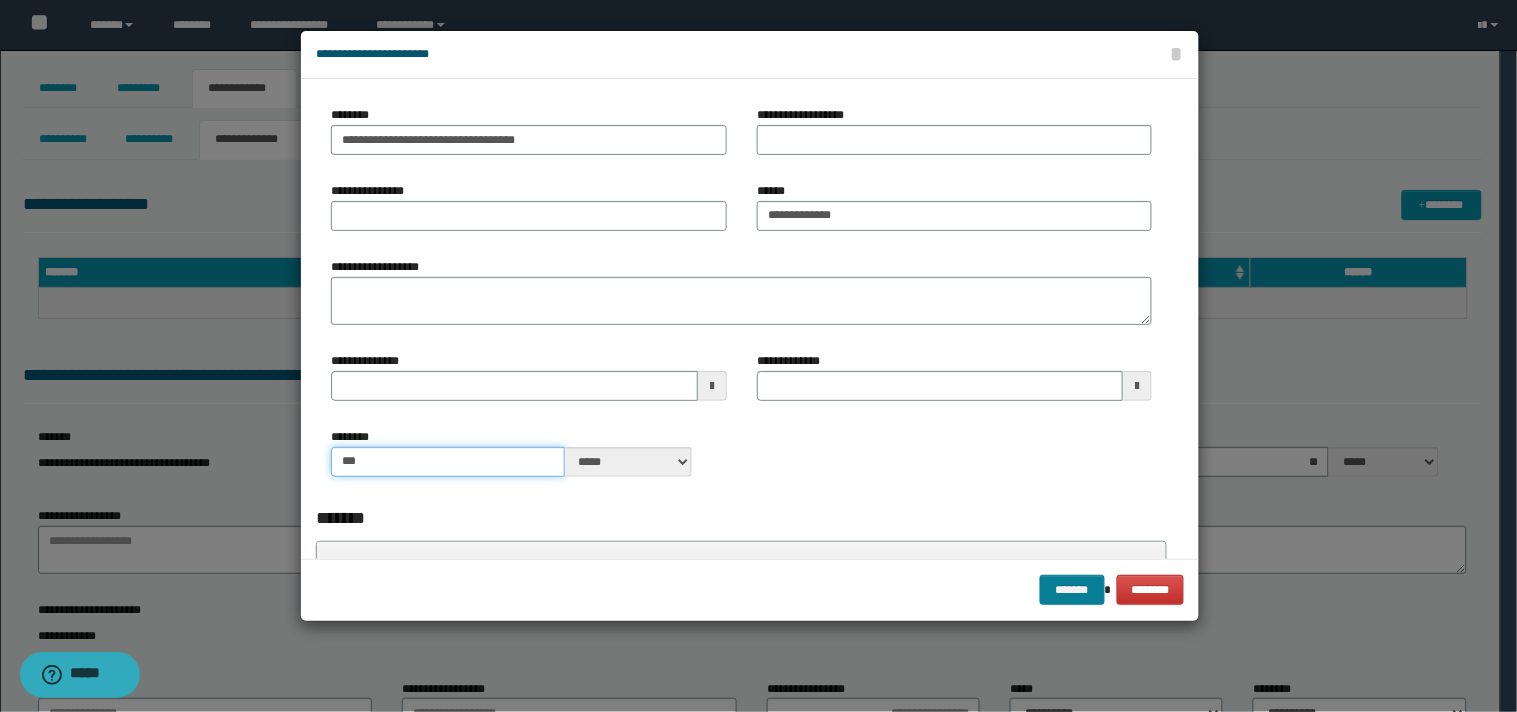 type on "***" 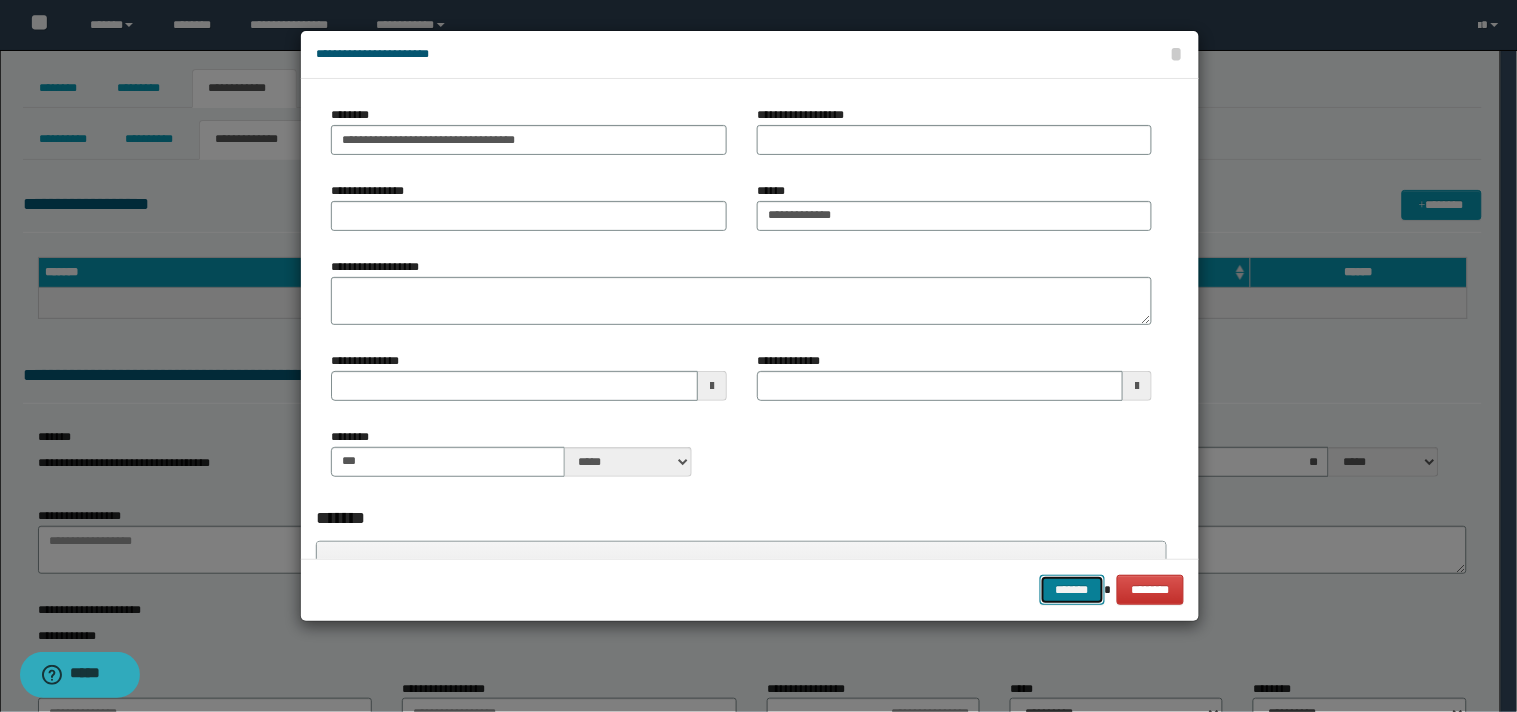 click on "*******" at bounding box center (1072, 590) 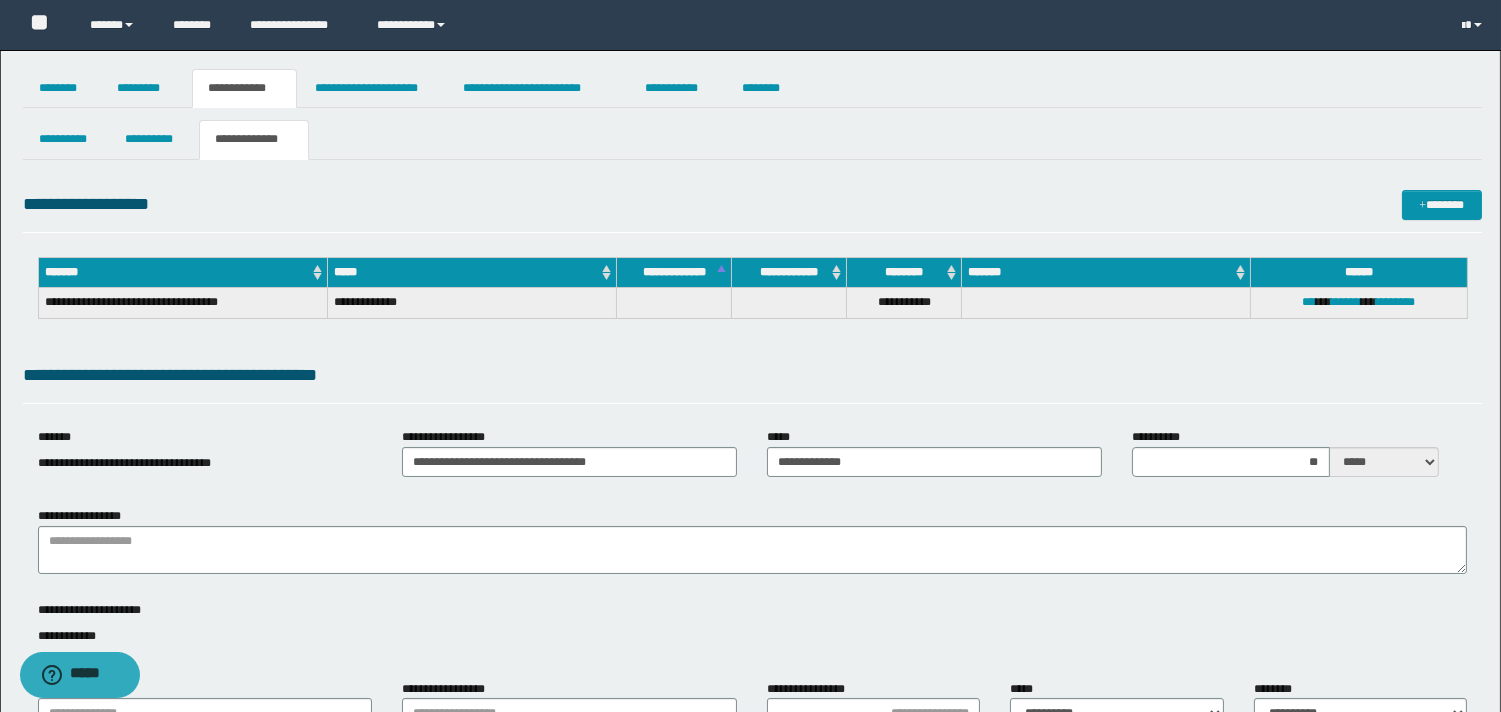 click on "**********" at bounding box center [752, 540] 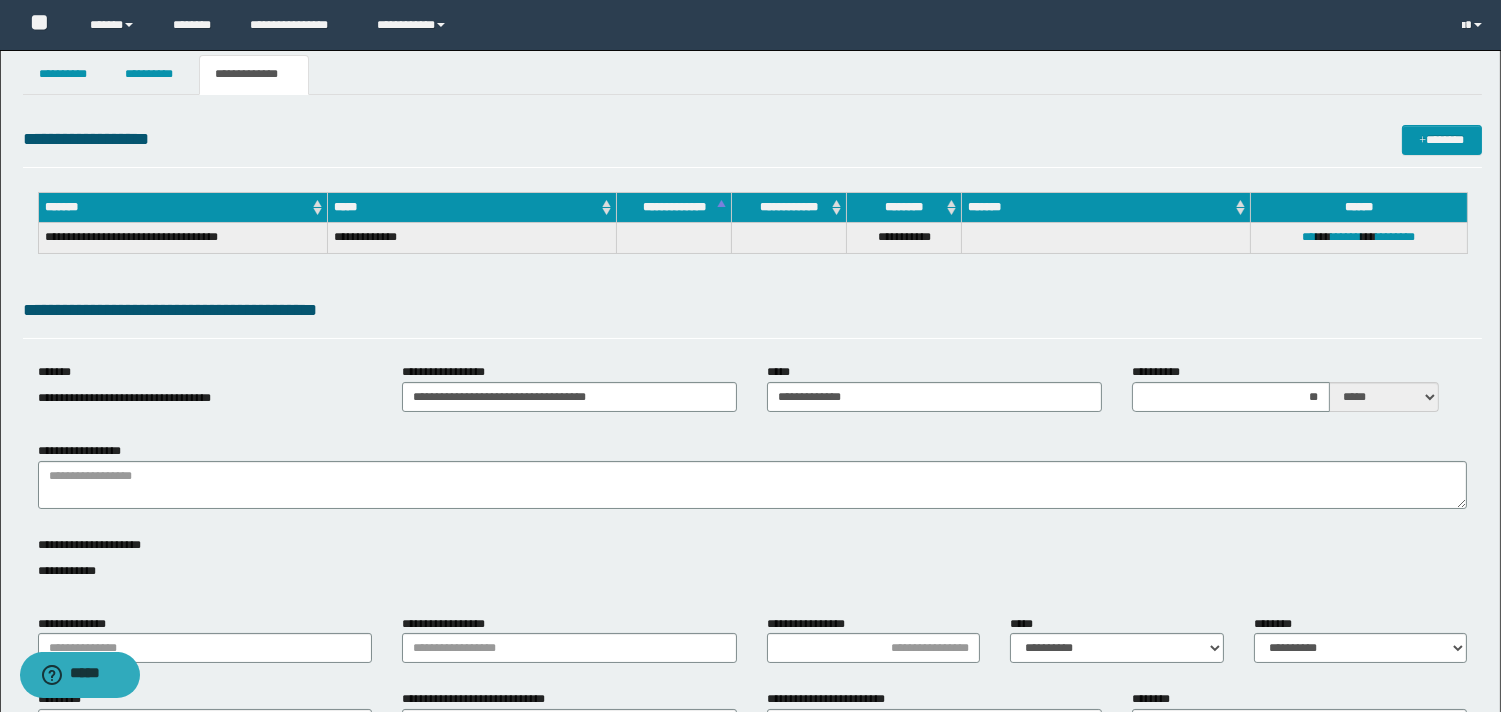 scroll, scrollTop: 0, scrollLeft: 0, axis: both 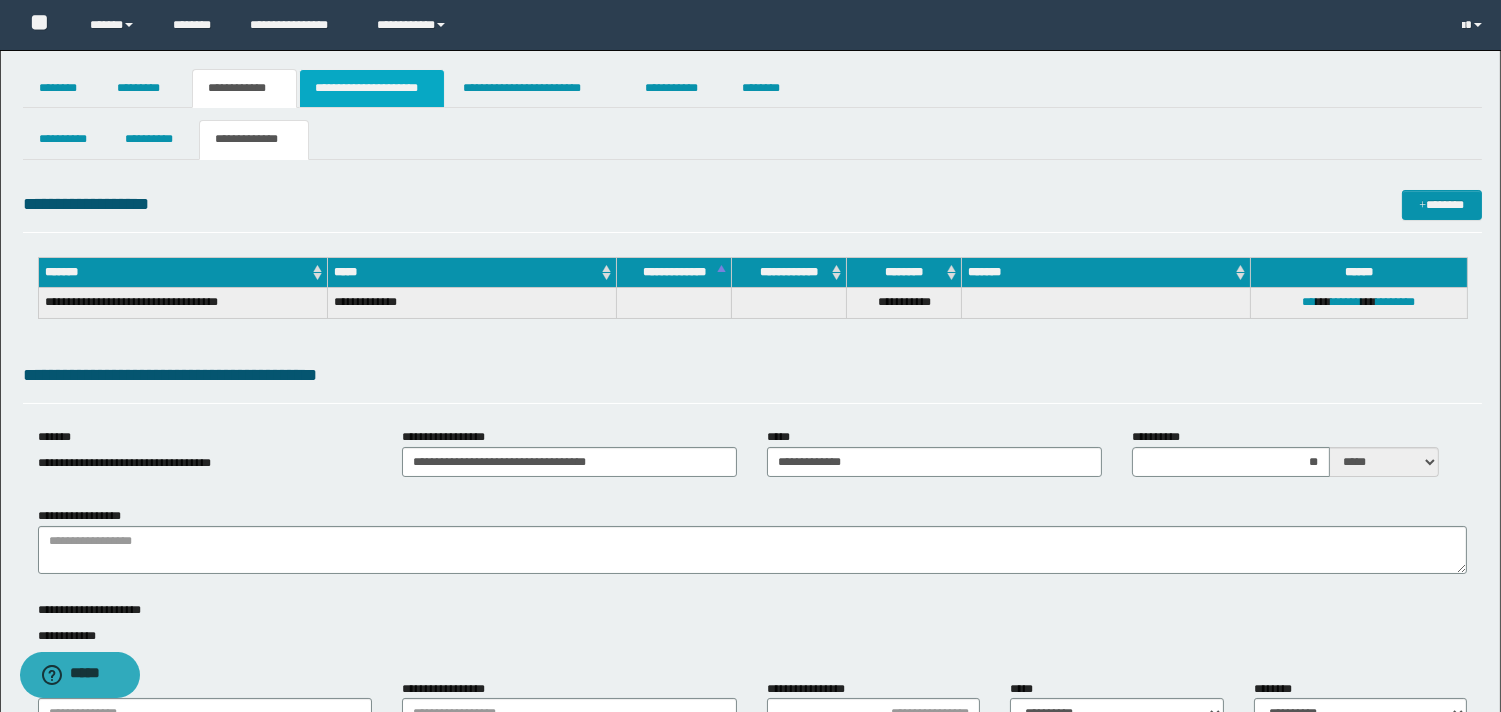 click on "**********" at bounding box center (372, 88) 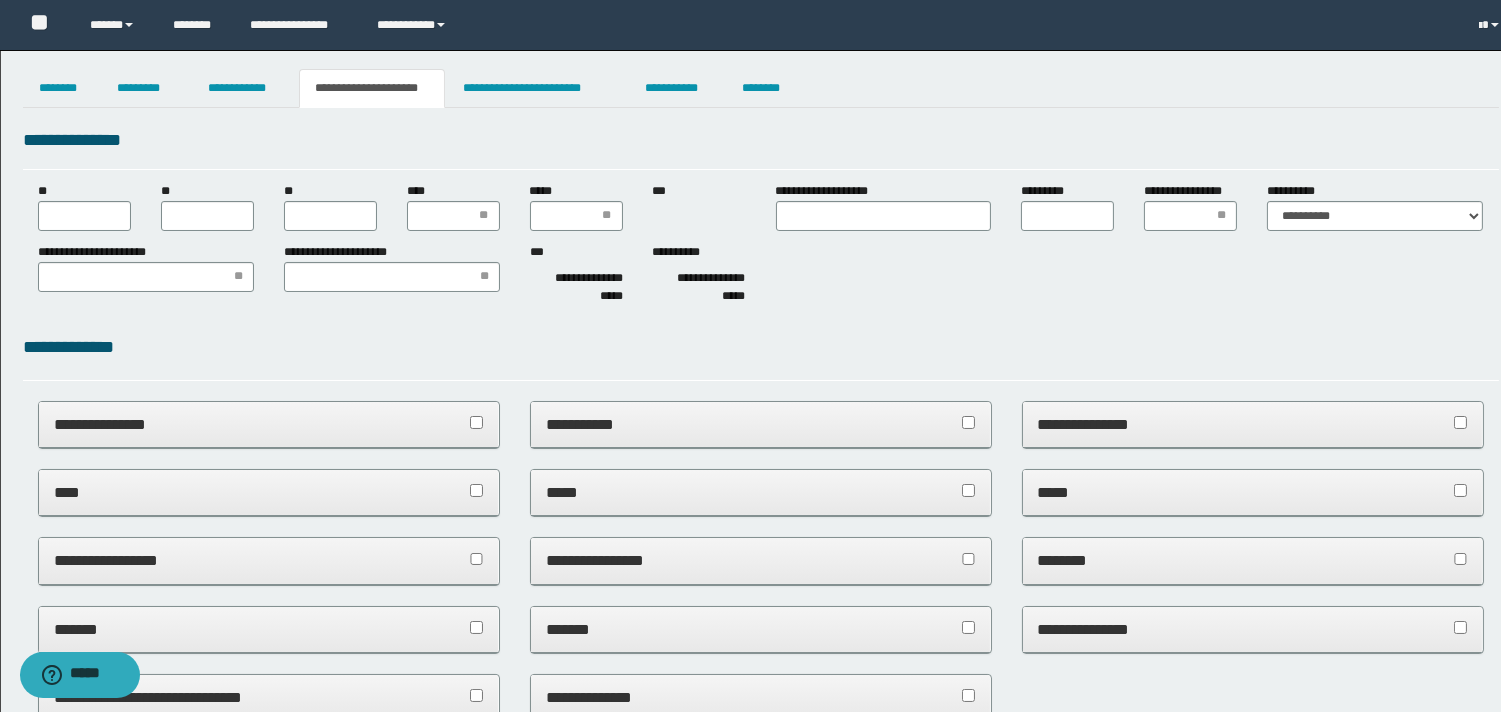 scroll, scrollTop: 0, scrollLeft: 0, axis: both 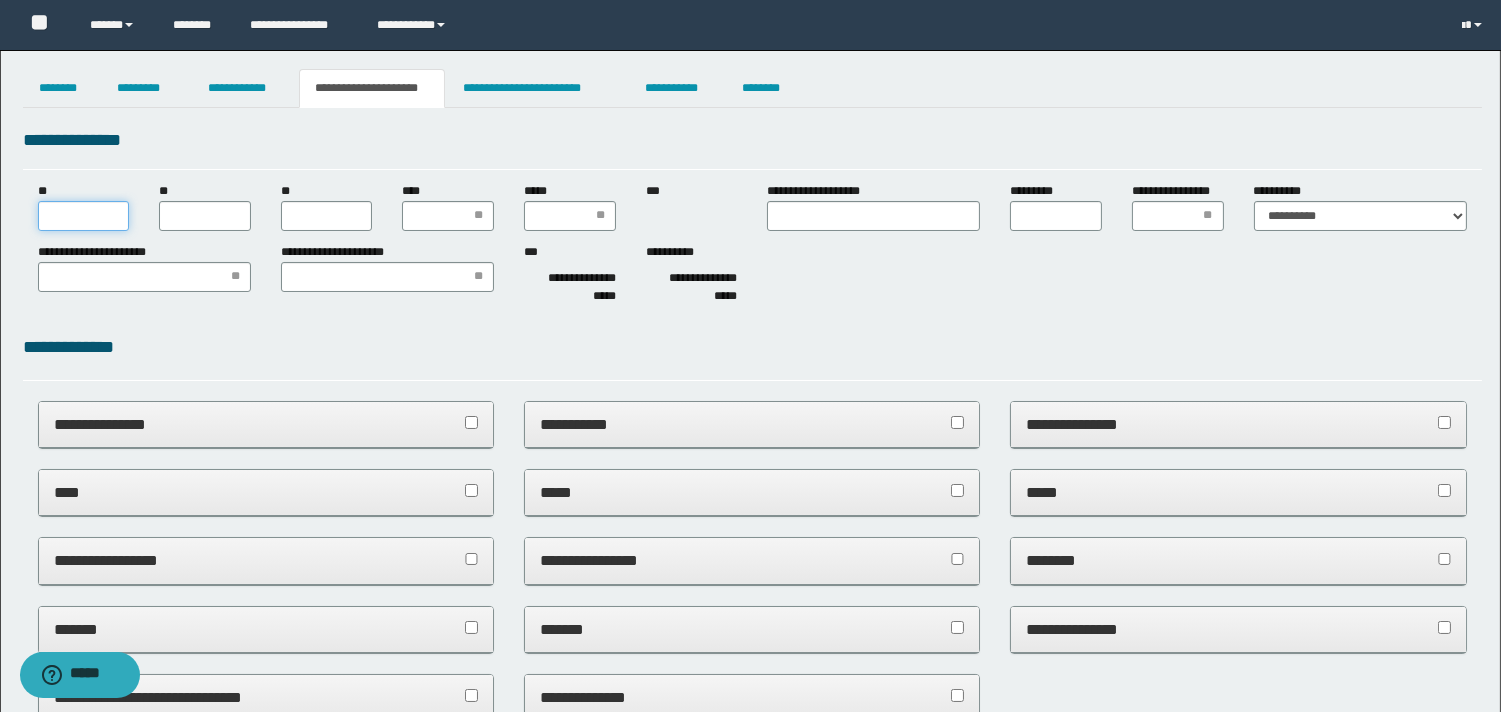 click on "**" at bounding box center [84, 216] 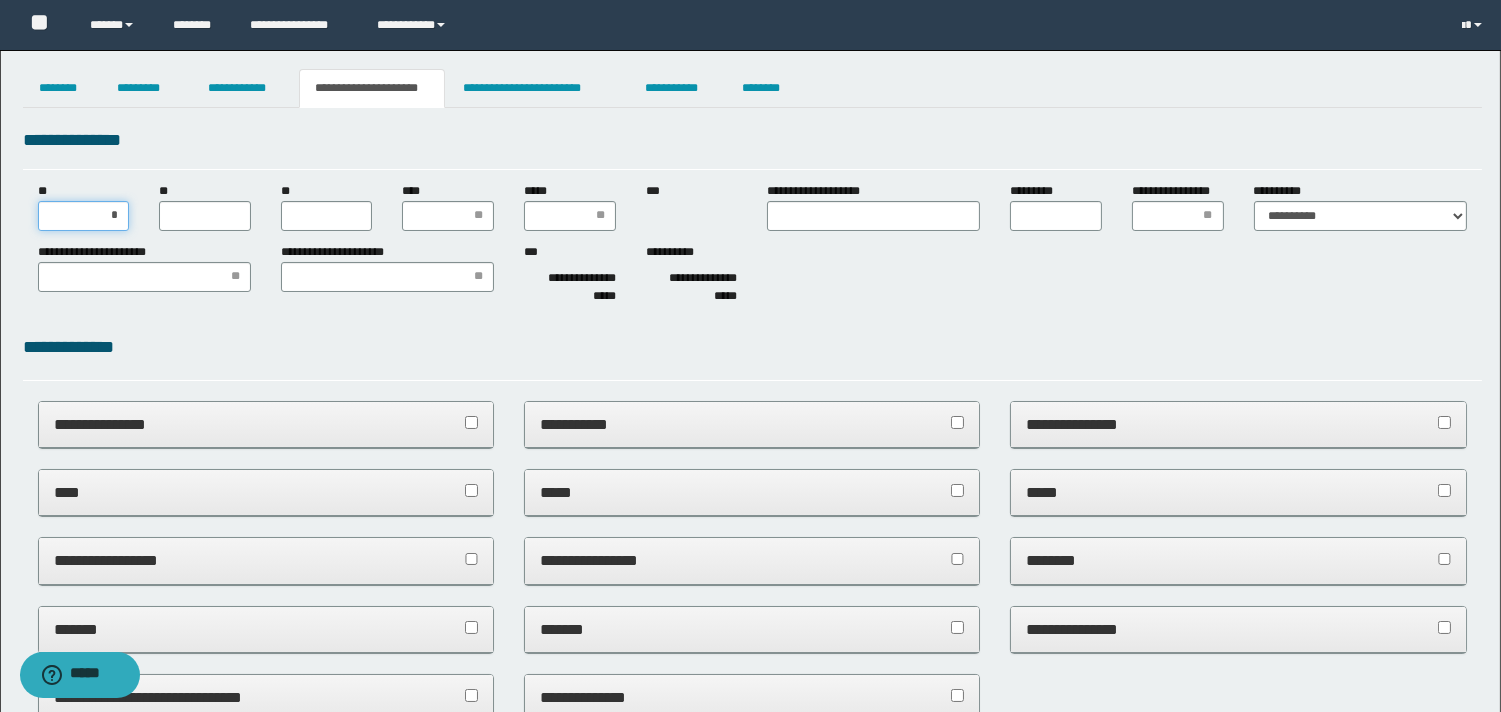 type on "**" 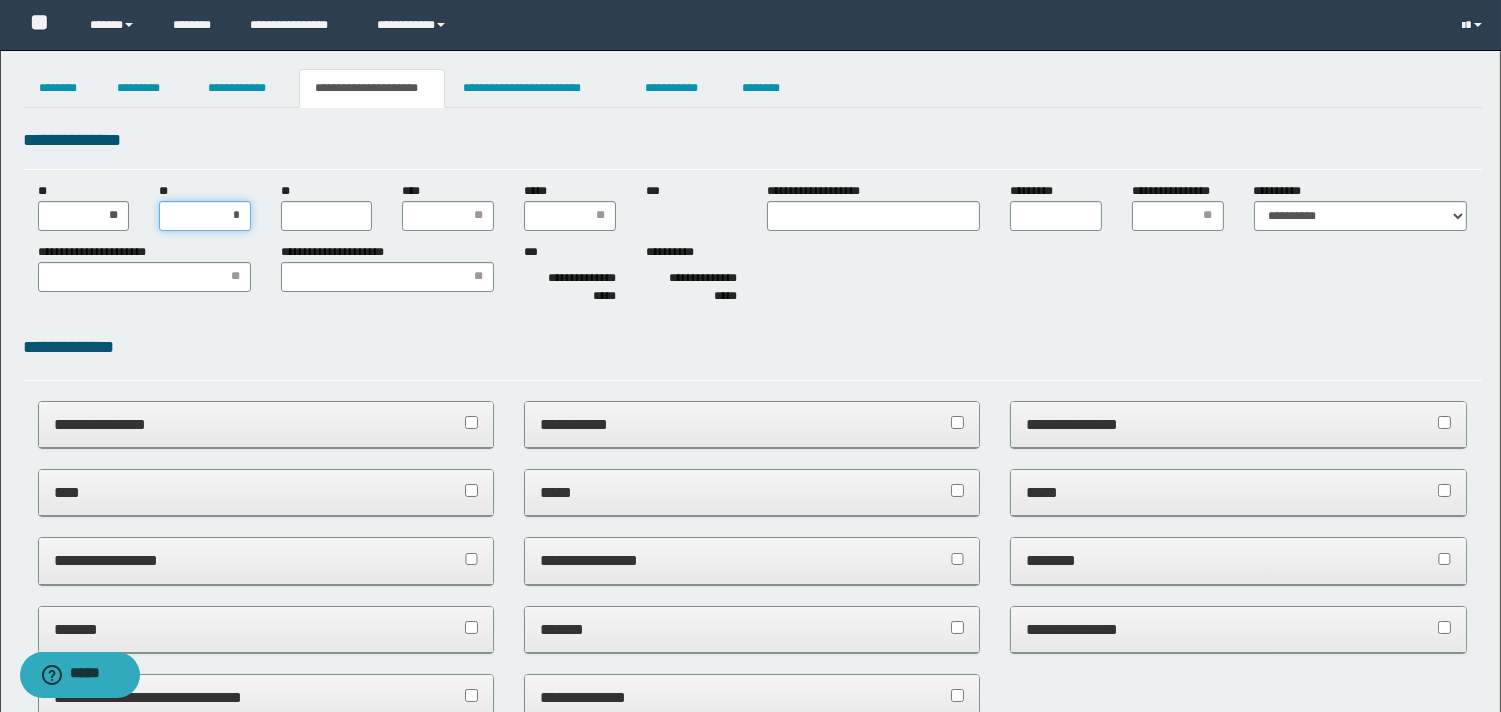 type on "**" 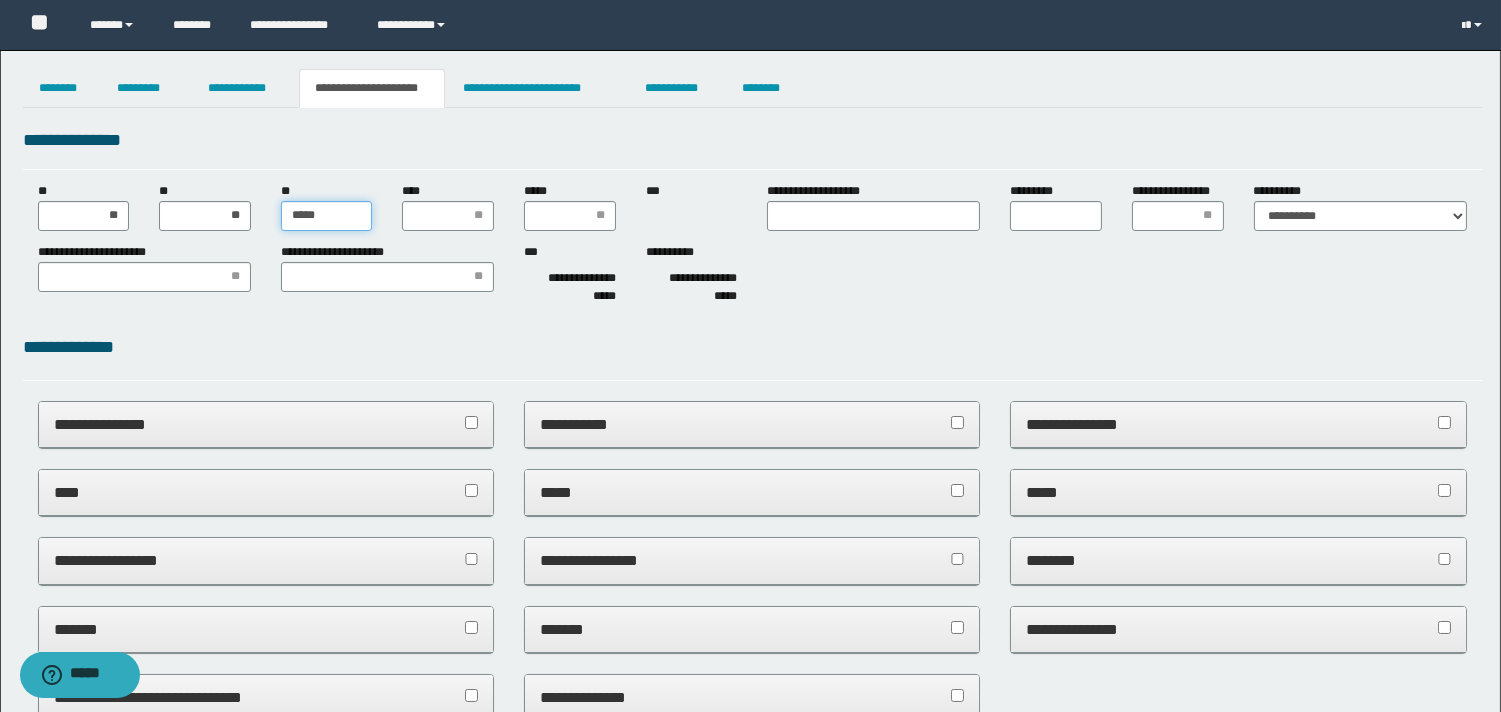 type on "******" 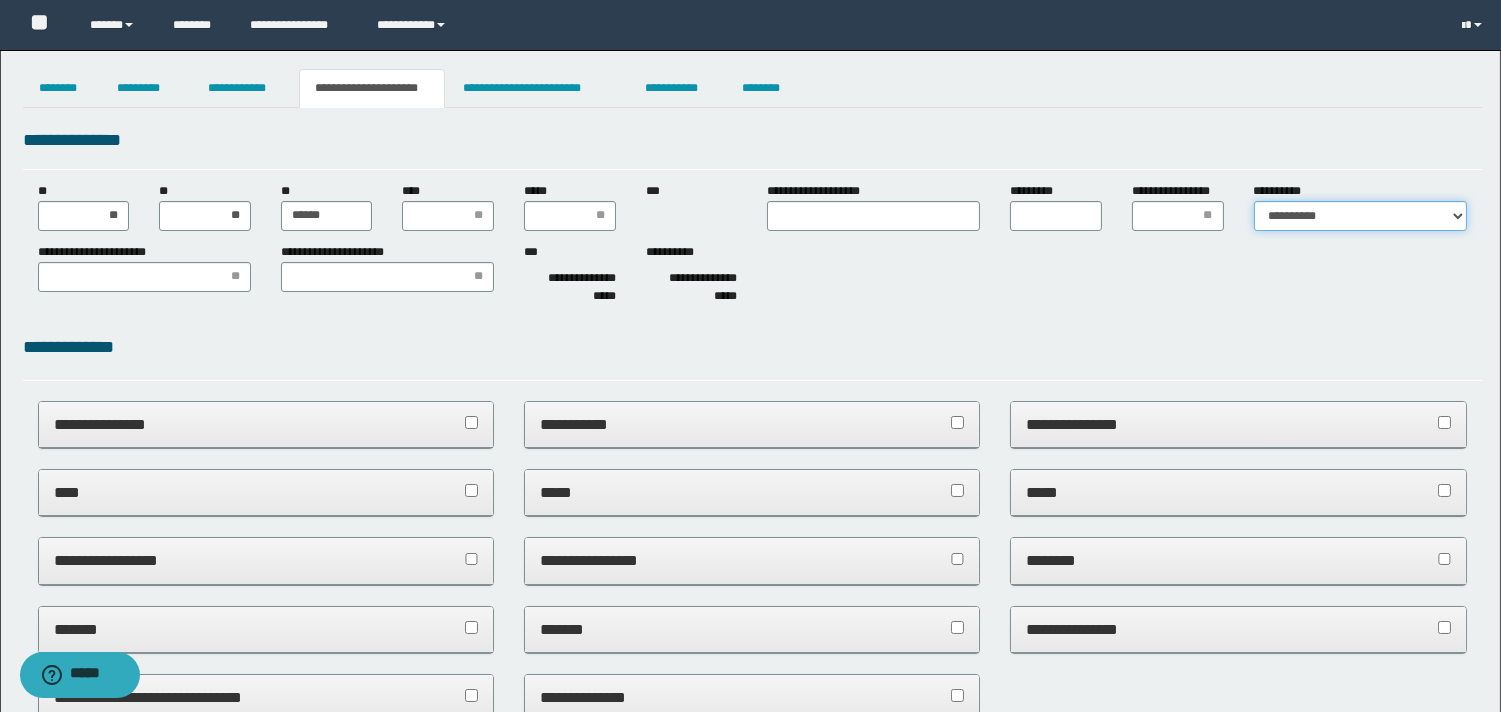 drag, startPoint x: 1354, startPoint y: 202, endPoint x: 1344, endPoint y: 227, distance: 26.925823 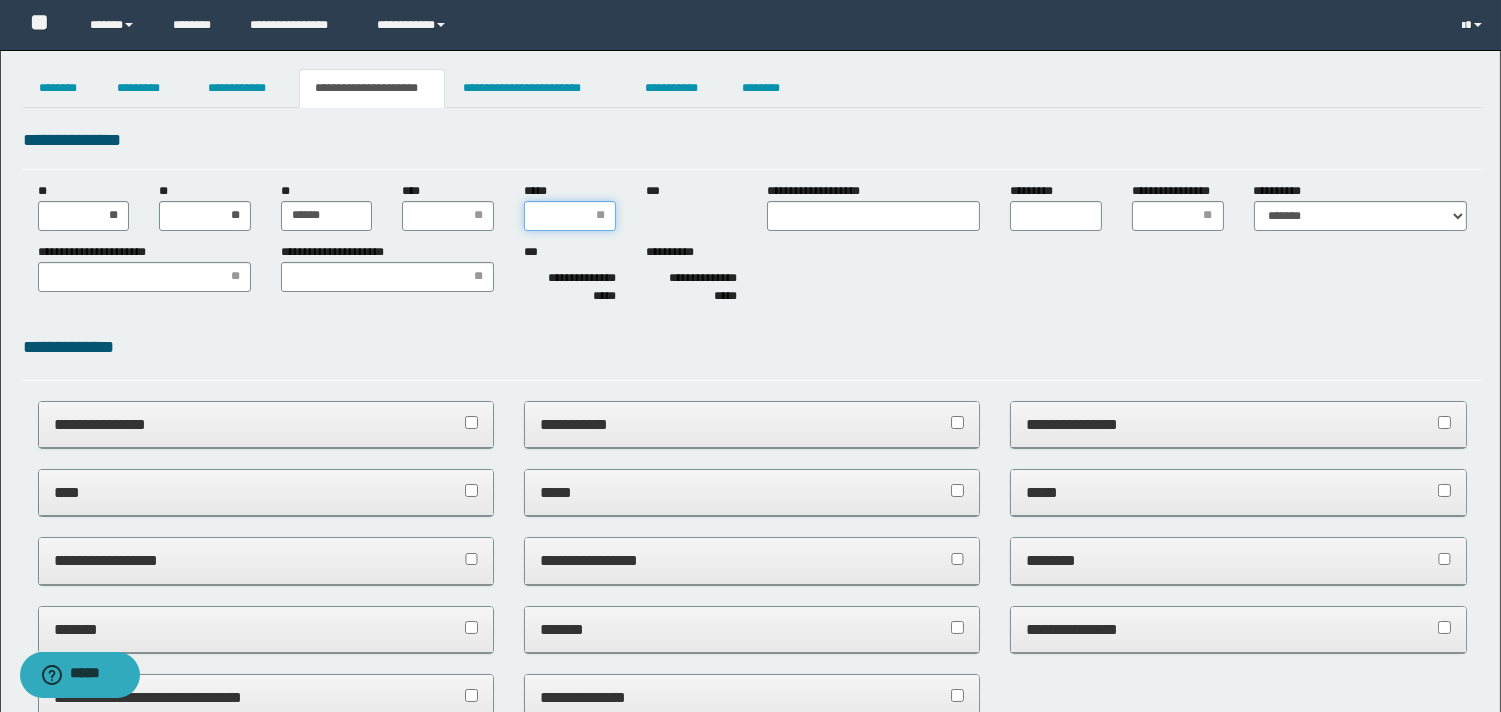 click on "*****" at bounding box center (570, 216) 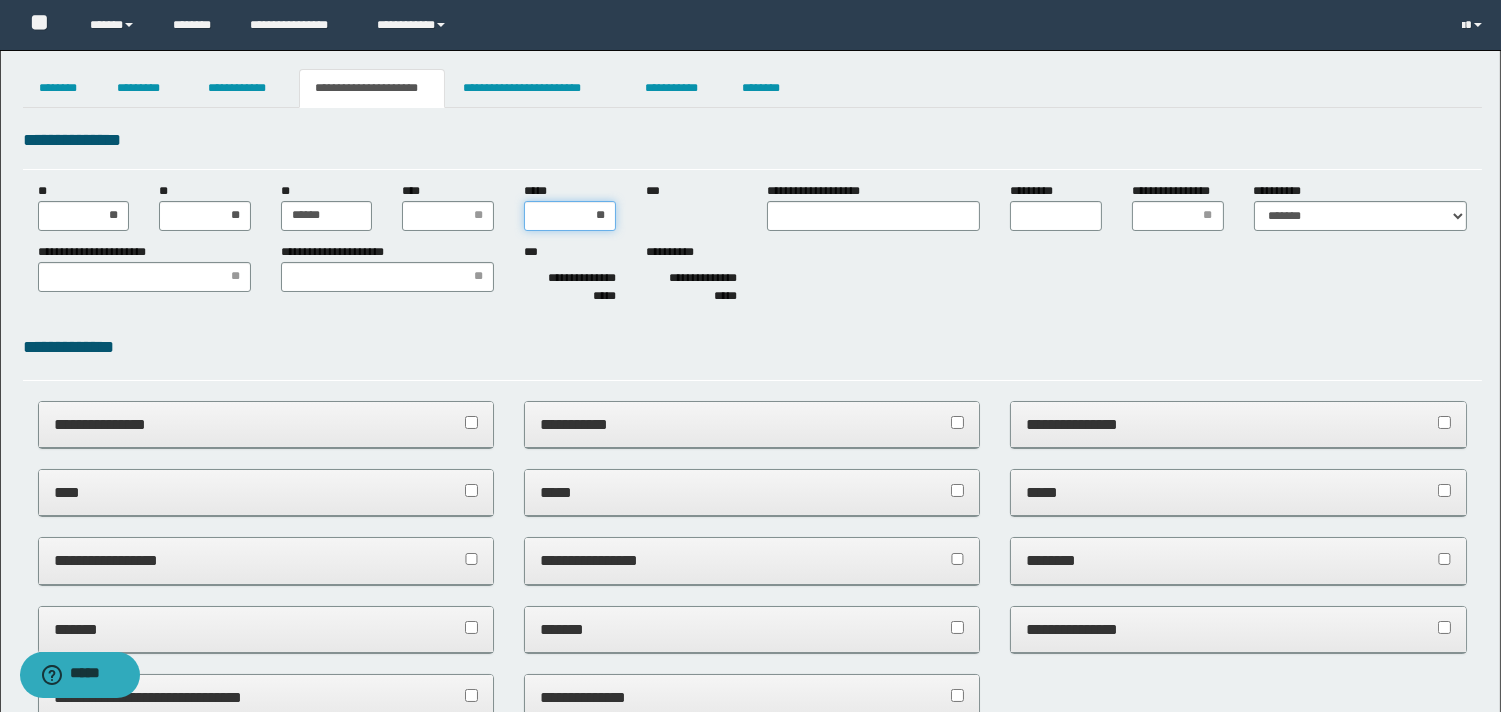 type on "***" 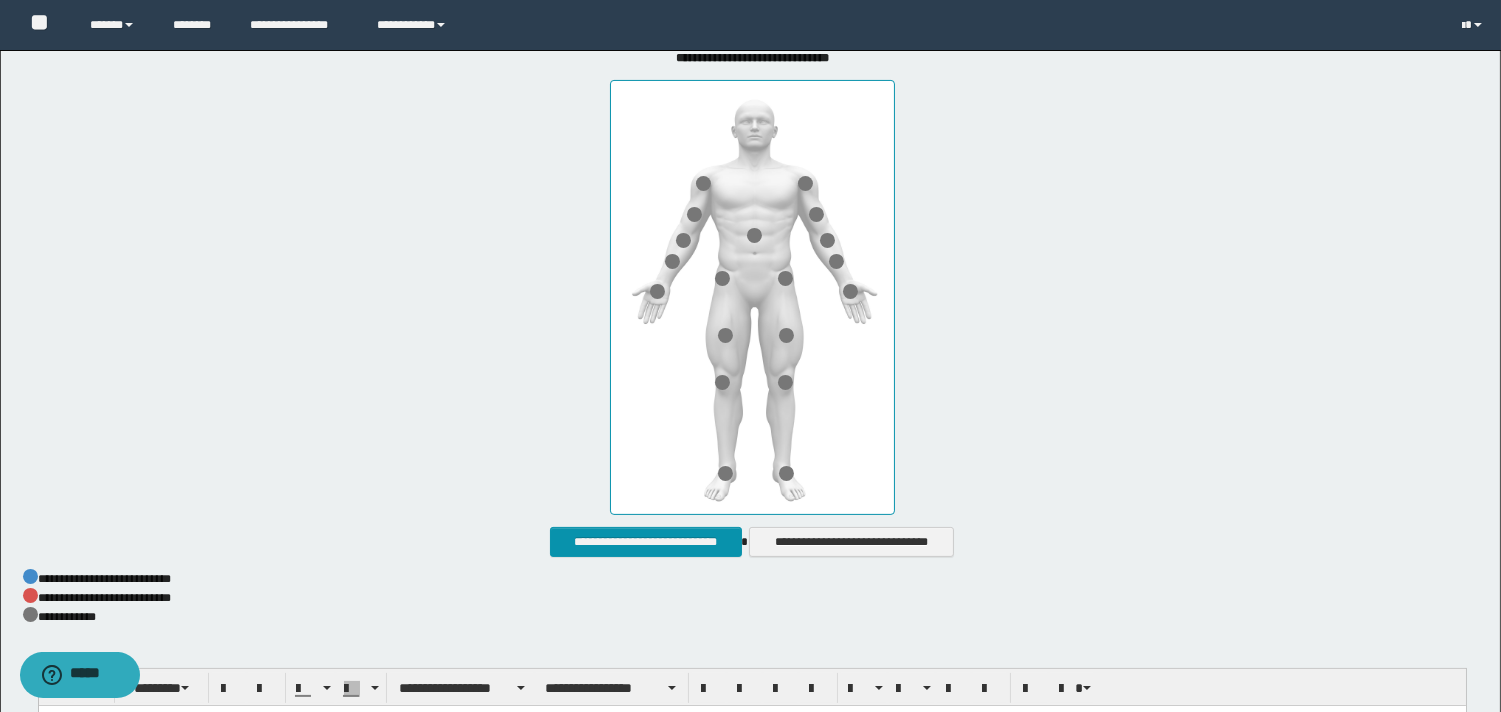 scroll, scrollTop: 1053, scrollLeft: 0, axis: vertical 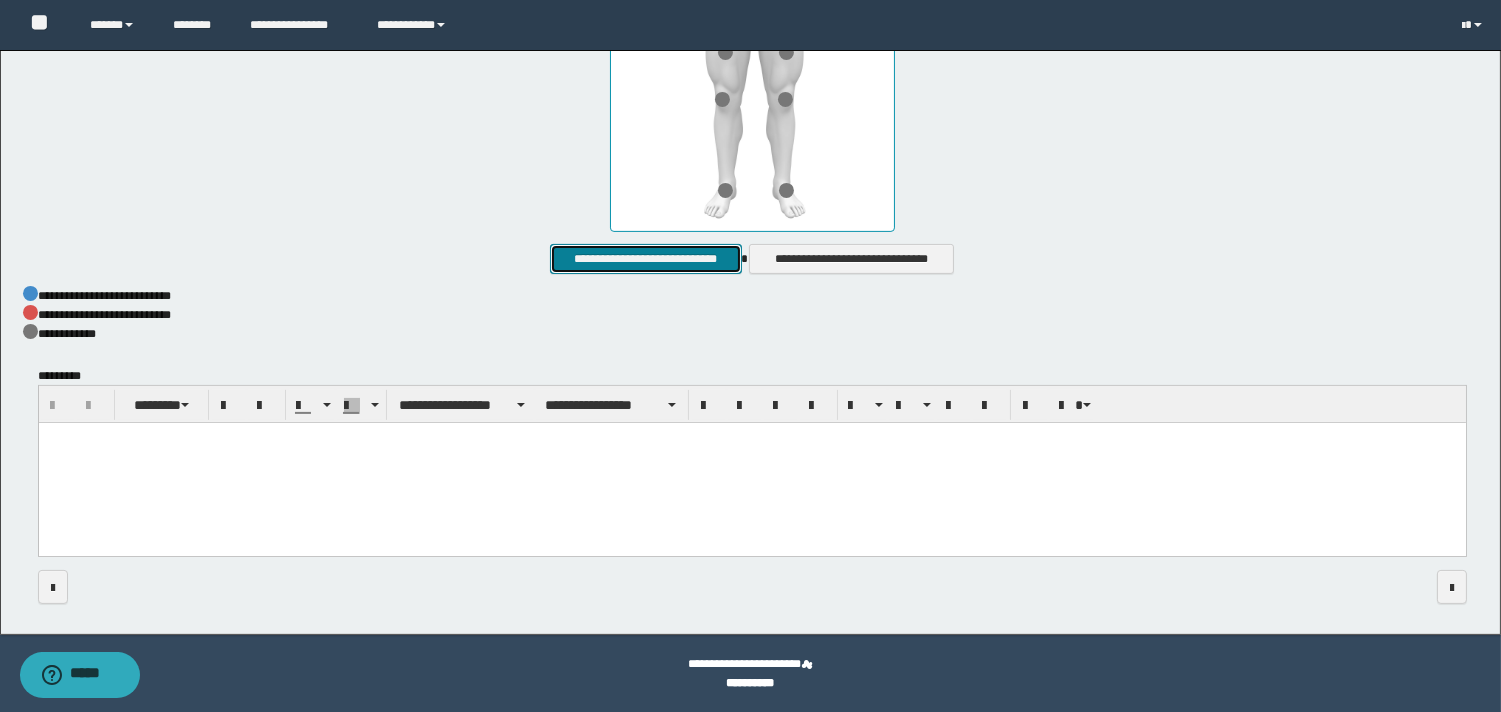 drag, startPoint x: 604, startPoint y: 247, endPoint x: 455, endPoint y: 47, distance: 249.40128 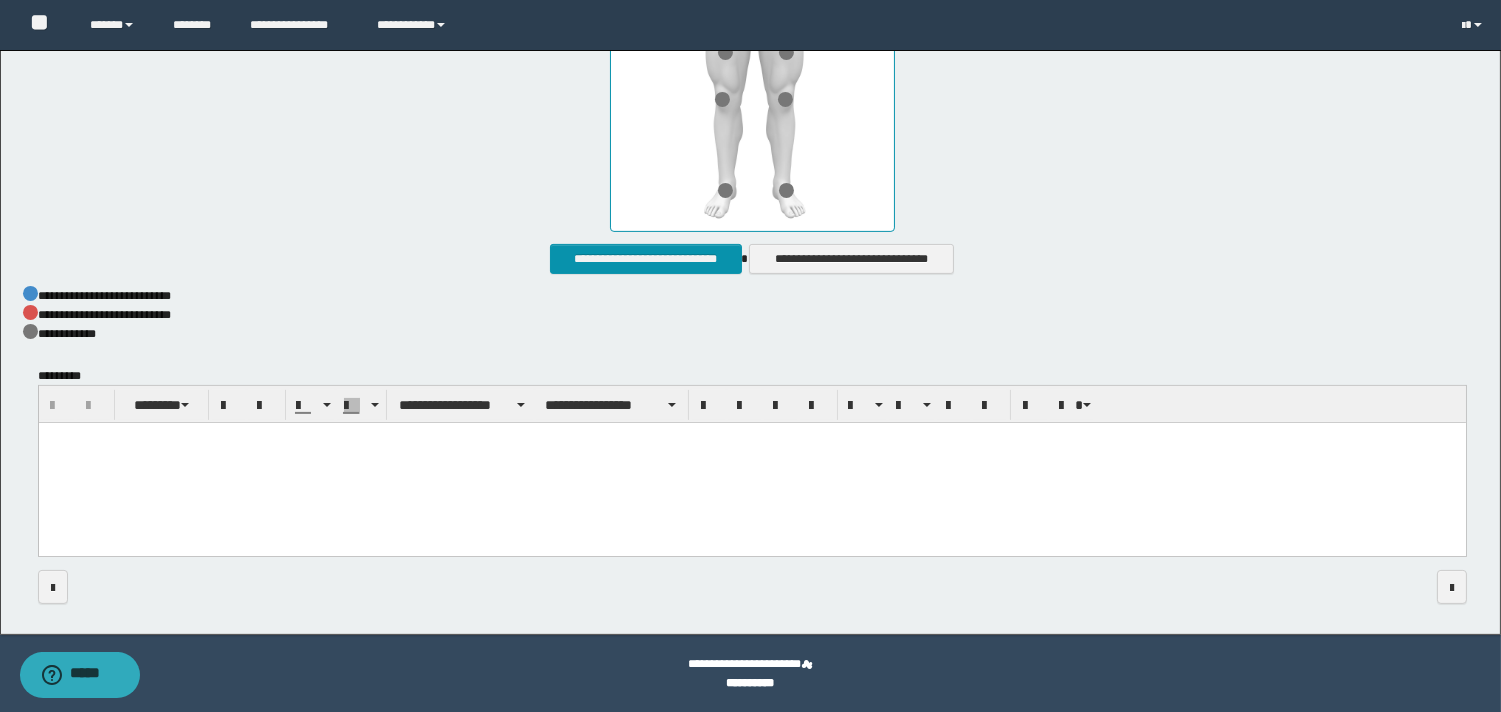 click at bounding box center (751, 464) 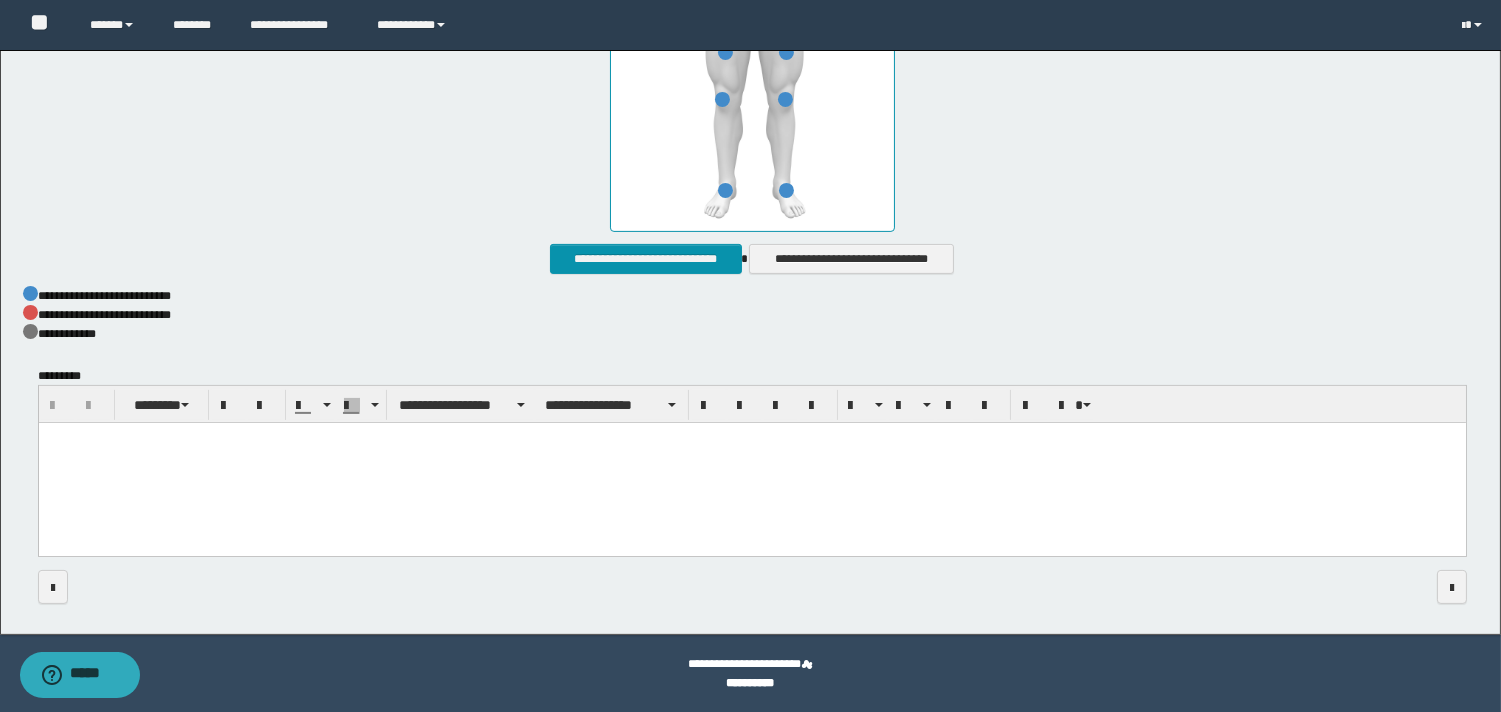 paste 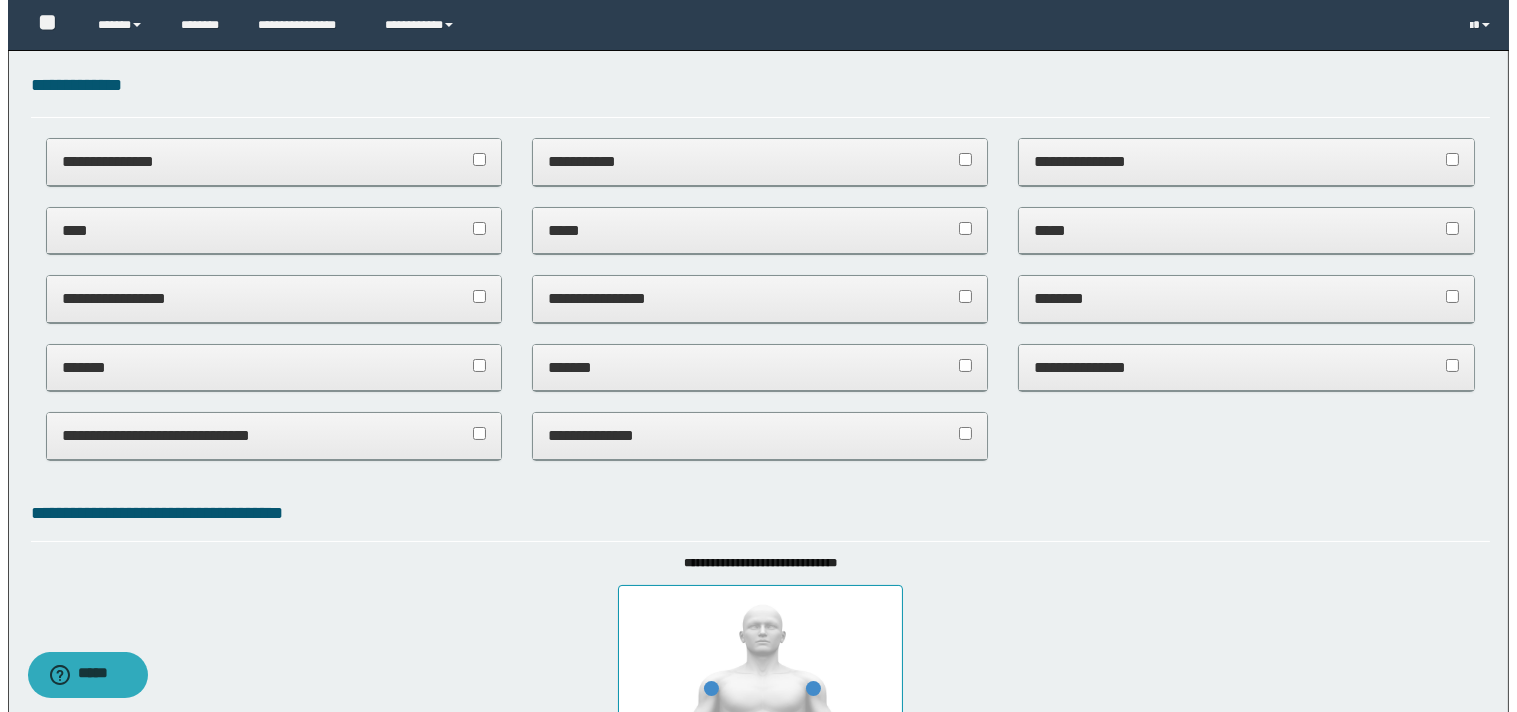 scroll, scrollTop: 0, scrollLeft: 0, axis: both 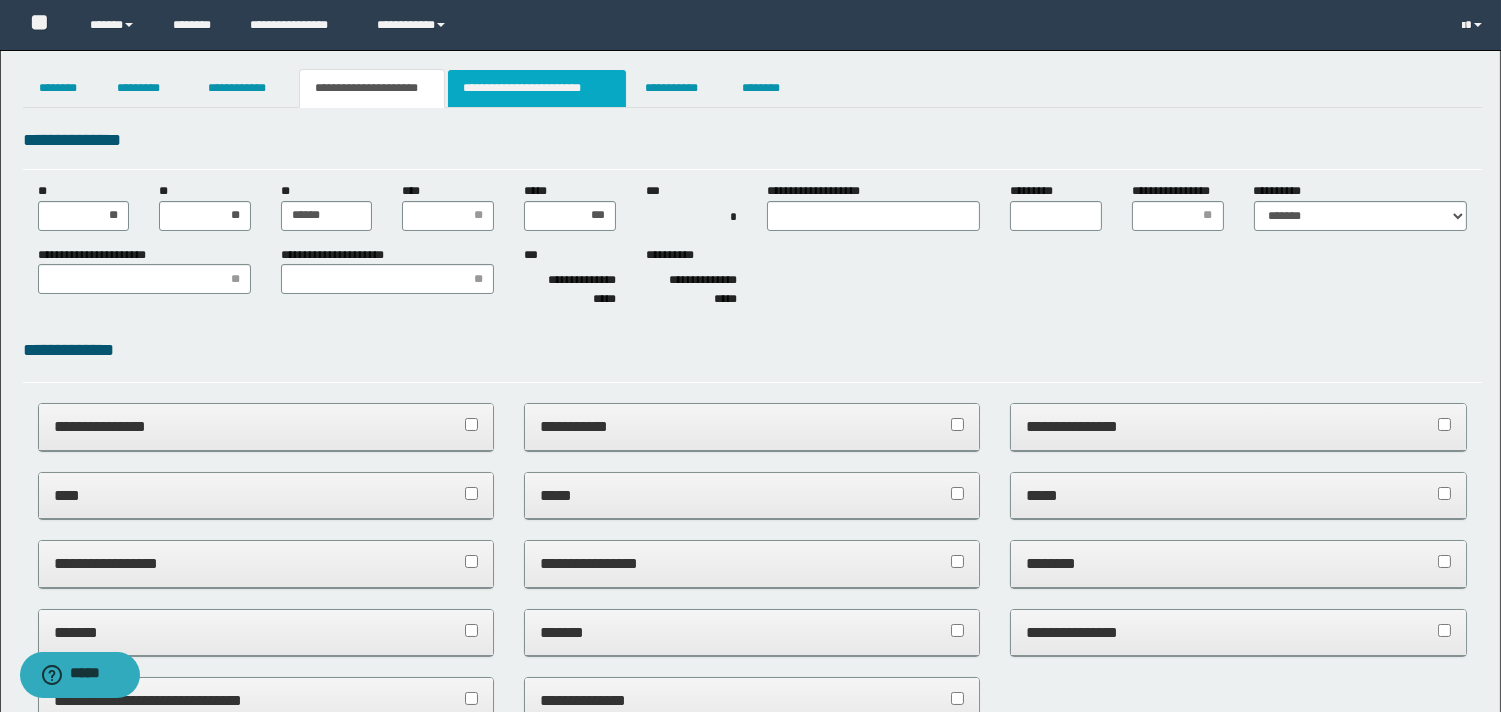 click on "**********" at bounding box center (537, 88) 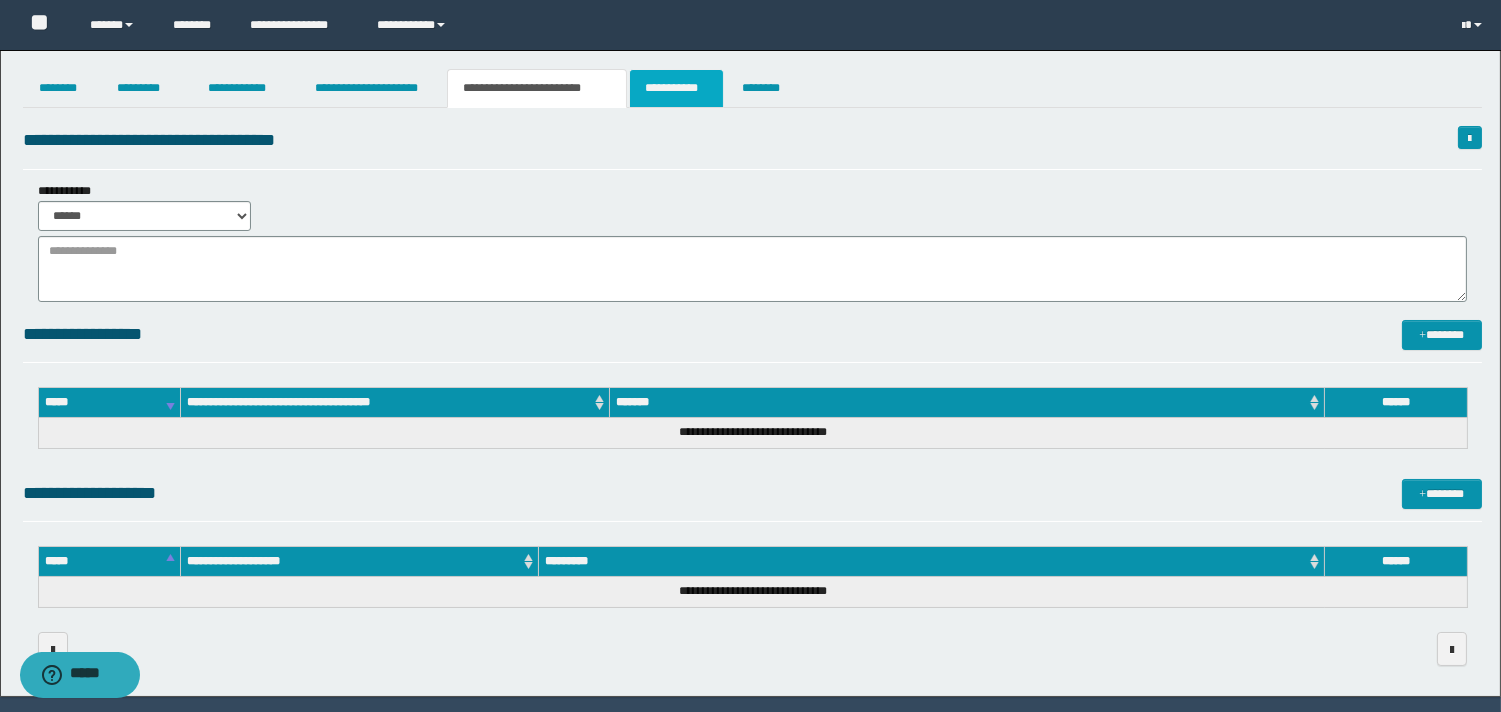 click on "**********" at bounding box center [676, 88] 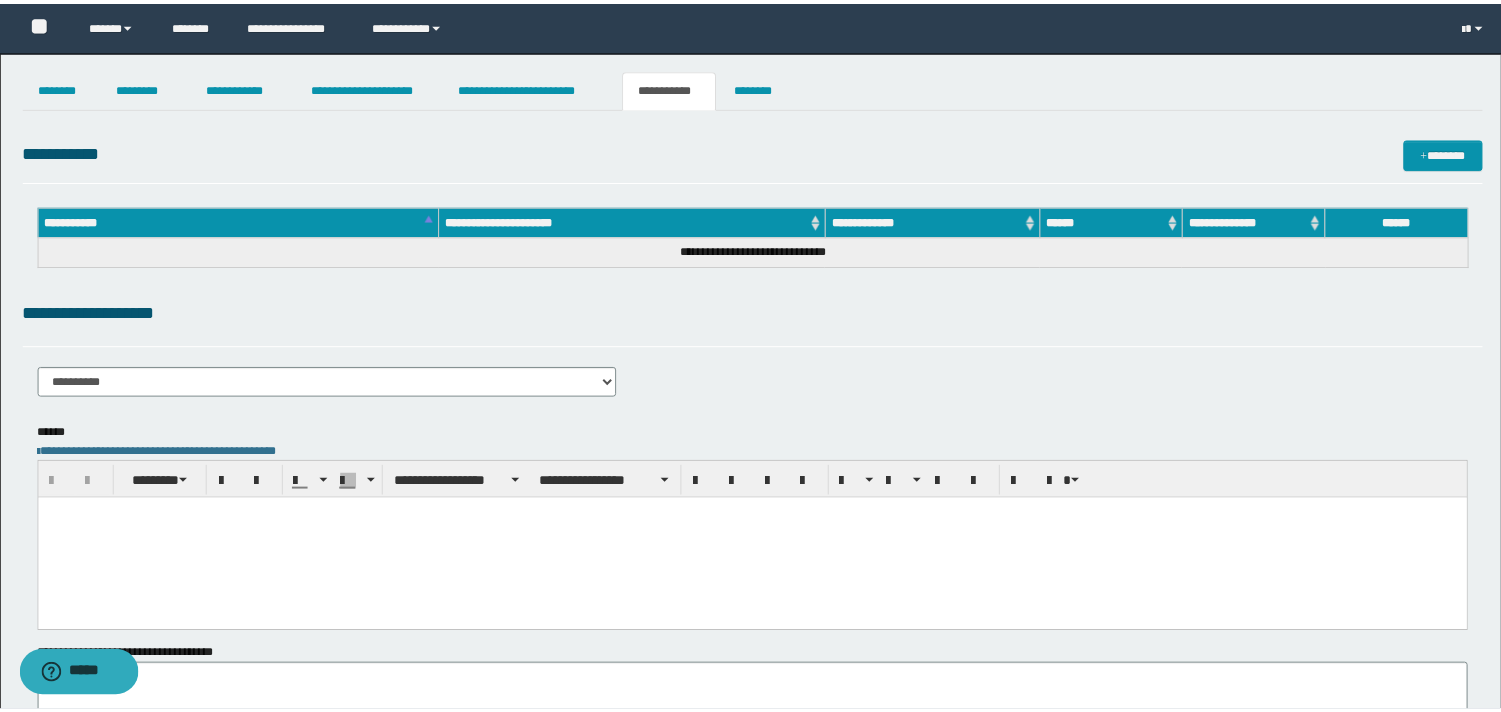 scroll, scrollTop: 0, scrollLeft: 0, axis: both 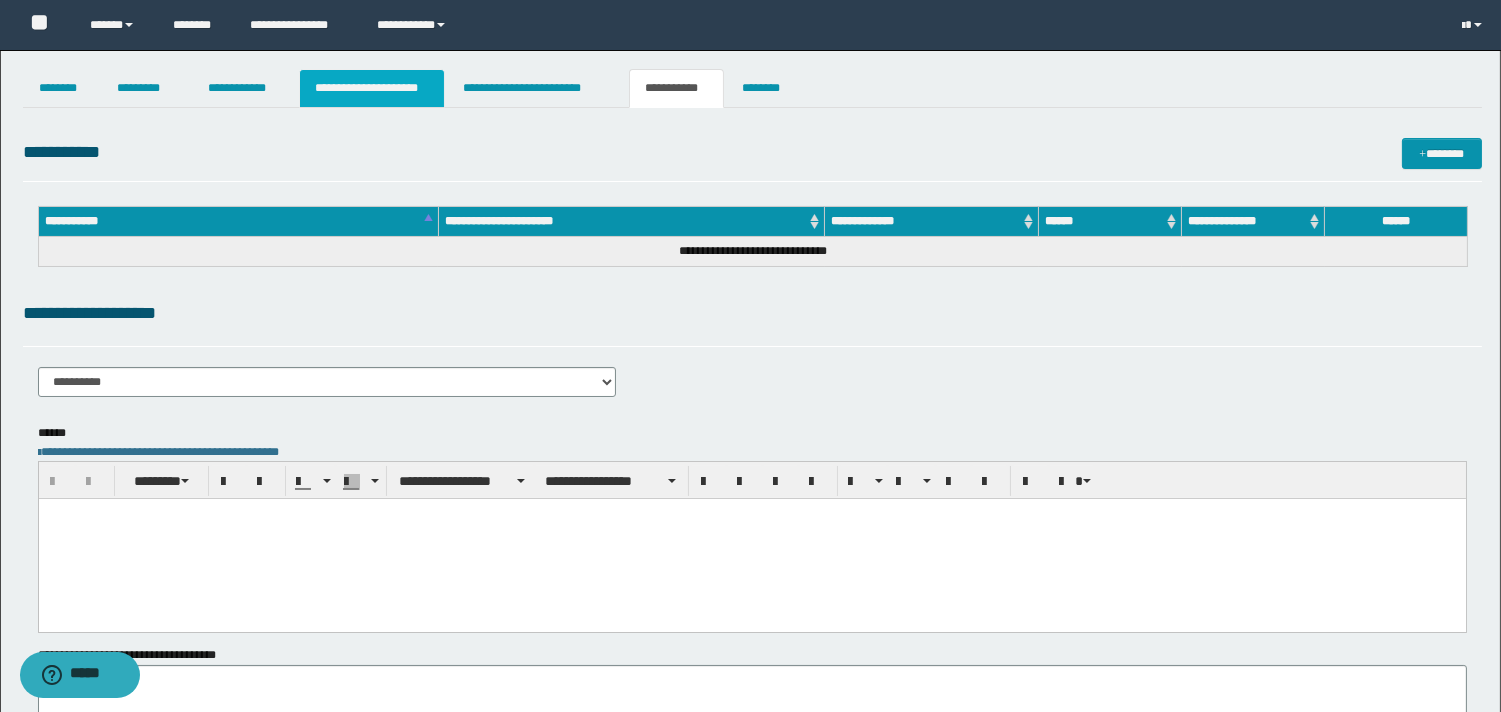 click on "**********" at bounding box center [372, 88] 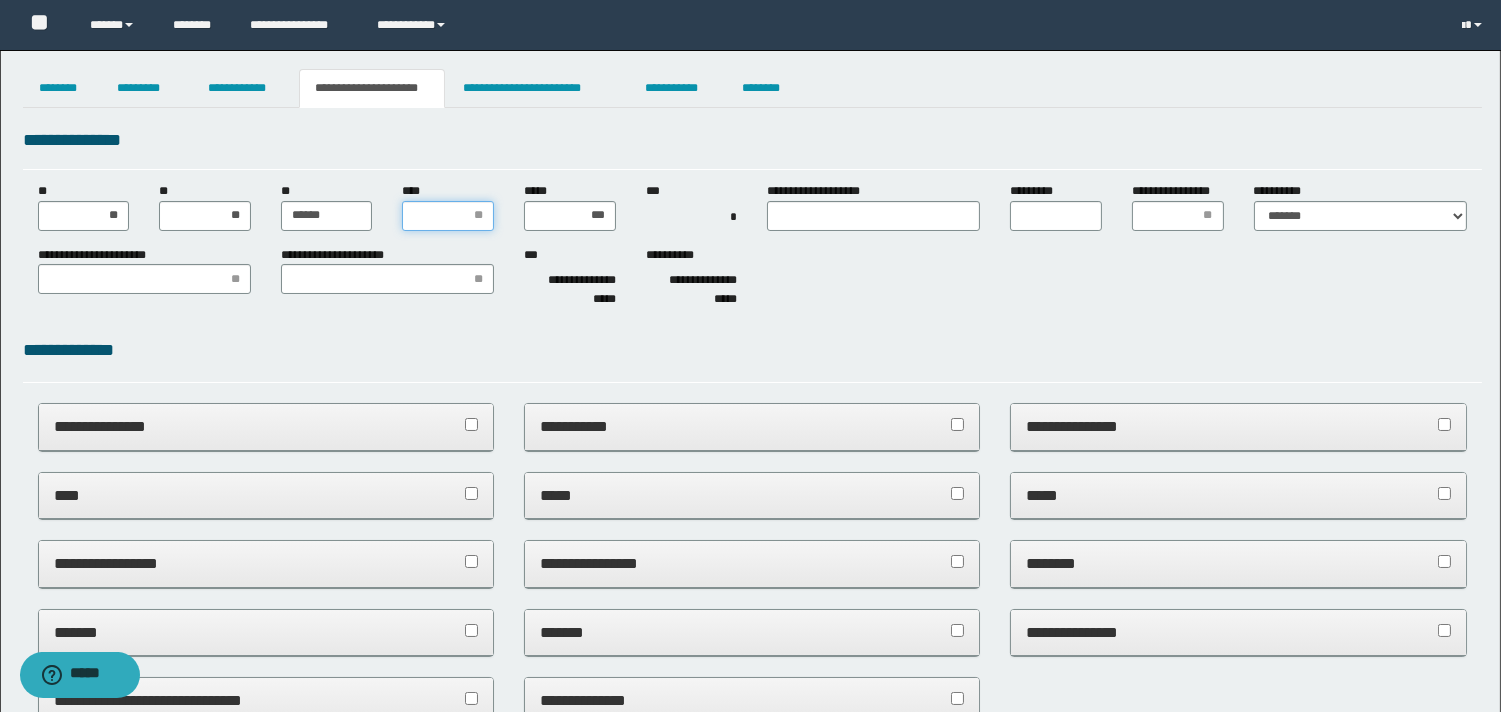 click on "****" at bounding box center (448, 216) 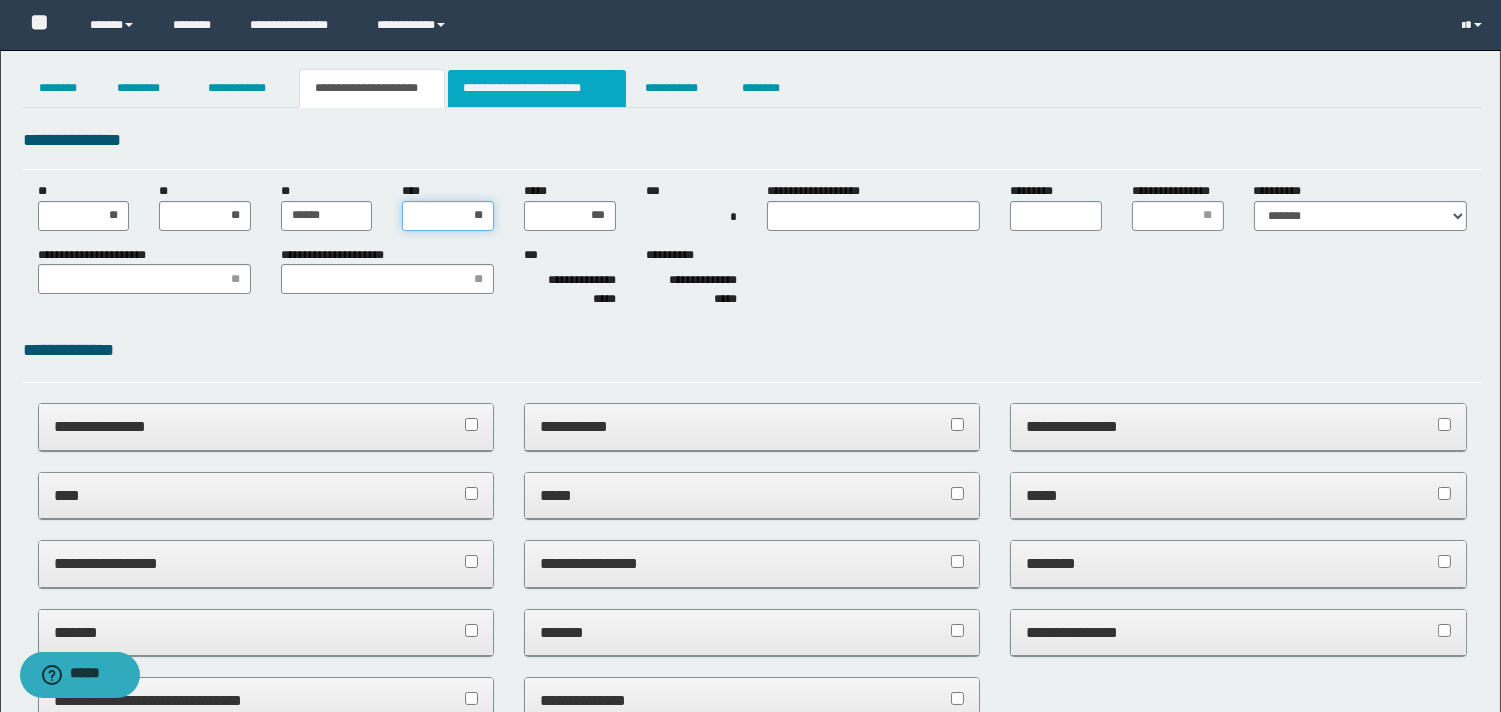type on "***" 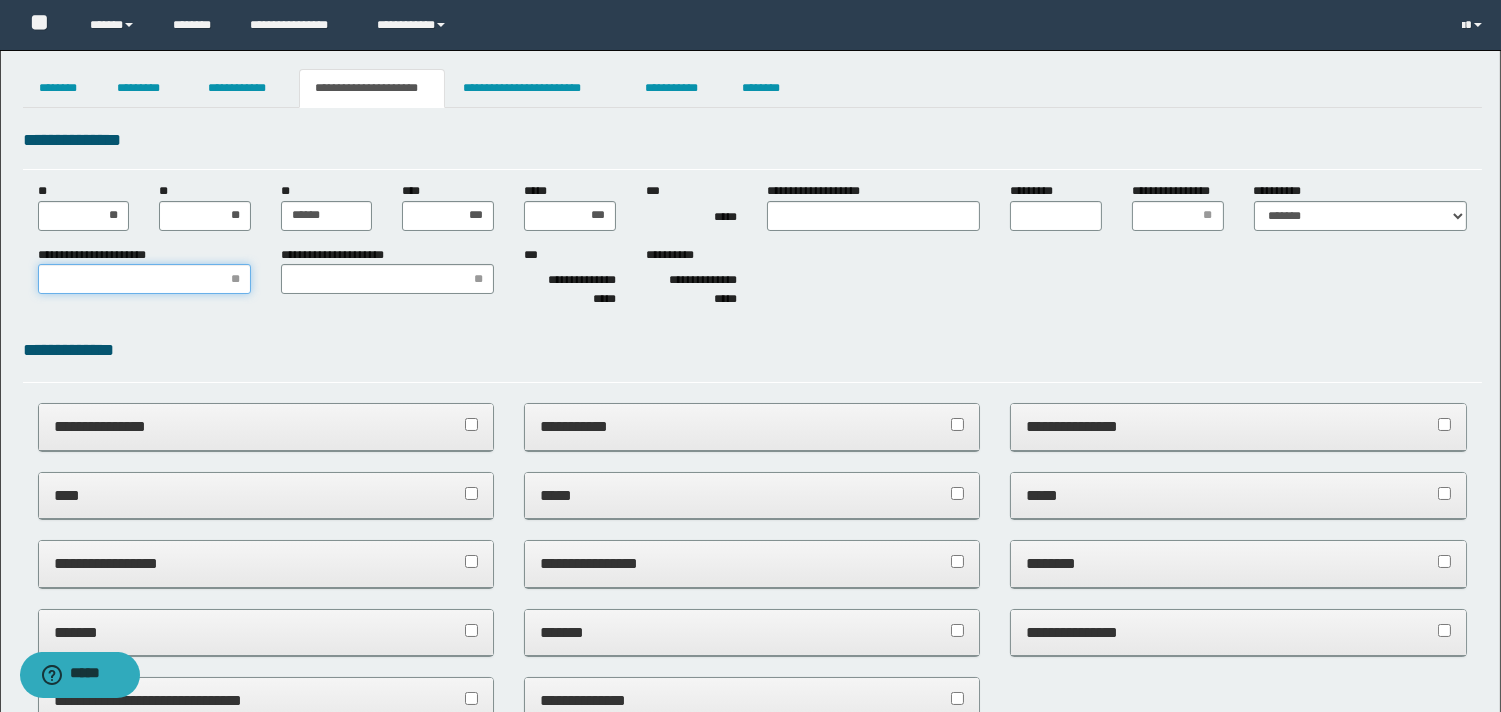 click on "**********" at bounding box center [144, 279] 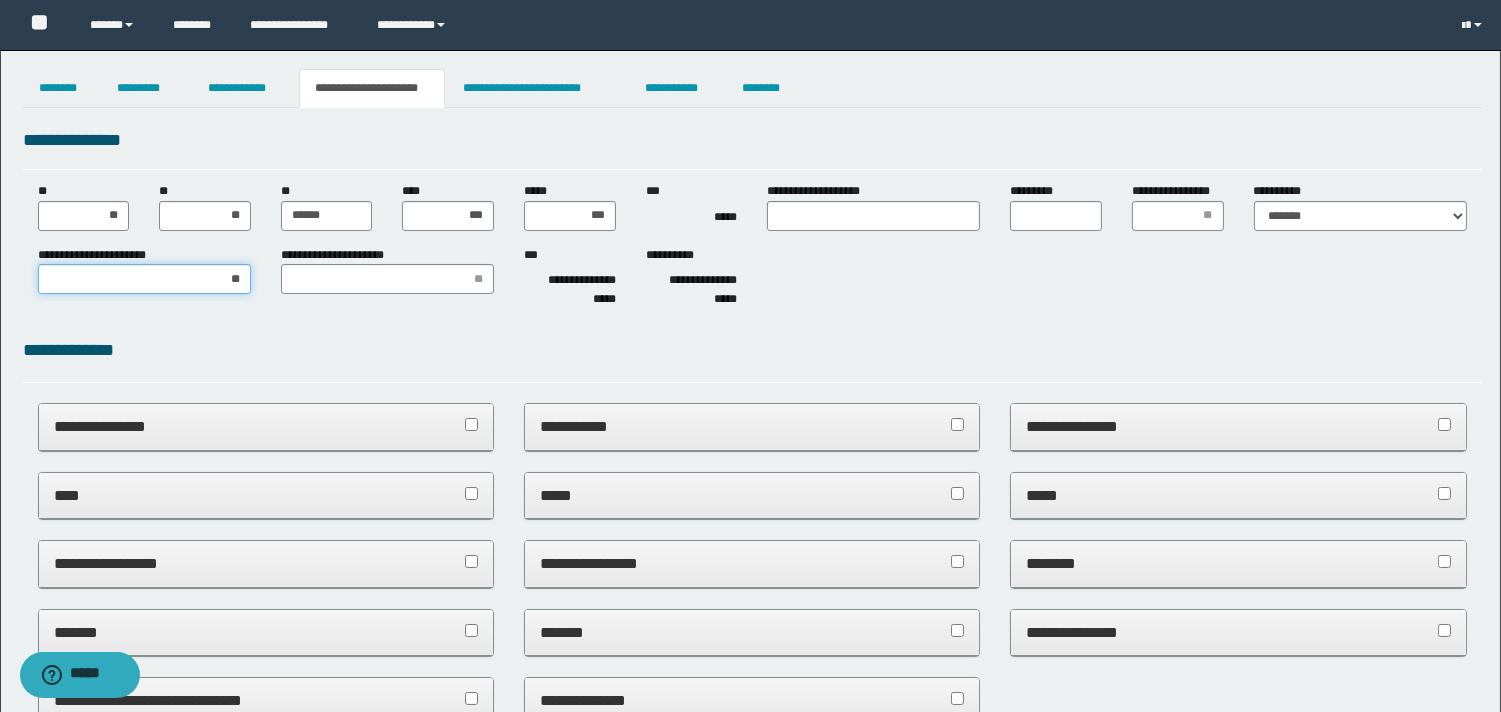 type on "***" 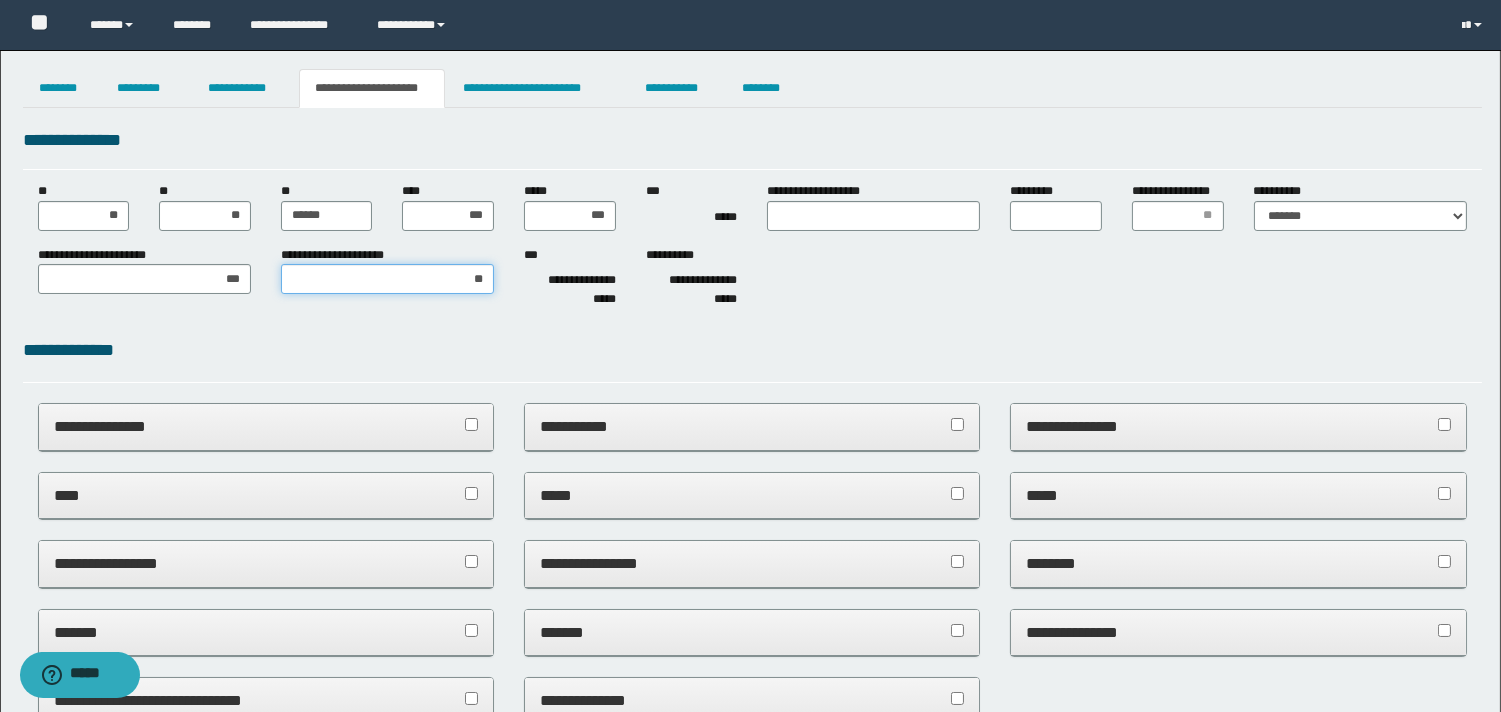 type on "***" 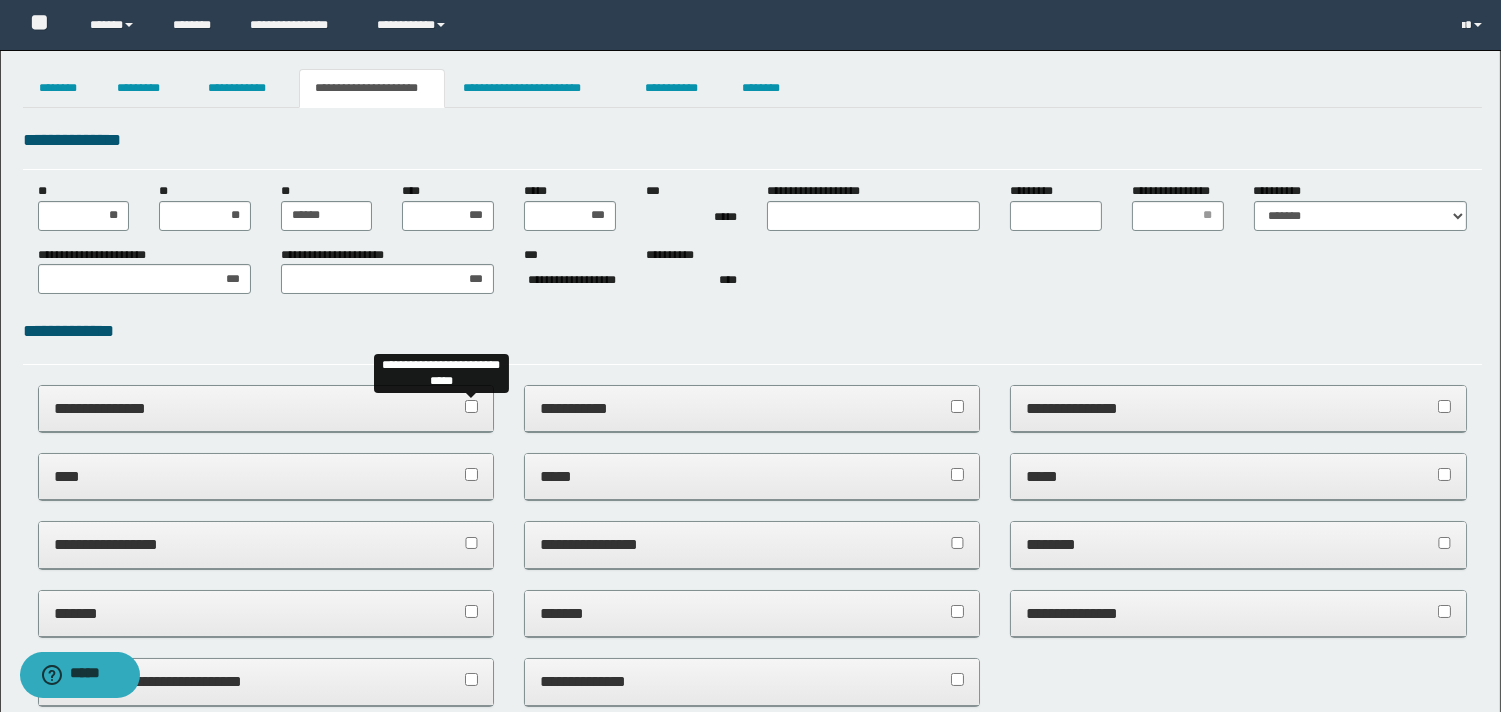 click on "**********" at bounding box center (266, 408) 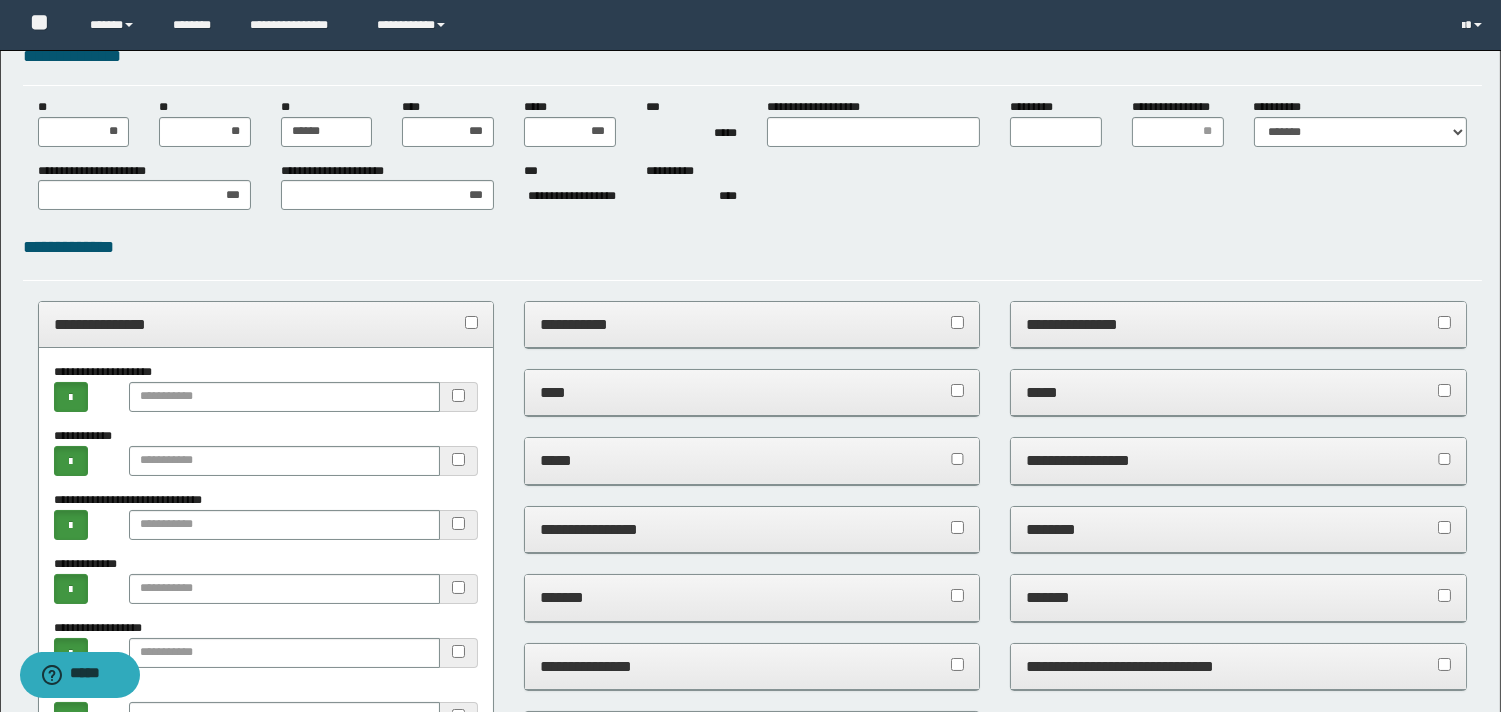 scroll, scrollTop: 444, scrollLeft: 0, axis: vertical 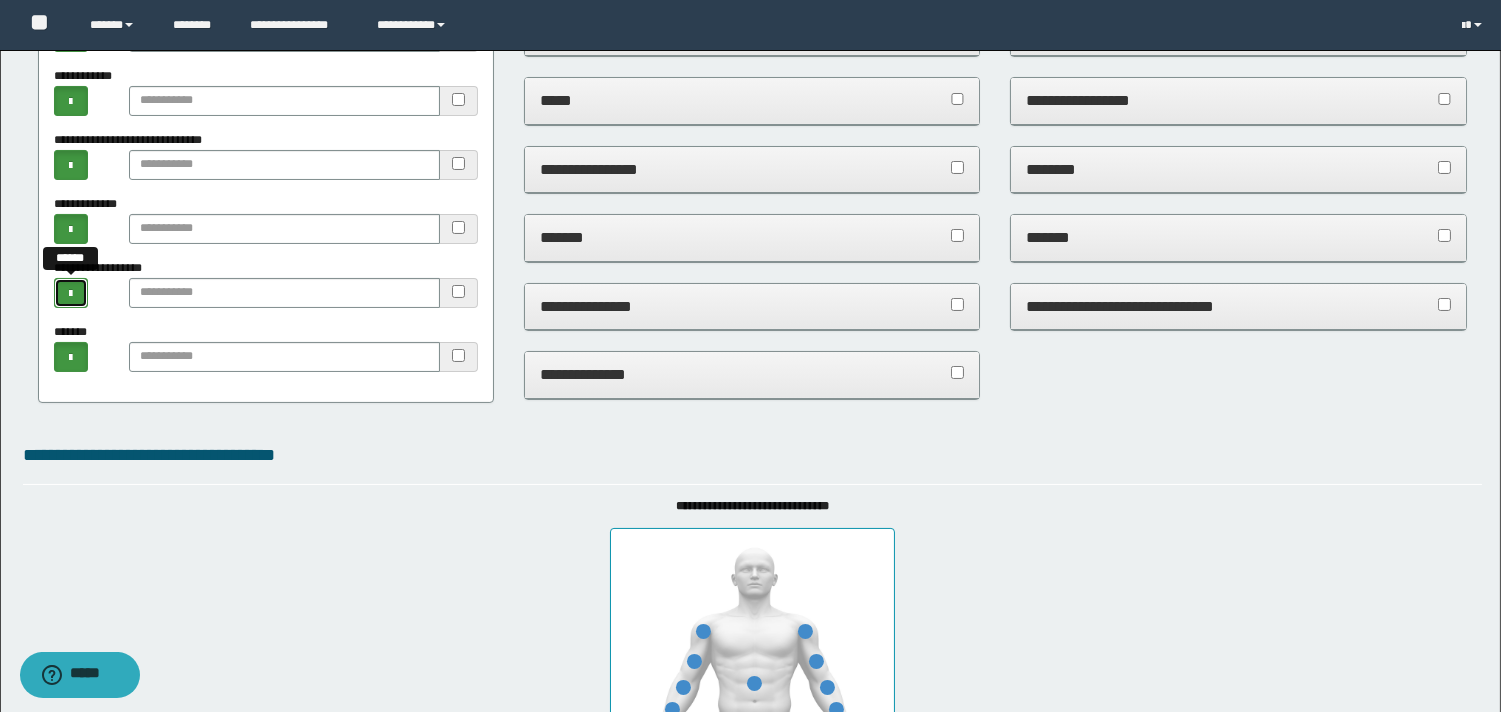drag, startPoint x: 81, startPoint y: 305, endPoint x: 125, endPoint y: 303, distance: 44.04543 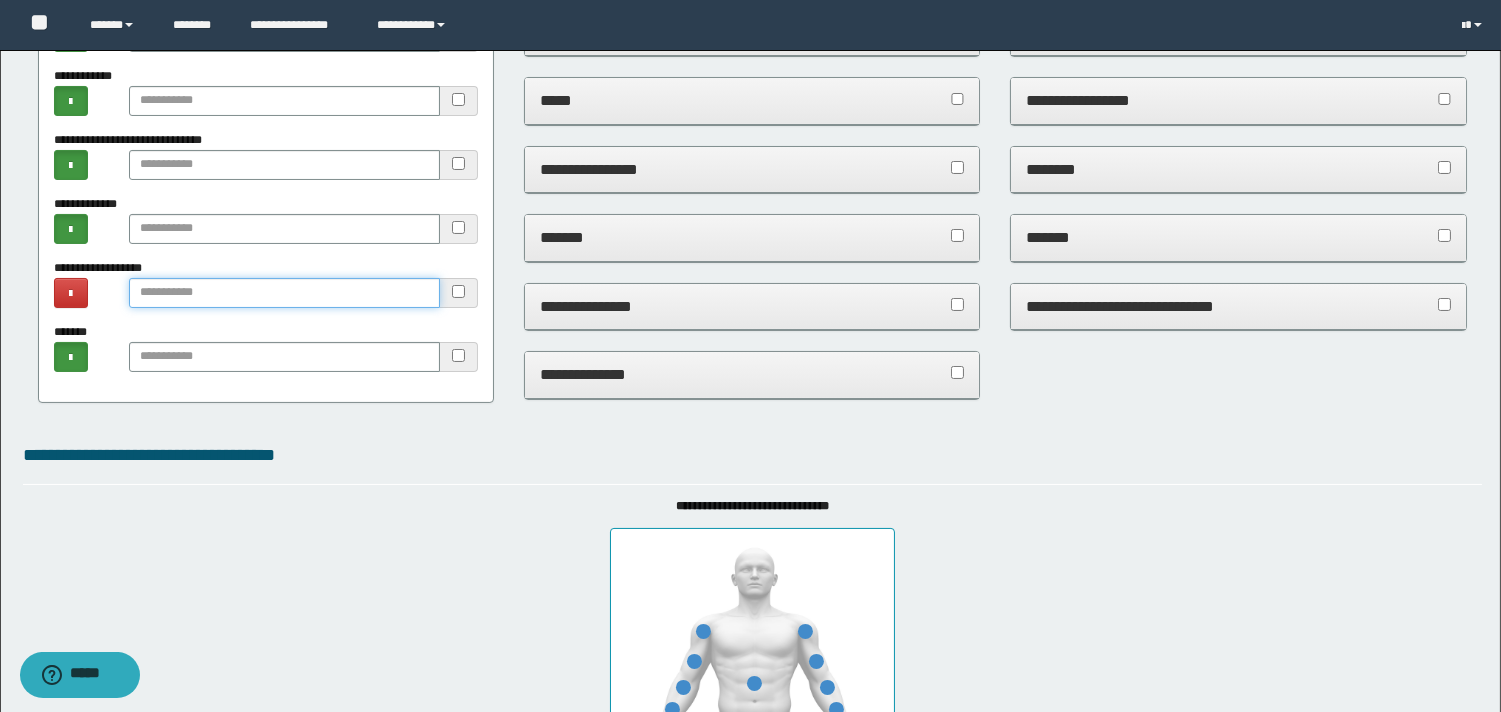 click at bounding box center (284, 293) 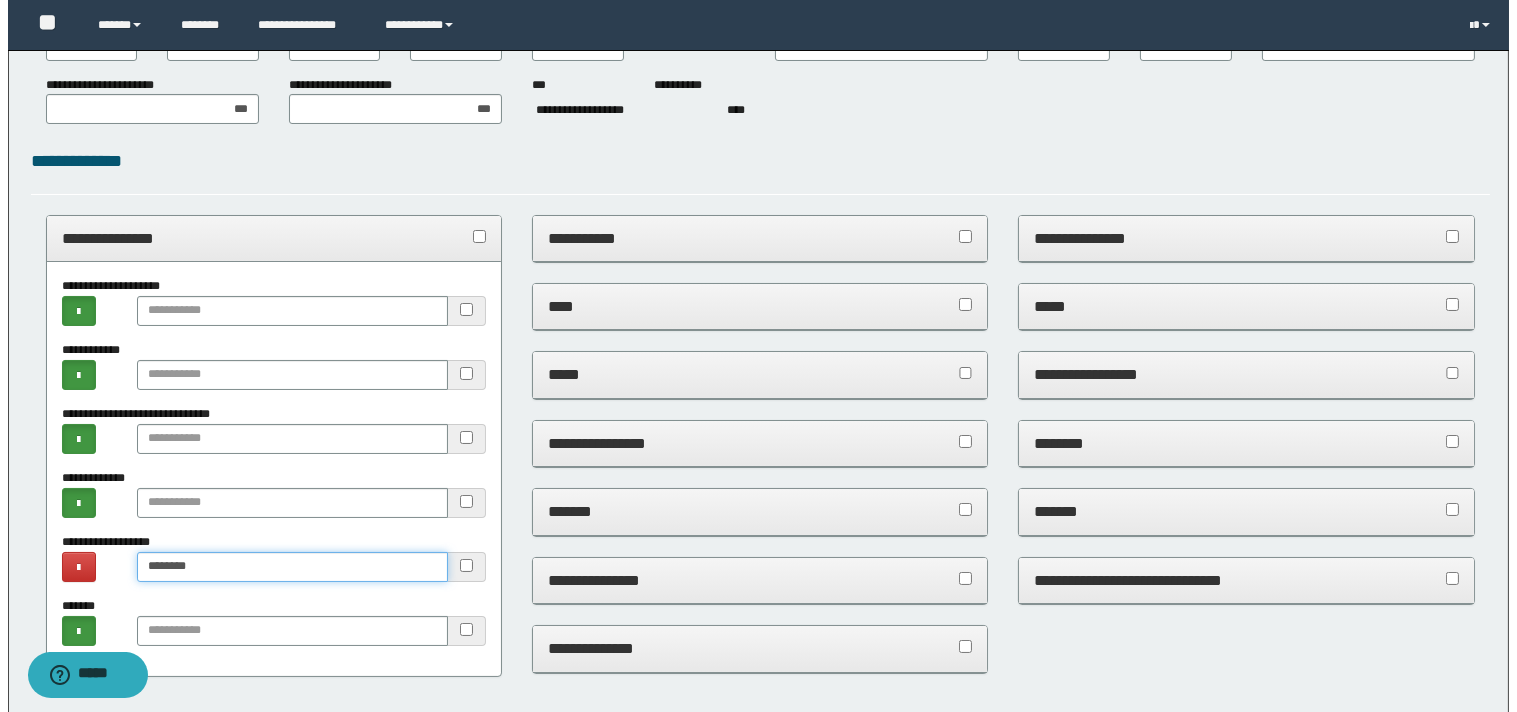 scroll, scrollTop: 0, scrollLeft: 0, axis: both 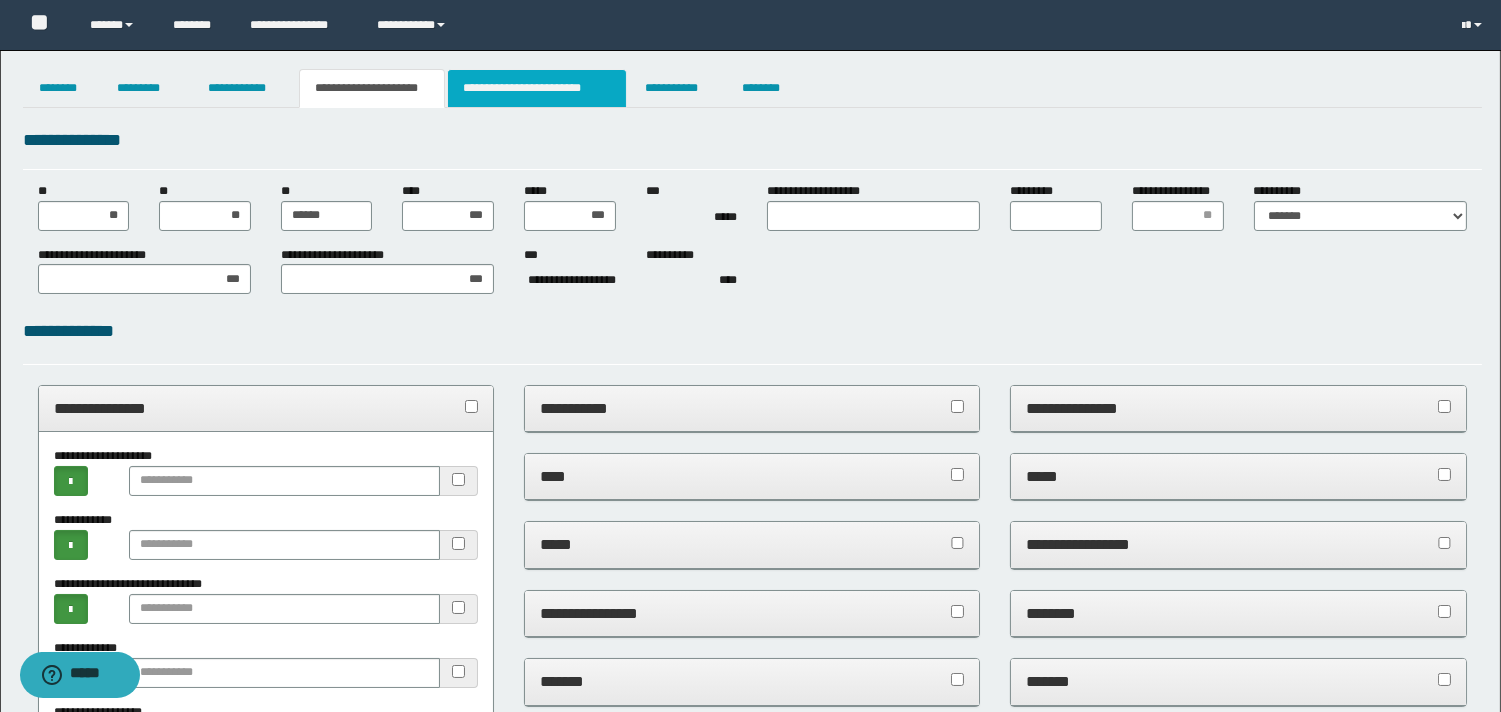 type on "********" 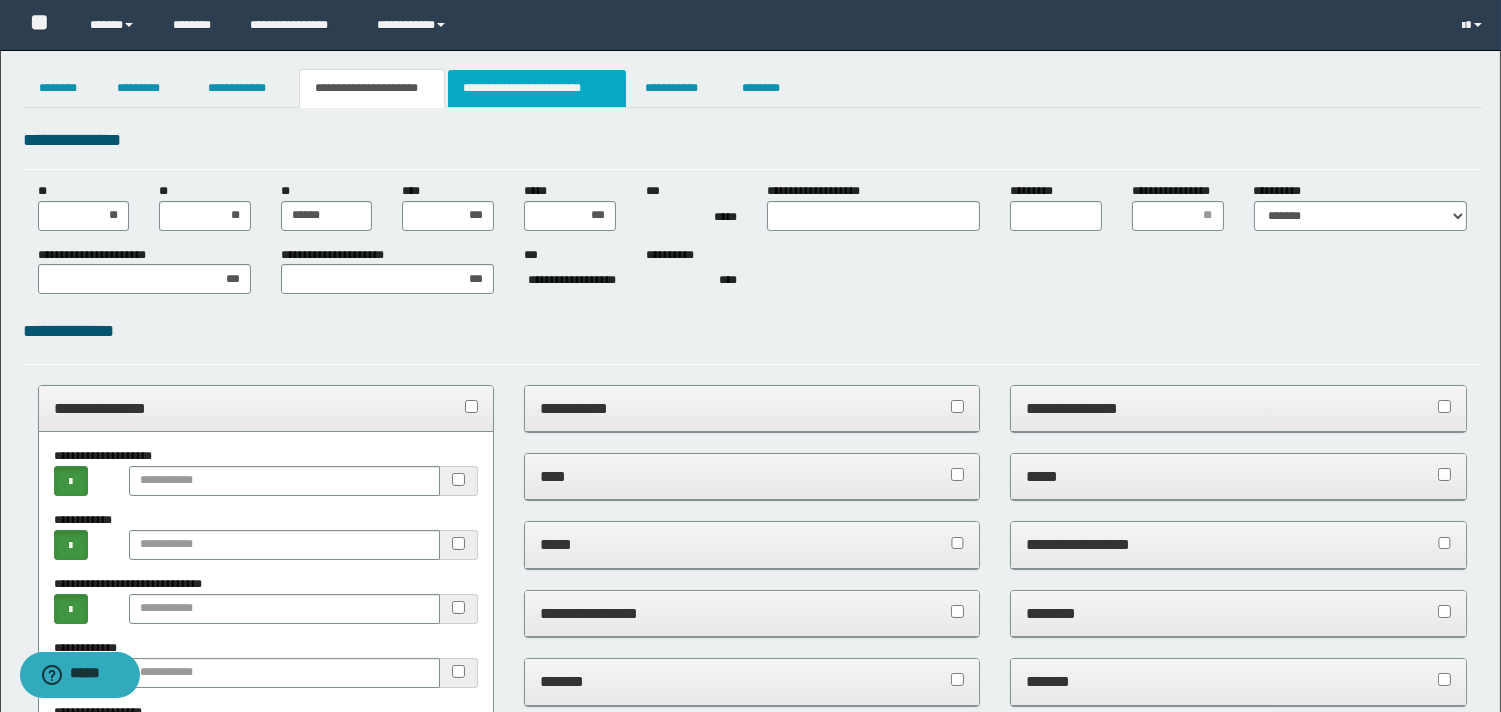 click on "**********" at bounding box center [537, 88] 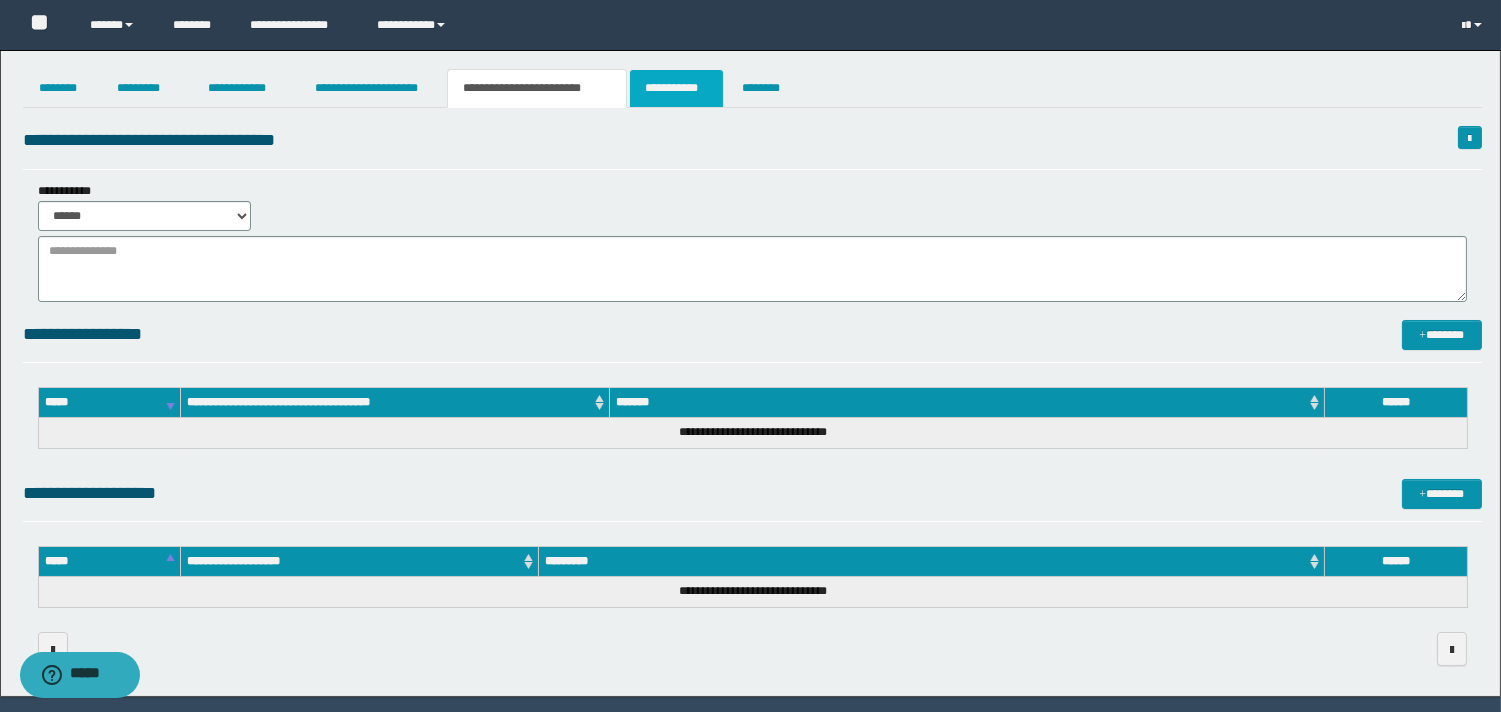 click on "**********" at bounding box center [676, 88] 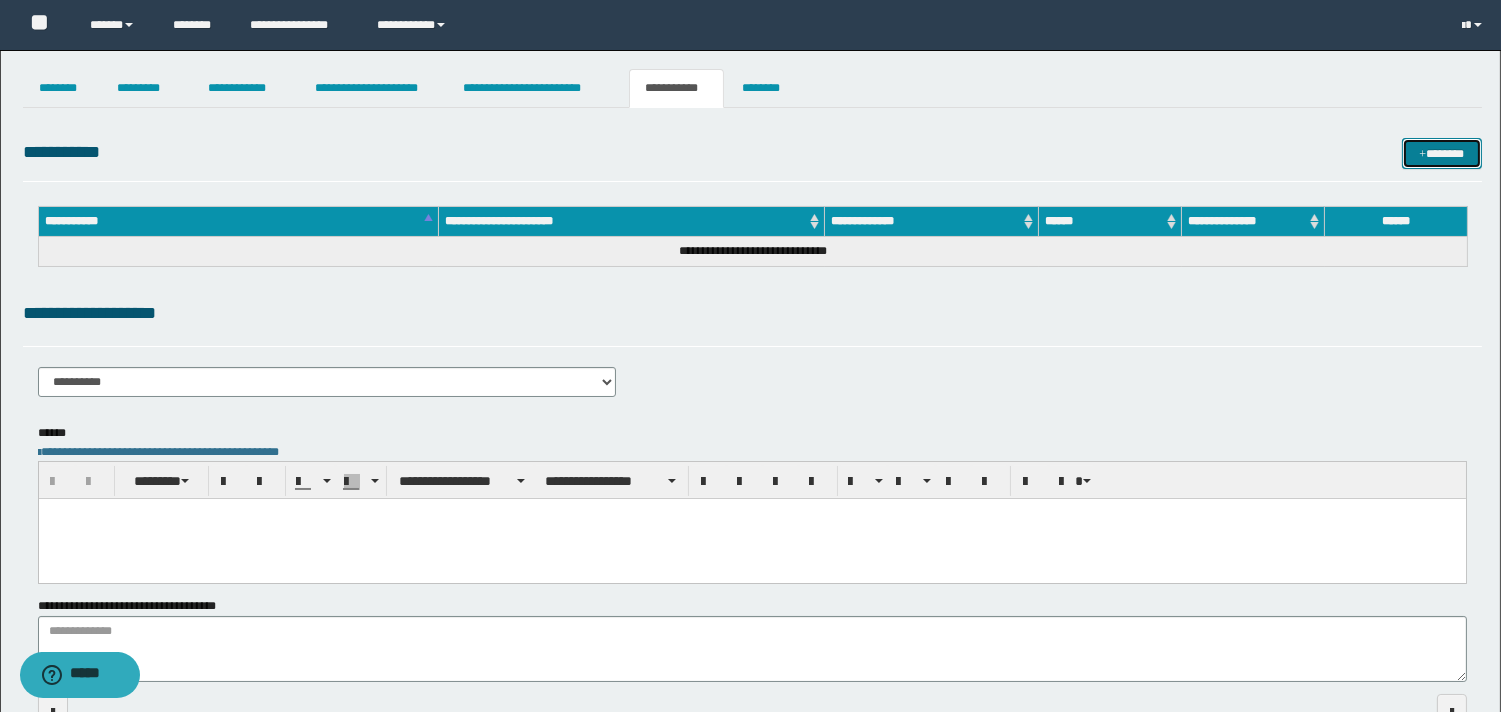 click on "*******" at bounding box center [1442, 153] 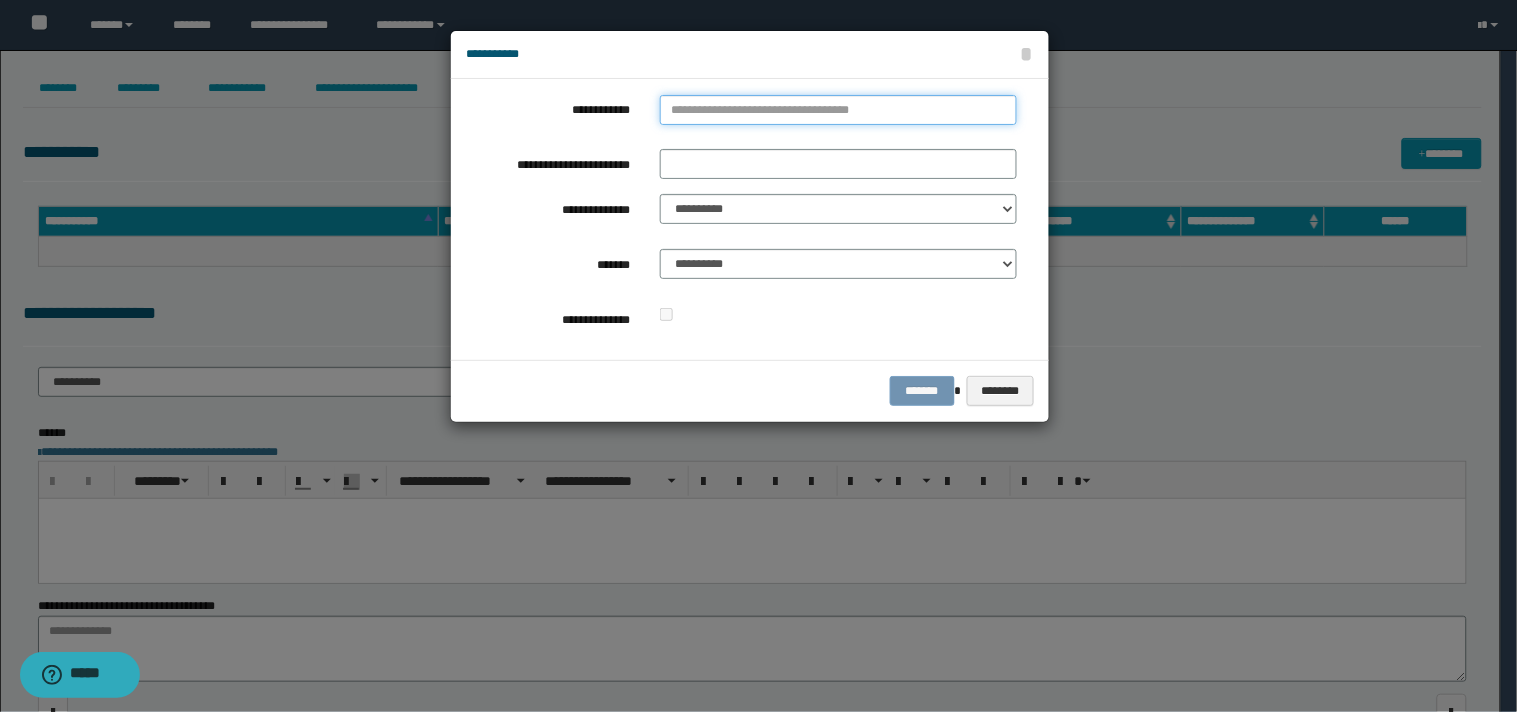 click on "**********" at bounding box center [838, 110] 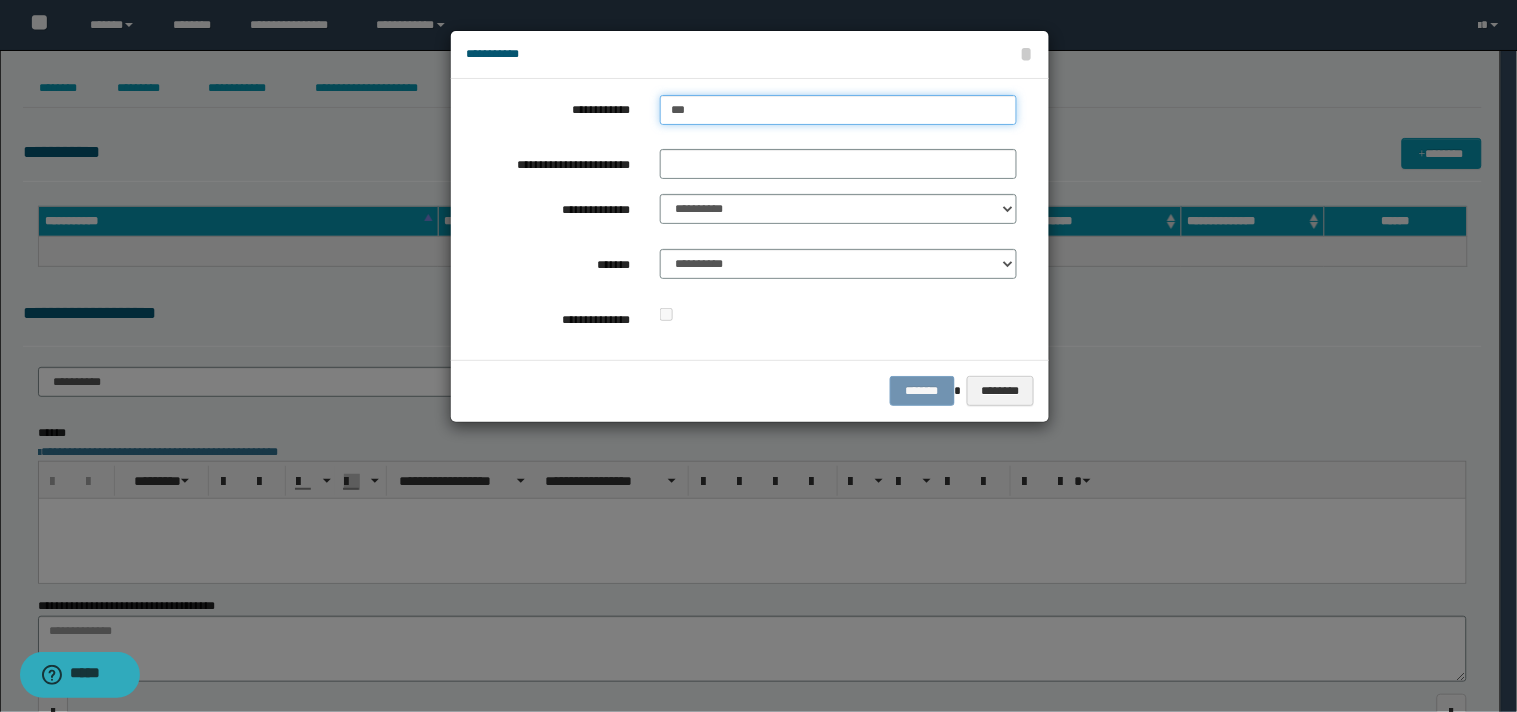 type on "****" 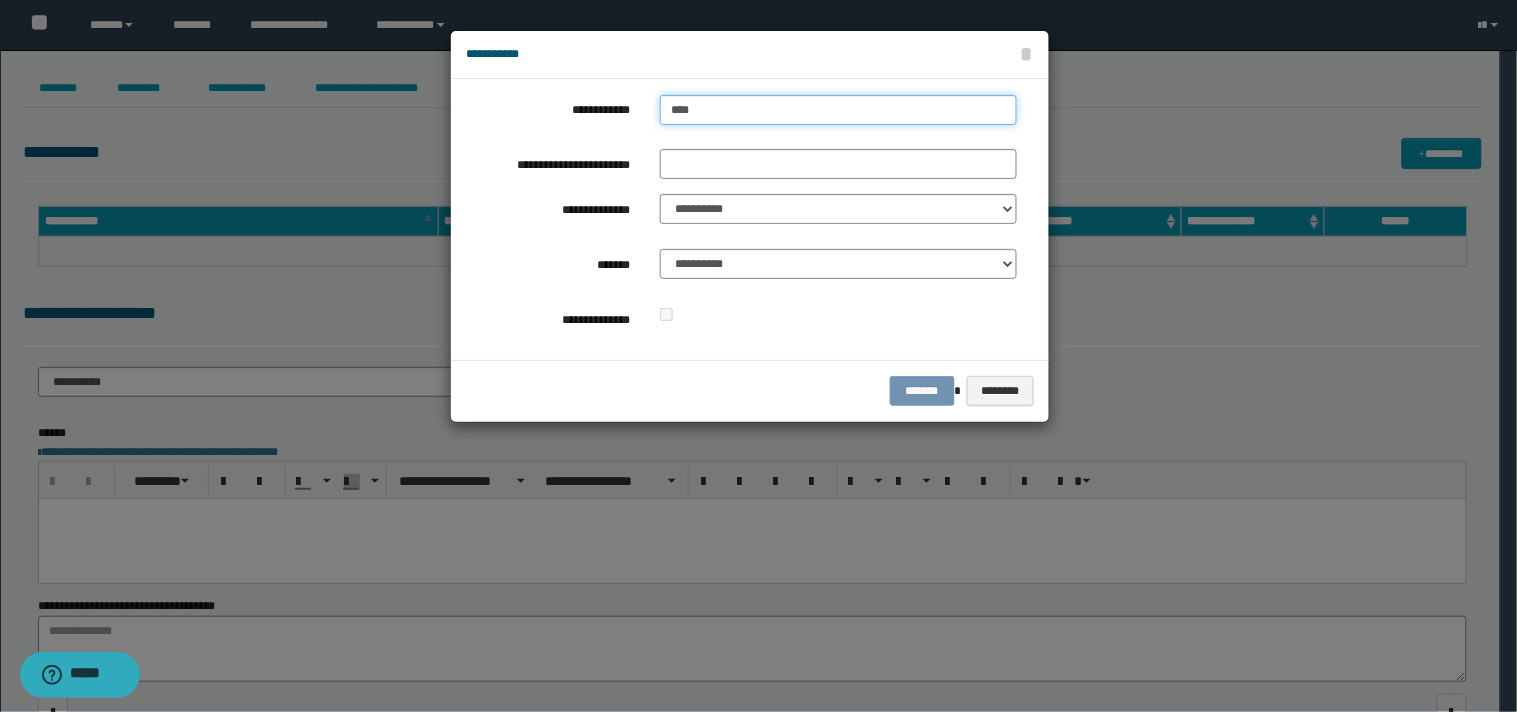type on "****" 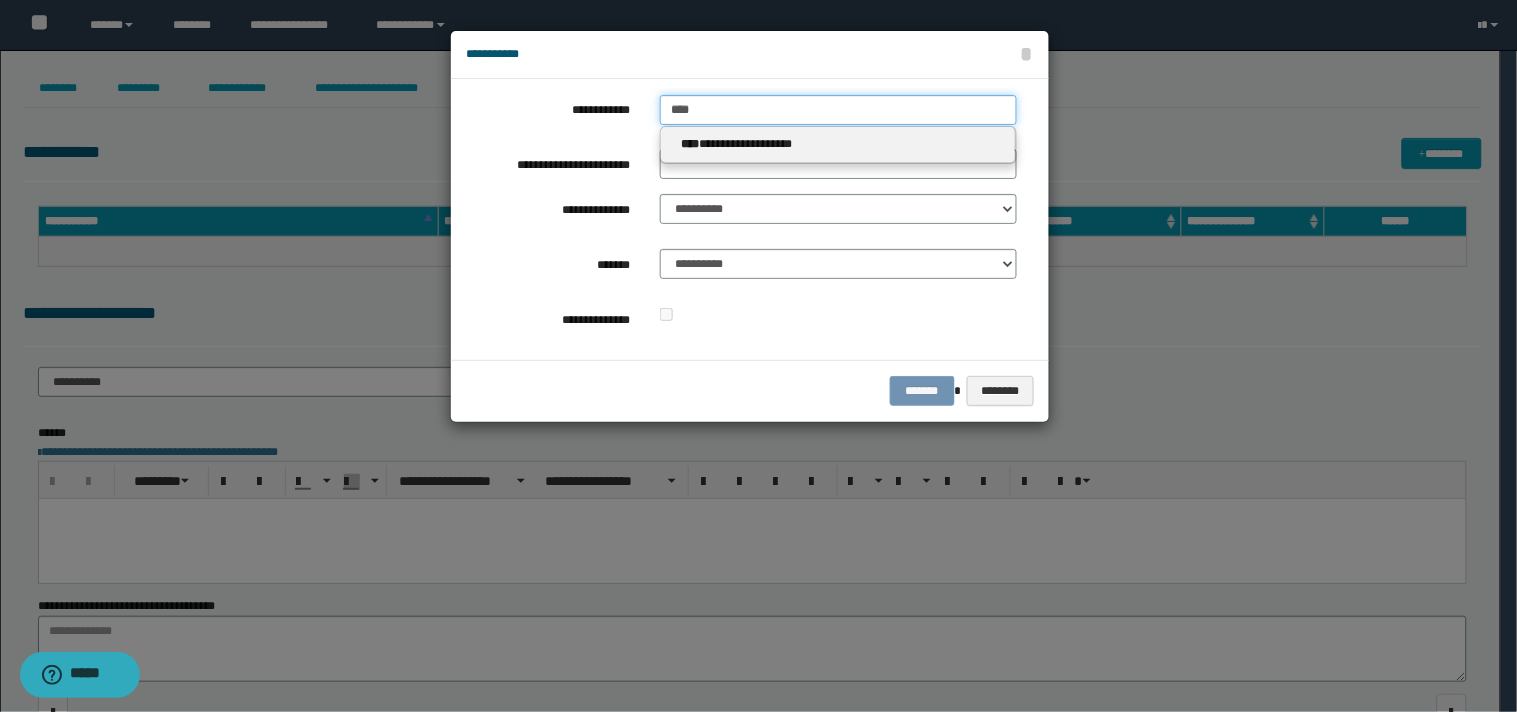 type 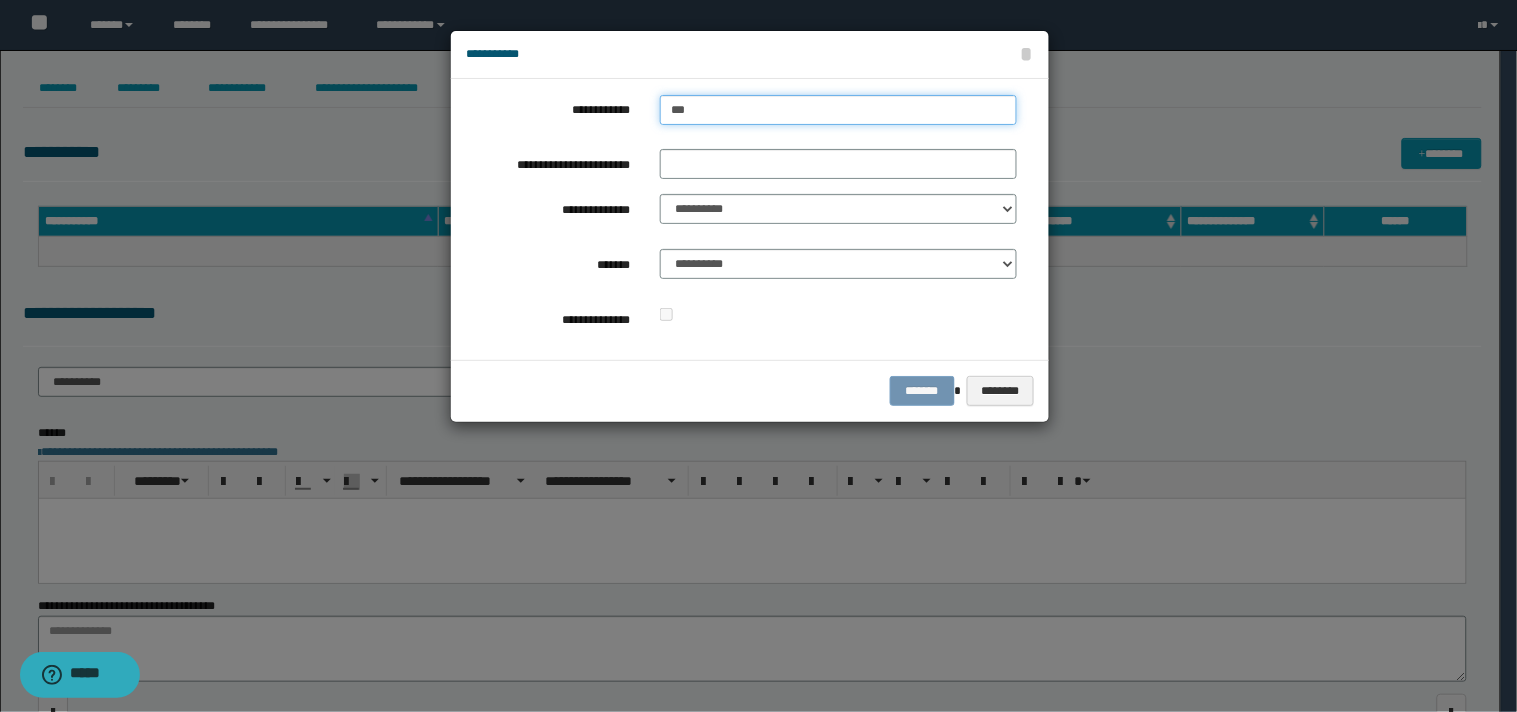 type on "****" 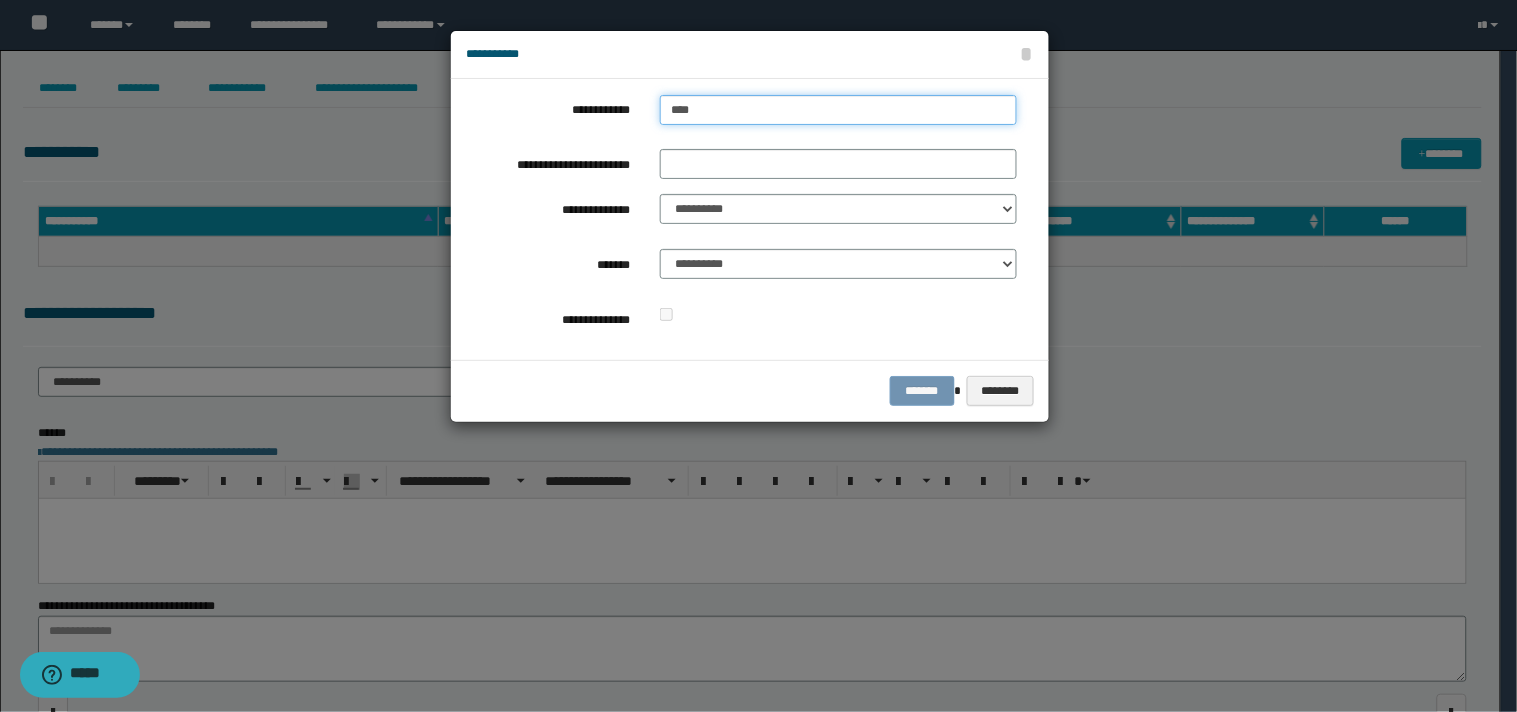 type on "****" 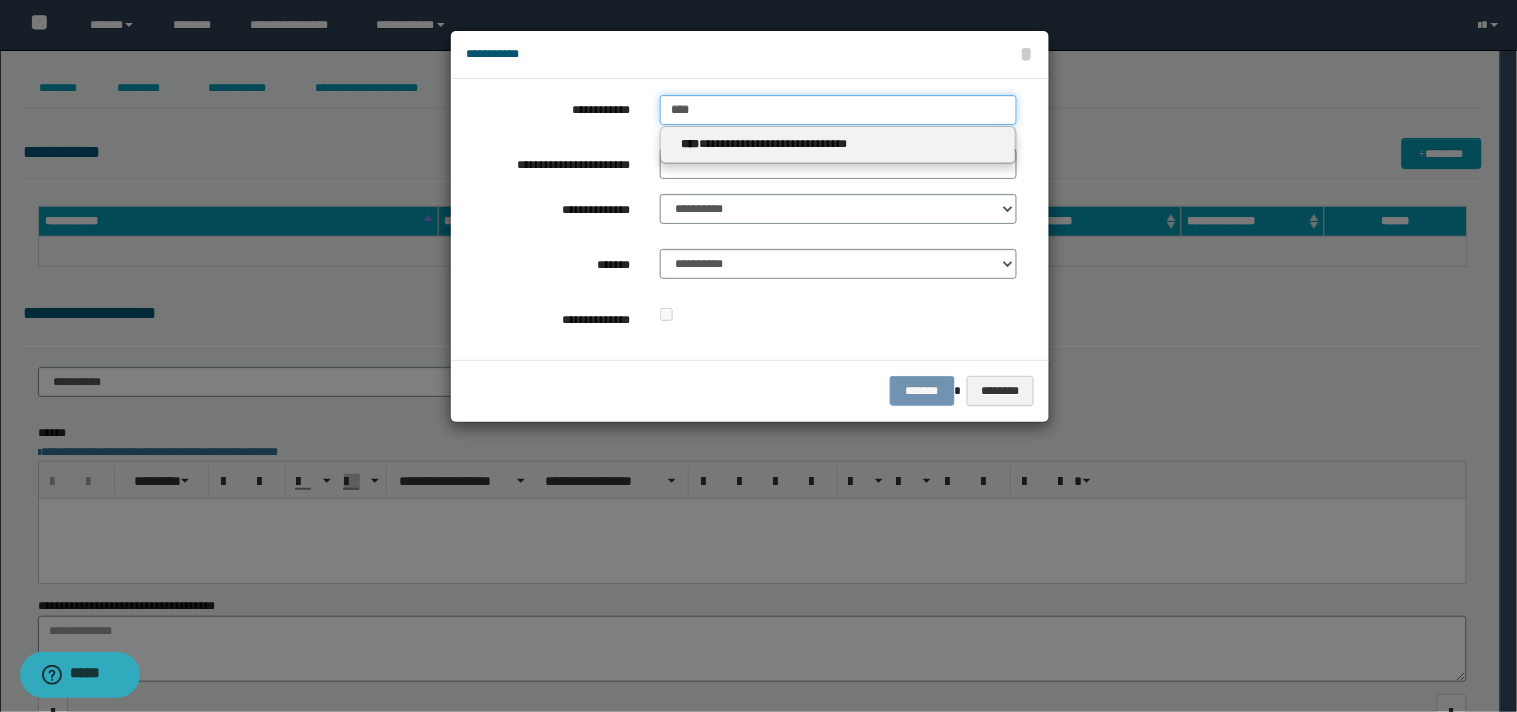 type 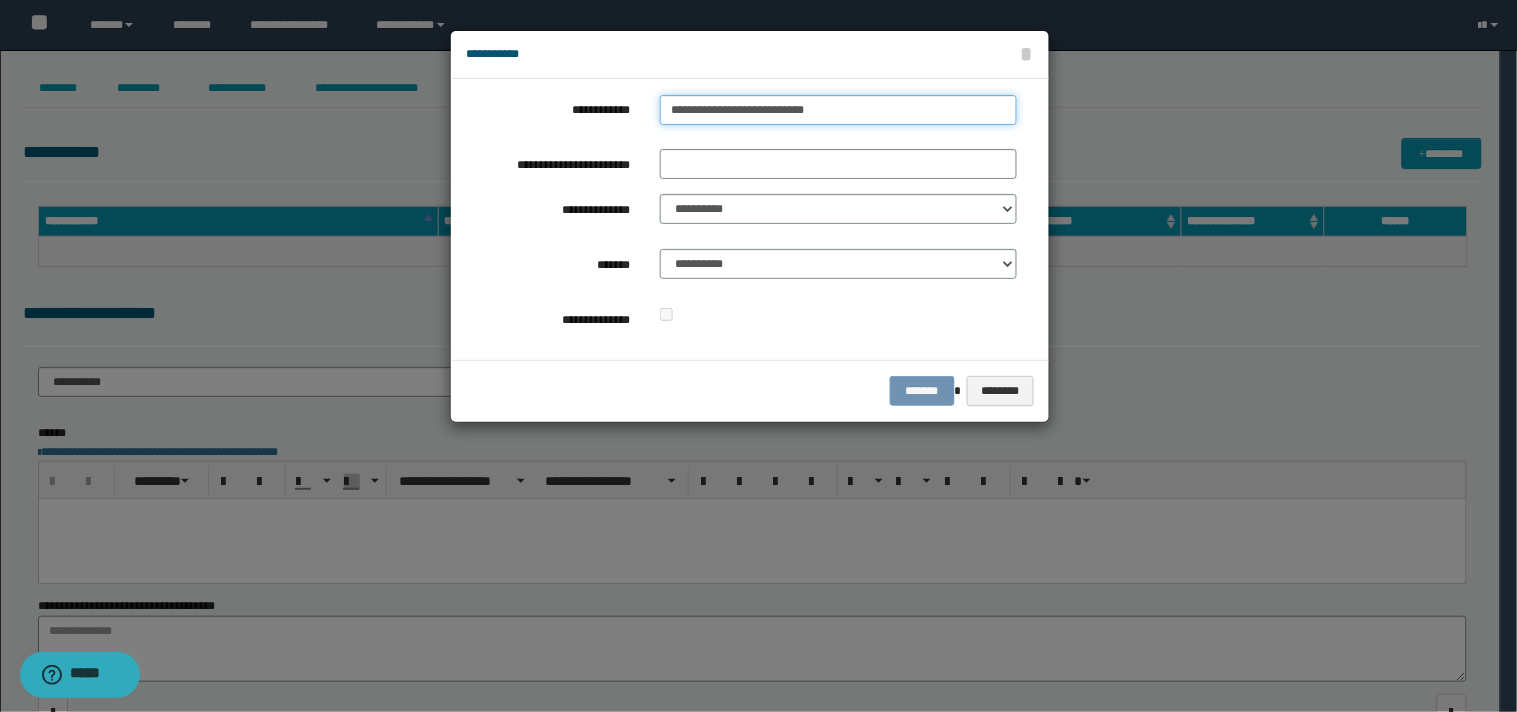 type on "**********" 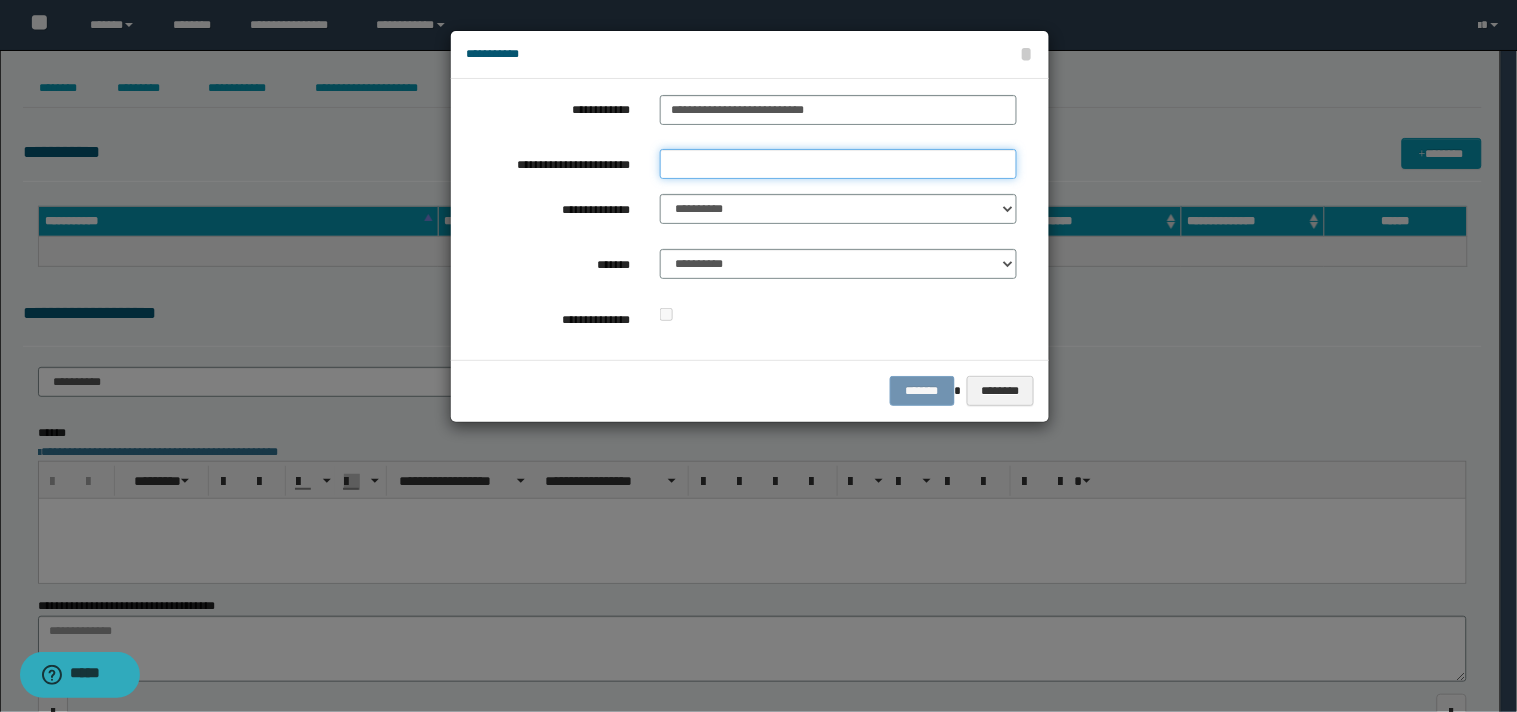 type on "*********" 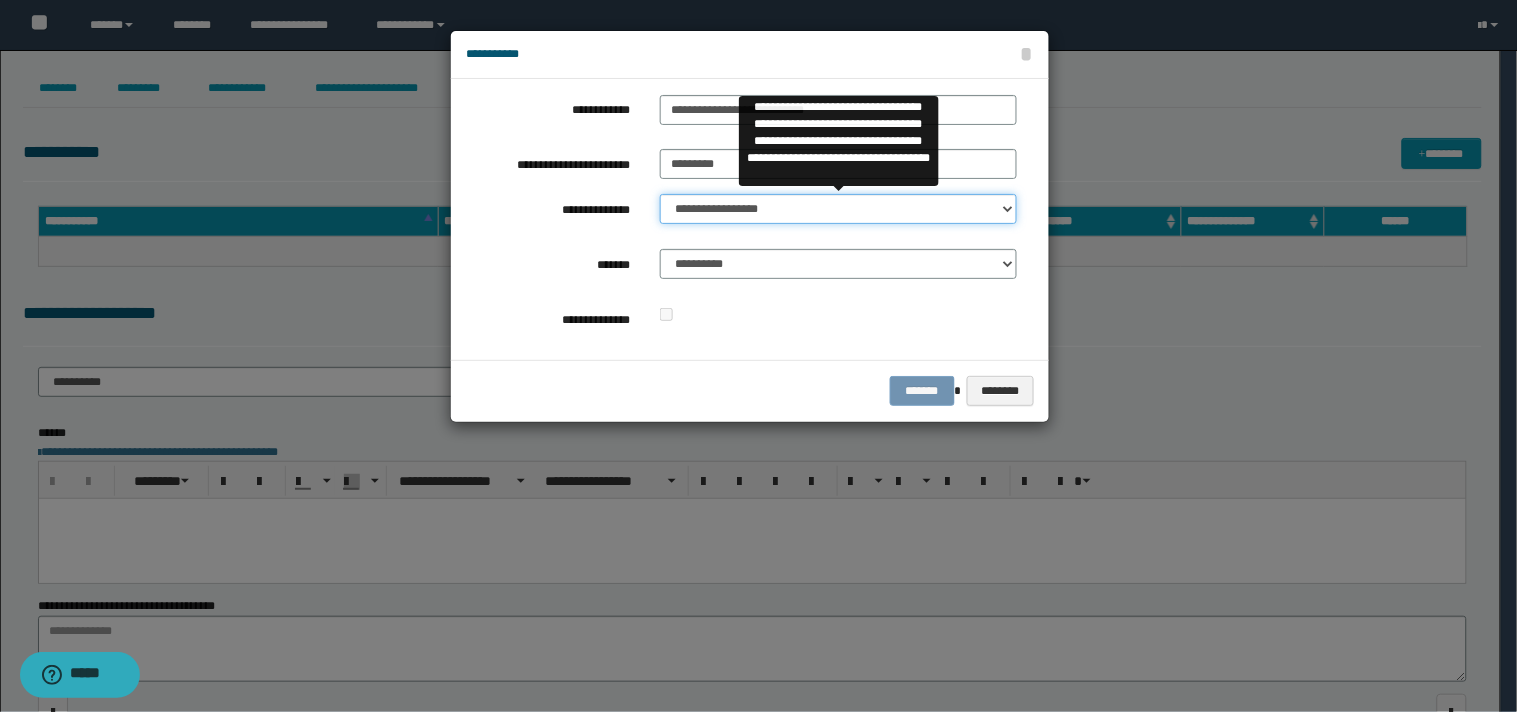 select on "**" 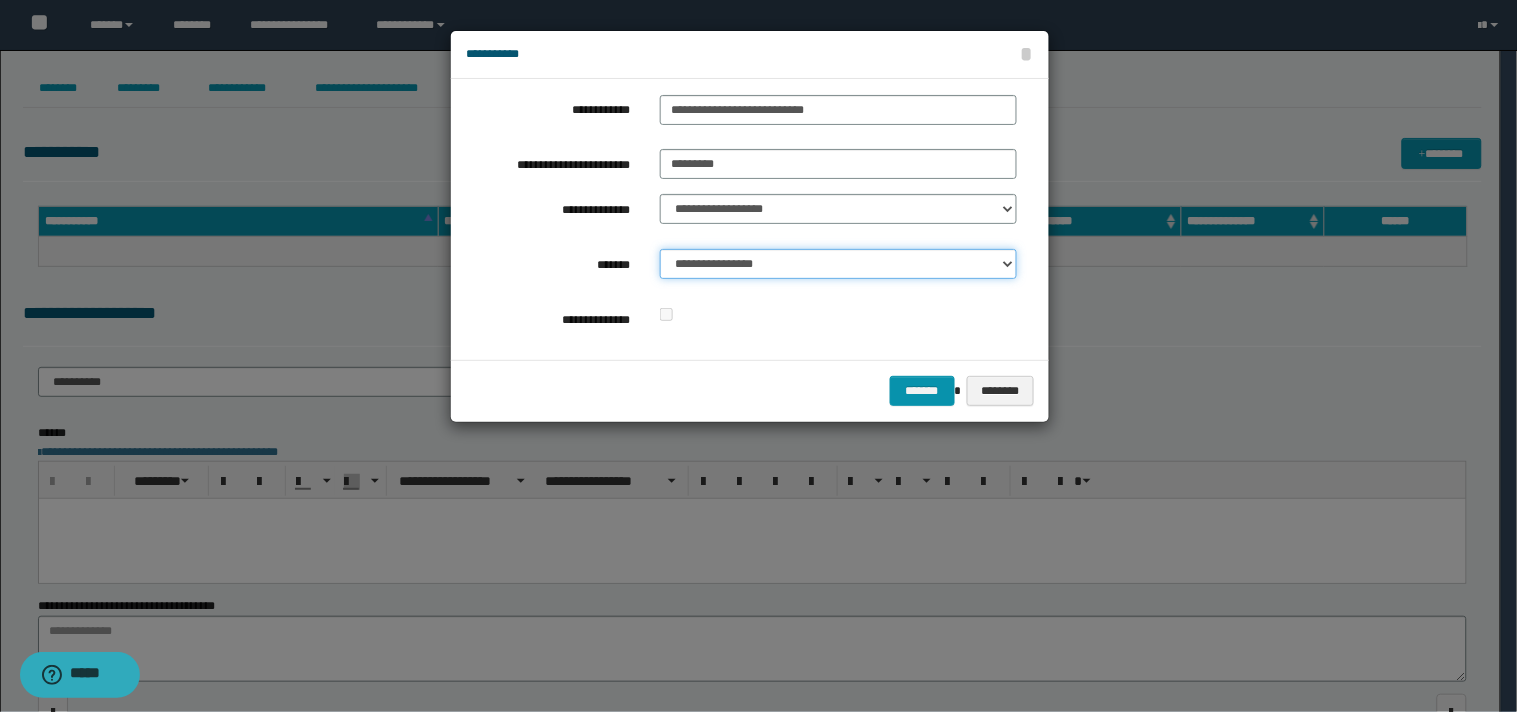 select on "*" 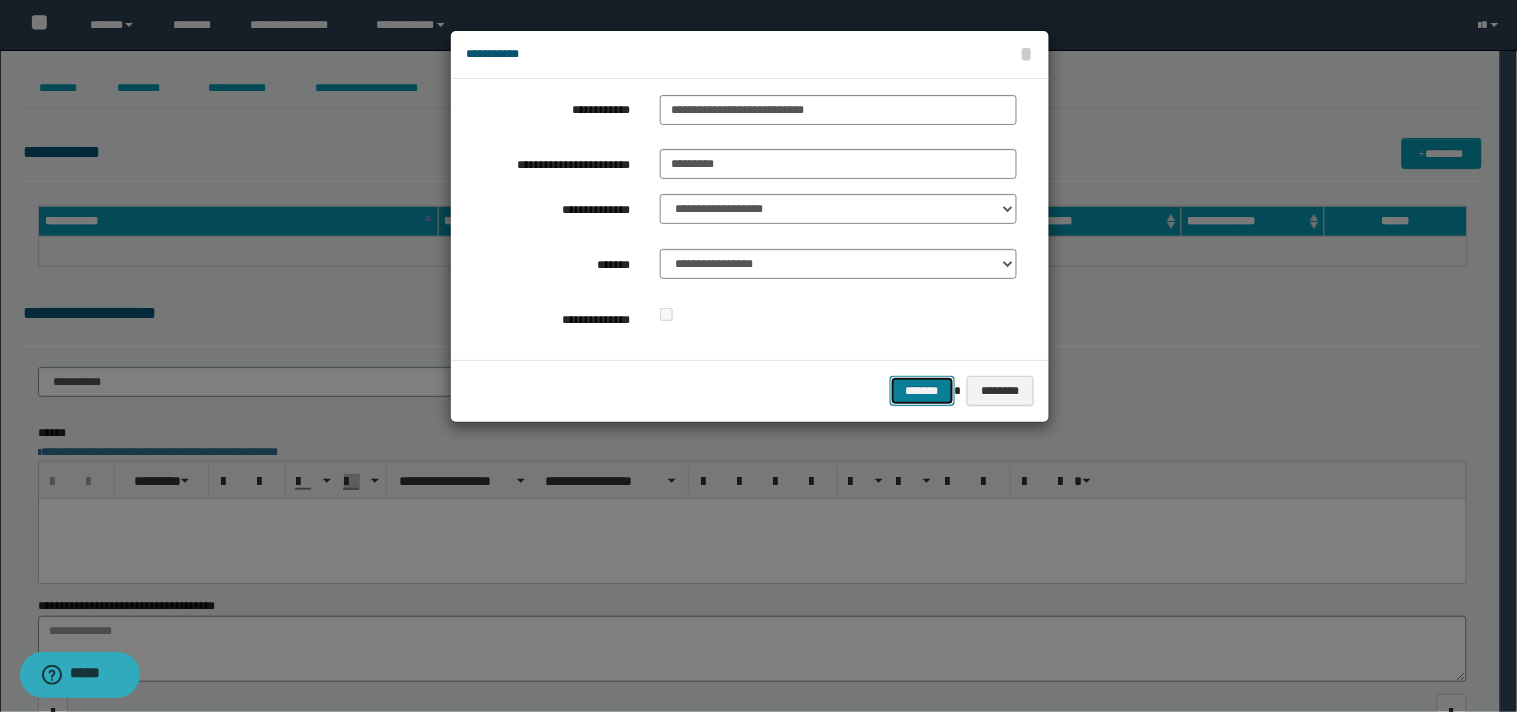 click on "*******" at bounding box center (922, 391) 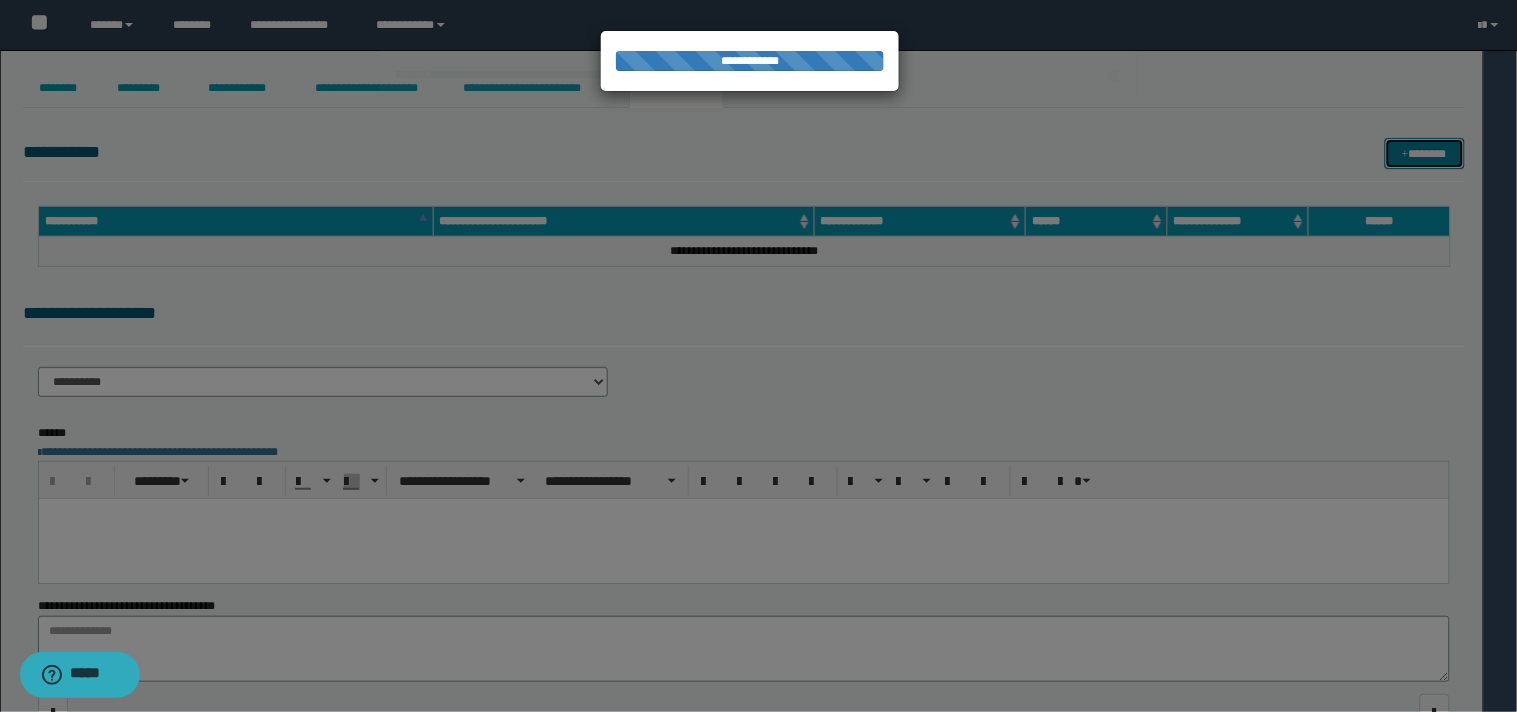 type 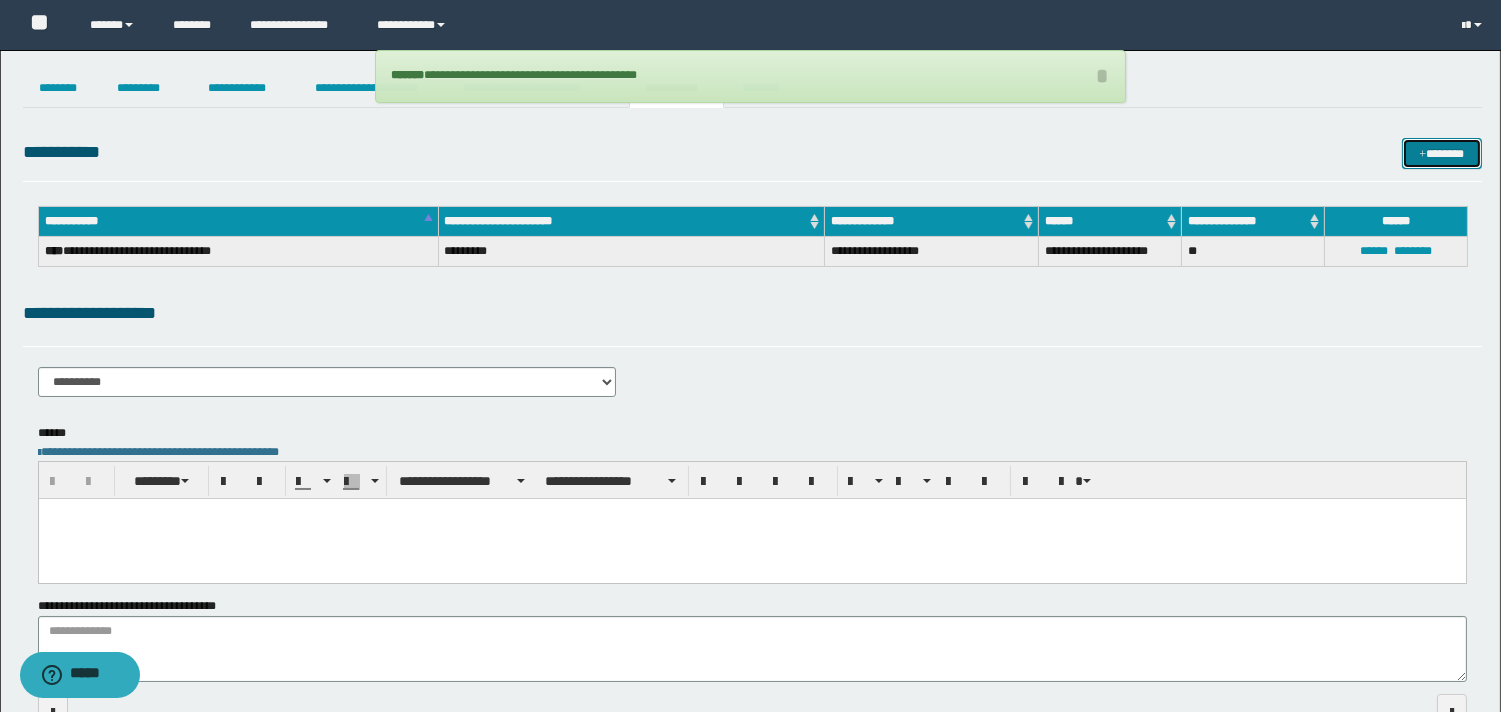 click on "*******" at bounding box center (1442, 153) 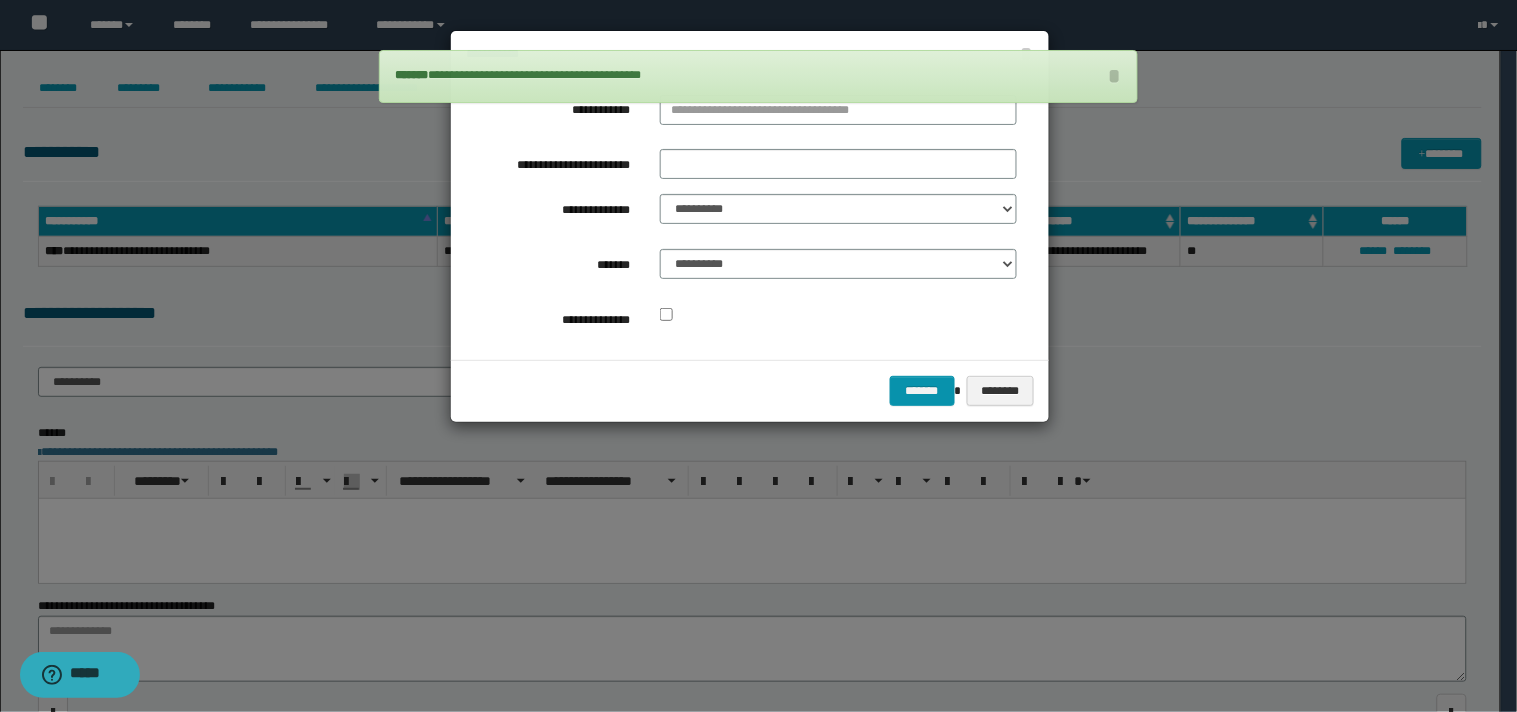 drag, startPoint x: 720, startPoint y: 87, endPoint x: 718, endPoint y: 104, distance: 17.117243 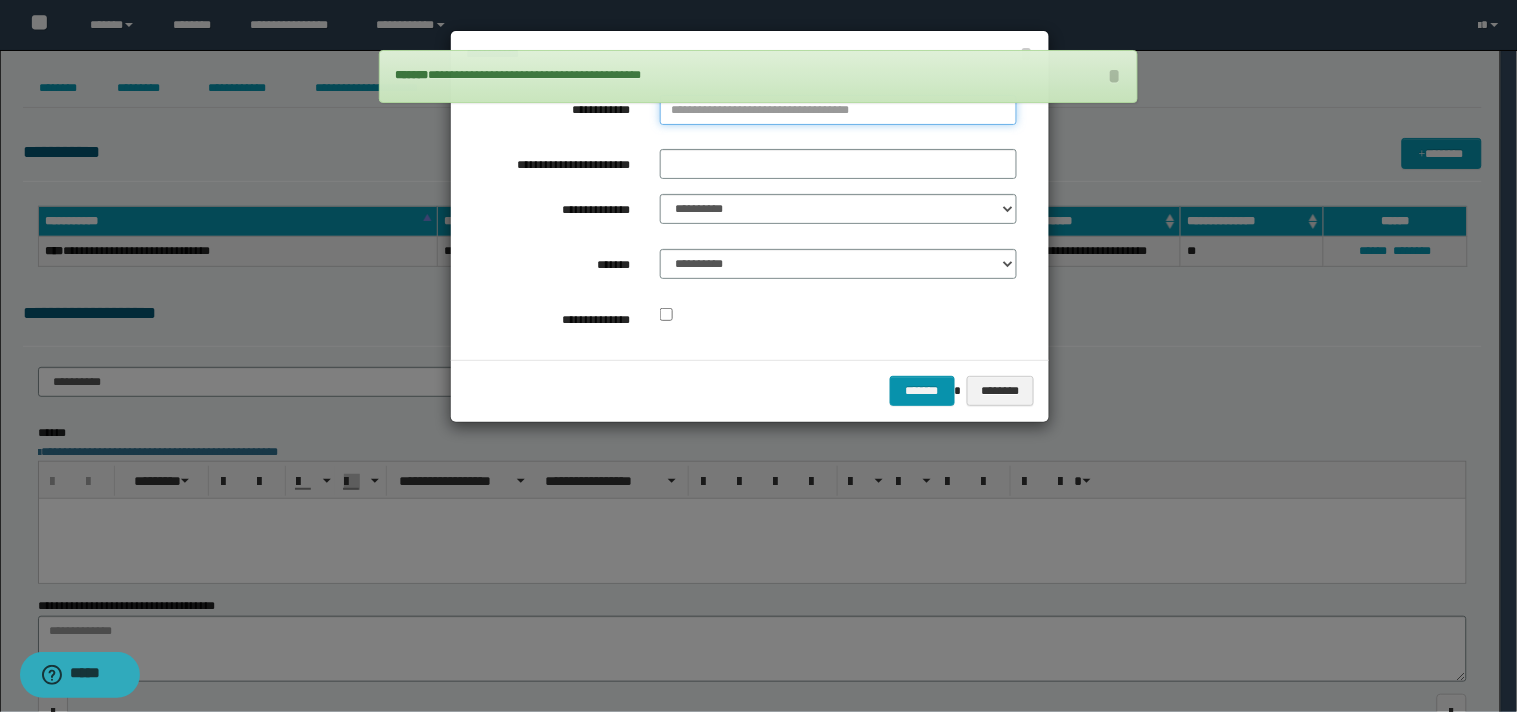 type on "**********" 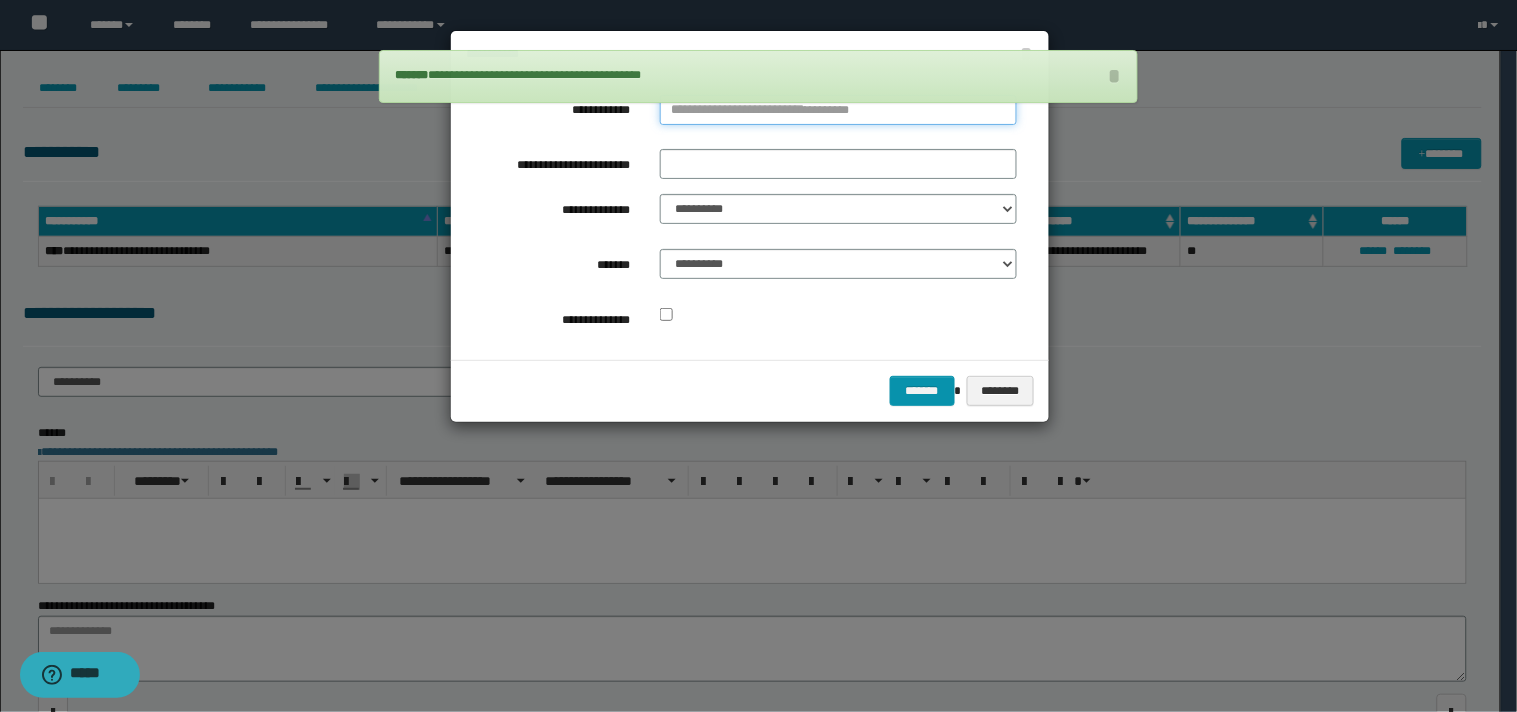 click on "**********" at bounding box center (838, 110) 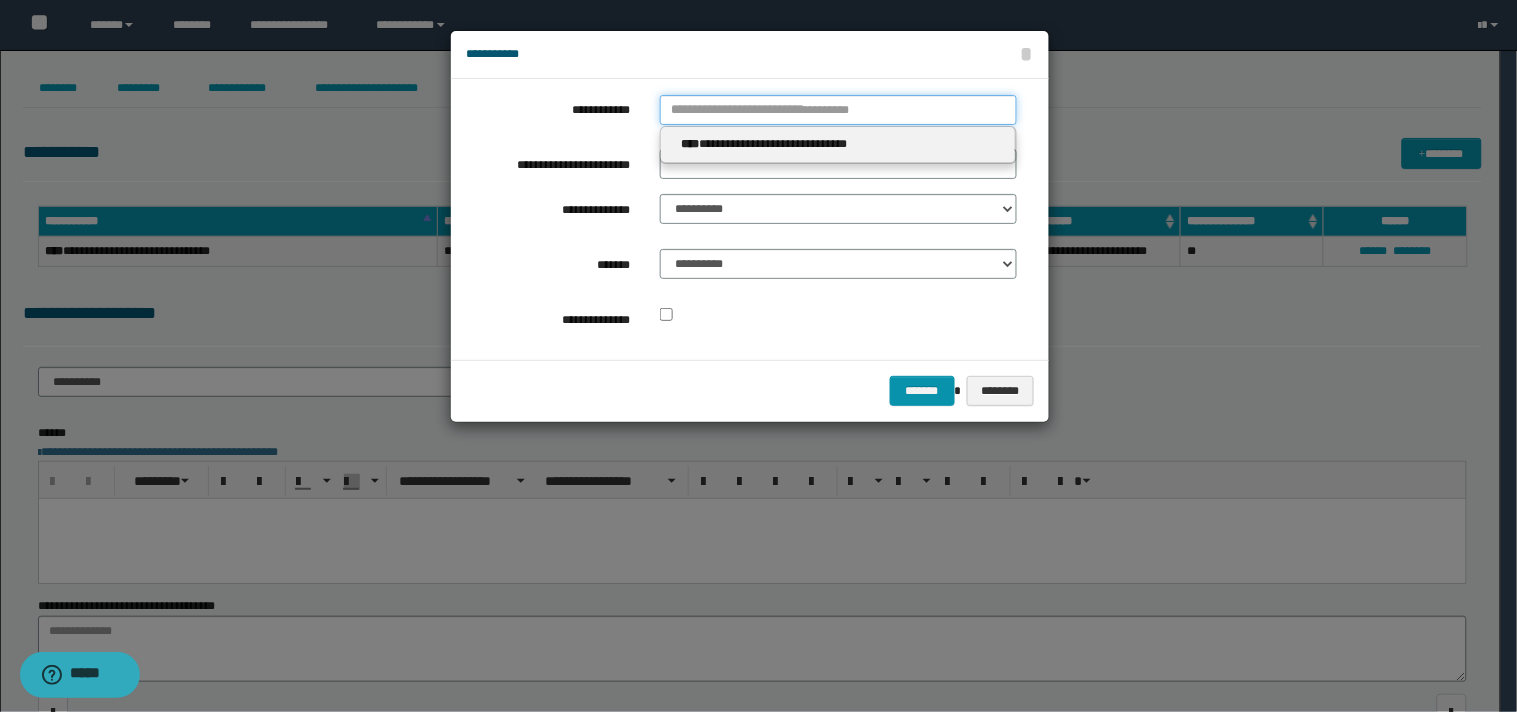 type 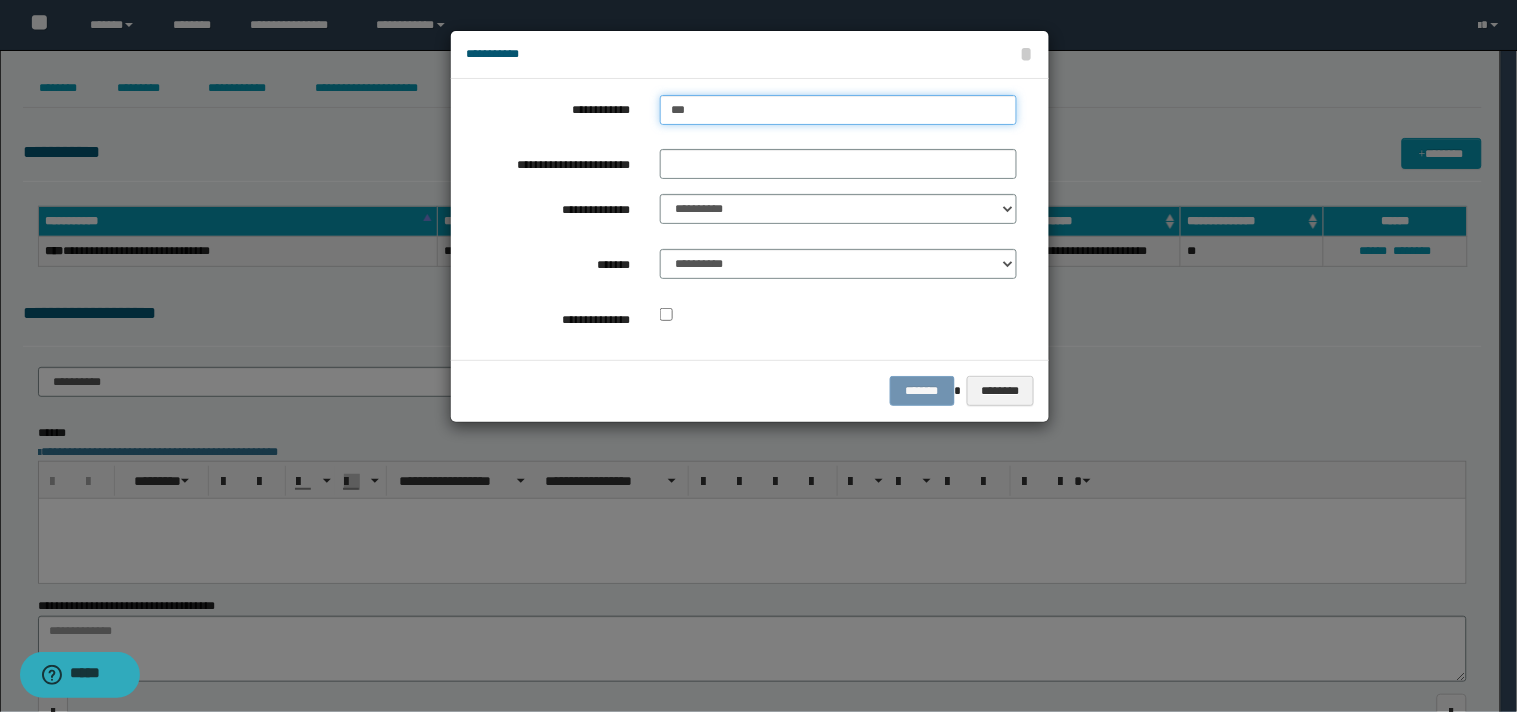 type on "****" 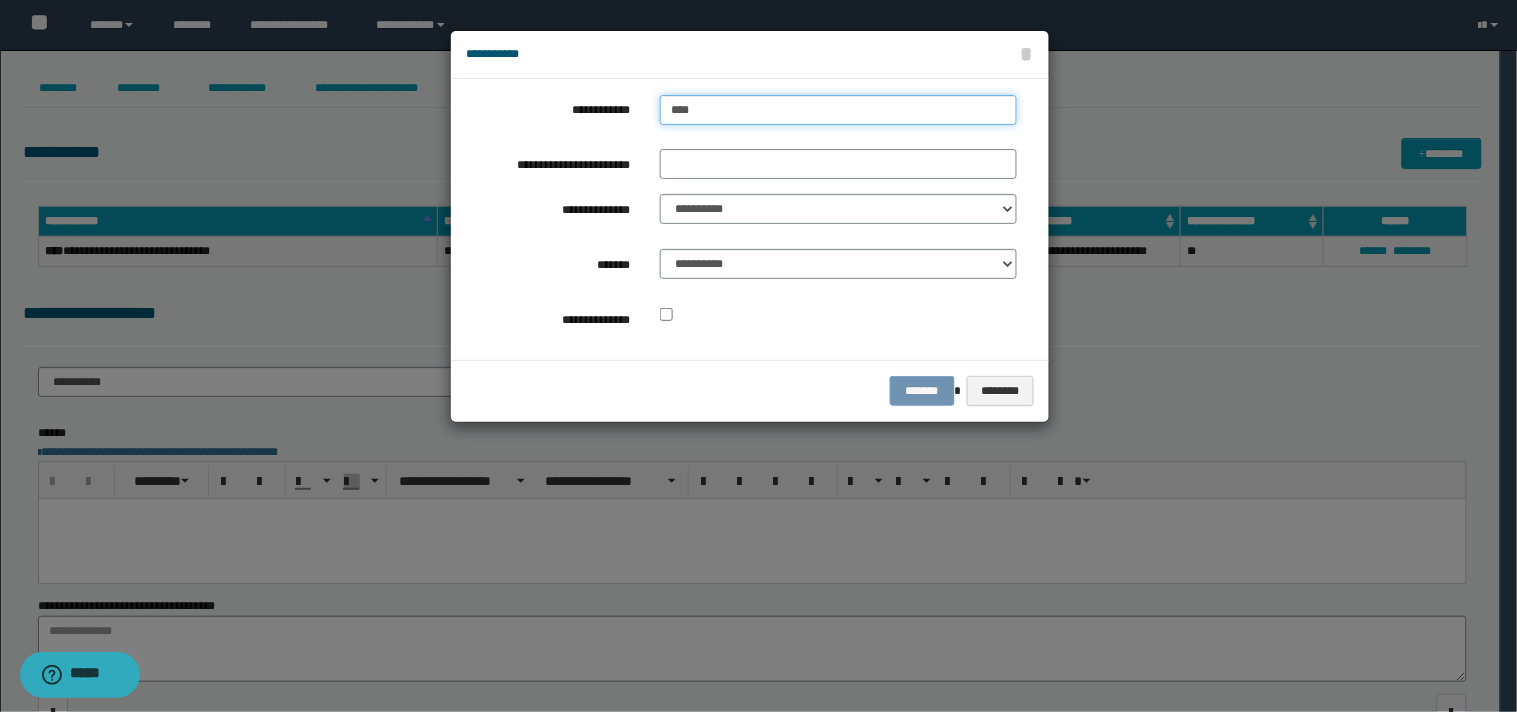 type on "****" 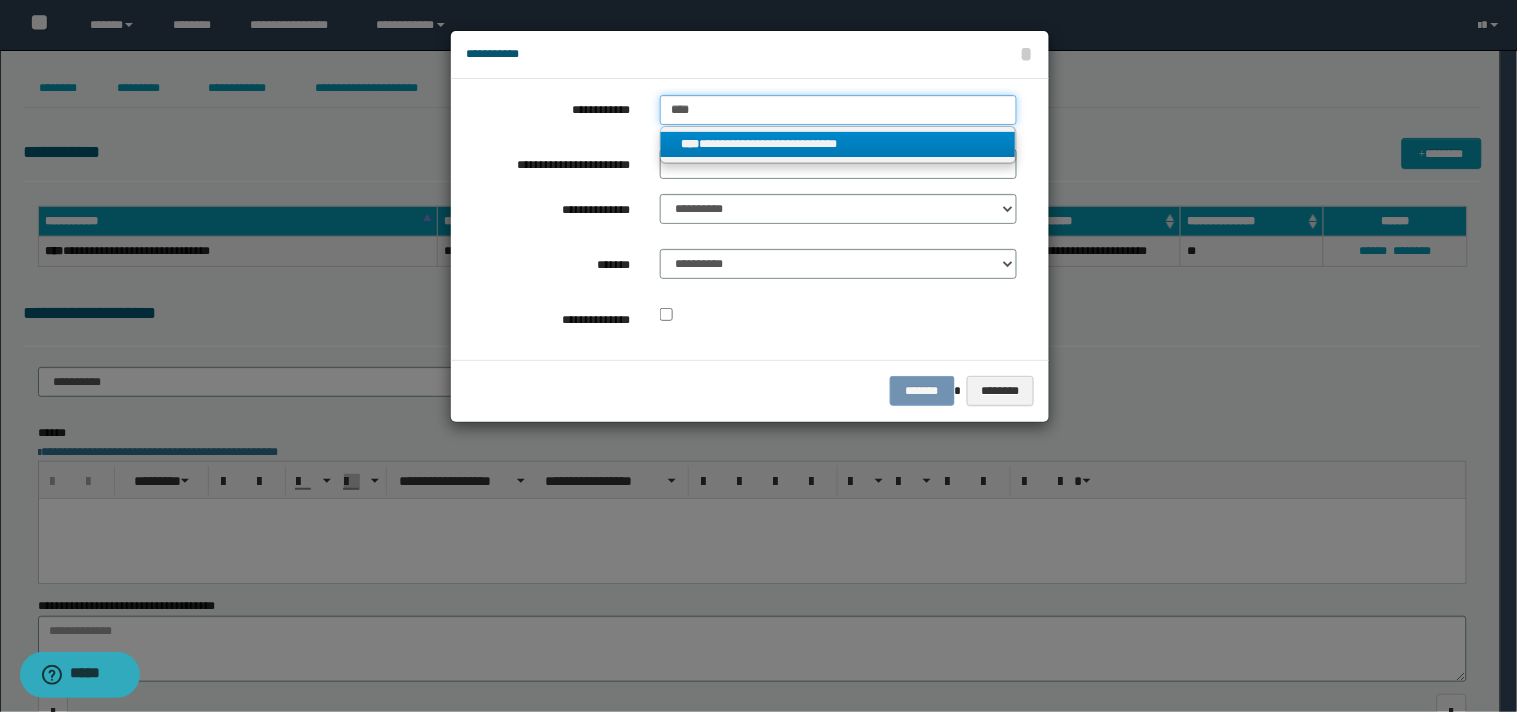 type on "****" 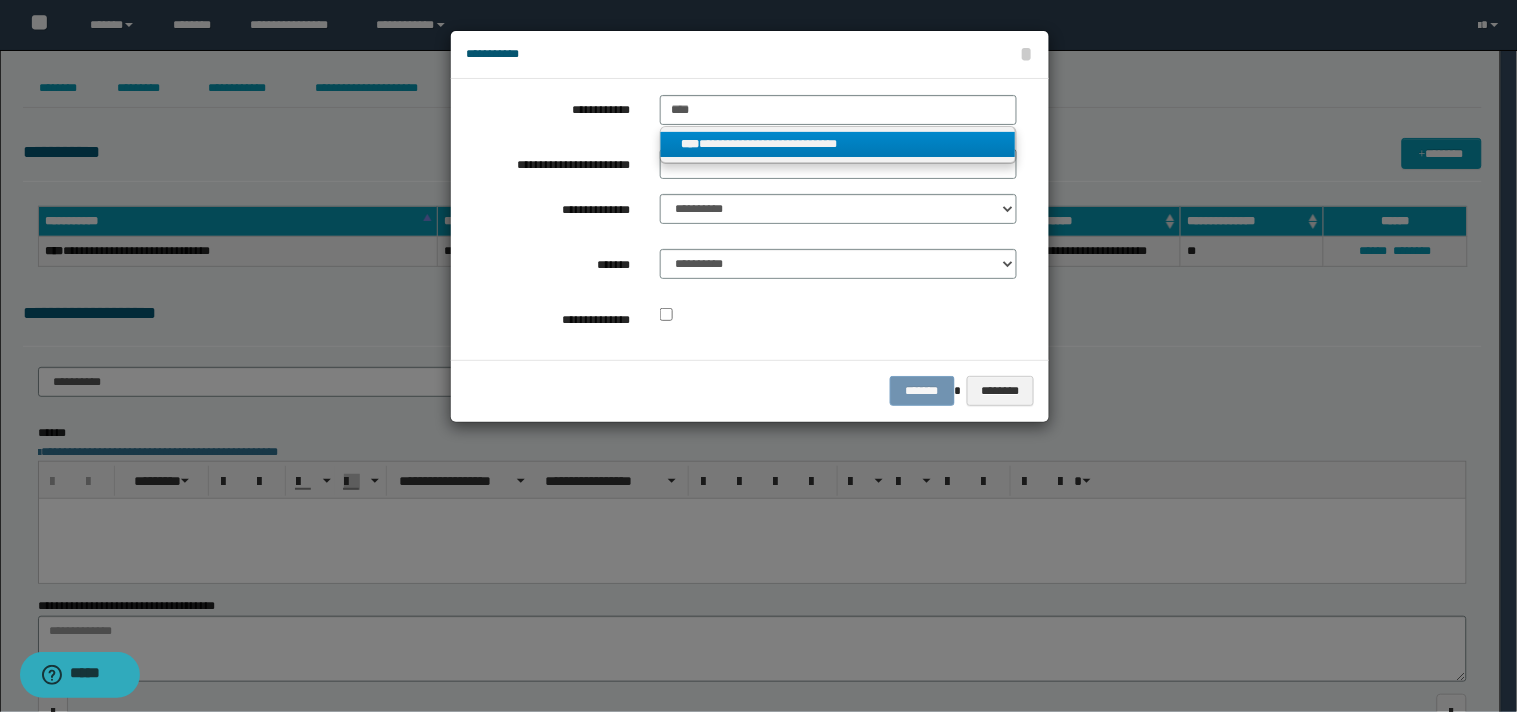 click on "**********" at bounding box center (838, 145) 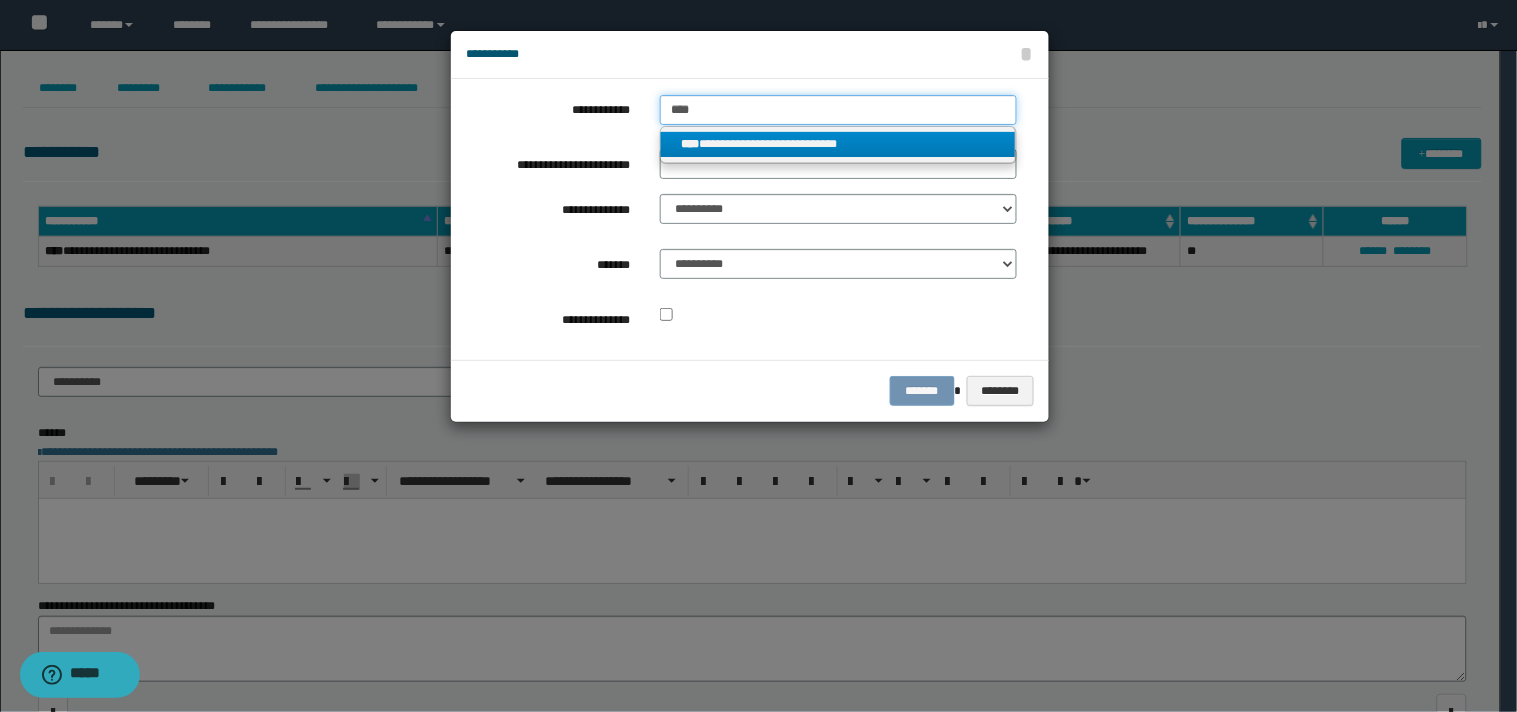 type 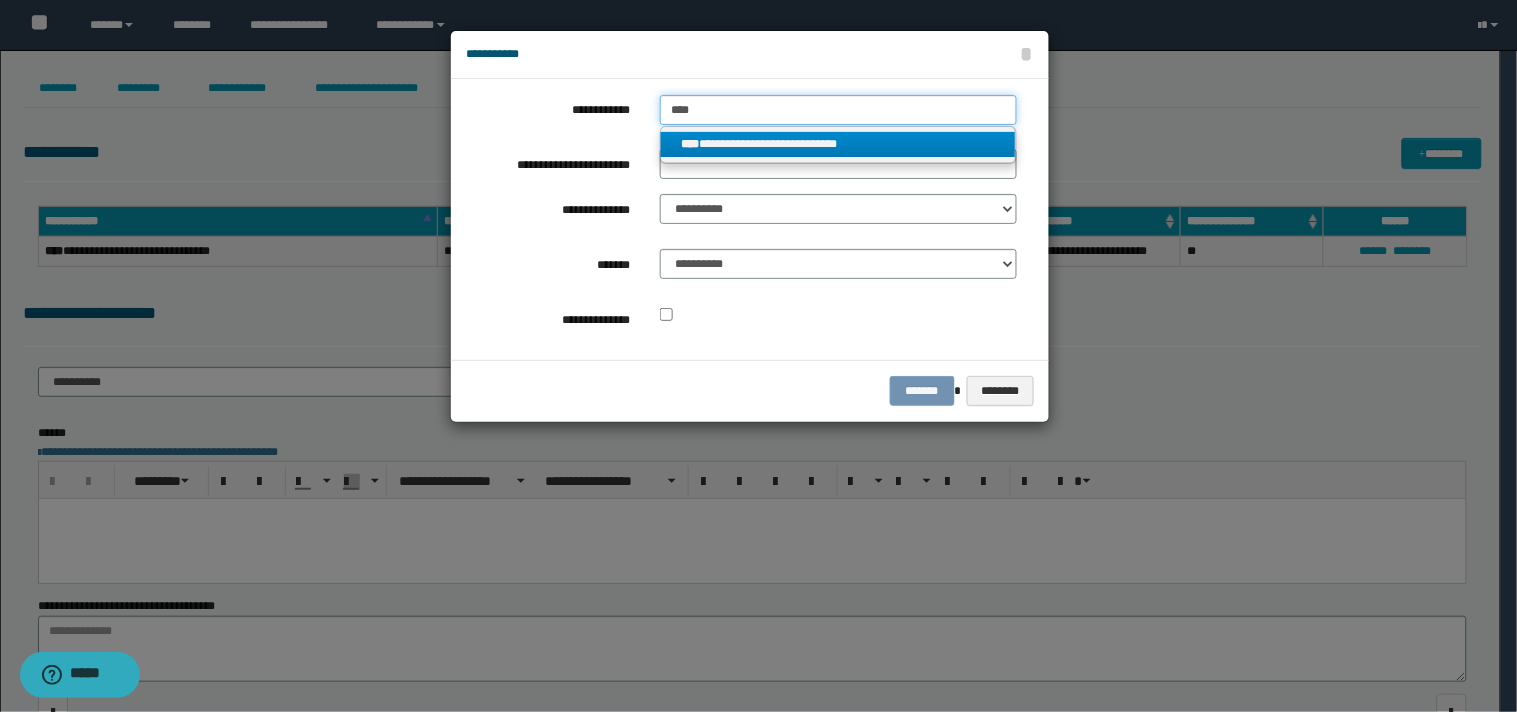 type on "**********" 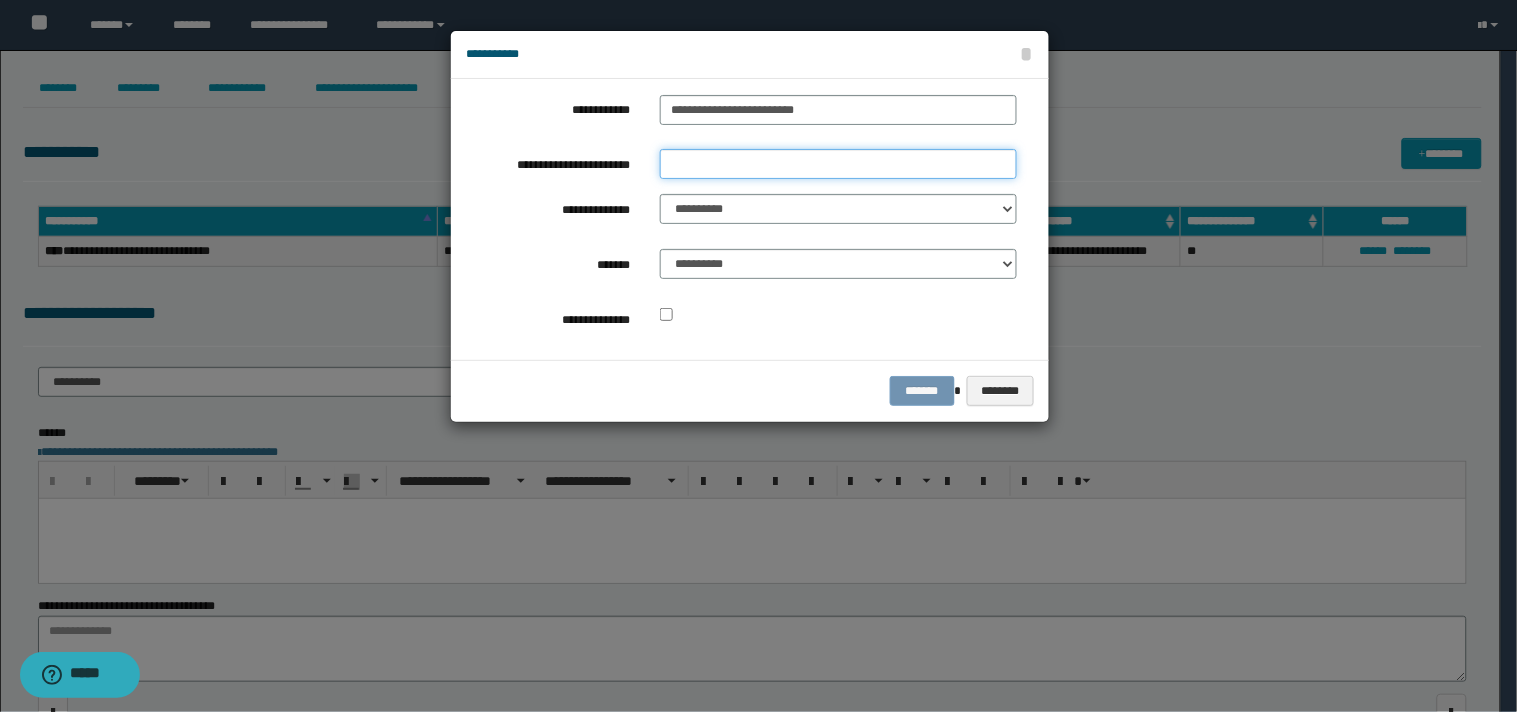 drag, startPoint x: 708, startPoint y: 166, endPoint x: 735, endPoint y: 195, distance: 39.623226 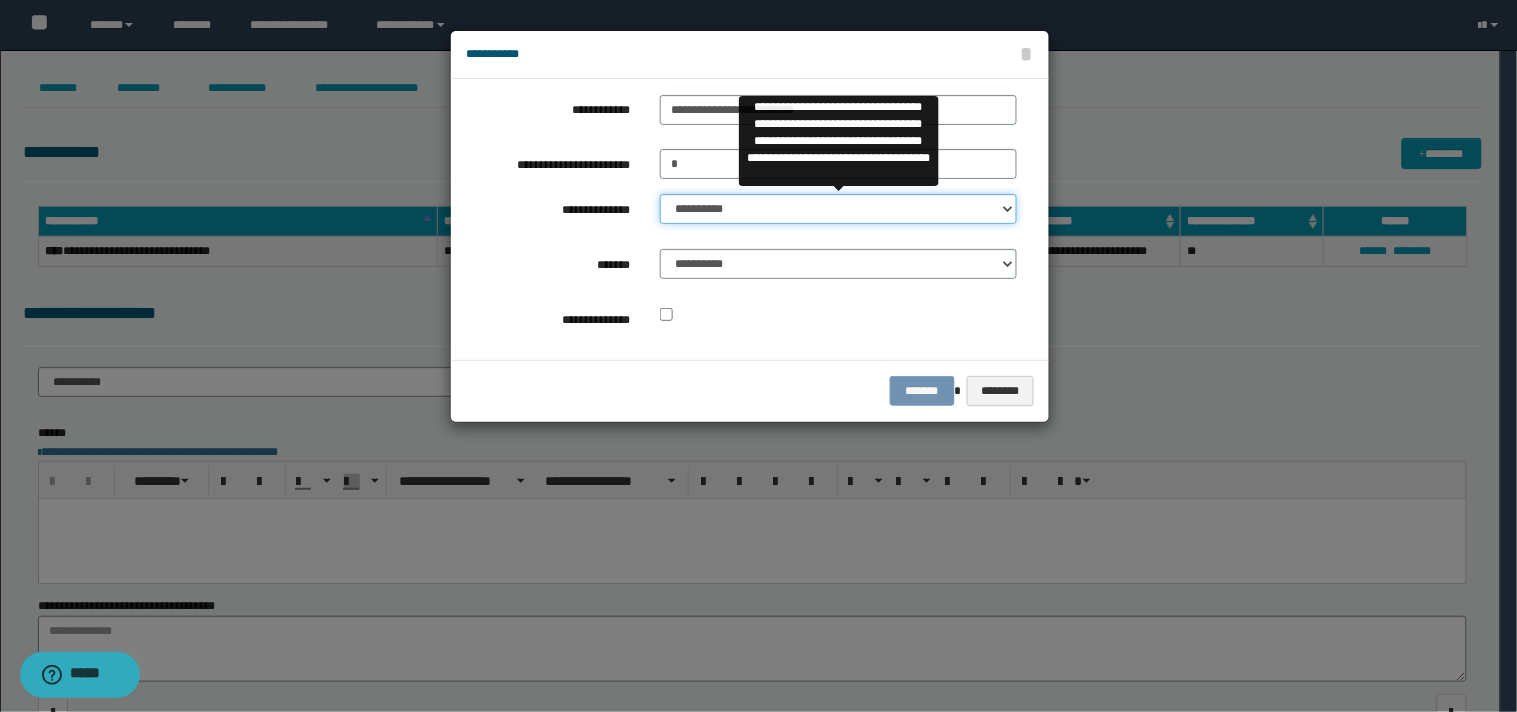 drag, startPoint x: 754, startPoint y: 208, endPoint x: 761, endPoint y: 220, distance: 13.892444 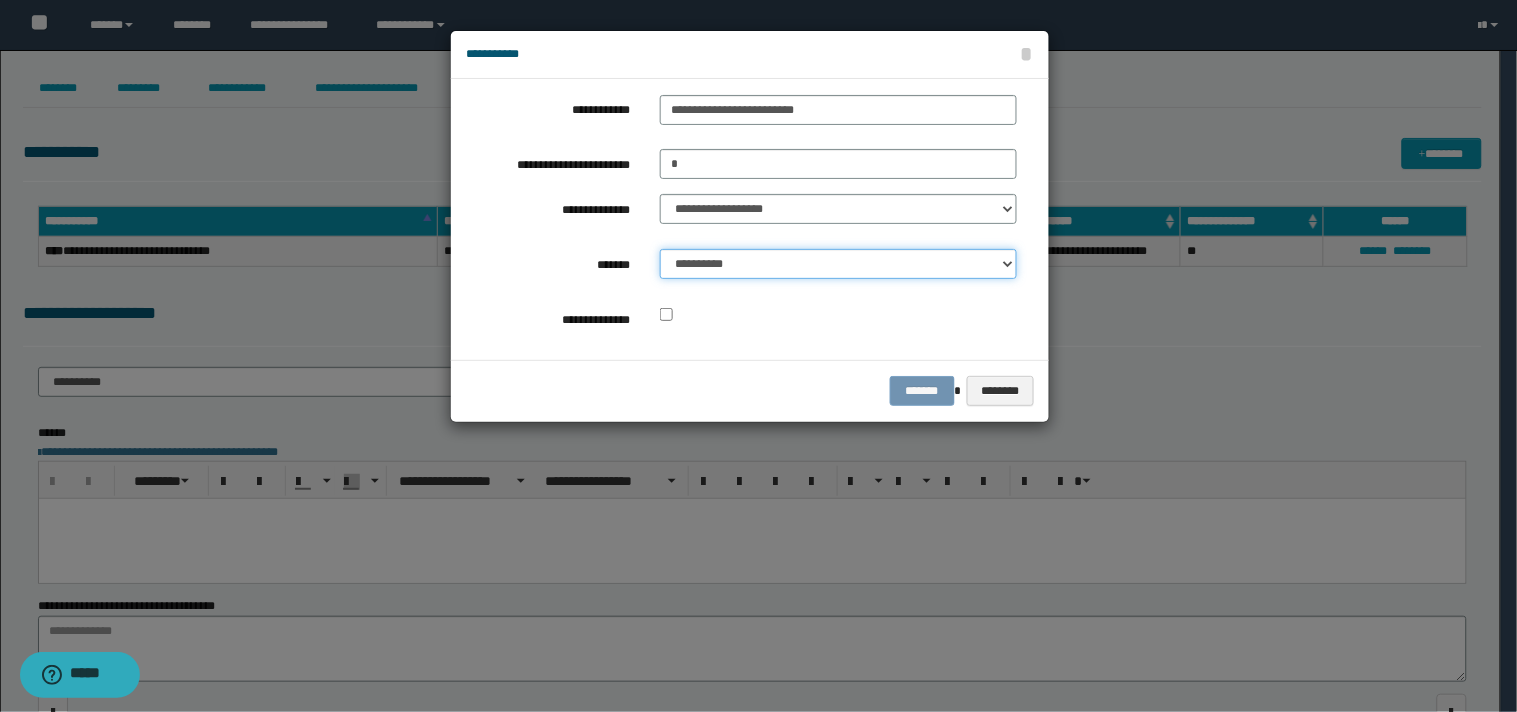 click on "**********" at bounding box center [838, 264] 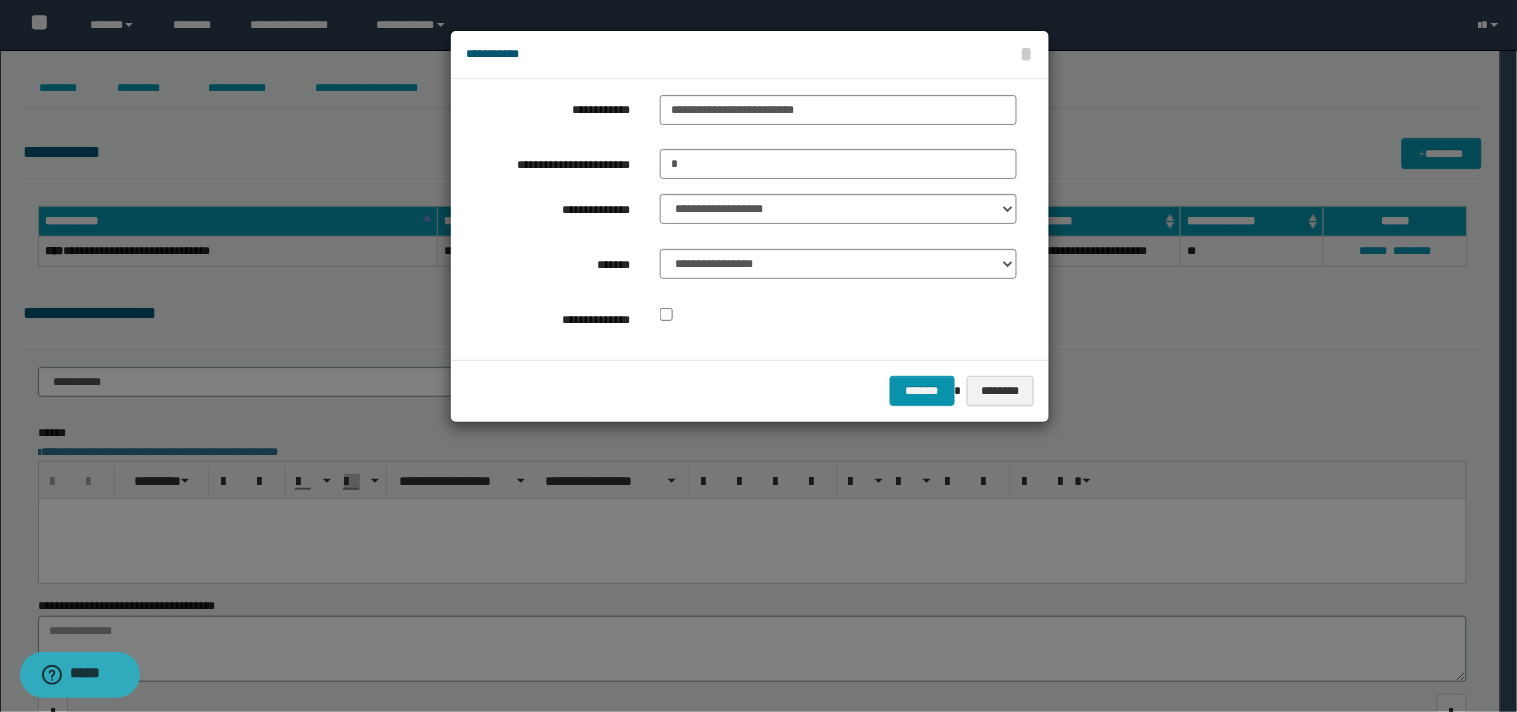 click on "*******
********" at bounding box center (750, 390) 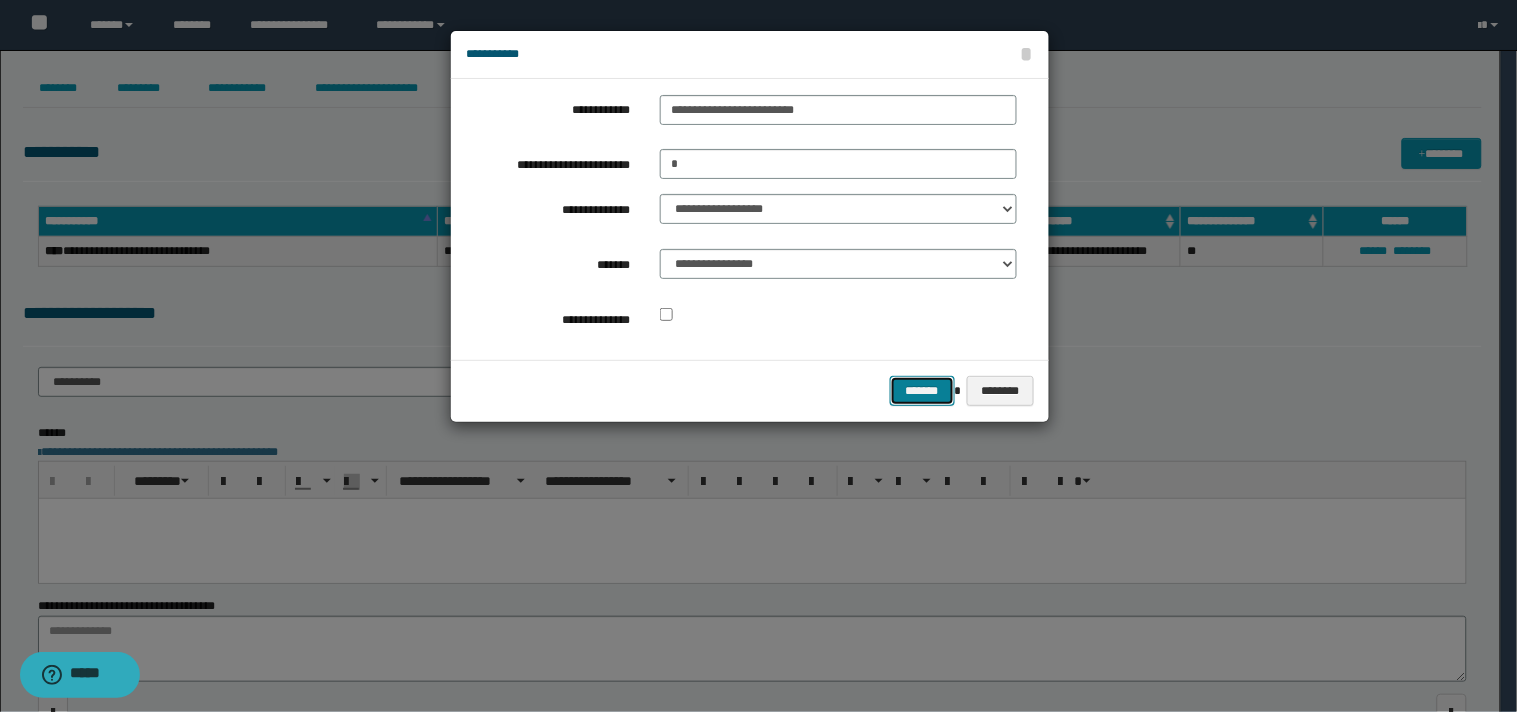 drag, startPoint x: 911, startPoint y: 401, endPoint x: 708, endPoint y: 371, distance: 205.20477 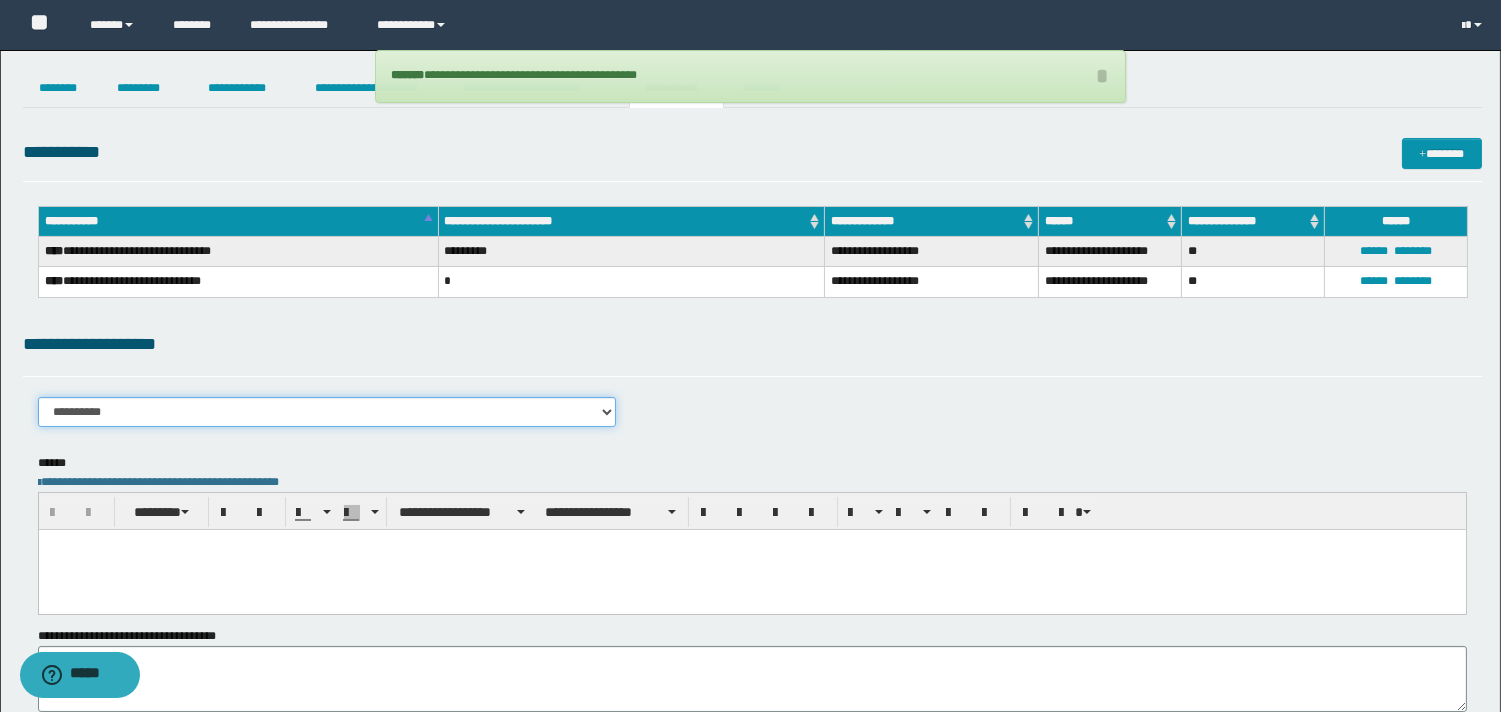 click on "**********" at bounding box center (327, 412) 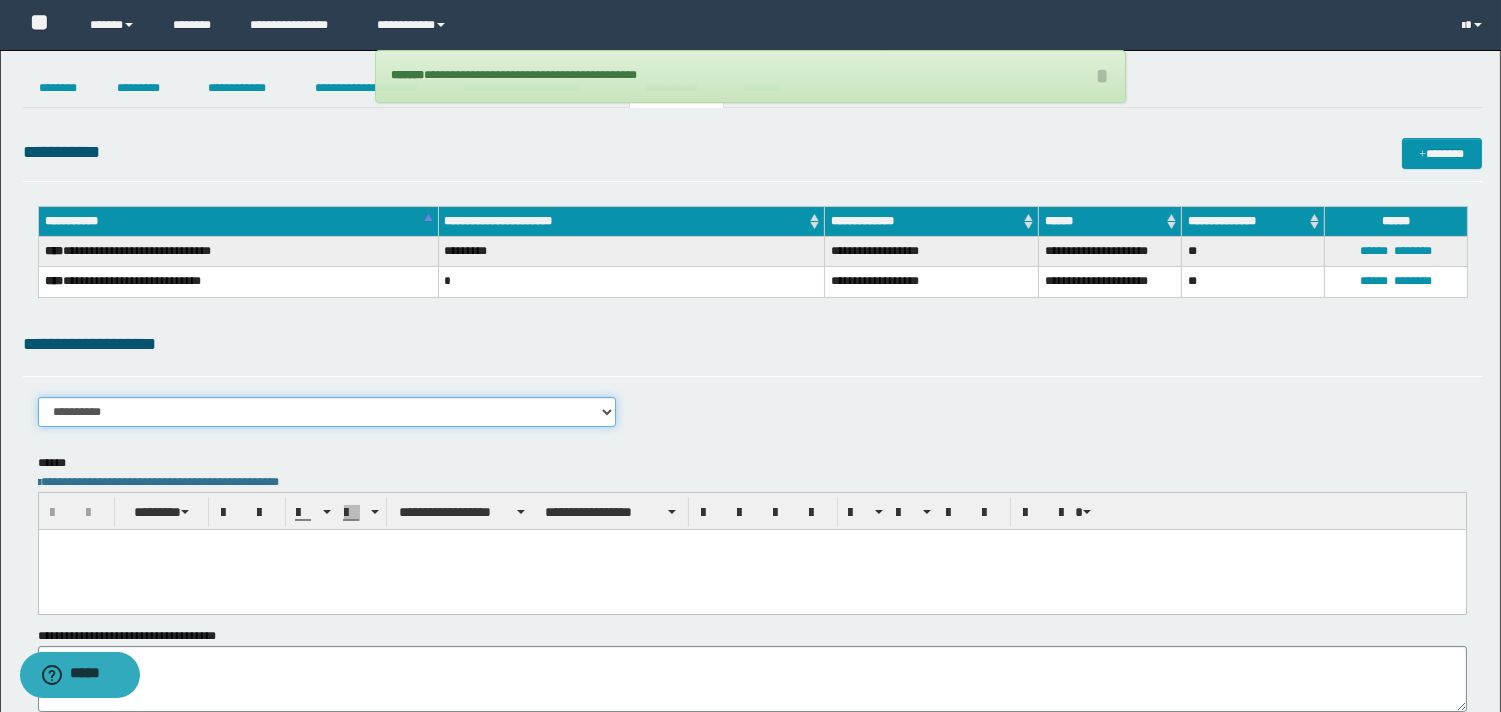 select on "****" 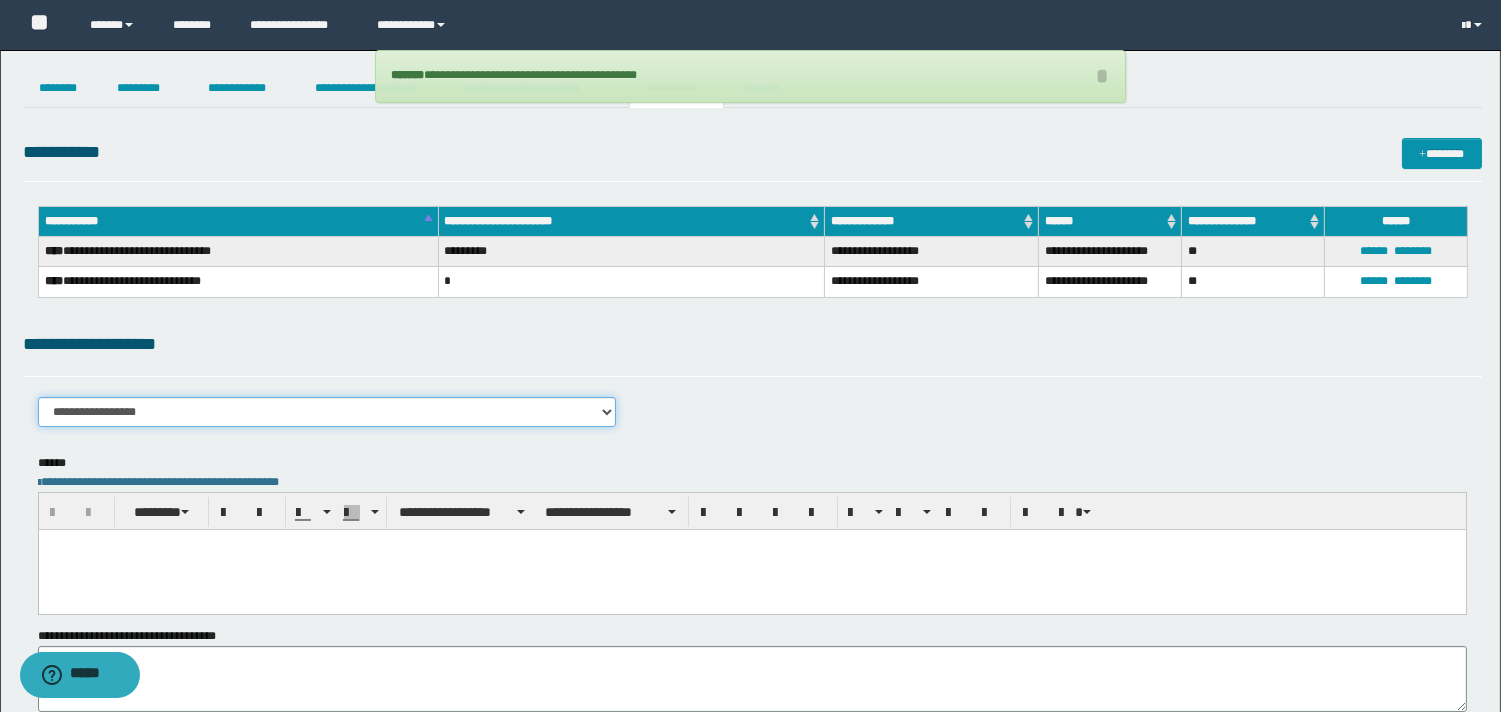 click on "**********" at bounding box center (327, 412) 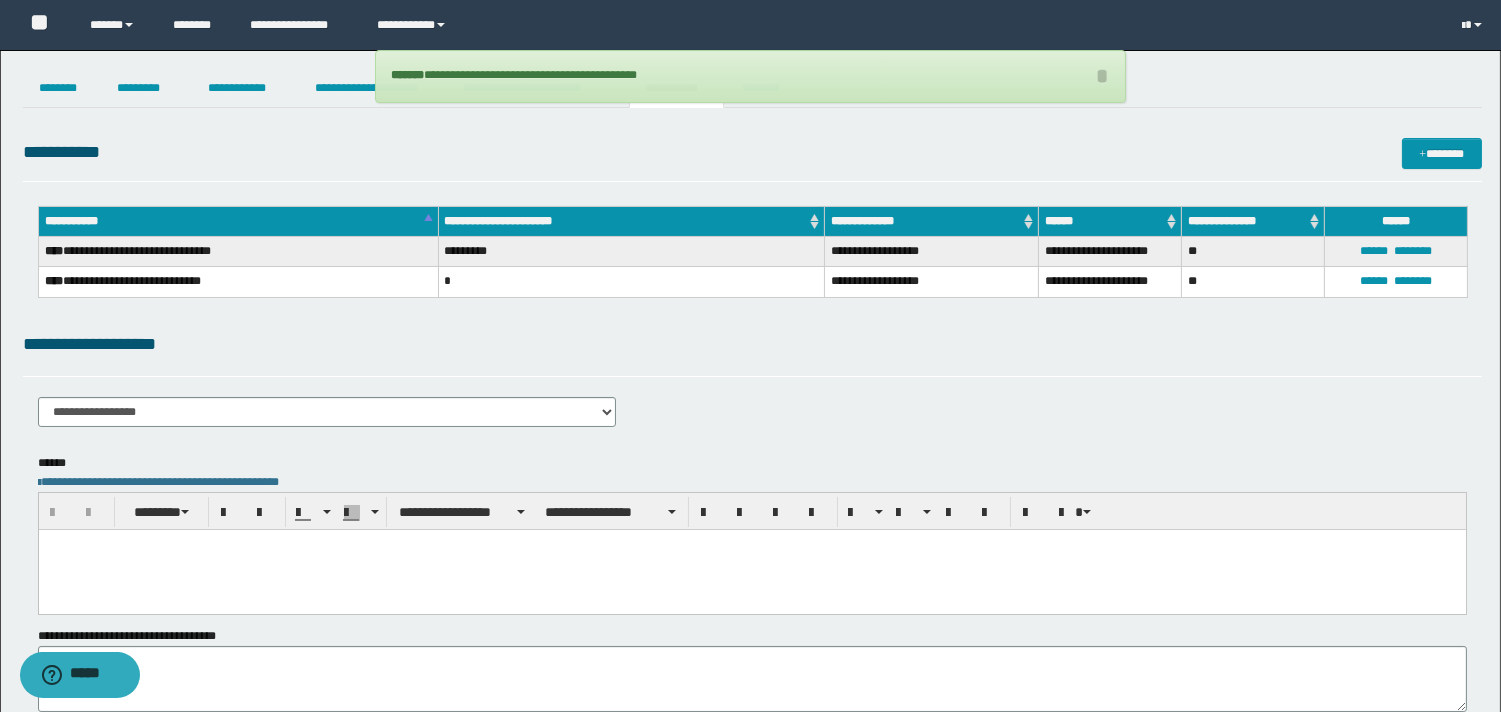 drag, startPoint x: 173, startPoint y: 588, endPoint x: 175, endPoint y: 567, distance: 21.095022 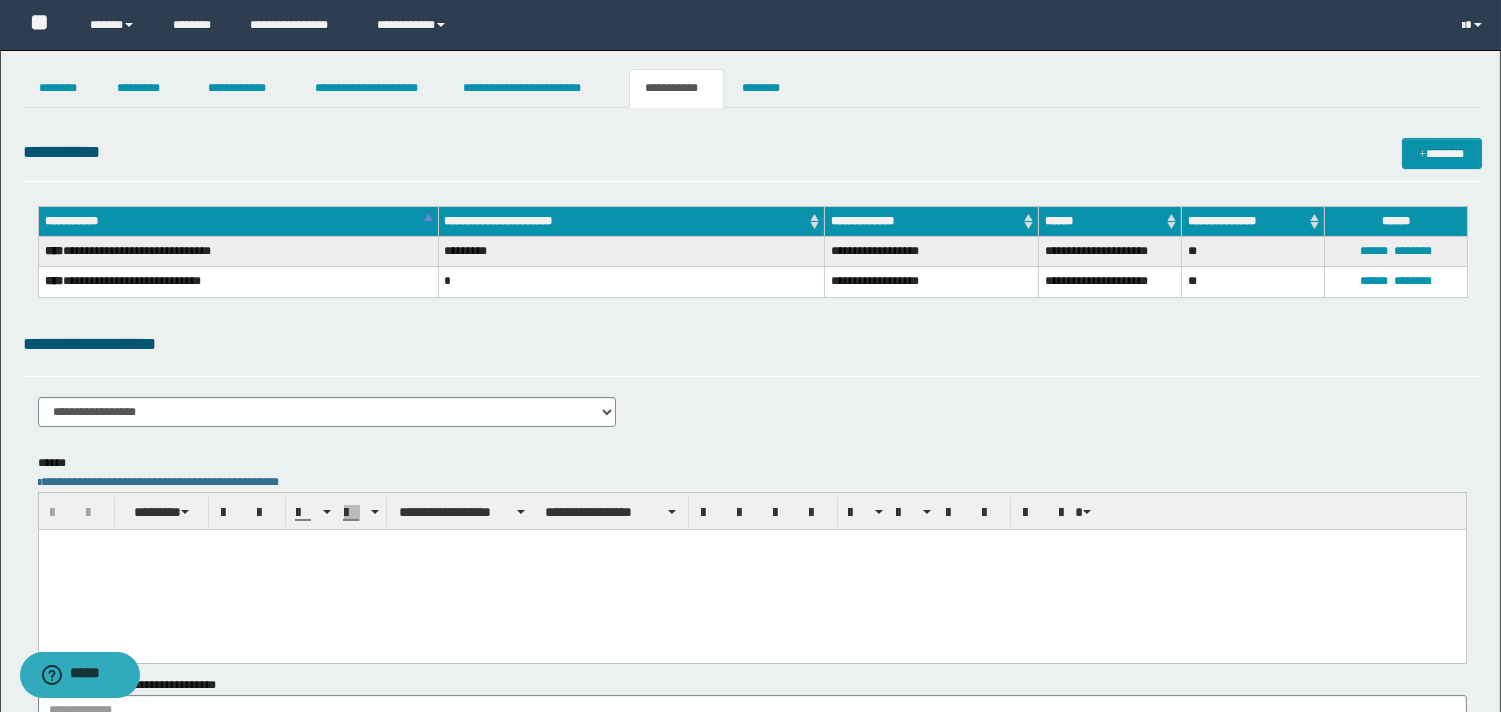 paste 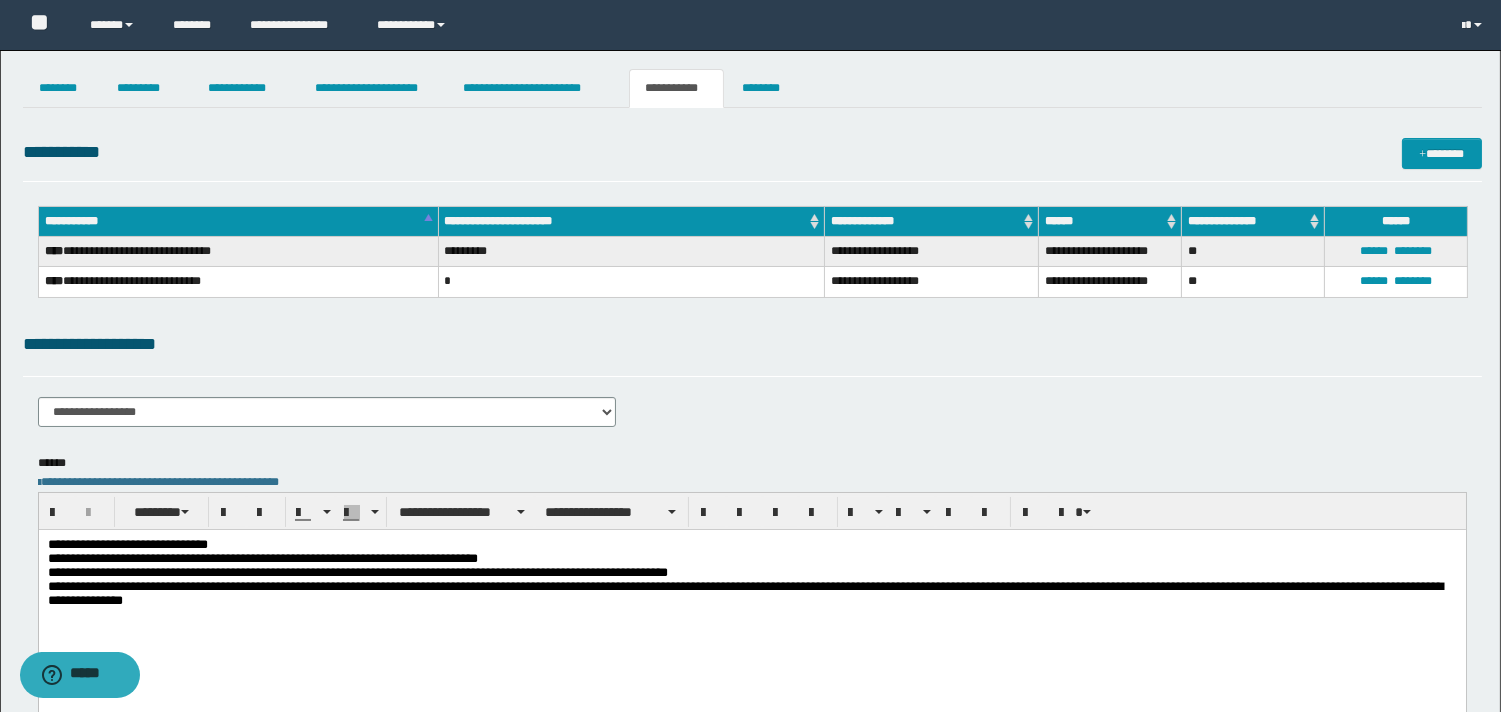 click on "**********" at bounding box center [751, 578] 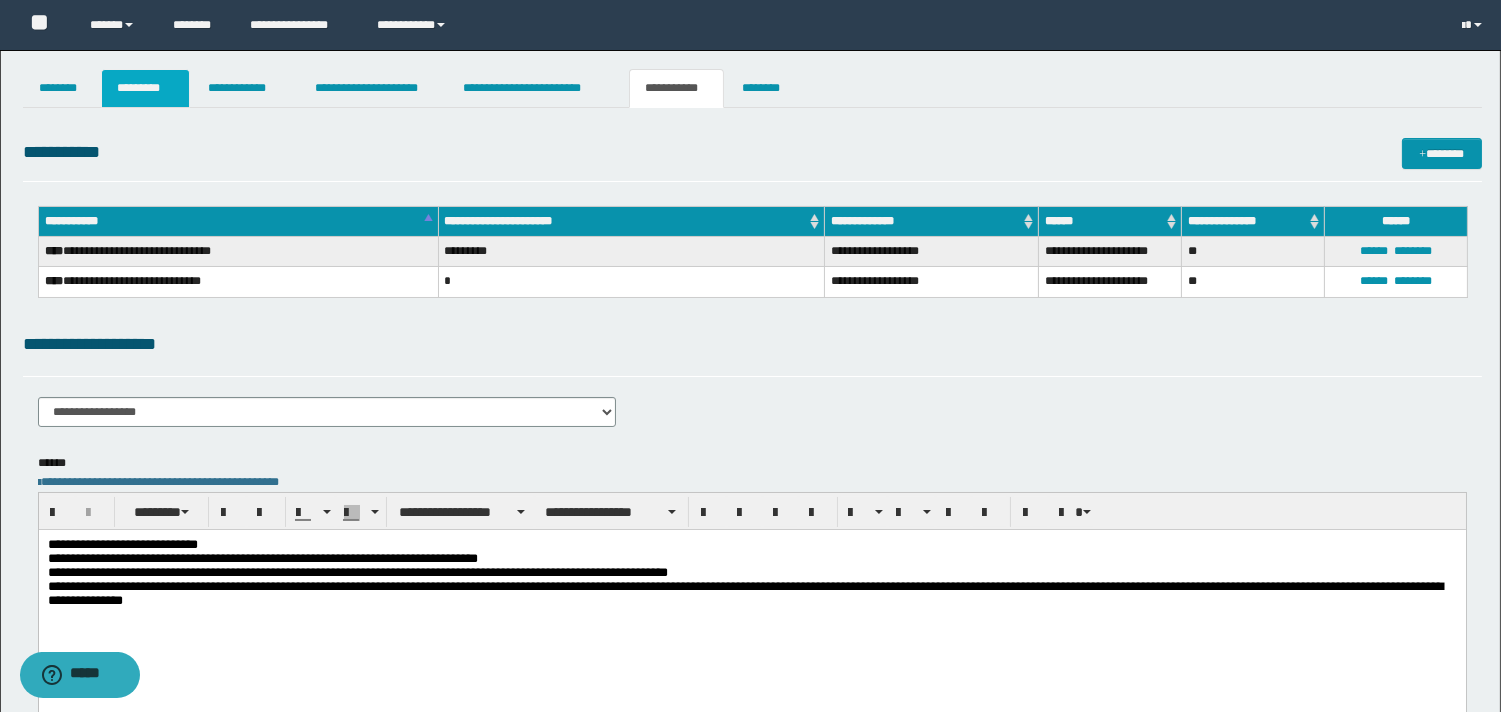 click on "*********" at bounding box center (145, 88) 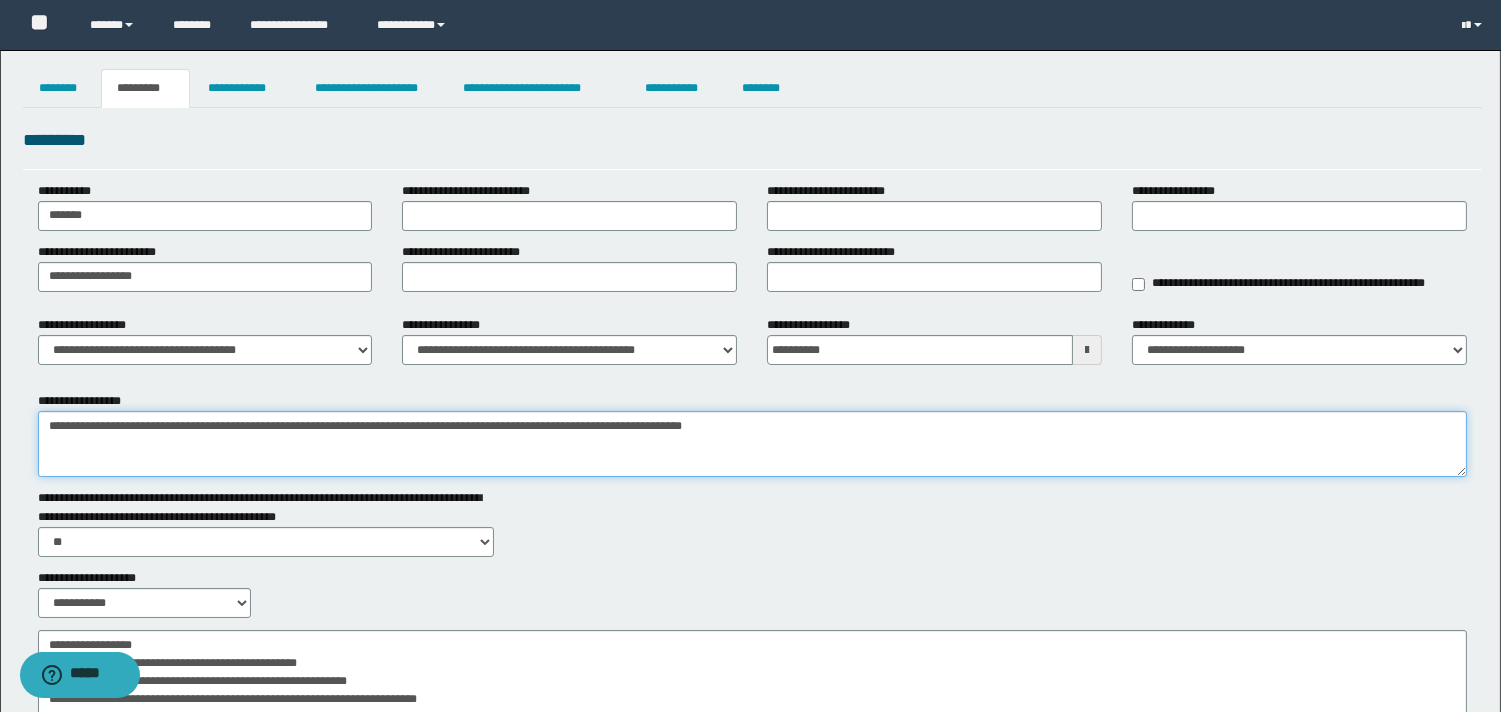 drag, startPoint x: 776, startPoint y: 425, endPoint x: 892, endPoint y: 430, distance: 116.10771 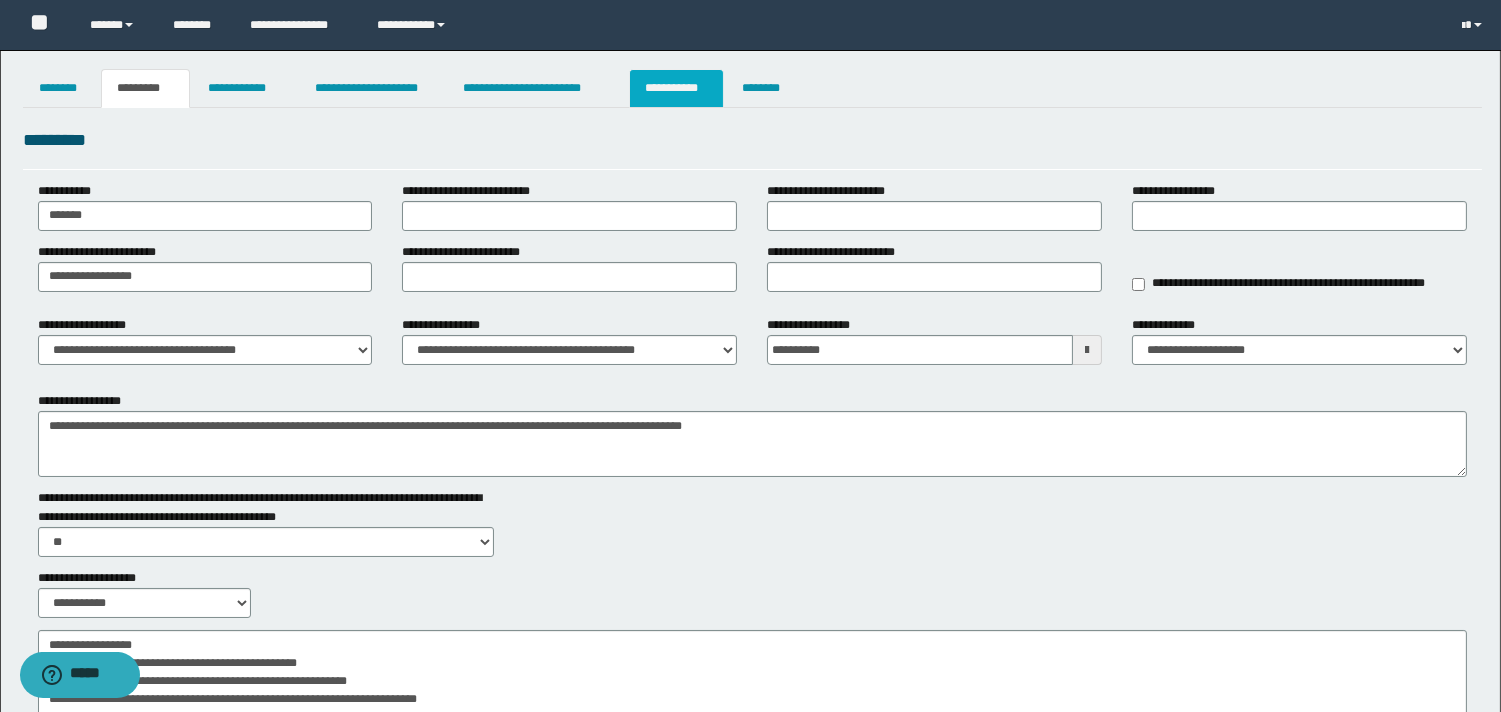 click on "**********" at bounding box center [676, 88] 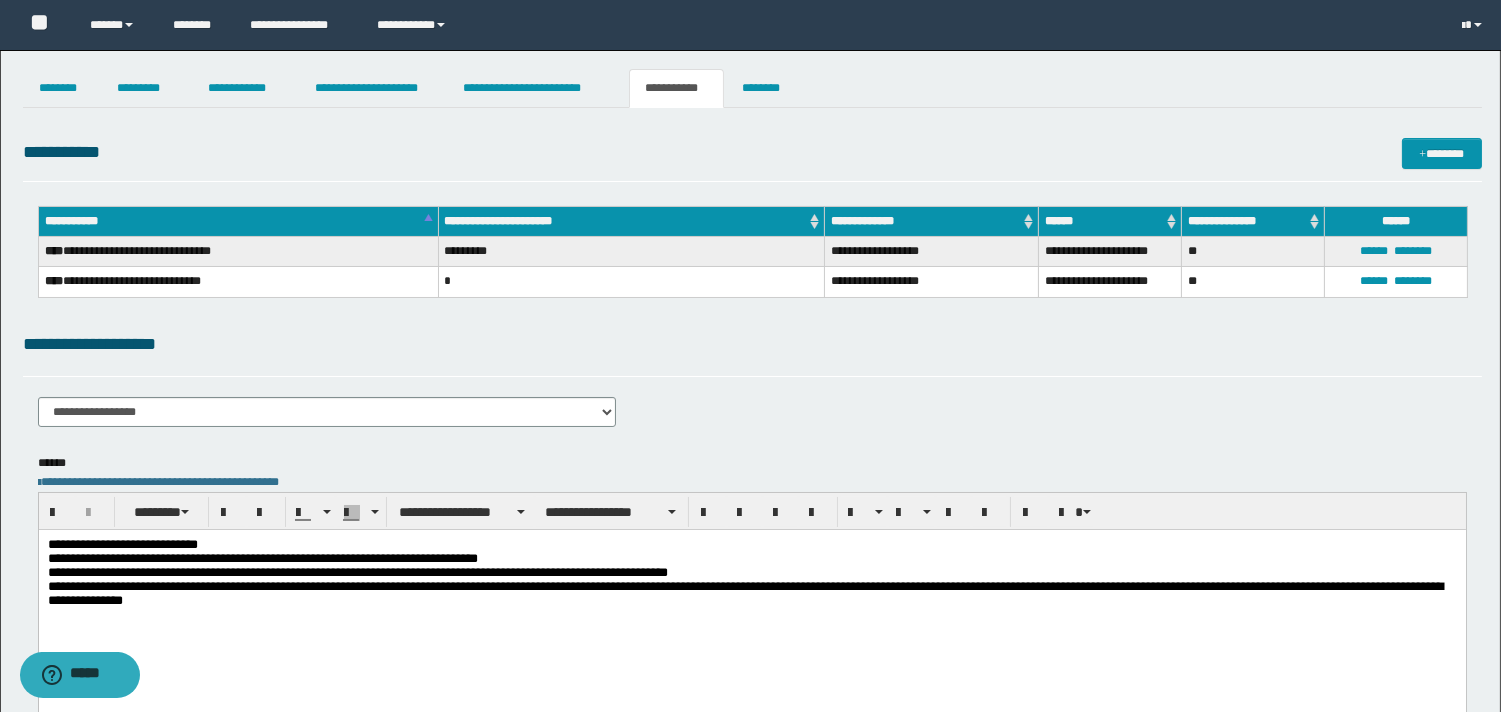 click on "**********" at bounding box center [751, 578] 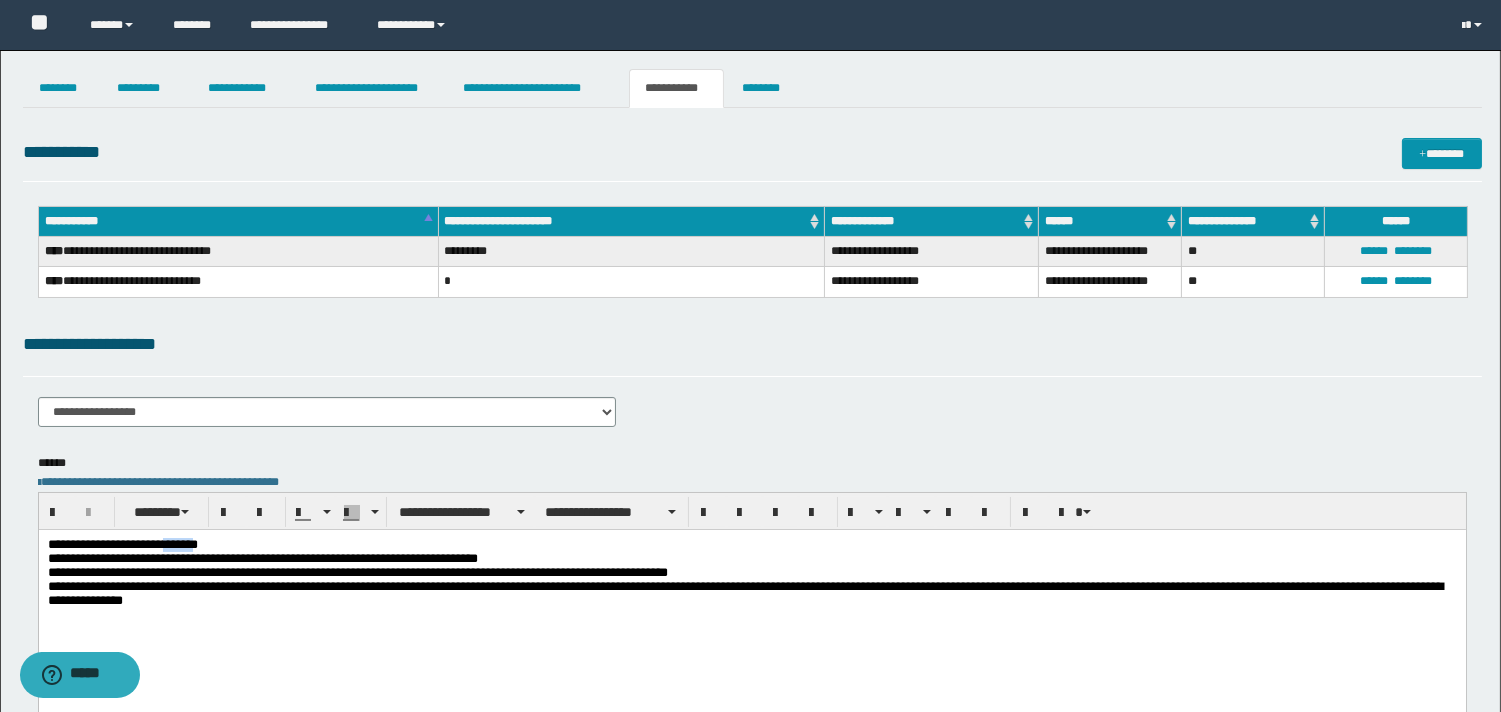 click on "**********" at bounding box center [751, 578] 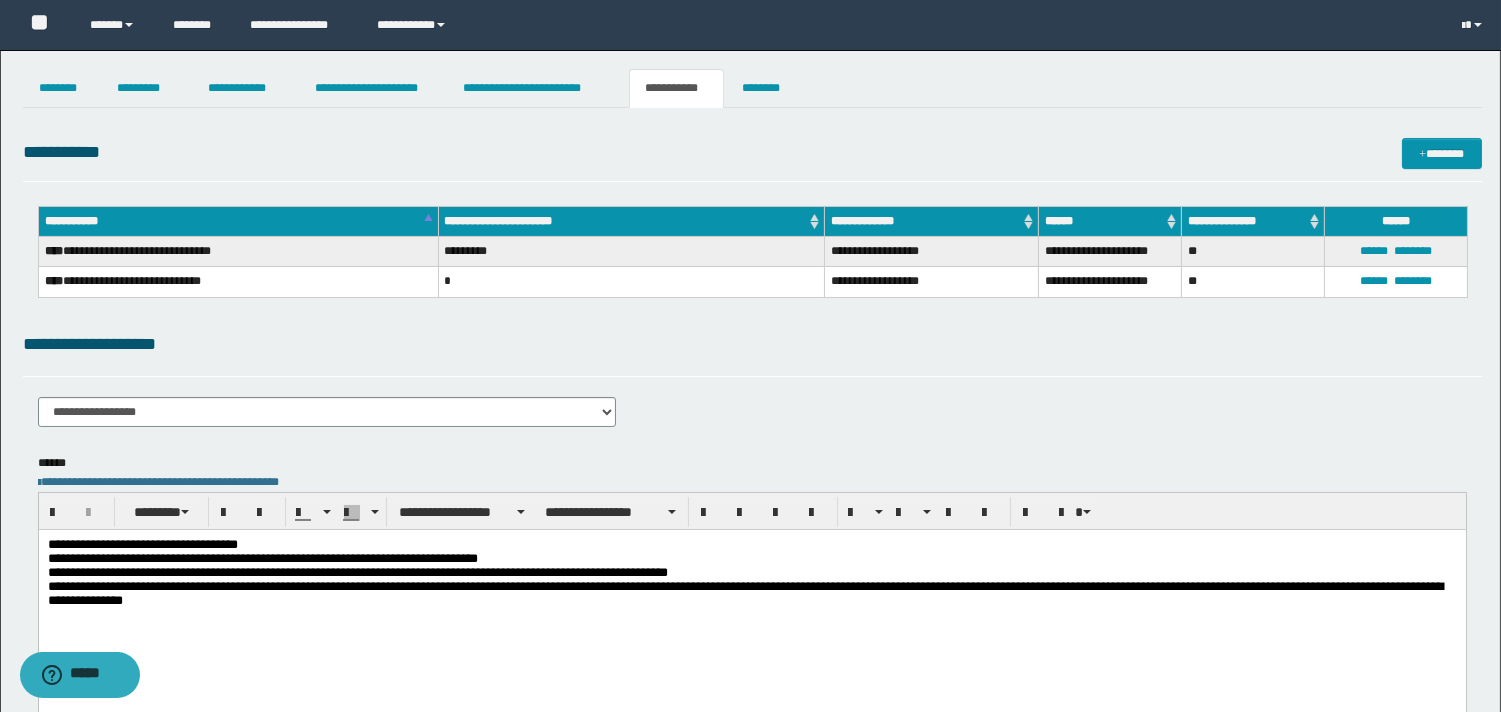 click on "**********" at bounding box center (751, 578) 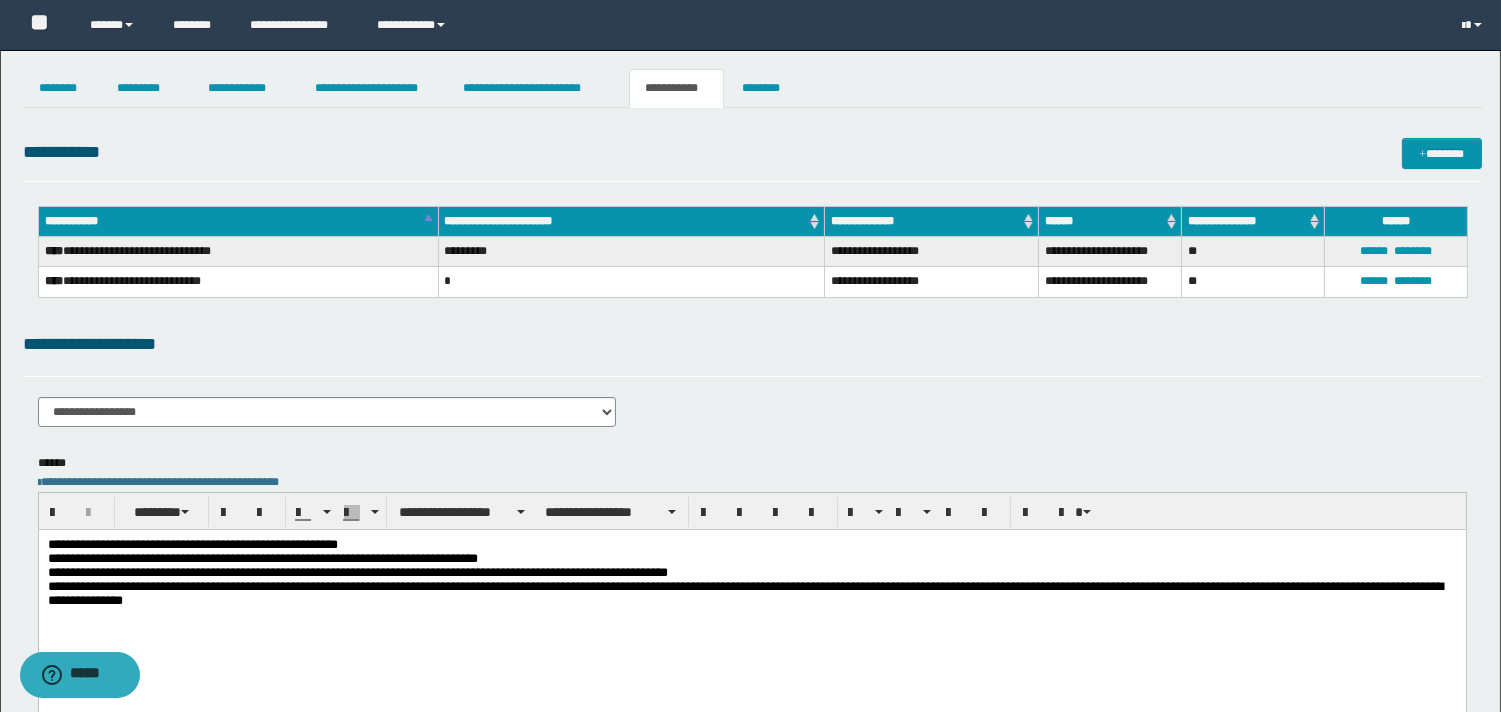 click on "**********" at bounding box center (751, 603) 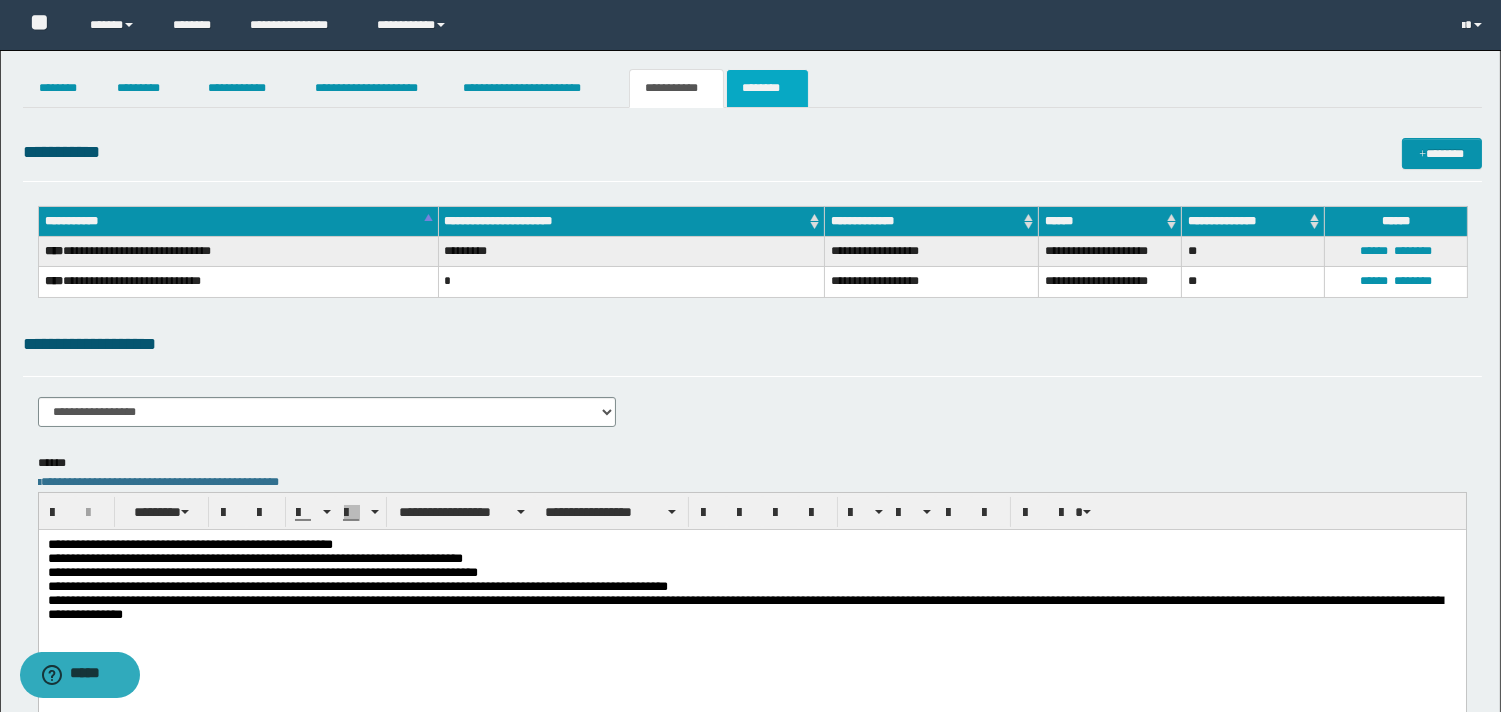 click on "********" at bounding box center (767, 88) 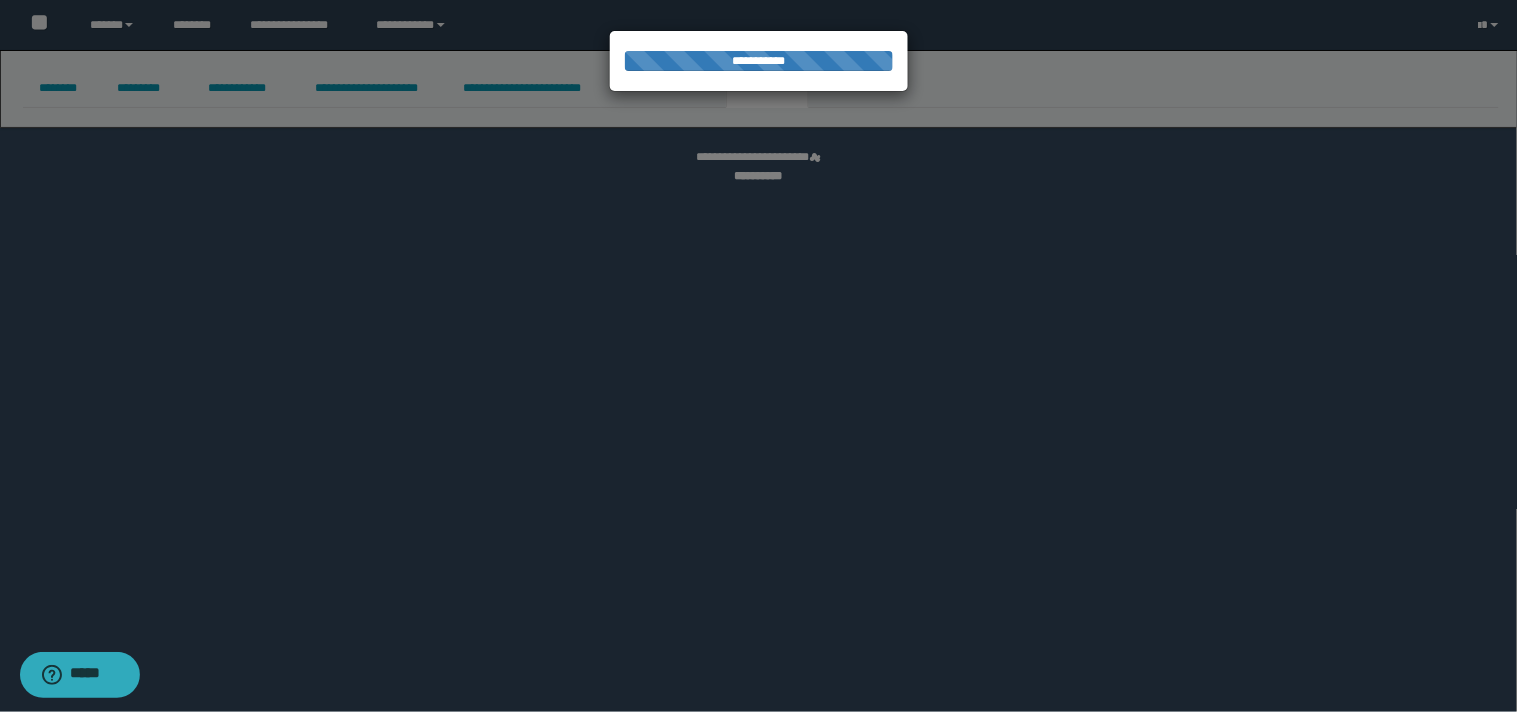 select 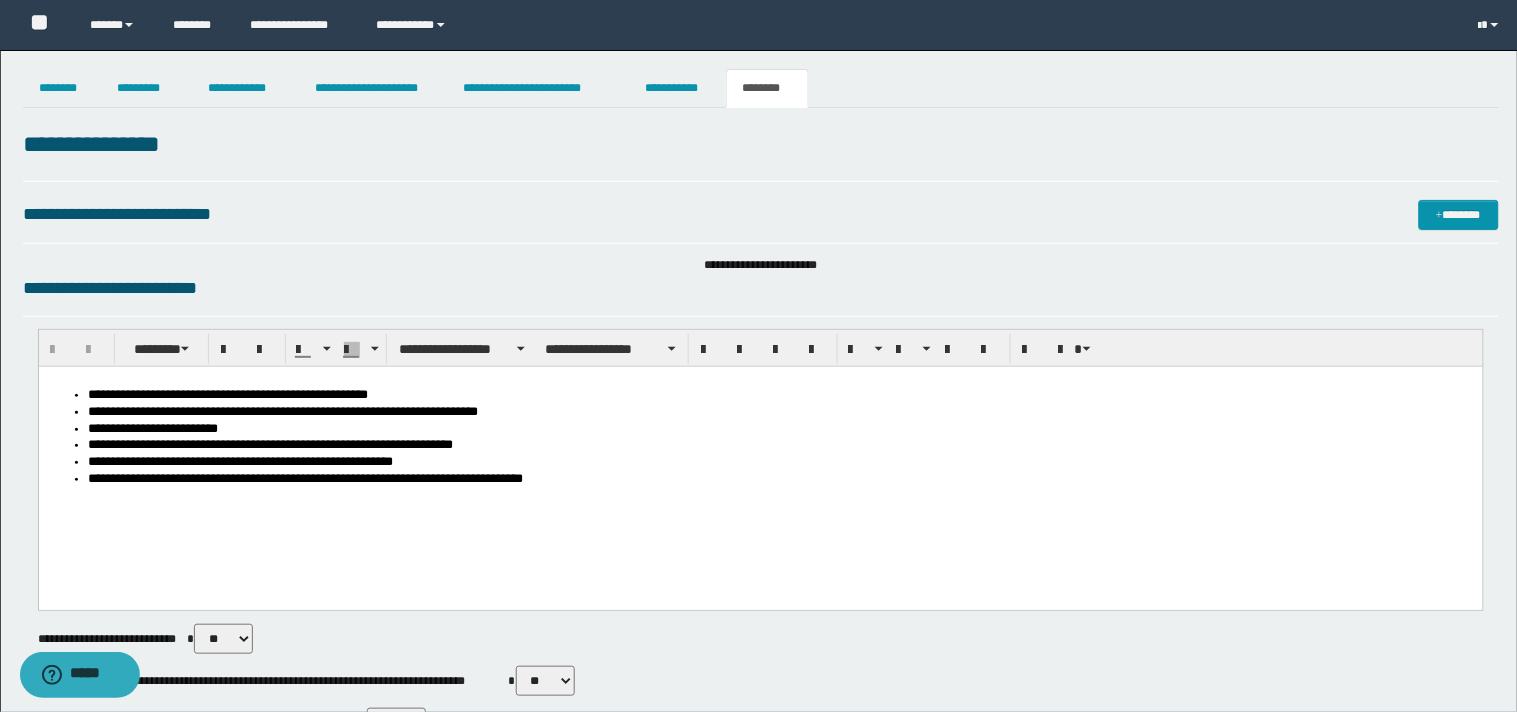 scroll, scrollTop: 0, scrollLeft: 0, axis: both 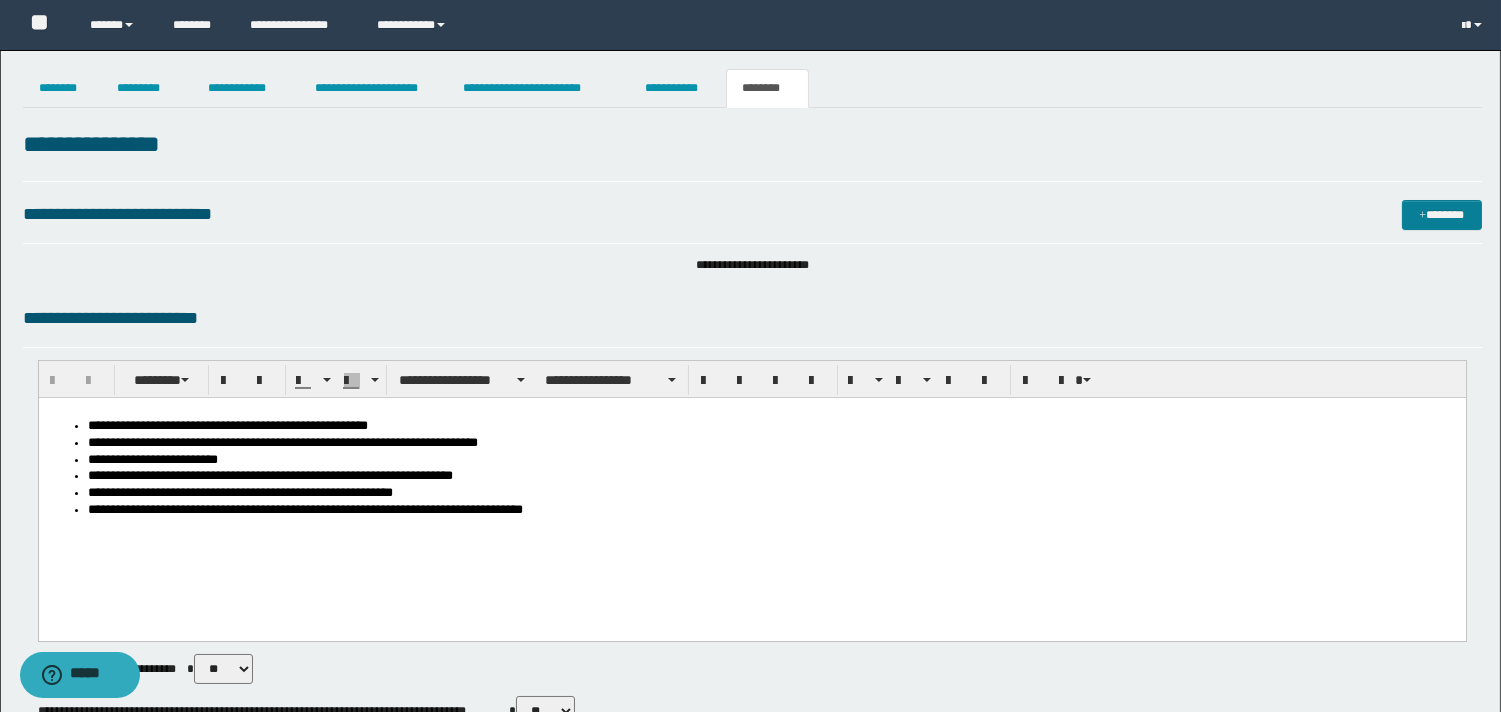 drag, startPoint x: 1486, startPoint y: 194, endPoint x: 1460, endPoint y: 206, distance: 28.635643 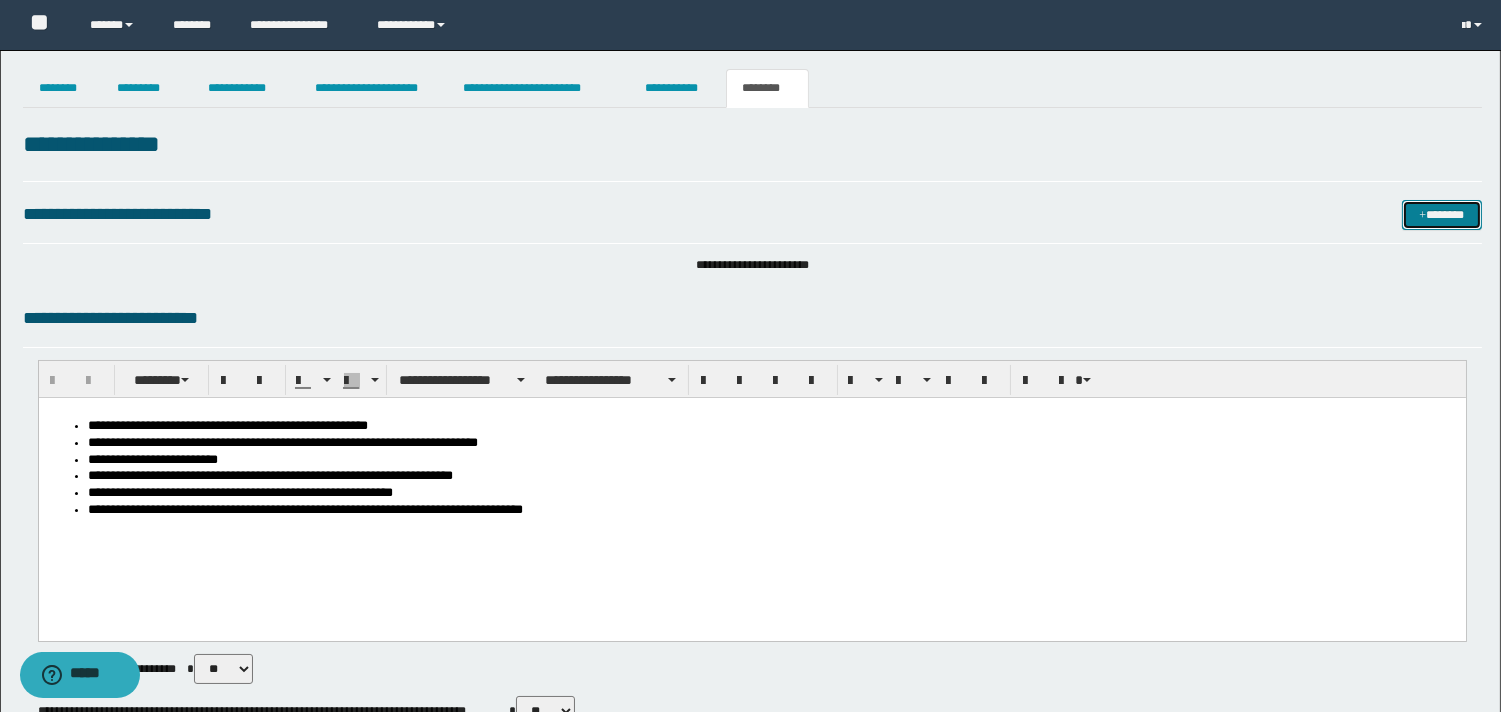click on "*******" at bounding box center [1442, 215] 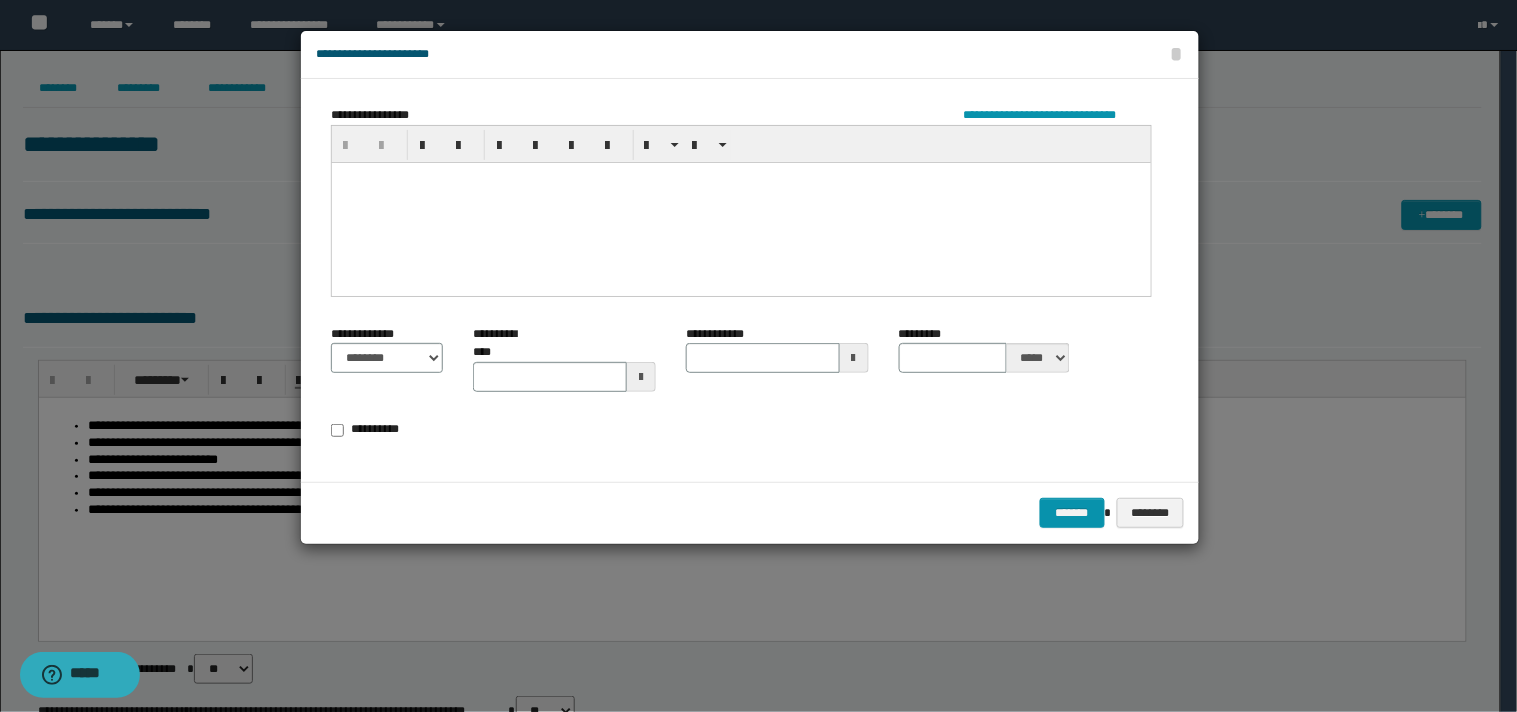 click at bounding box center [741, 203] 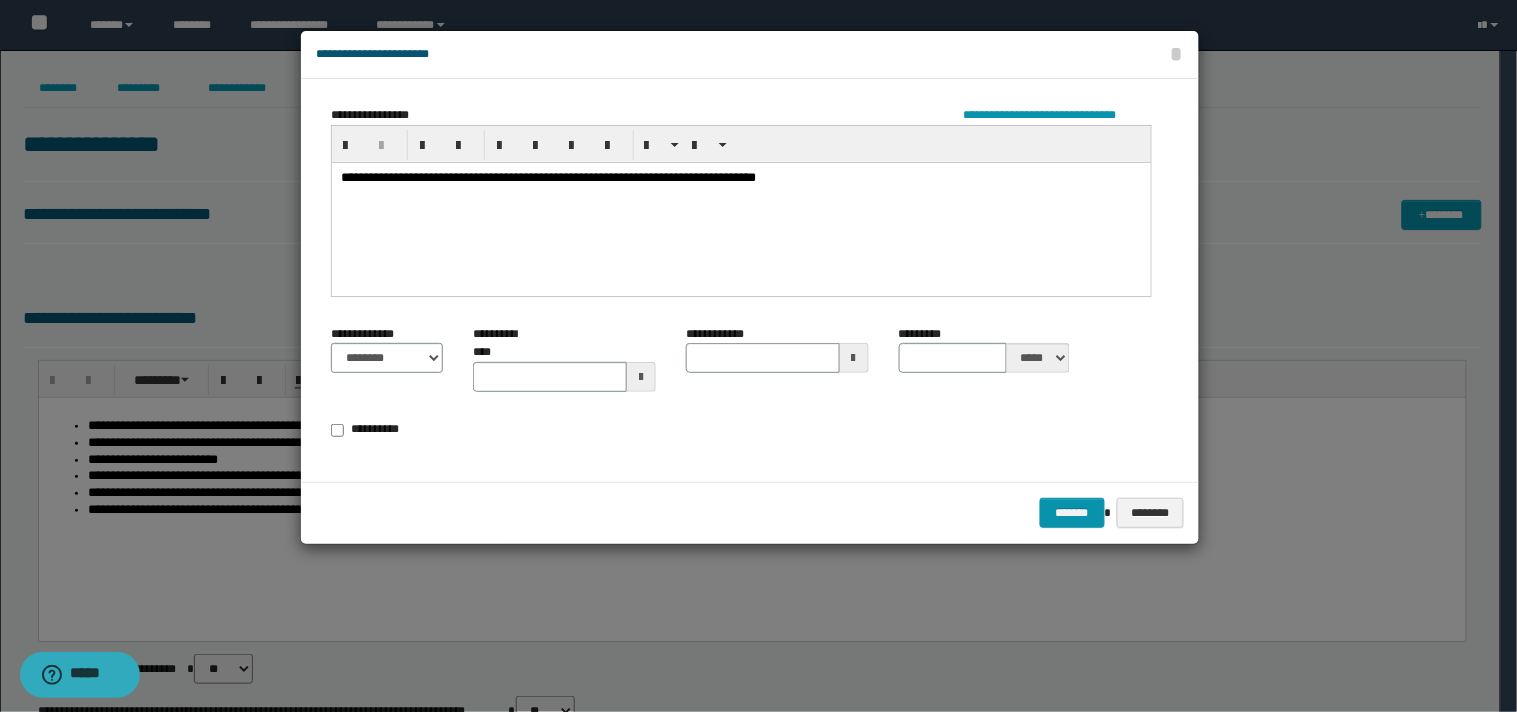 type 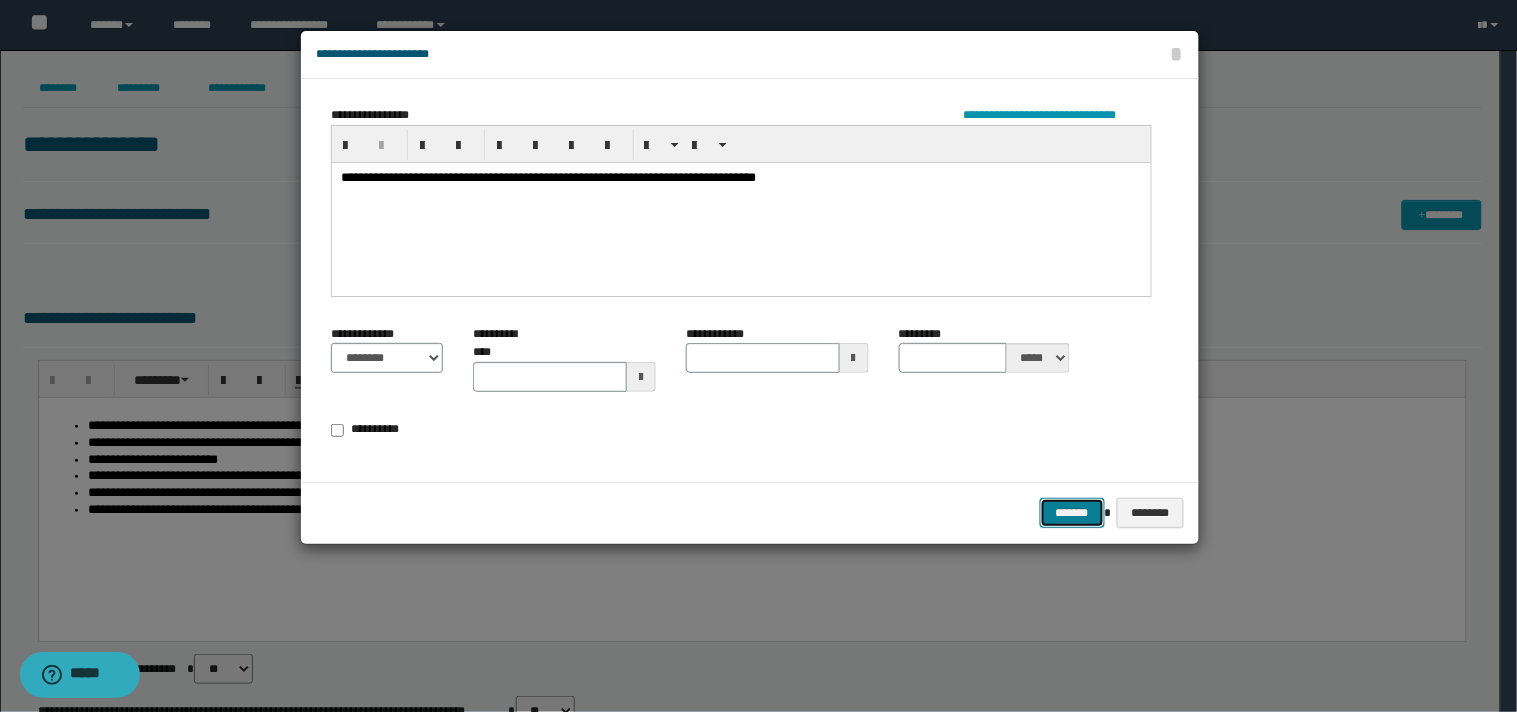 click on "*******" at bounding box center (1072, 513) 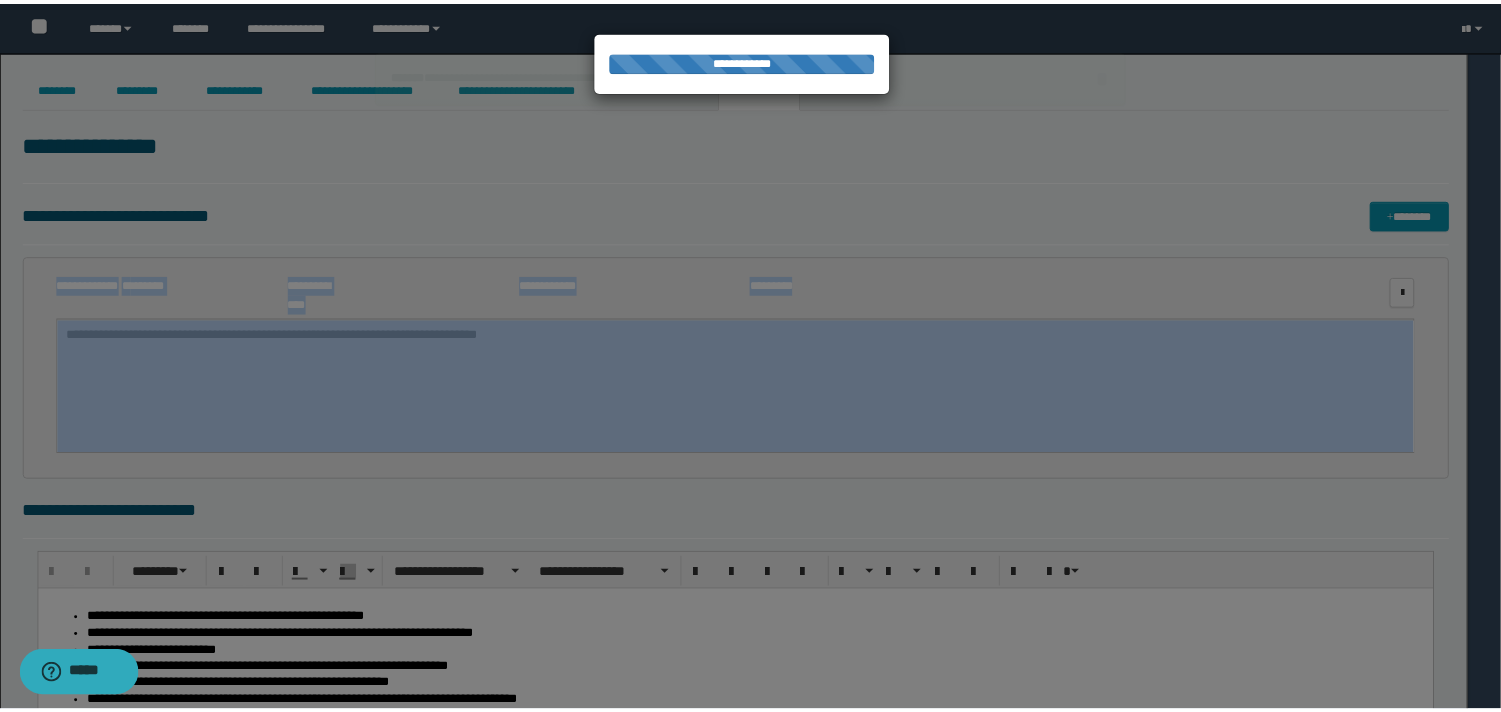scroll, scrollTop: 0, scrollLeft: 0, axis: both 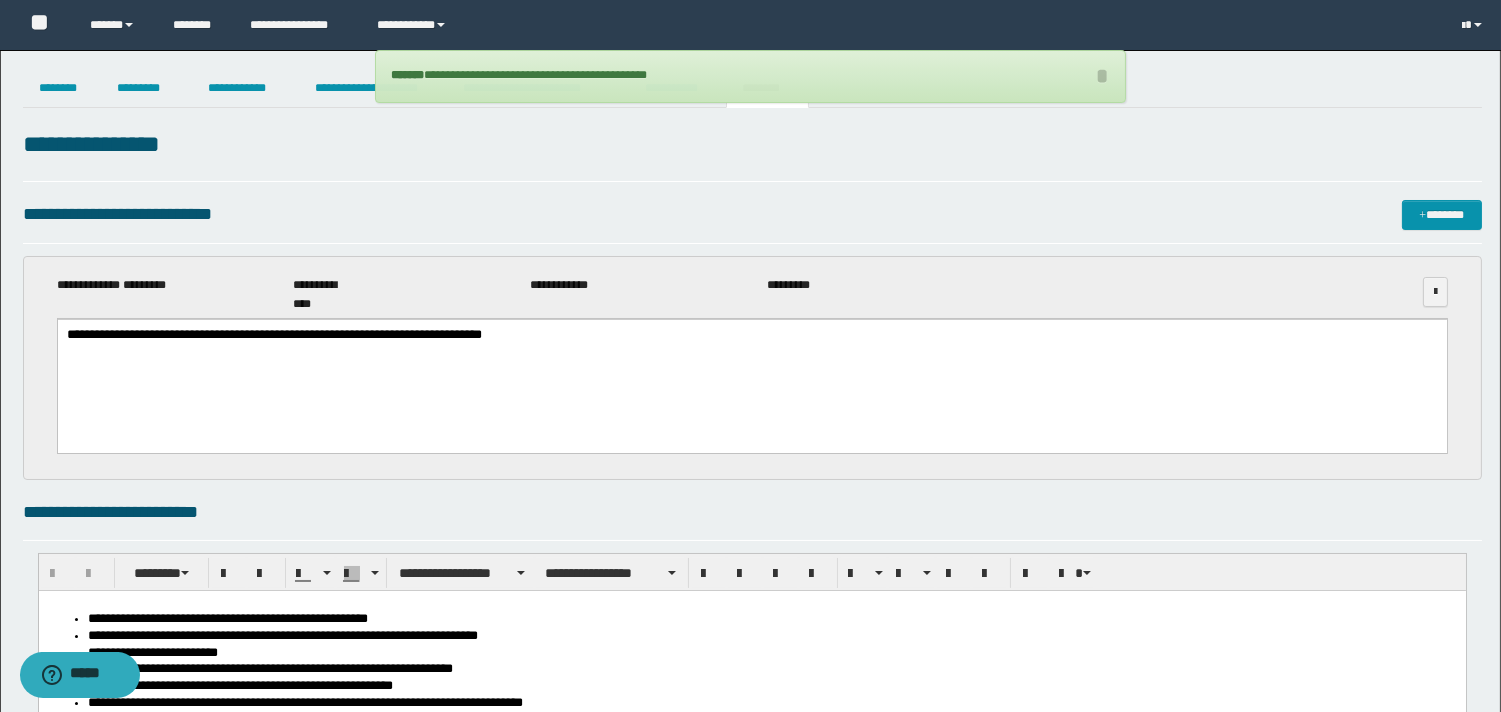 click on "**********" at bounding box center (751, 361) 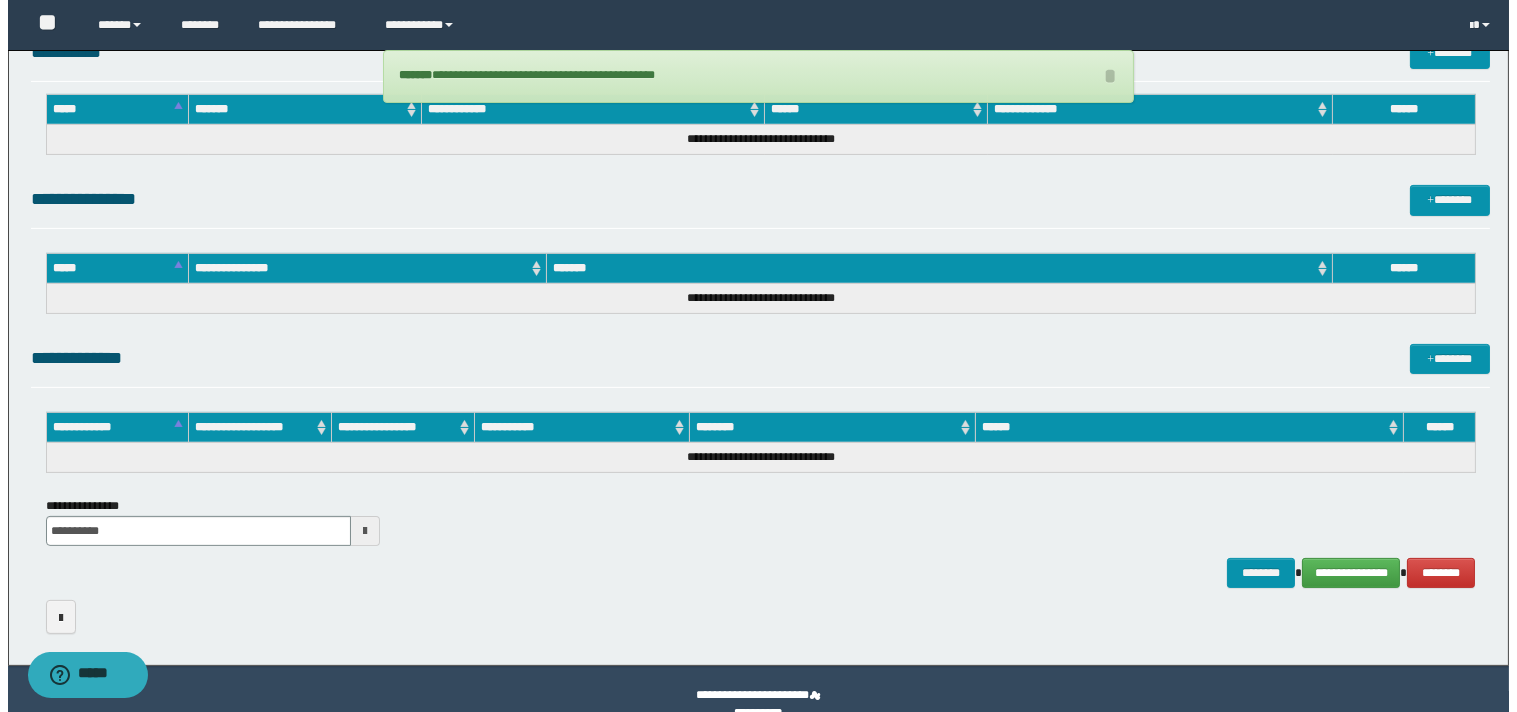 scroll, scrollTop: 1111, scrollLeft: 0, axis: vertical 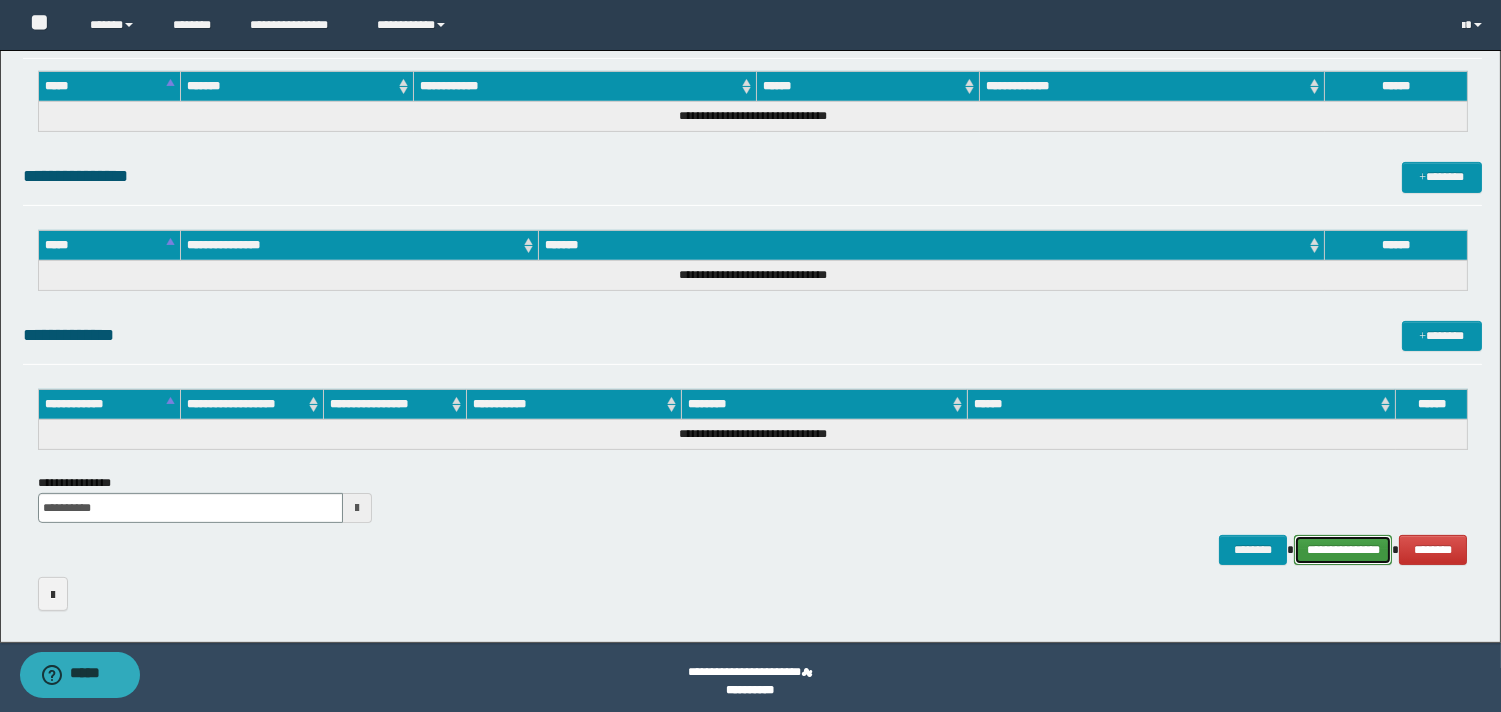 click on "**********" at bounding box center [1343, 550] 